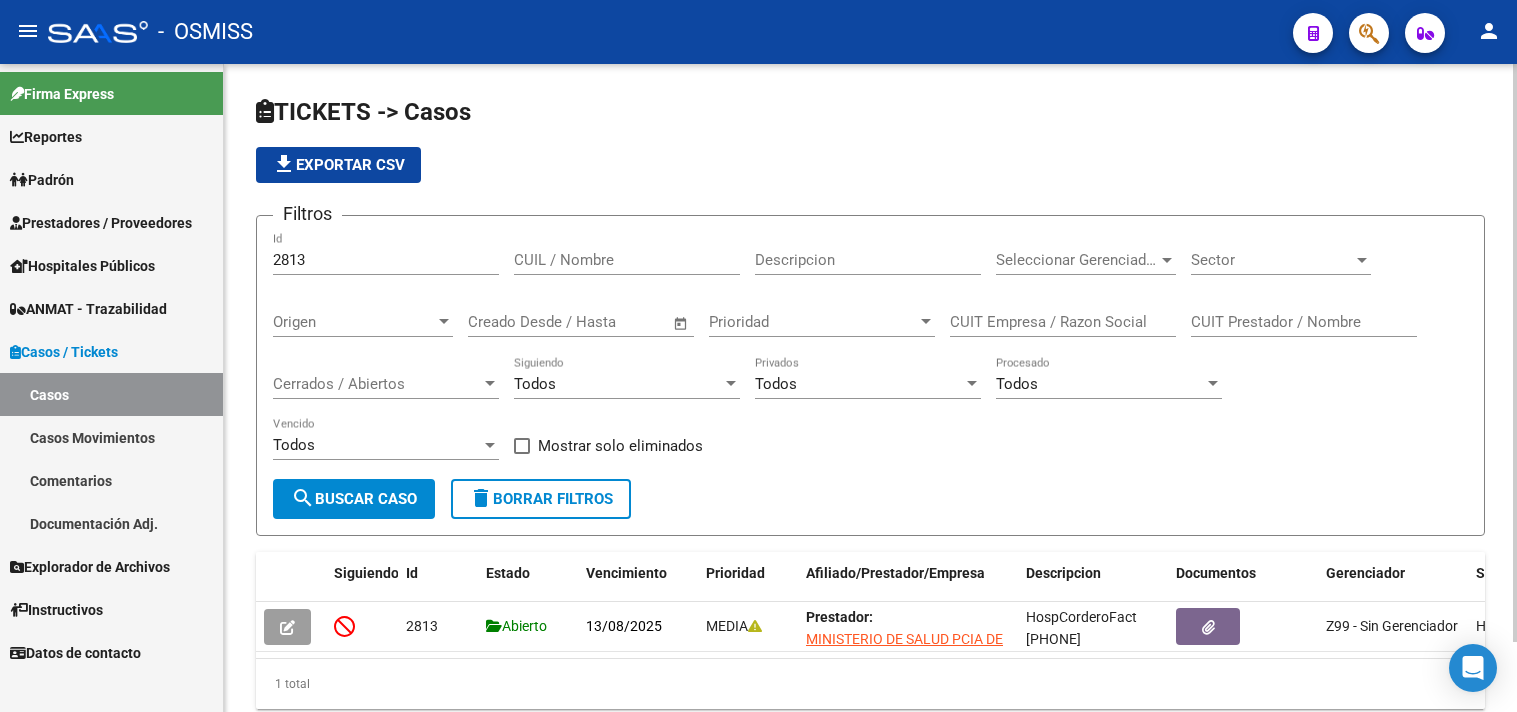scroll, scrollTop: 0, scrollLeft: 0, axis: both 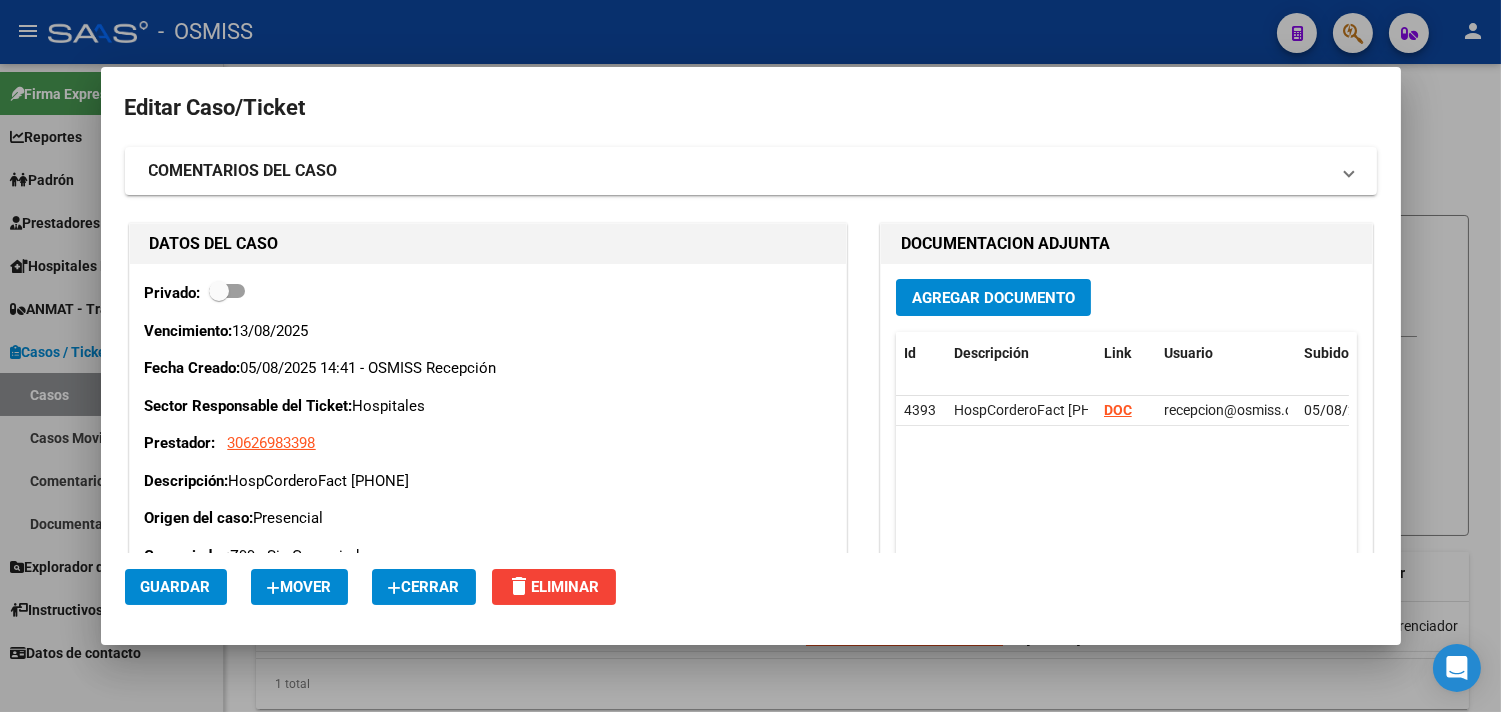 click on "Cerrar" 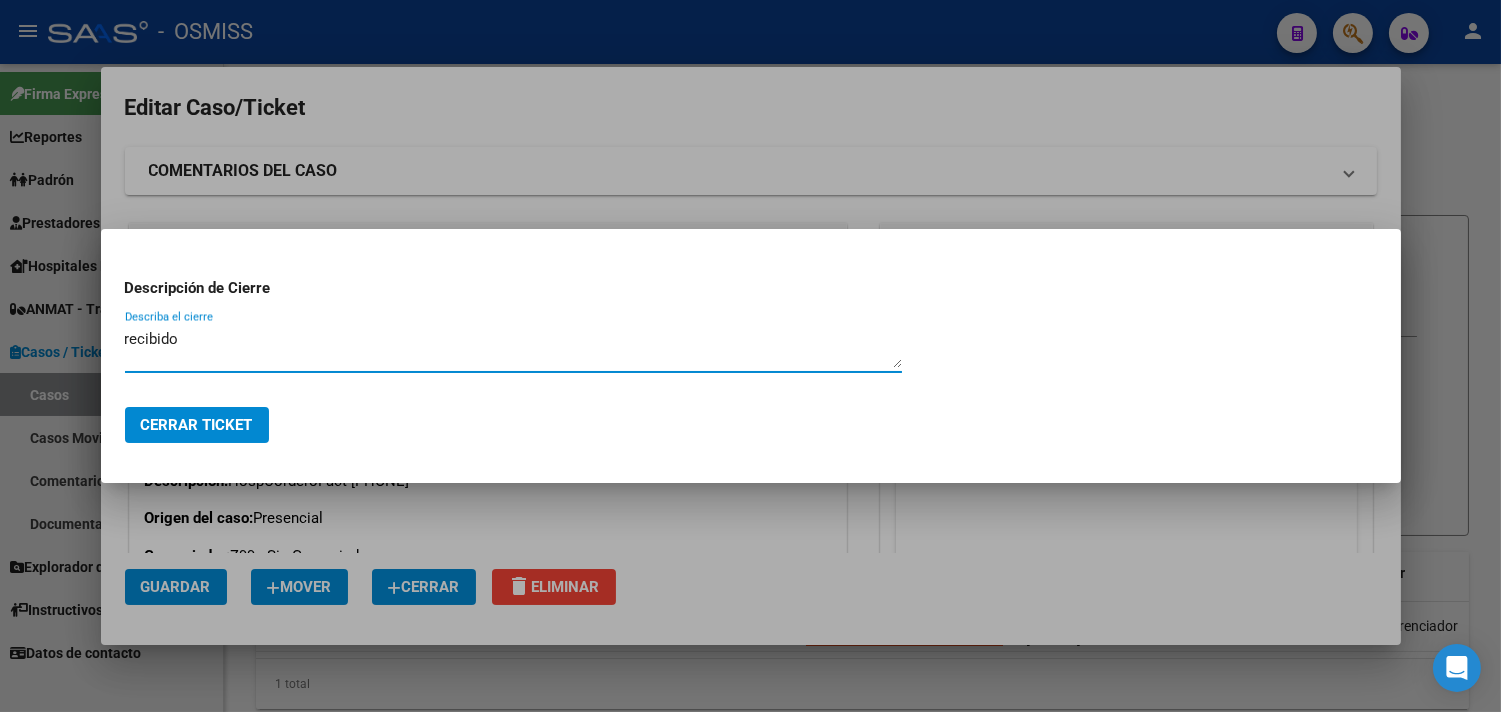 type on "recibido" 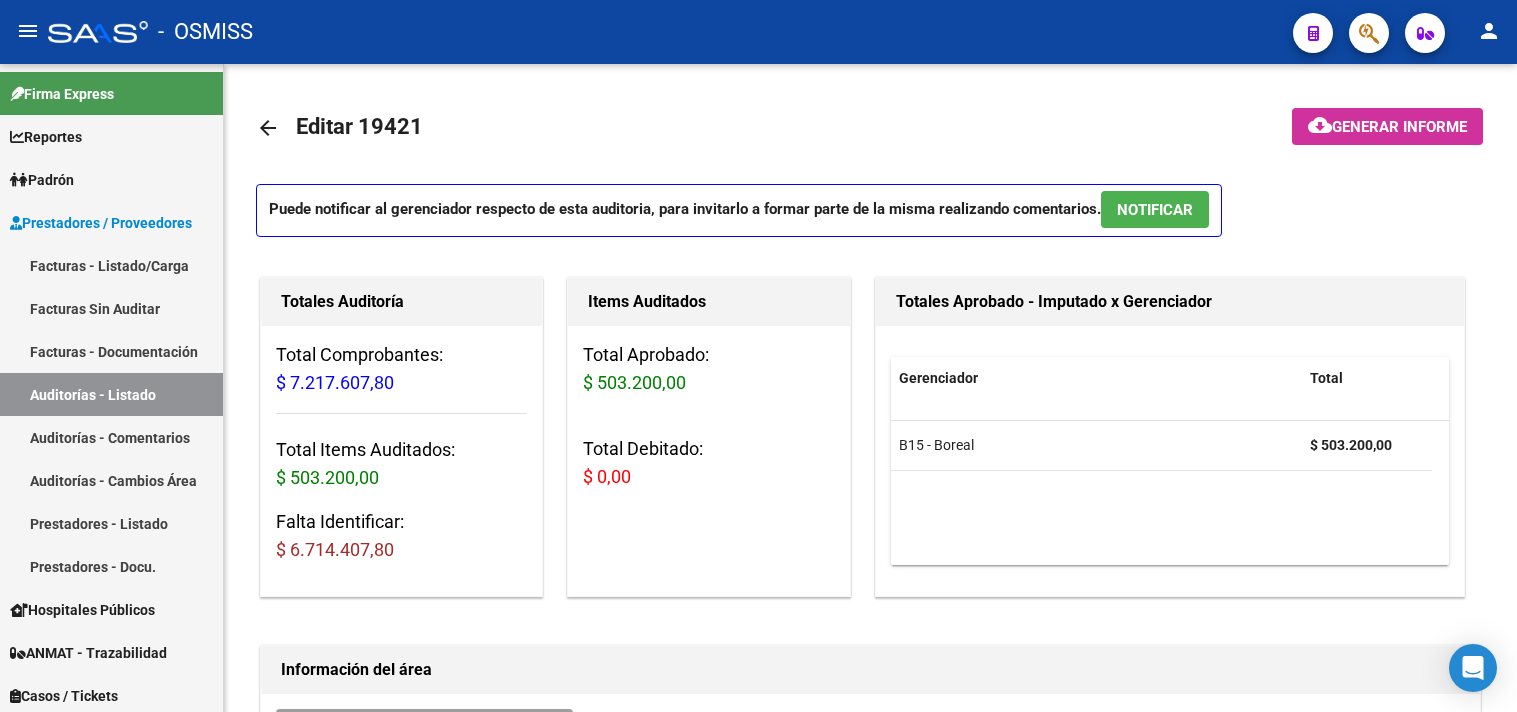 scroll, scrollTop: 0, scrollLeft: 0, axis: both 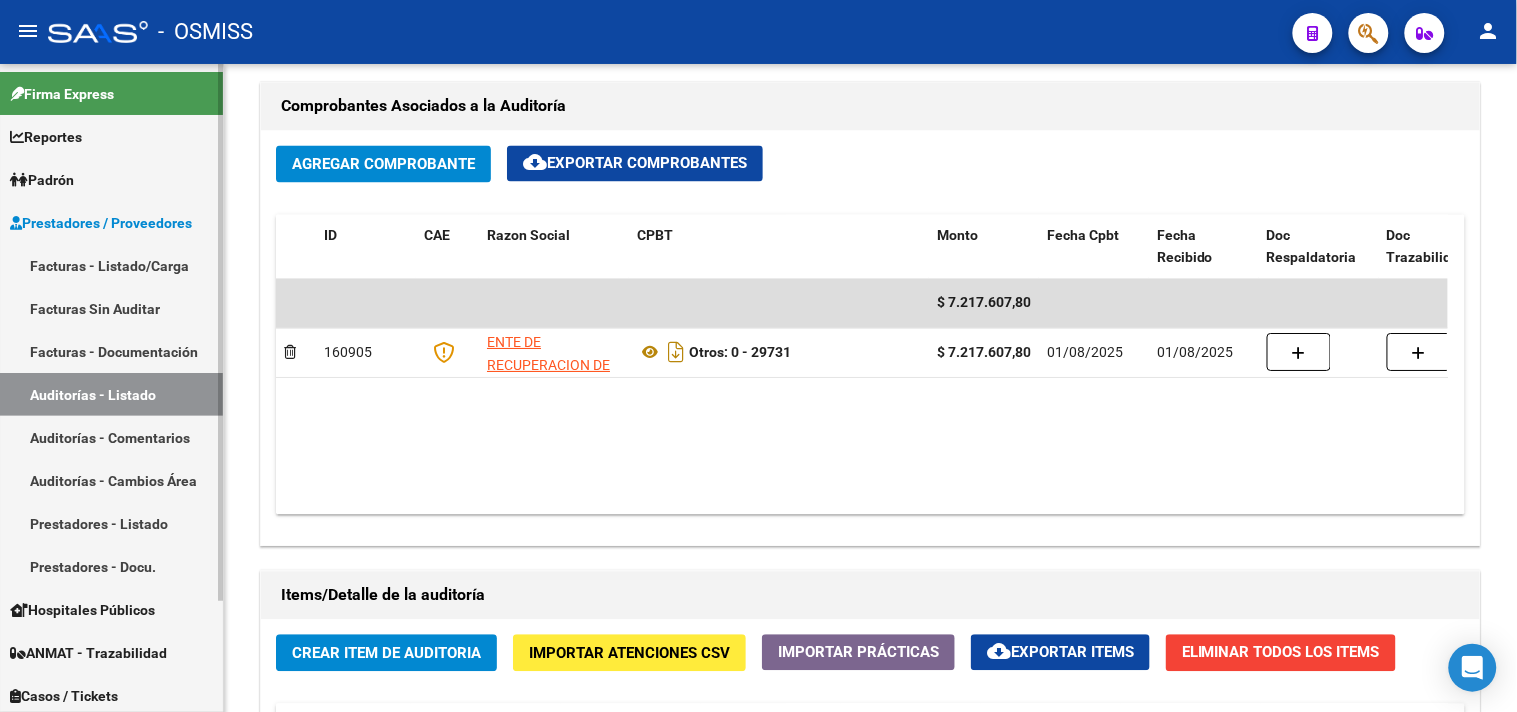 click on "Auditorías - Listado" at bounding box center (111, 394) 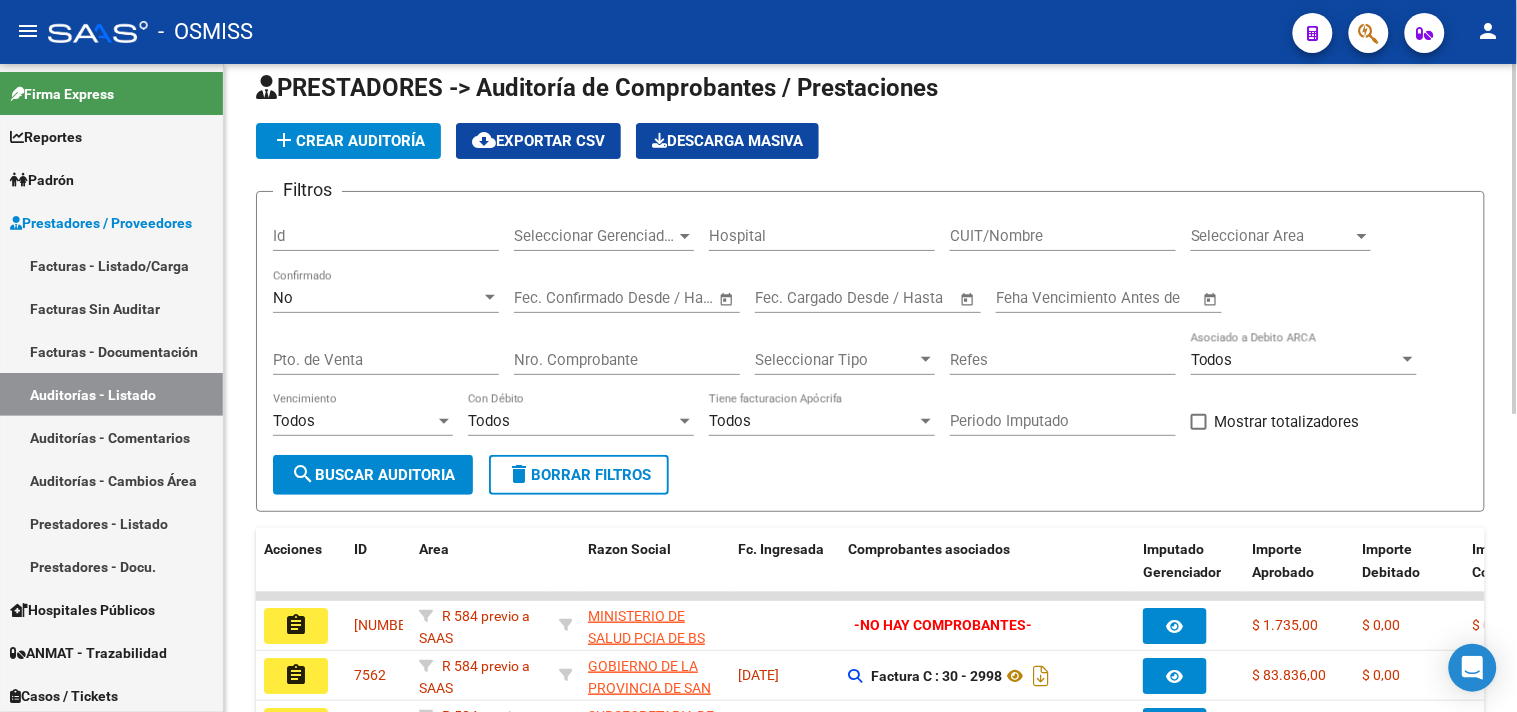 scroll, scrollTop: 551, scrollLeft: 0, axis: vertical 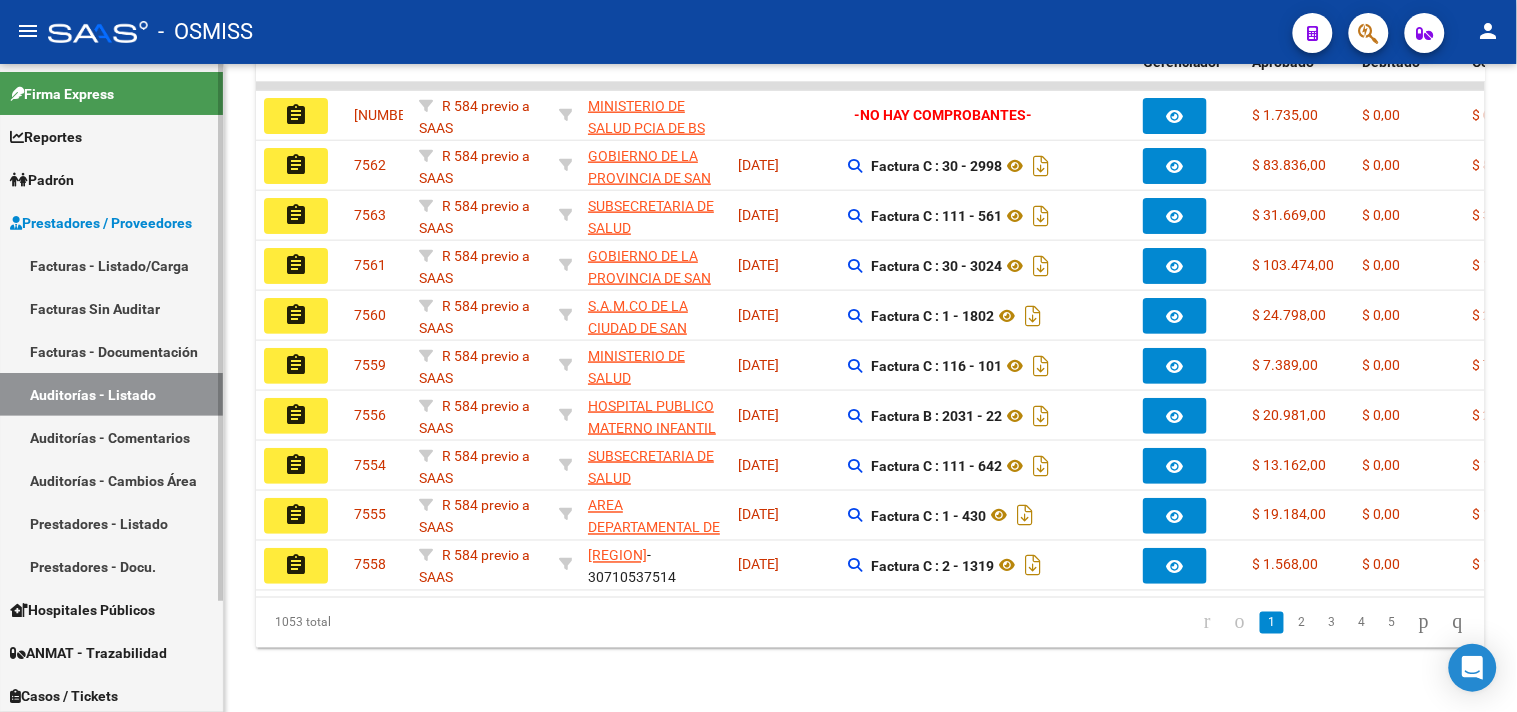 click on "Auditorías - Listado" at bounding box center [111, 394] 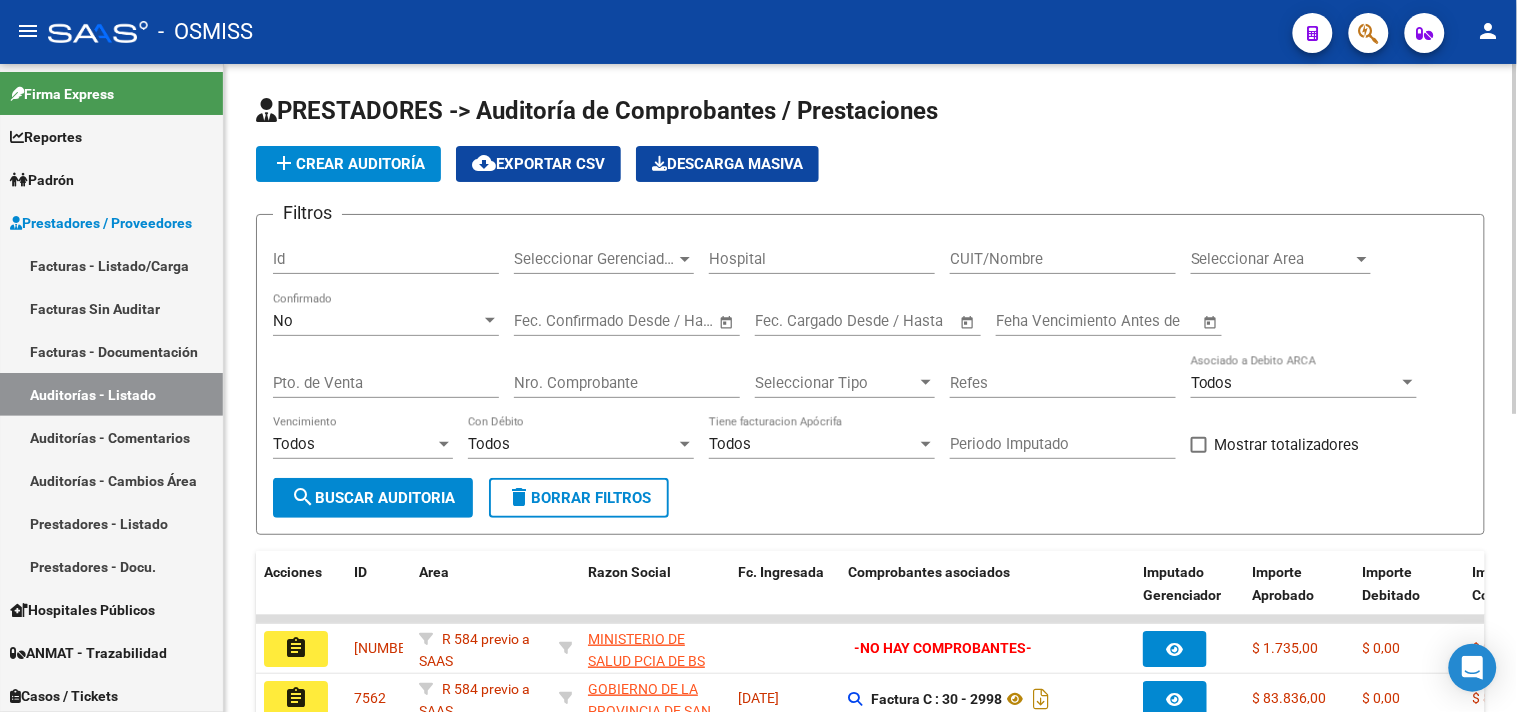 scroll, scrollTop: 0, scrollLeft: 0, axis: both 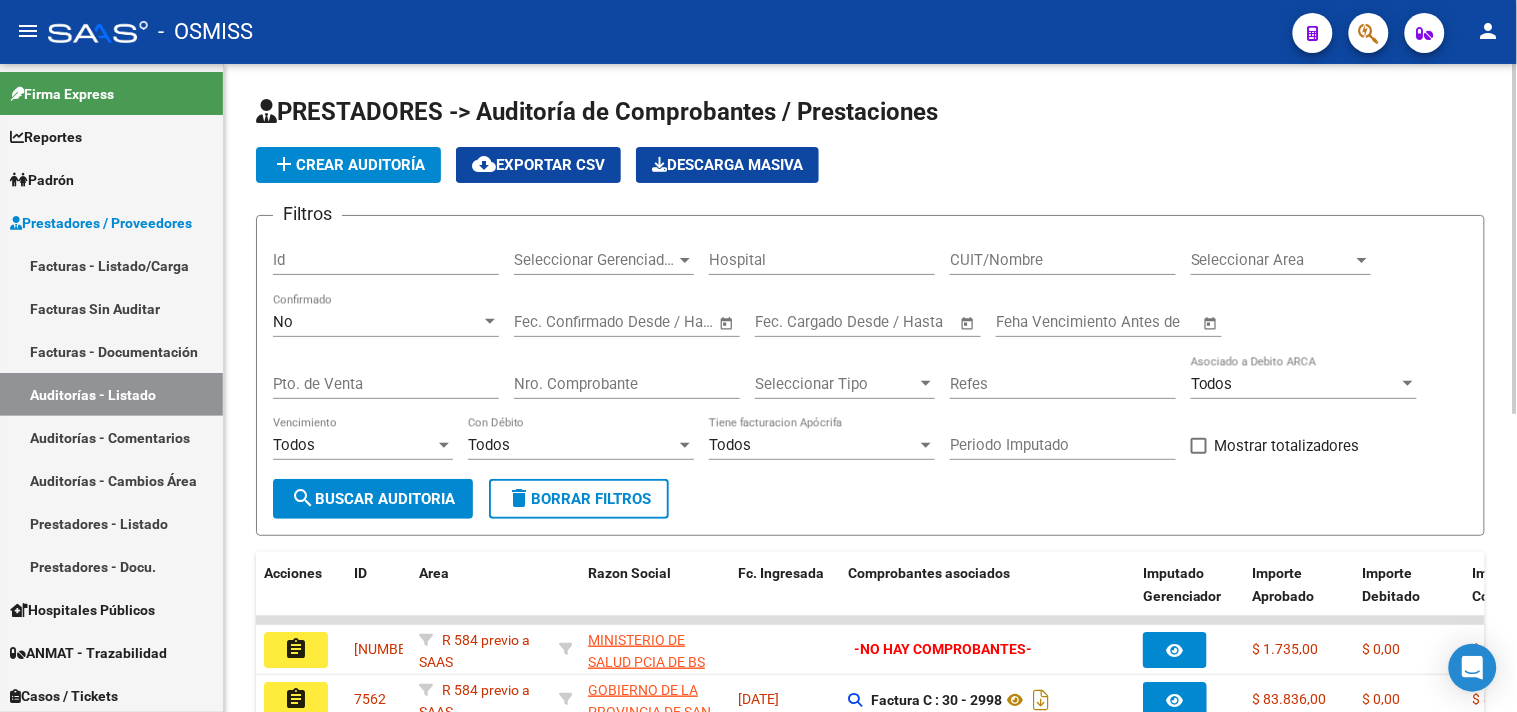 click at bounding box center [685, 260] 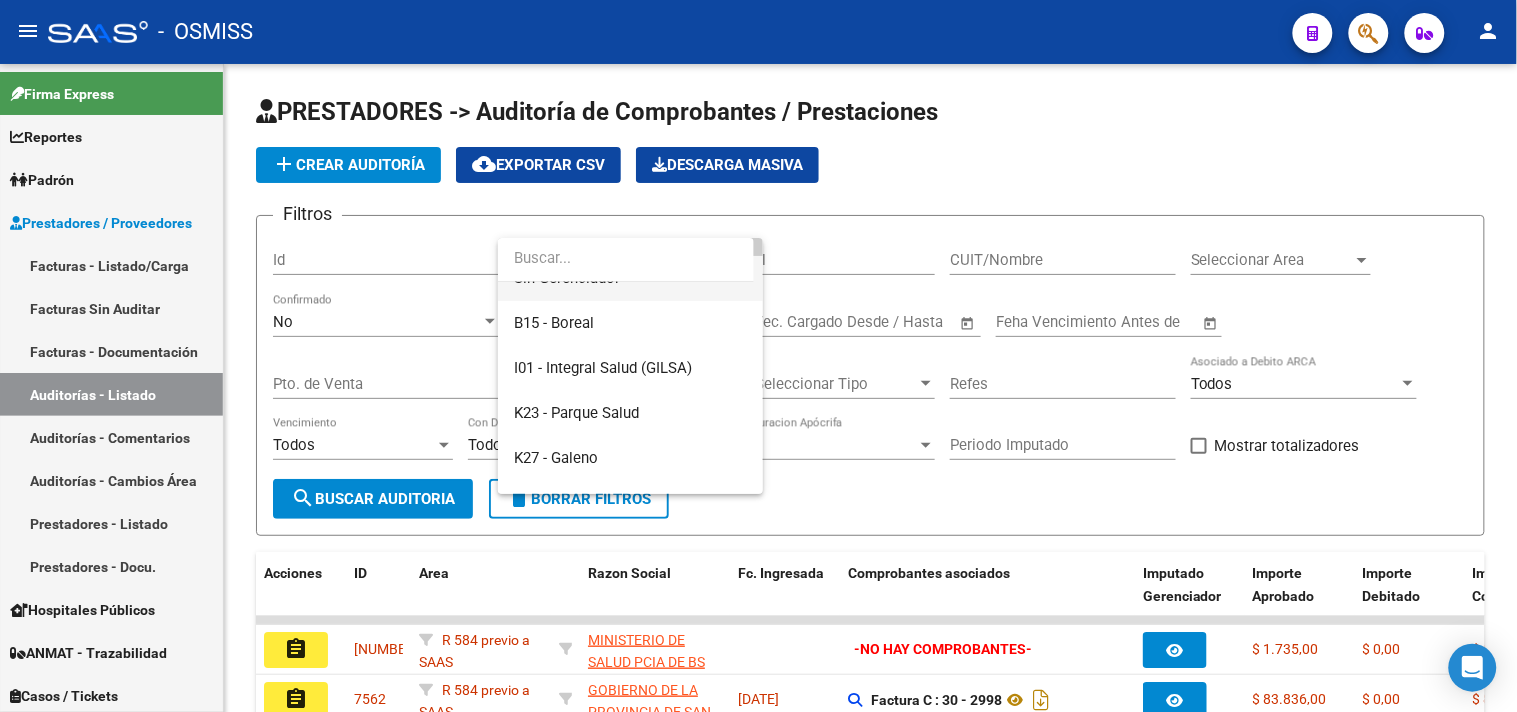 scroll, scrollTop: 111, scrollLeft: 0, axis: vertical 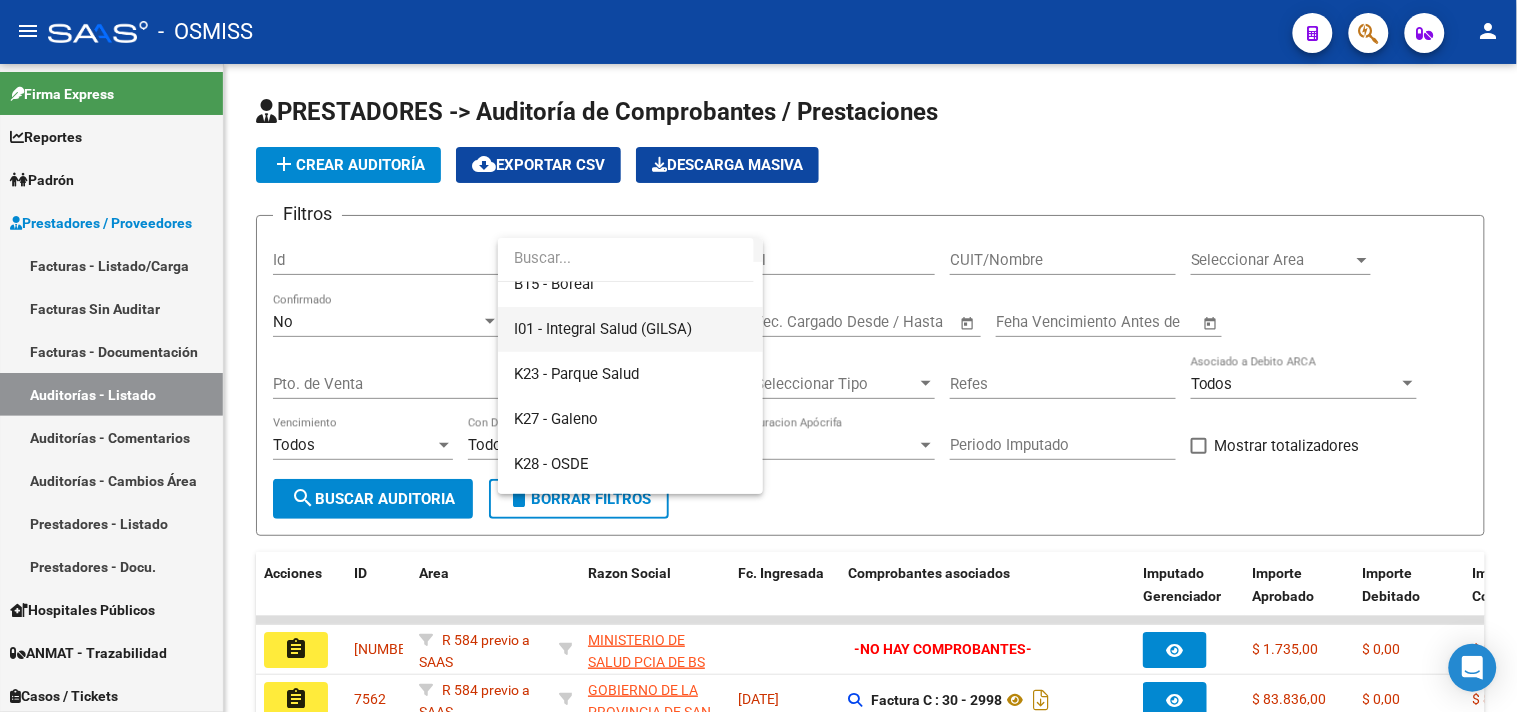 click on "I01 - Integral Salud (GILSA)" at bounding box center [603, 329] 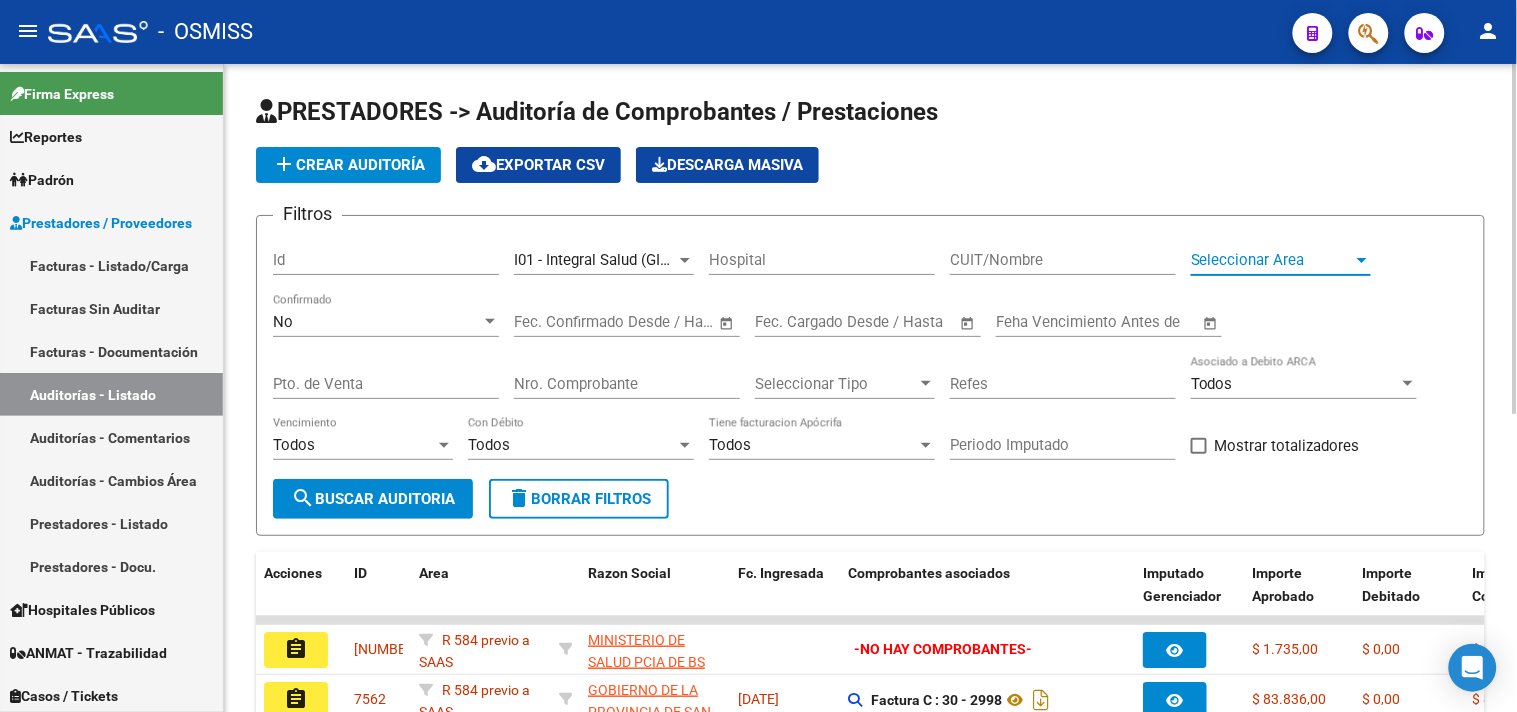 click on "Seleccionar Area" at bounding box center (1272, 260) 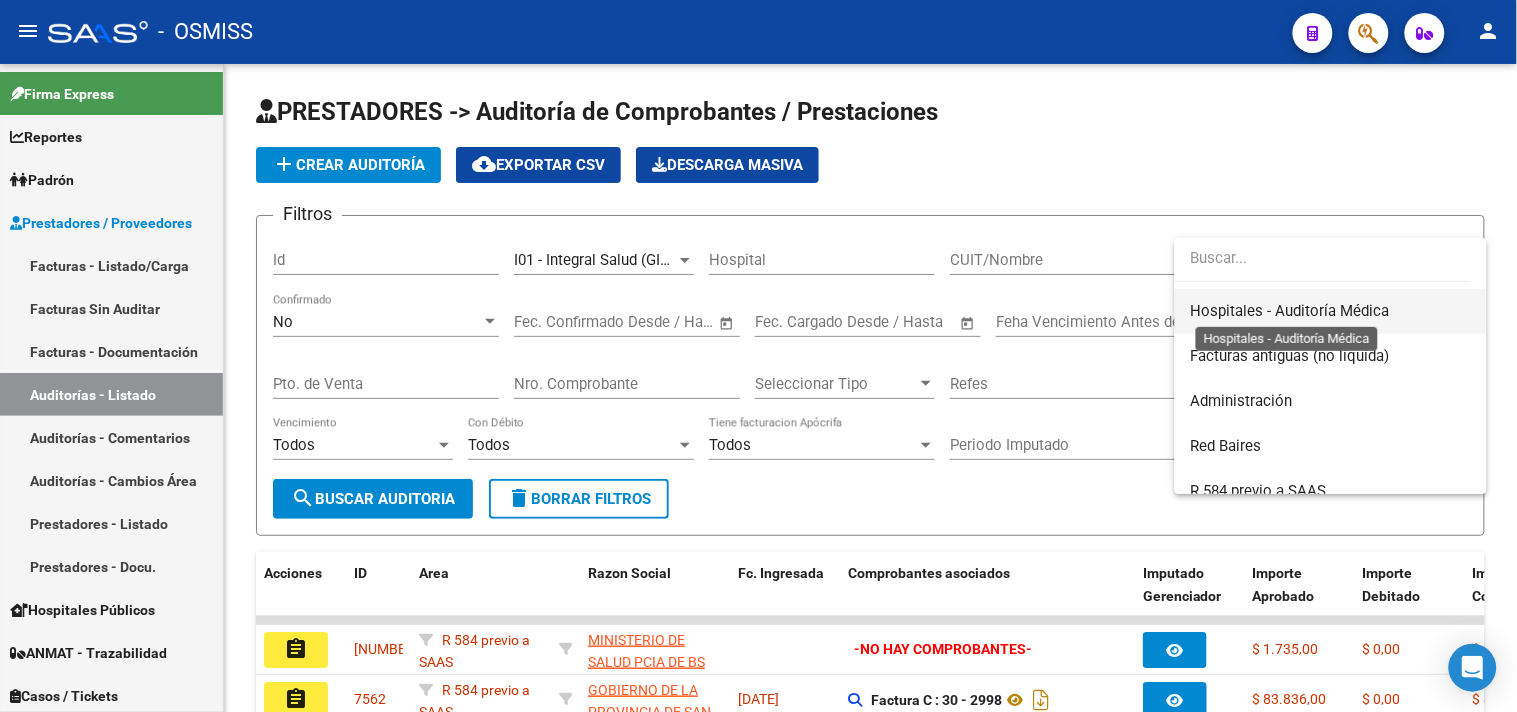 click on "Hospitales - Auditoría Médica" at bounding box center (1290, 311) 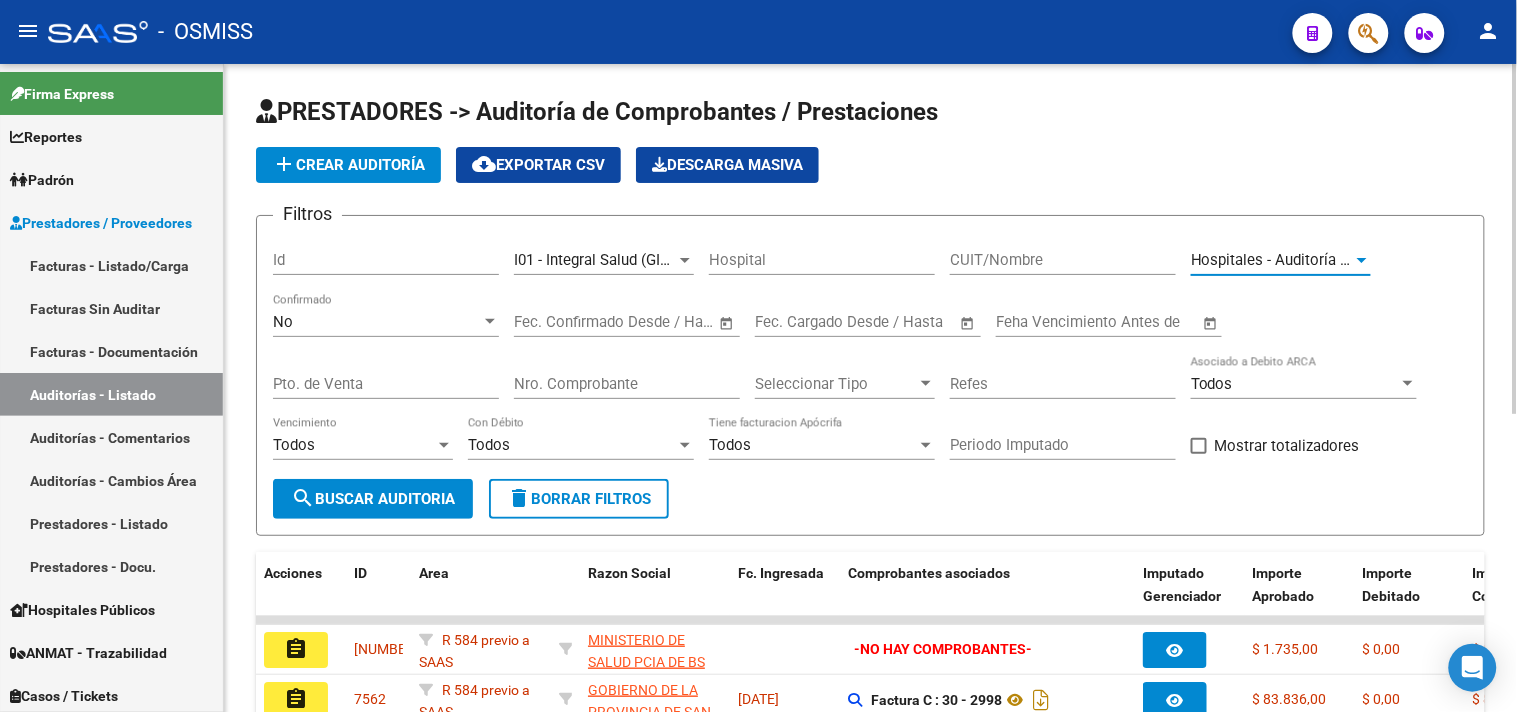 scroll, scrollTop: 450, scrollLeft: 0, axis: vertical 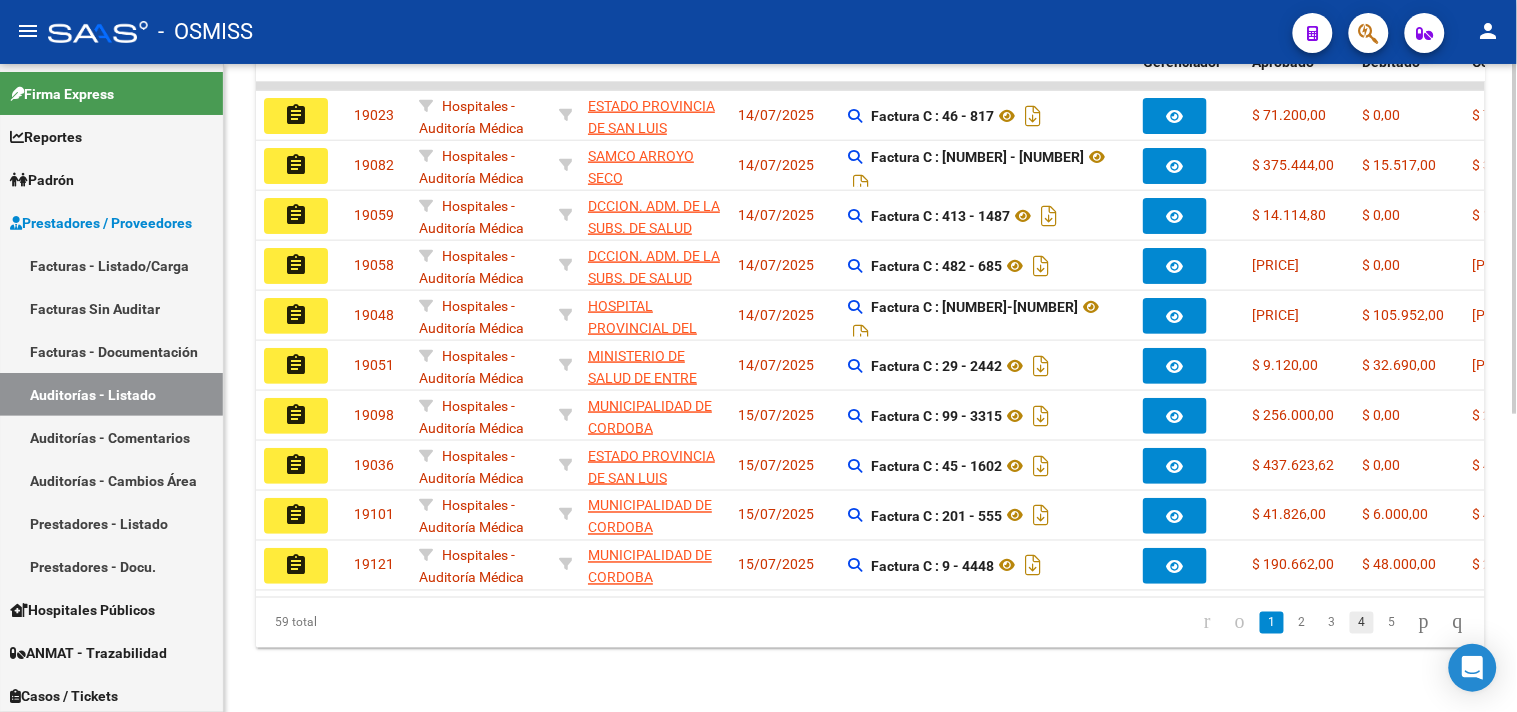 click on "4" 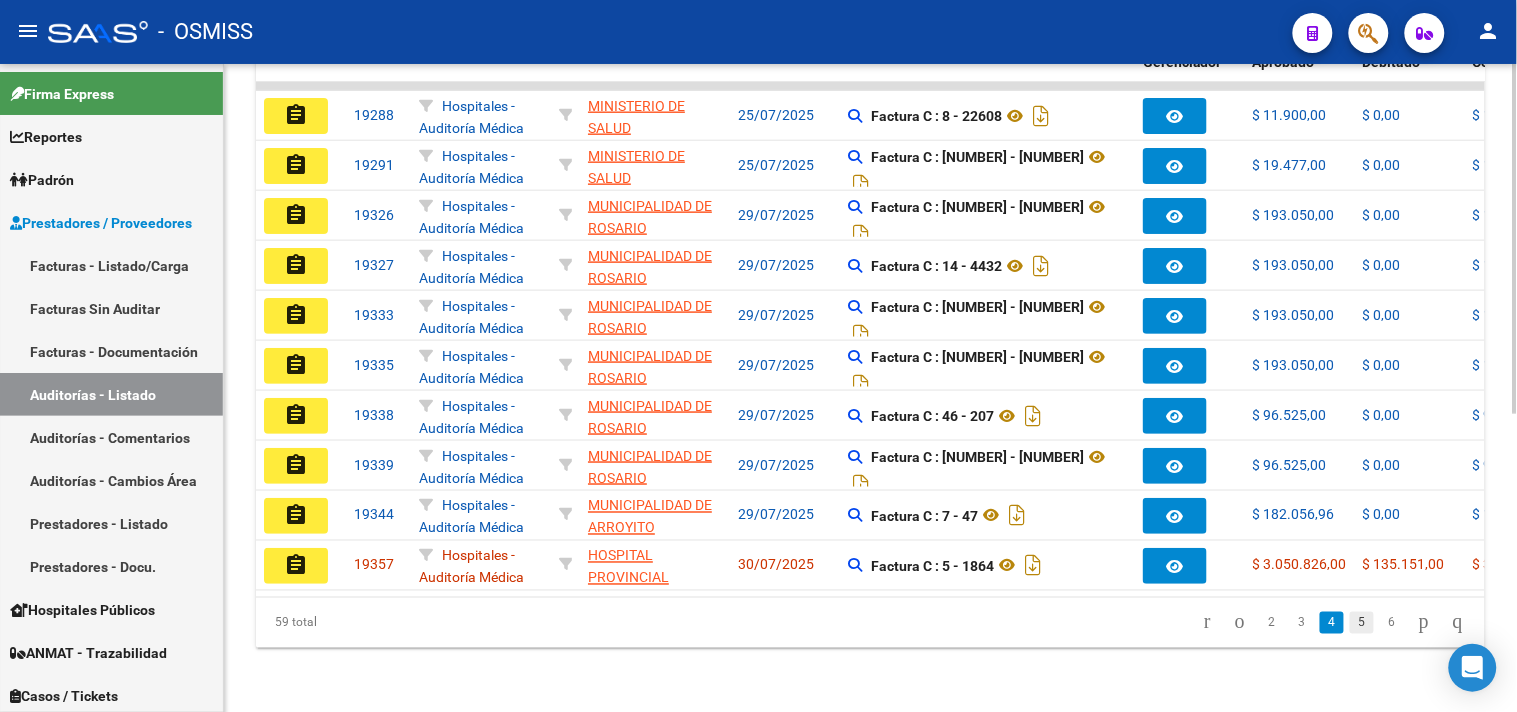 click on "5" 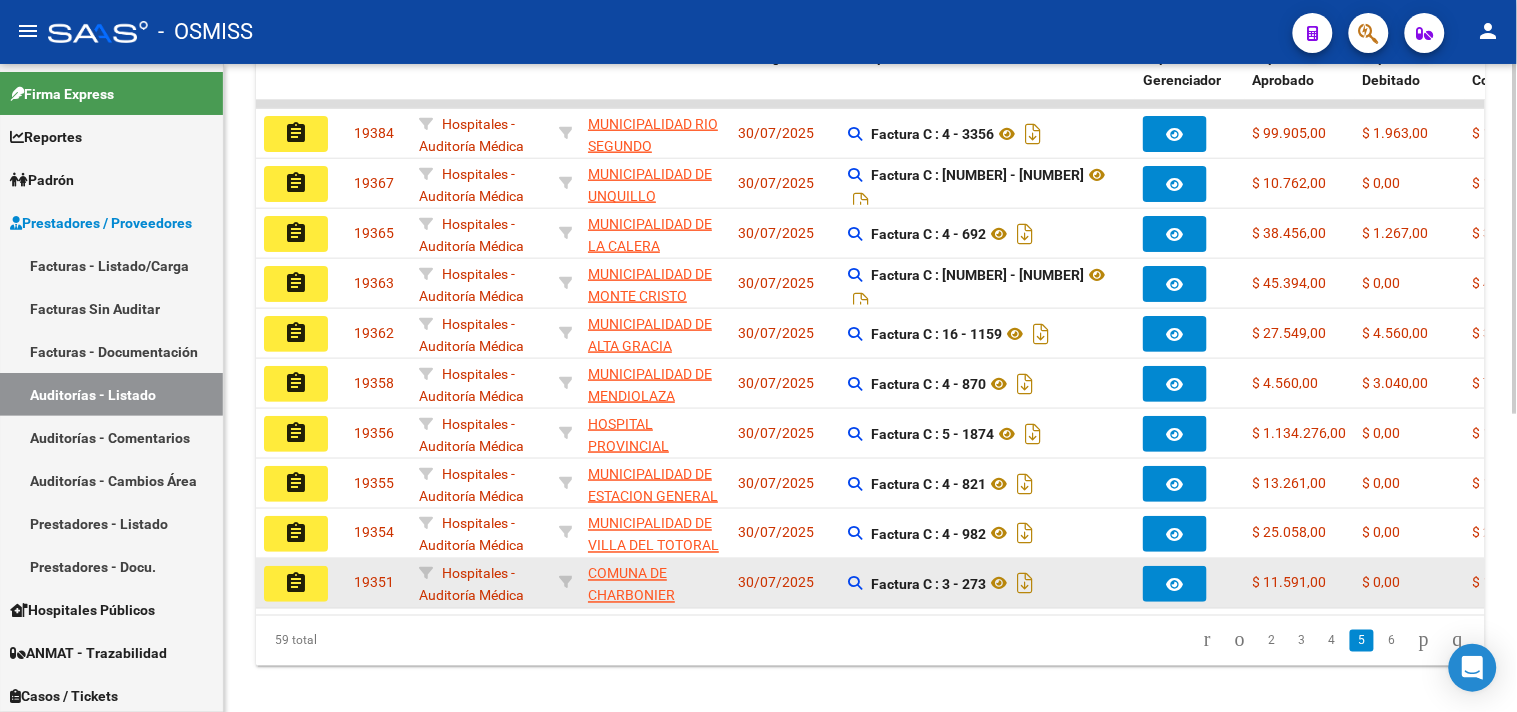 scroll, scrollTop: 551, scrollLeft: 0, axis: vertical 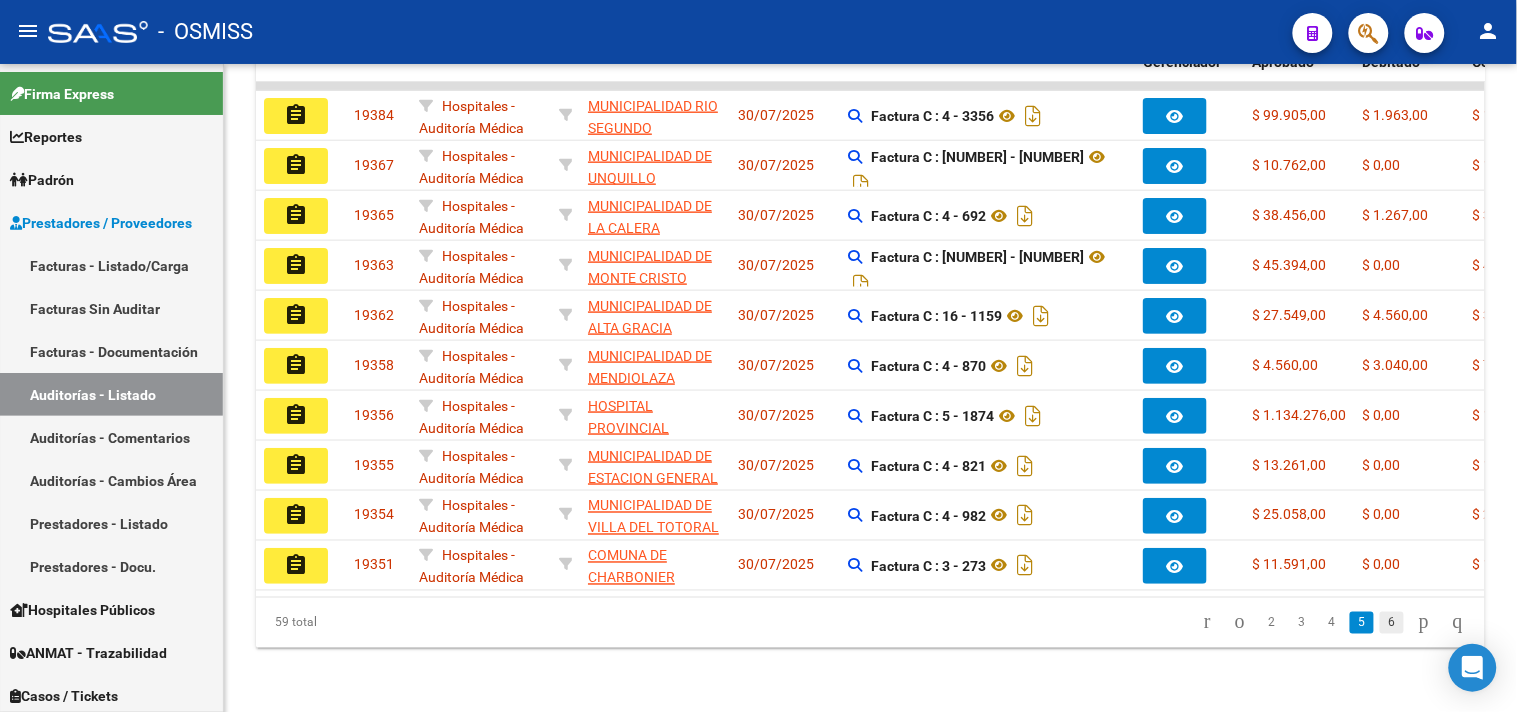 click on "6" 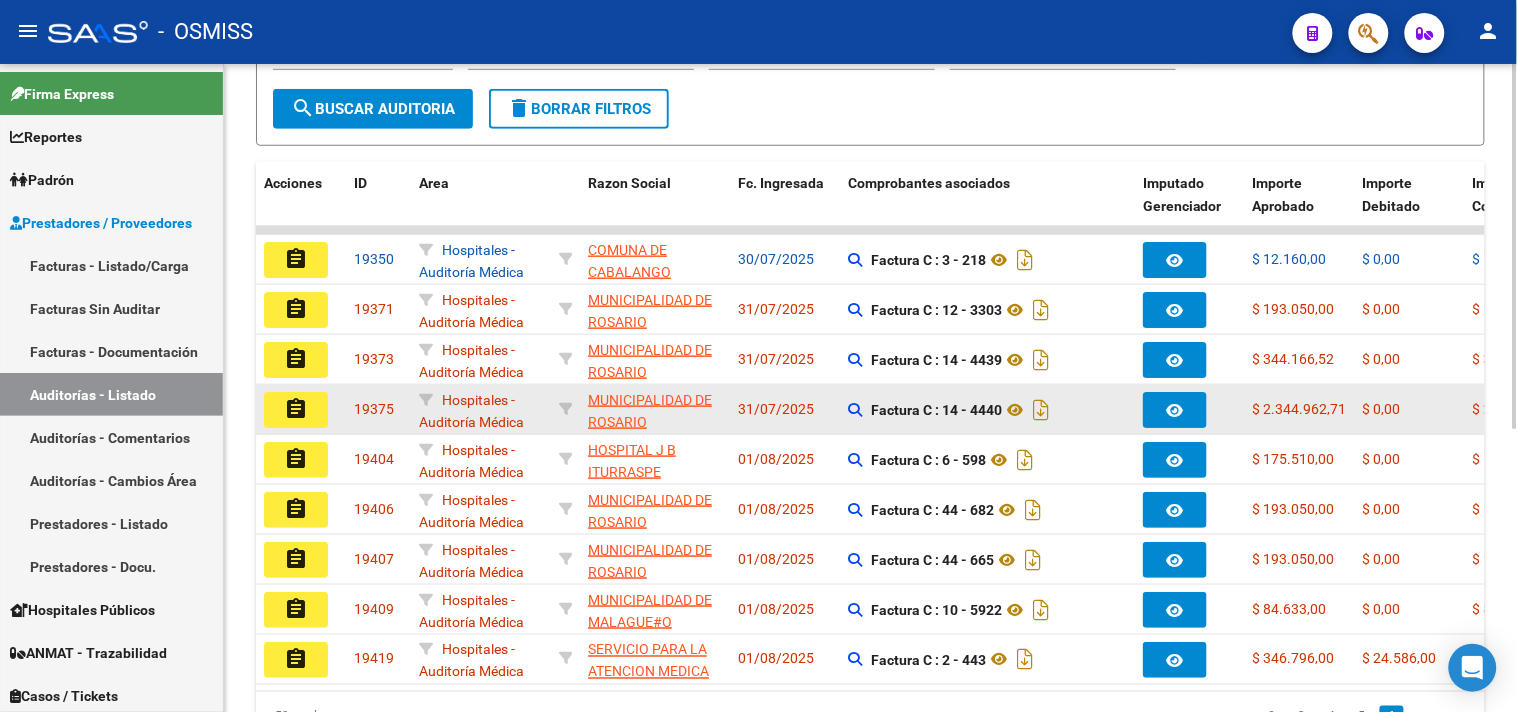 scroll, scrollTop: 501, scrollLeft: 0, axis: vertical 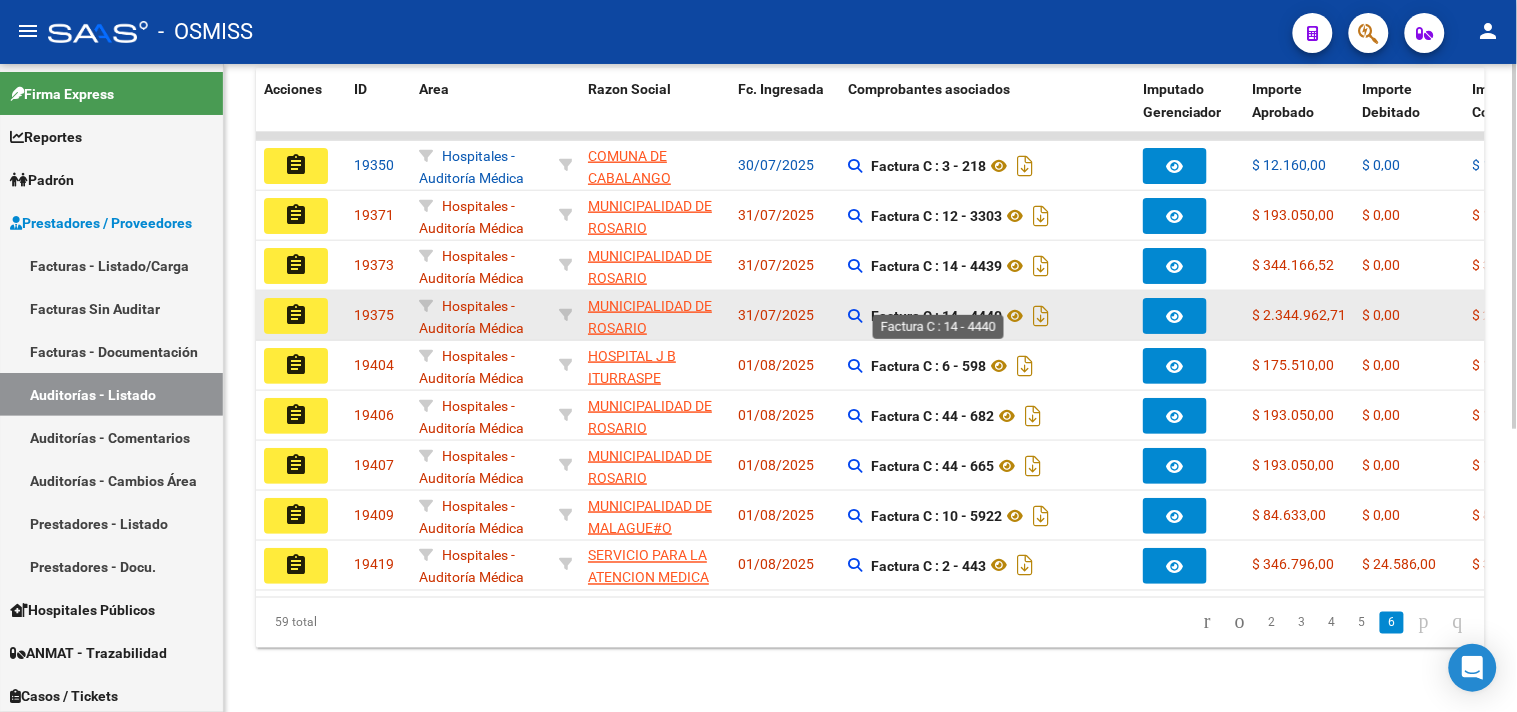 drag, startPoint x: 1001, startPoint y: 295, endPoint x: 940, endPoint y: 300, distance: 61.204575 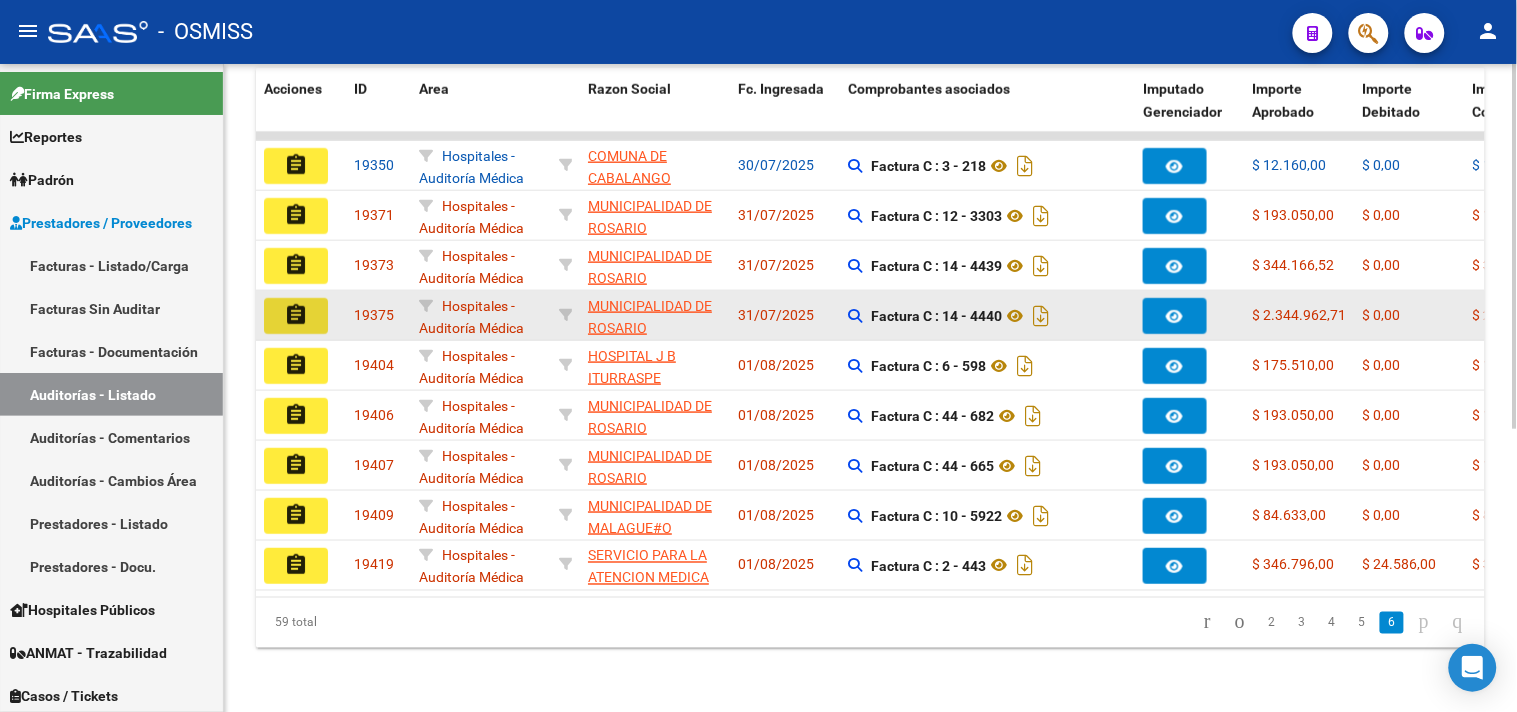 click on "assignment" 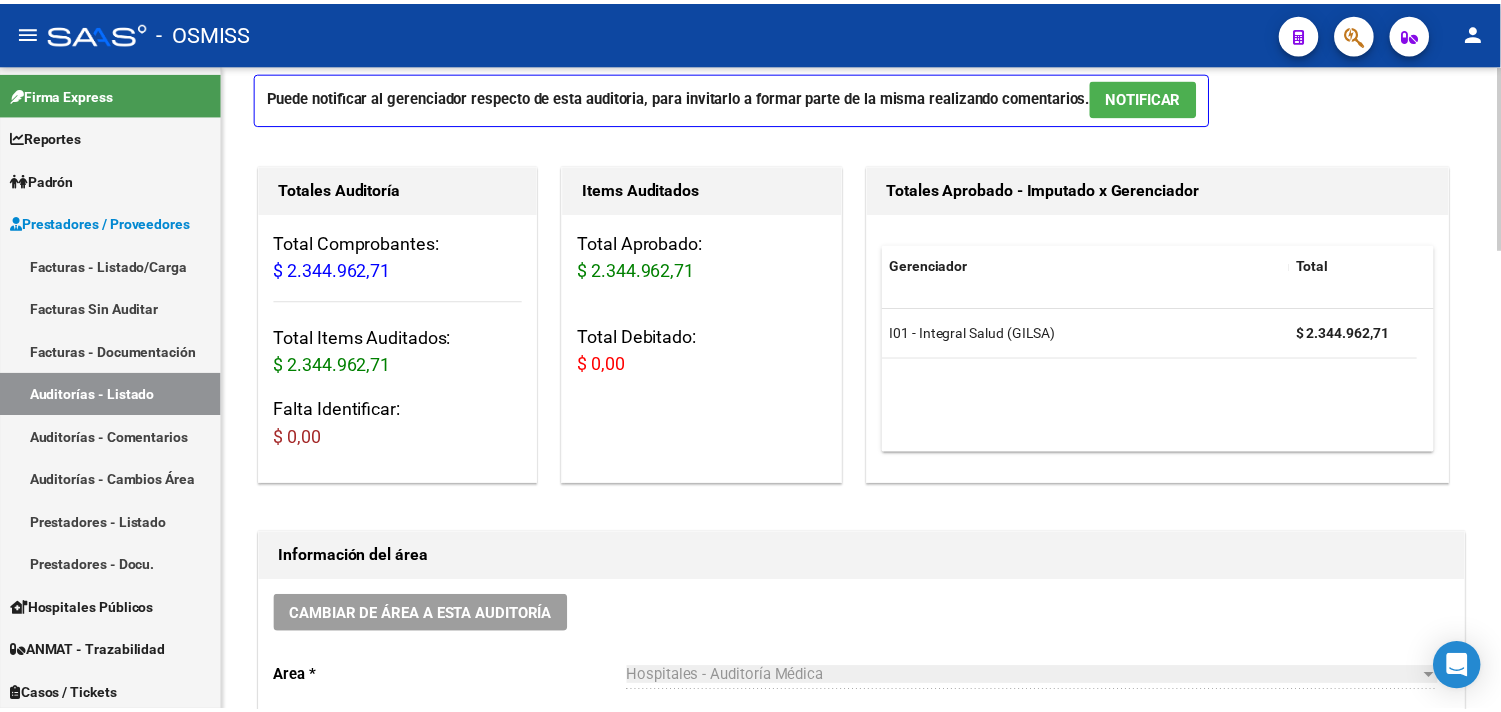 scroll, scrollTop: 111, scrollLeft: 0, axis: vertical 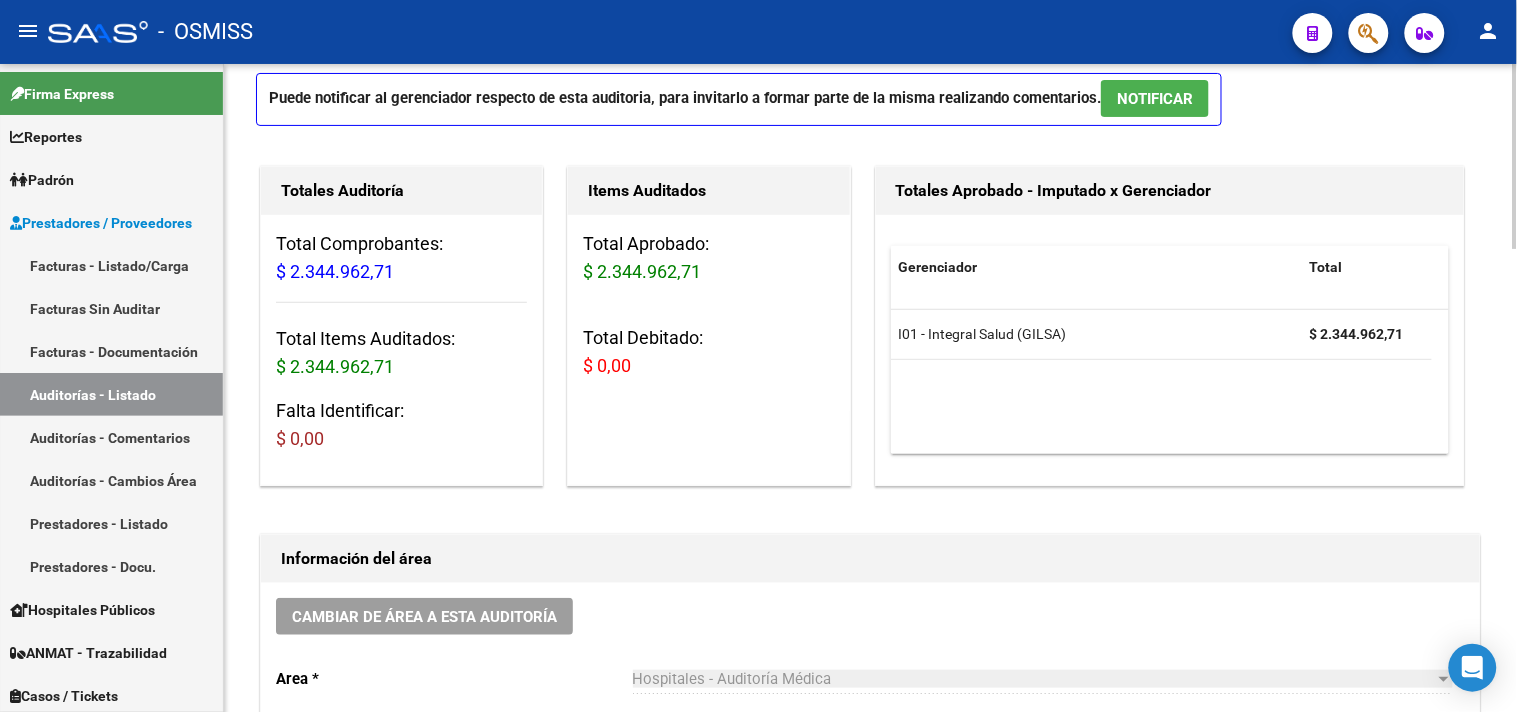 click on "NOTIFICAR" at bounding box center (1155, 99) 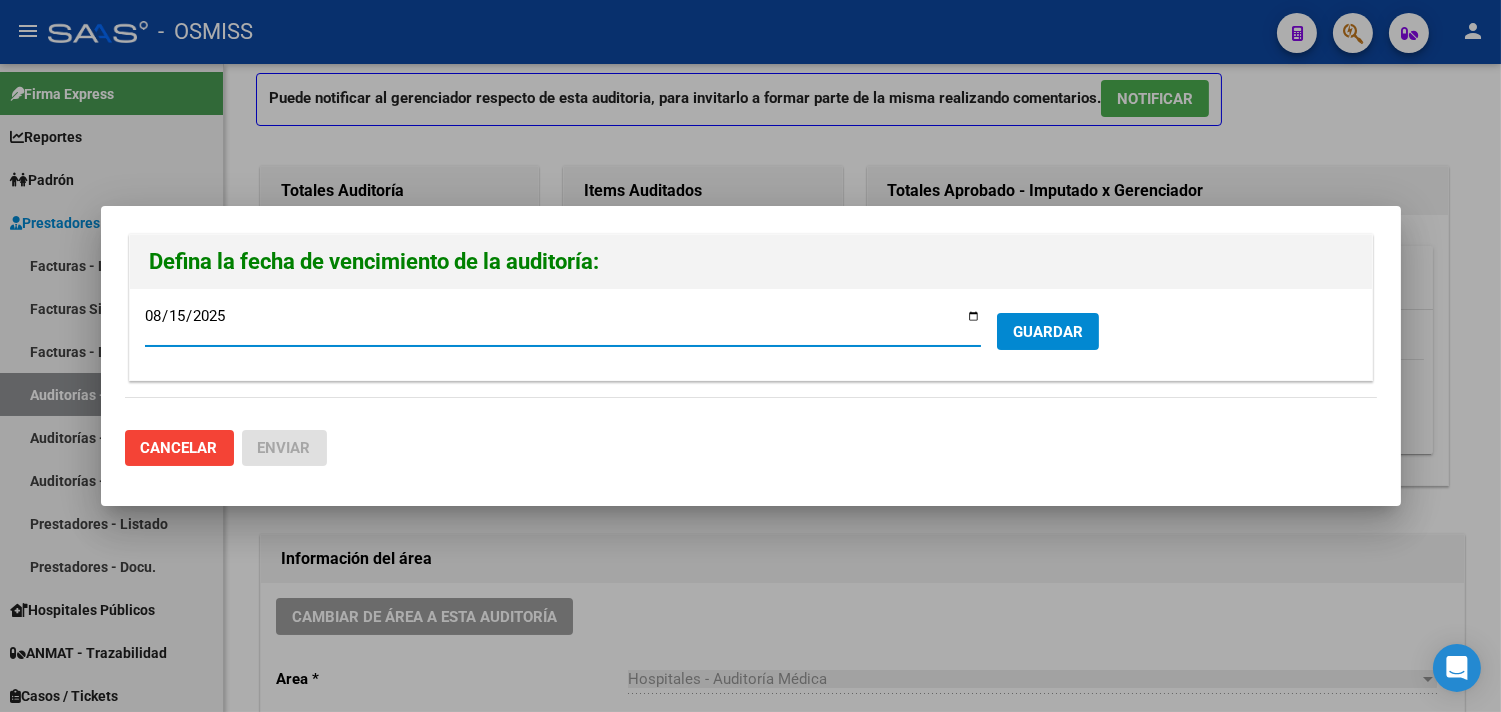click on "GUARDAR" at bounding box center (1048, 332) 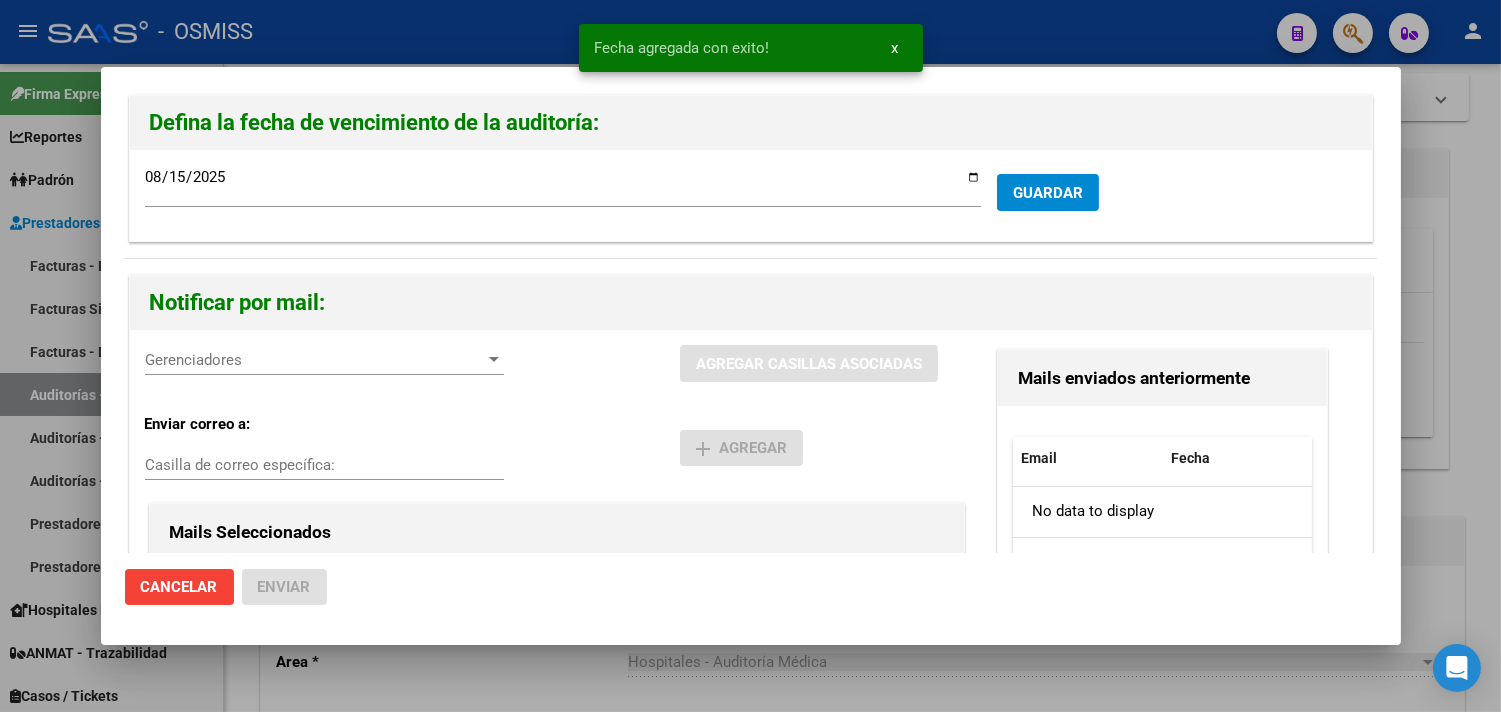 click on "Gerenciadores Gerenciadores" at bounding box center (324, 360) 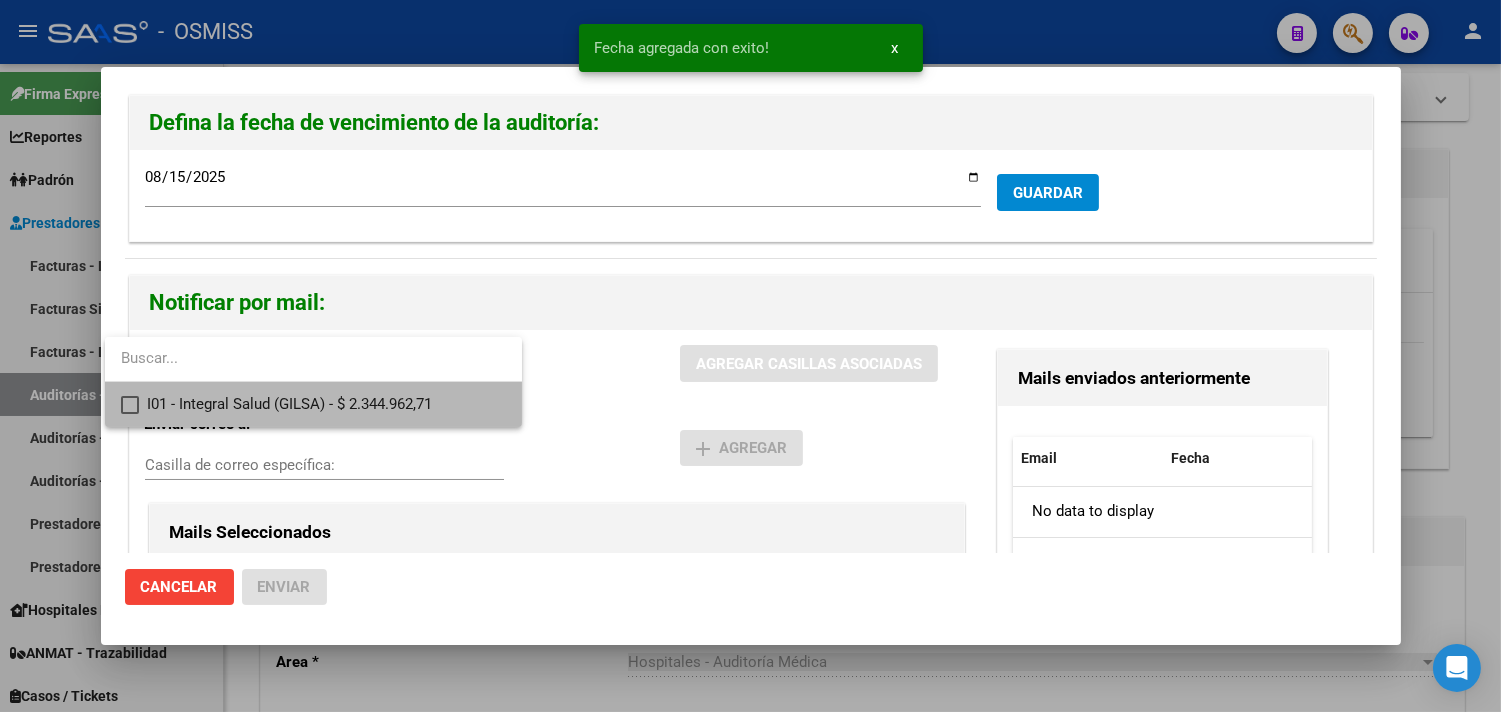 click on "I01 - Integral Salud (GILSA) - $ 2.344.962,71" at bounding box center [326, 404] 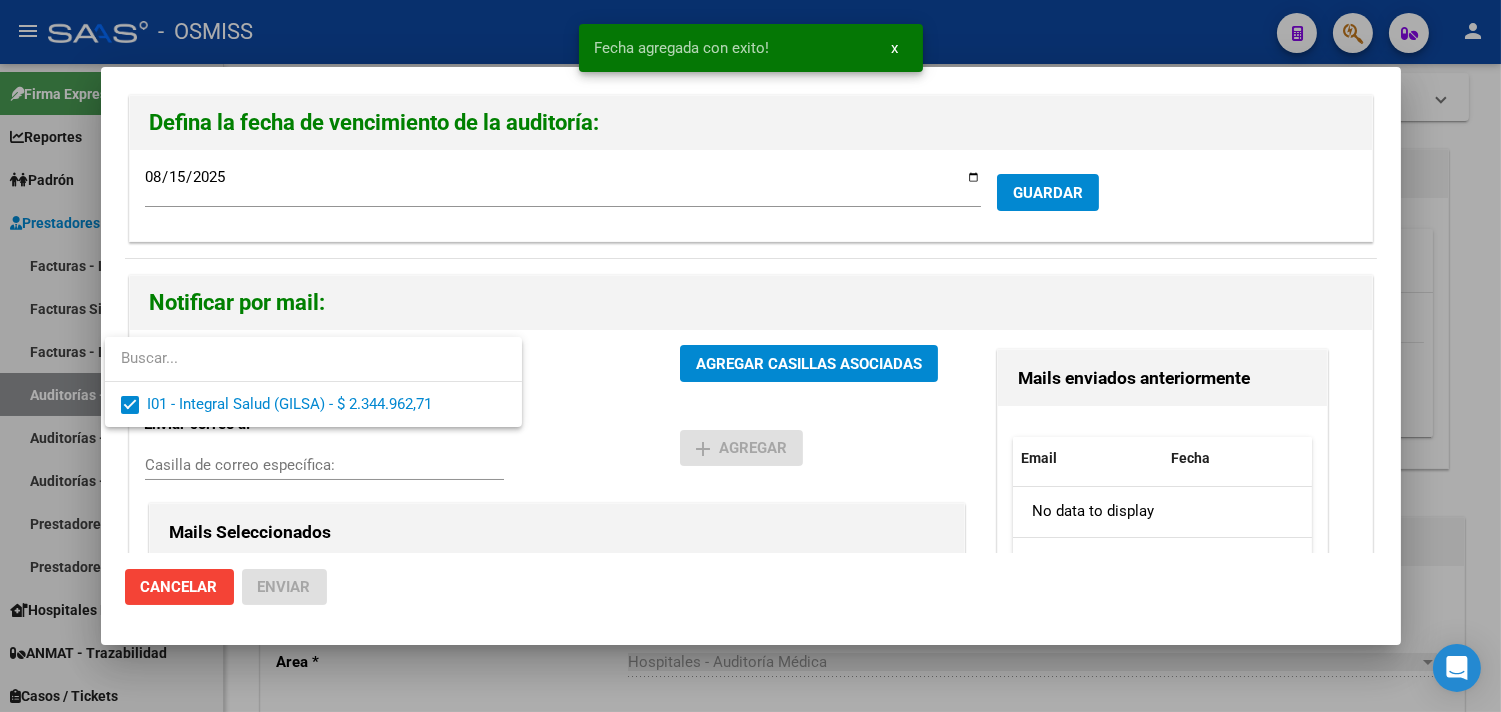 click at bounding box center (750, 356) 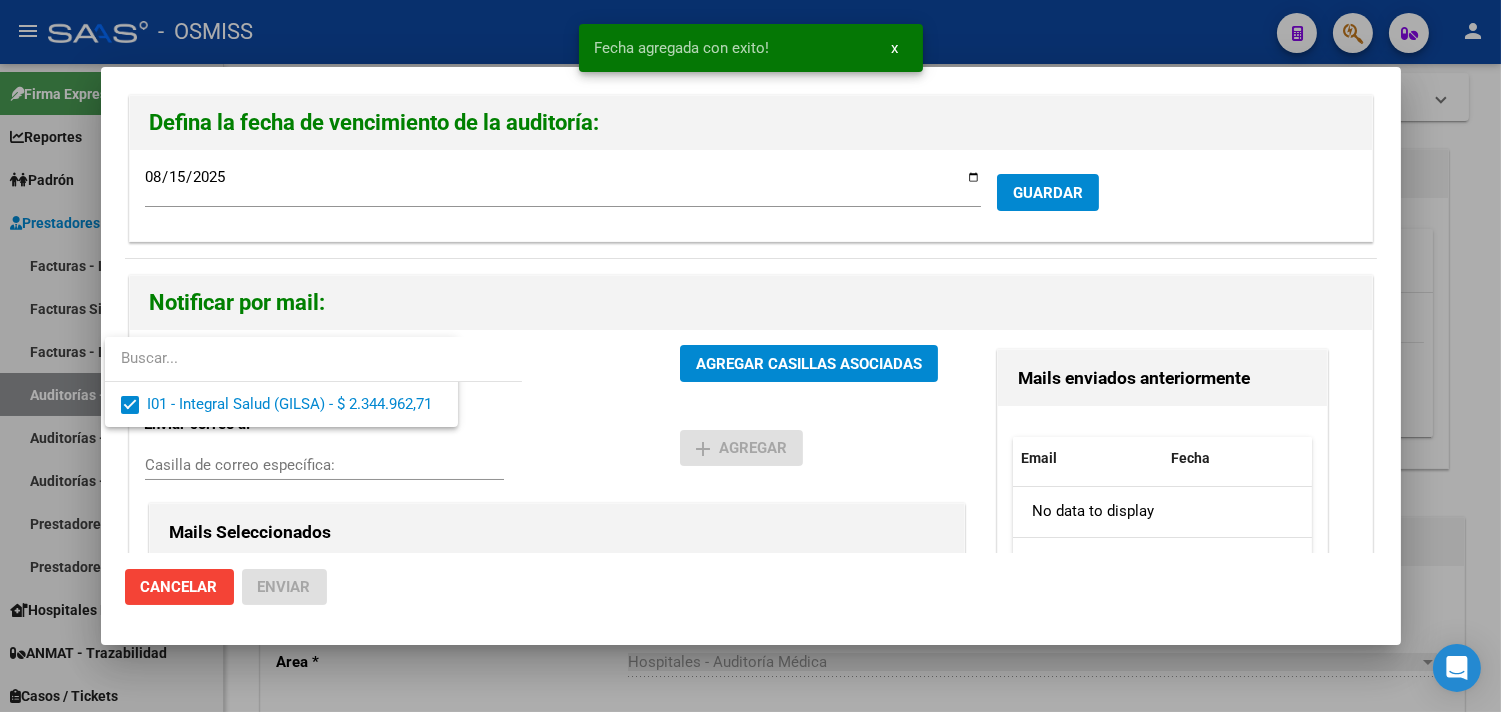 click on "Casilla de correo específica:" at bounding box center (324, 465) 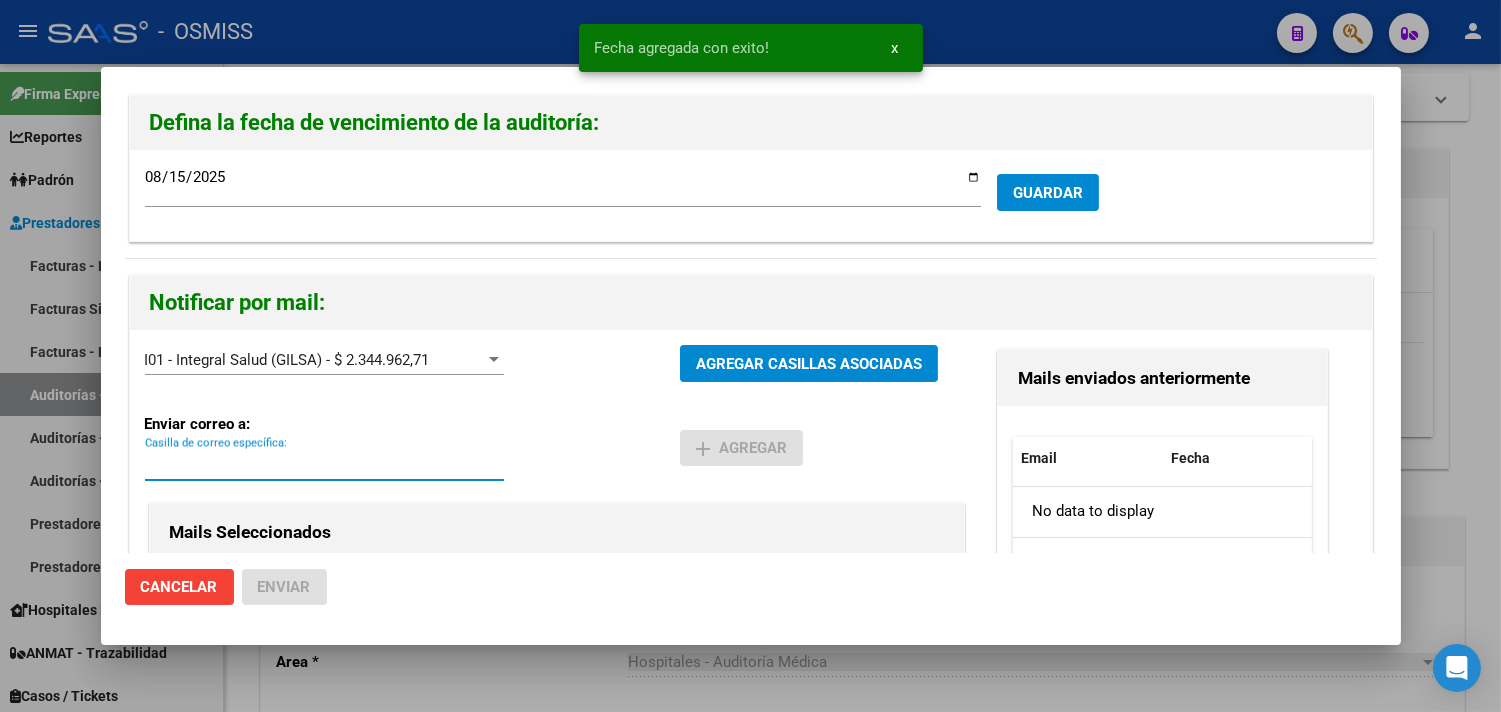 paste on "[EMAIL]" 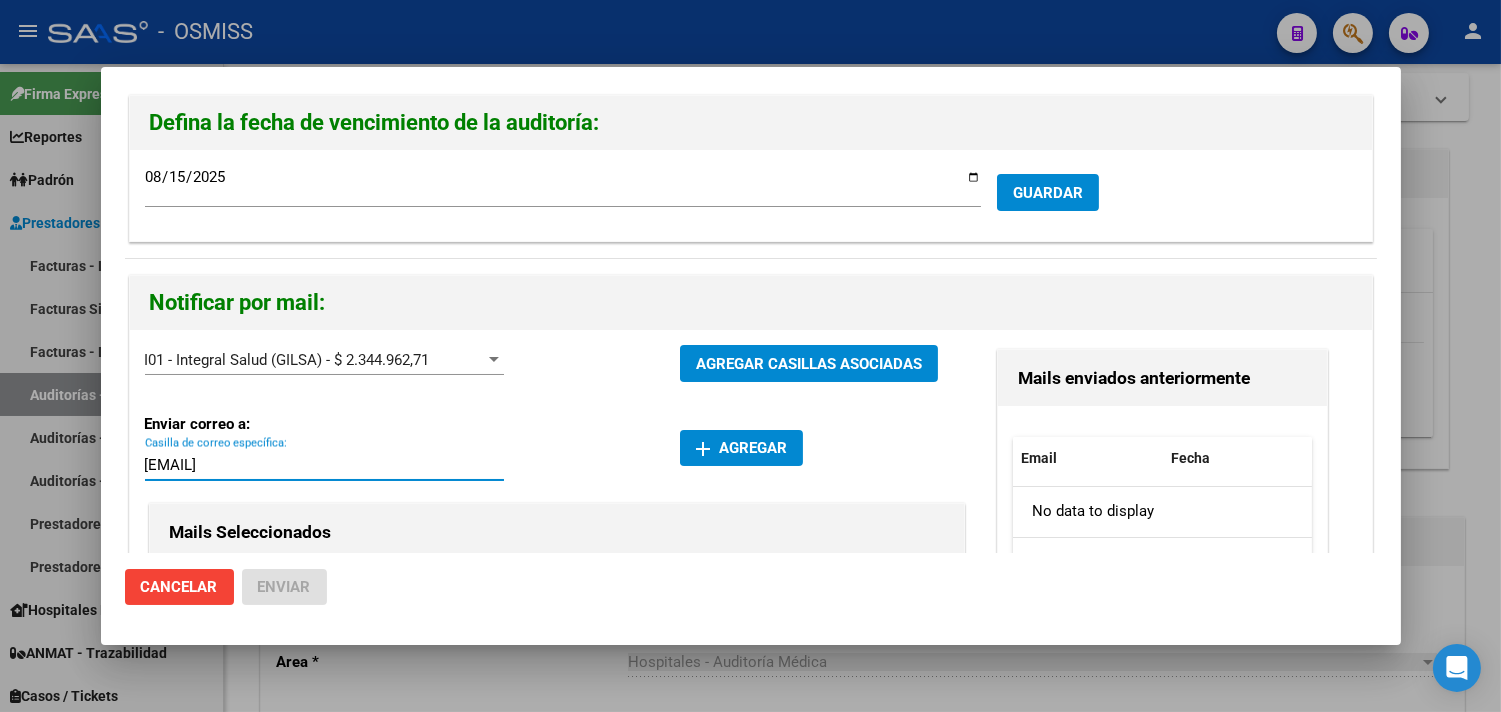 type on "[EMAIL]" 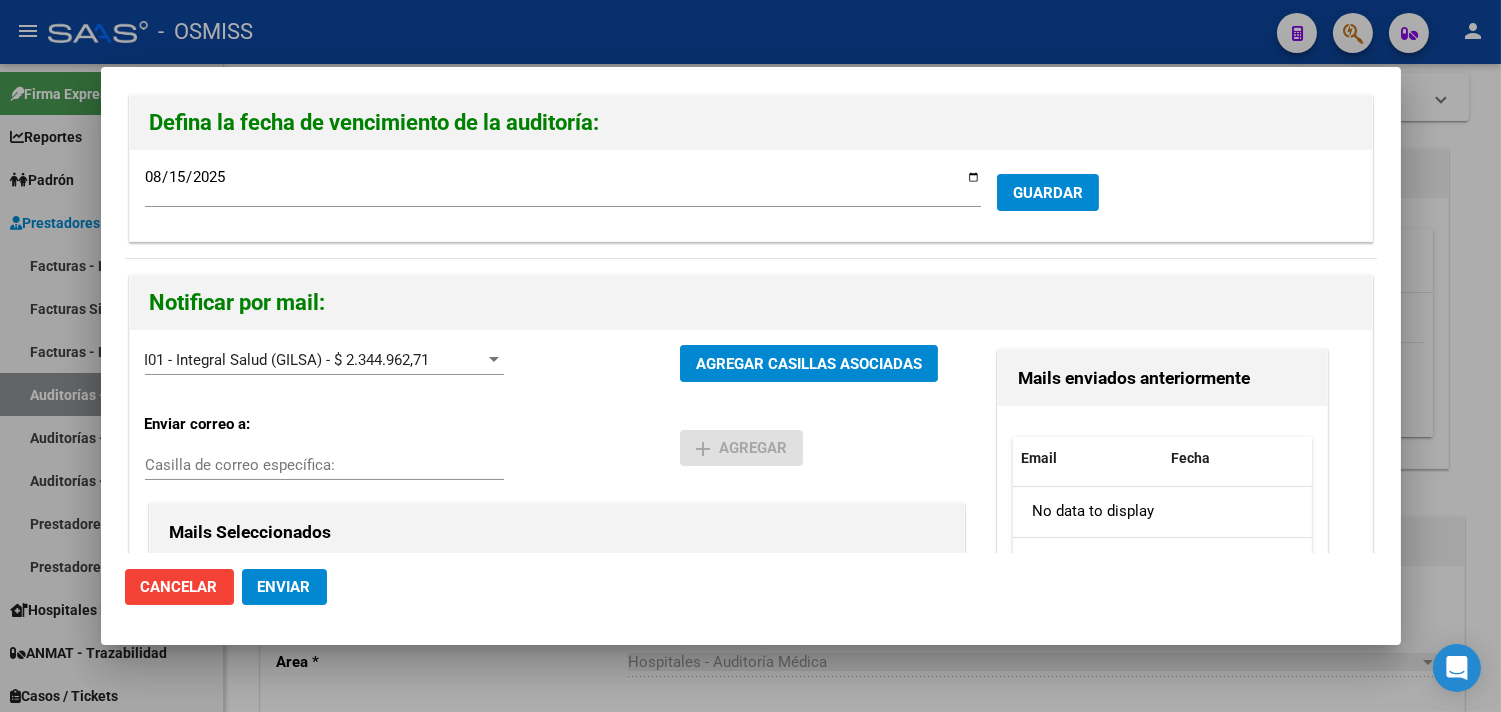 click on "Enviar" 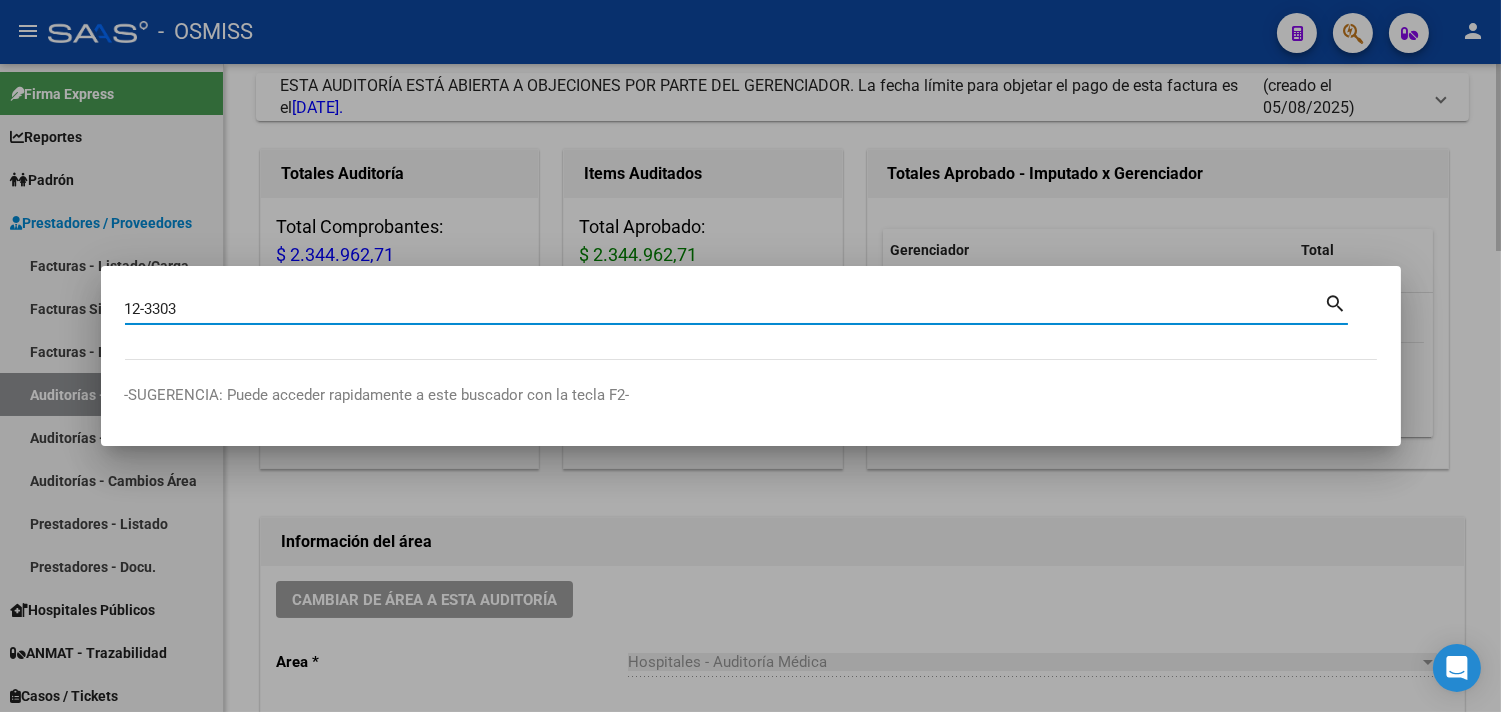 type on "12-3303" 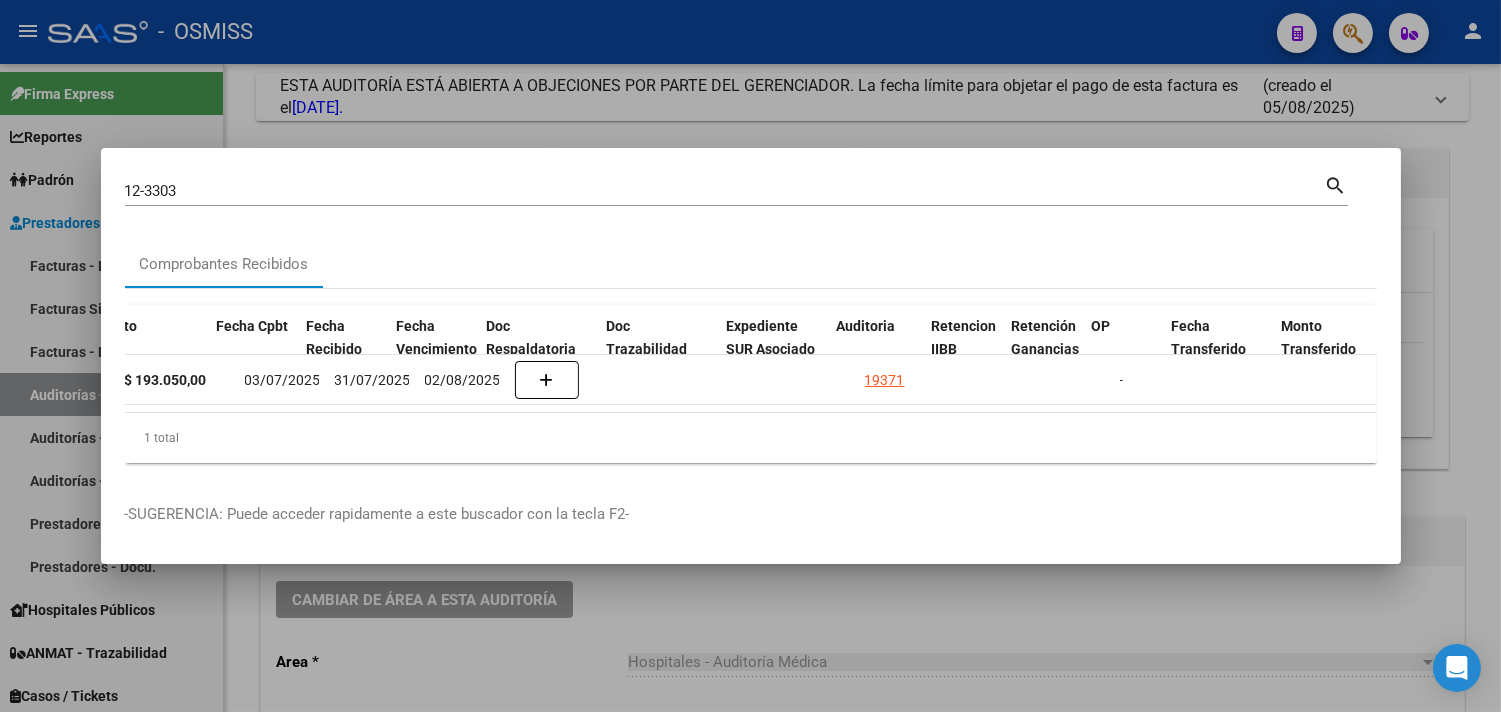 scroll, scrollTop: 0, scrollLeft: 864, axis: horizontal 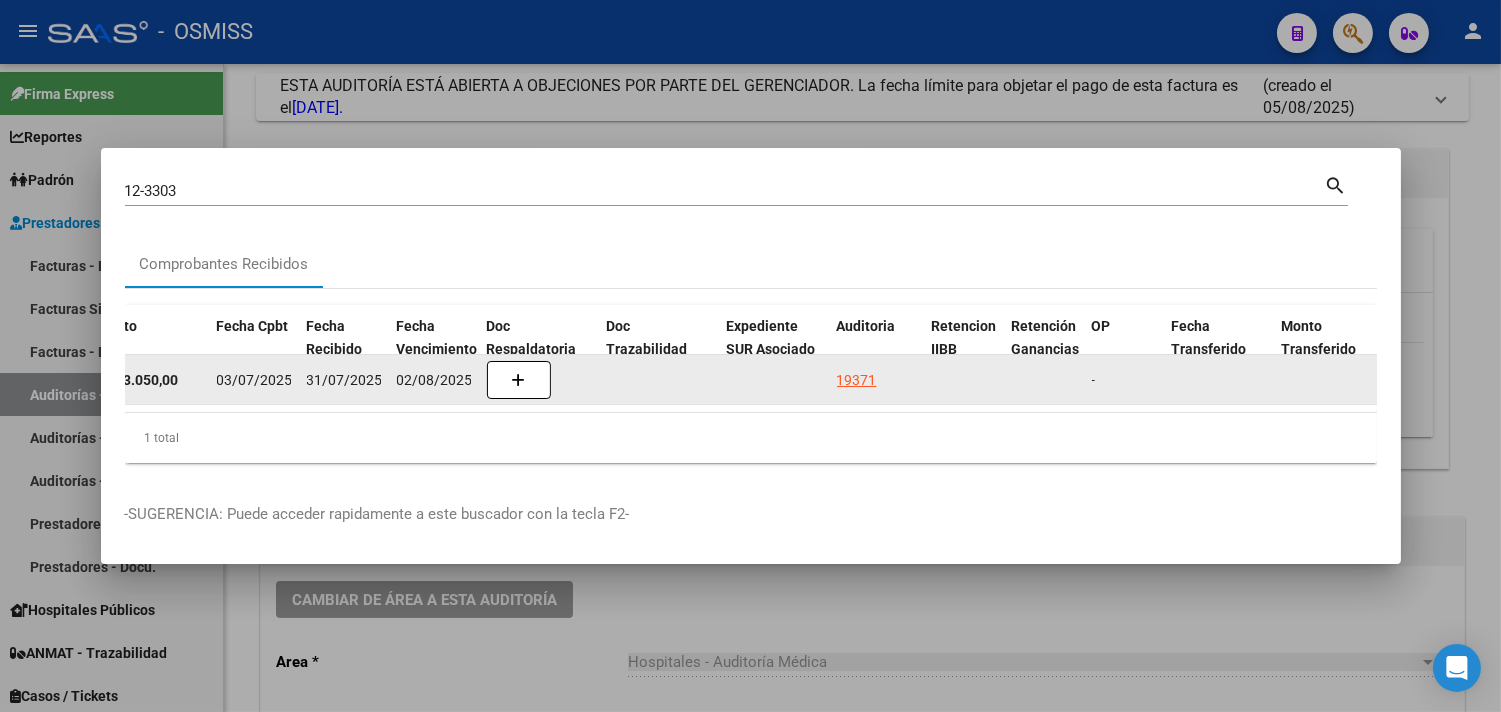 click on "19371" 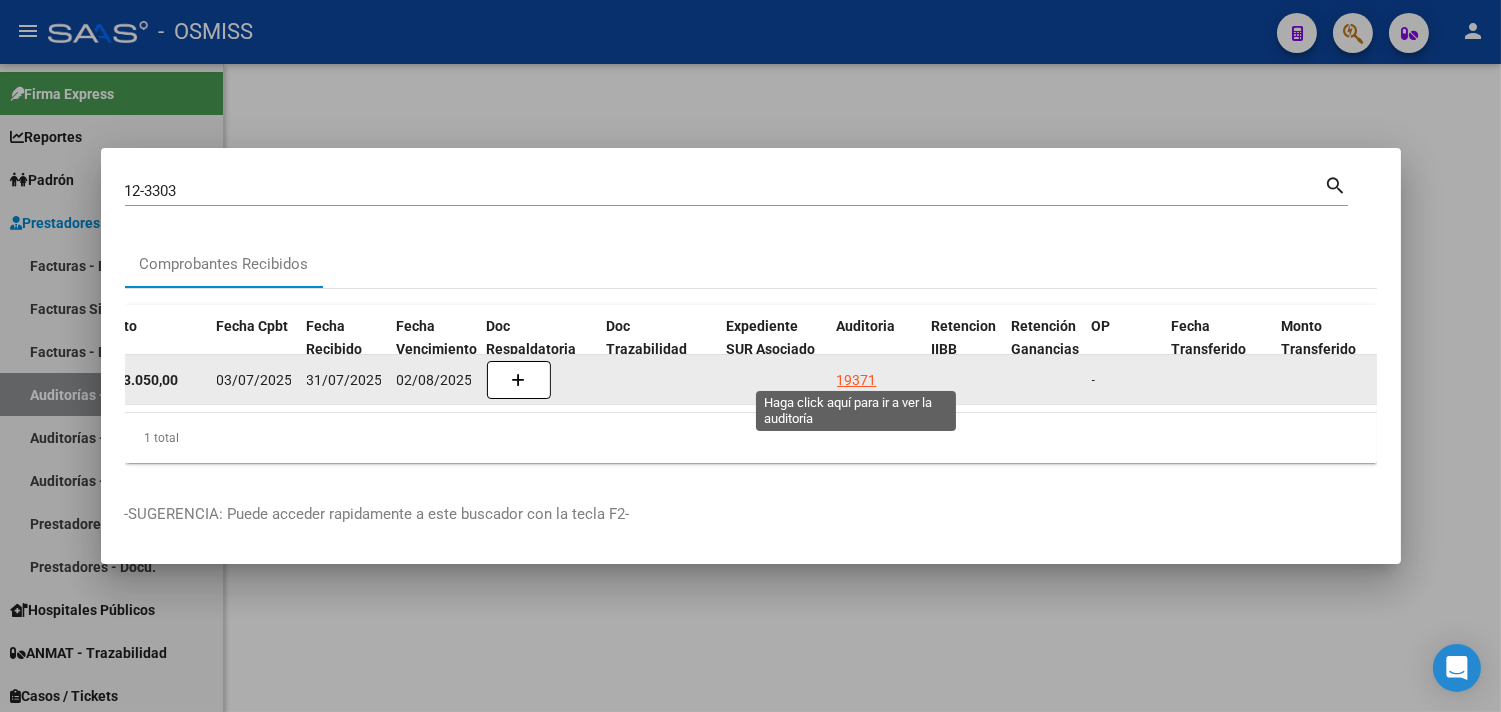 scroll, scrollTop: 0, scrollLeft: 0, axis: both 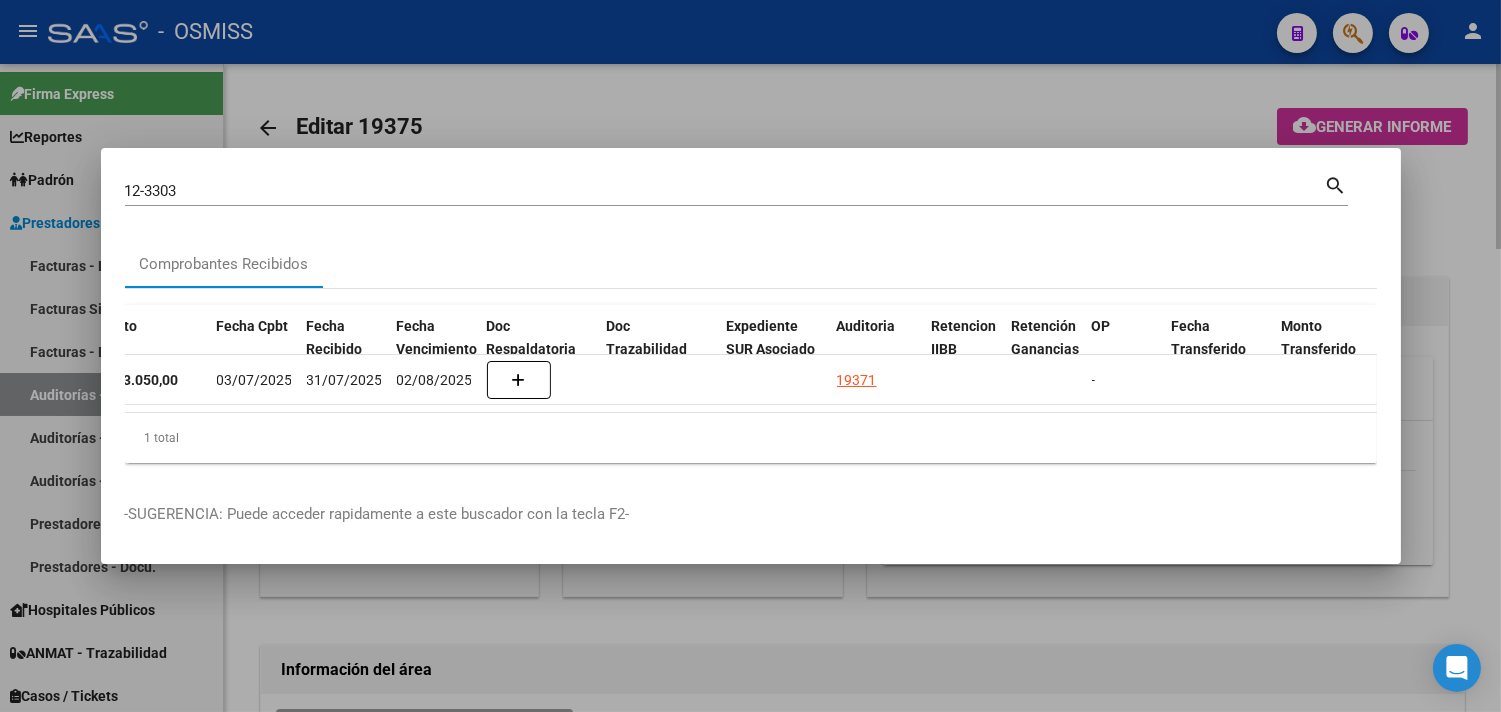 click at bounding box center [750, 356] 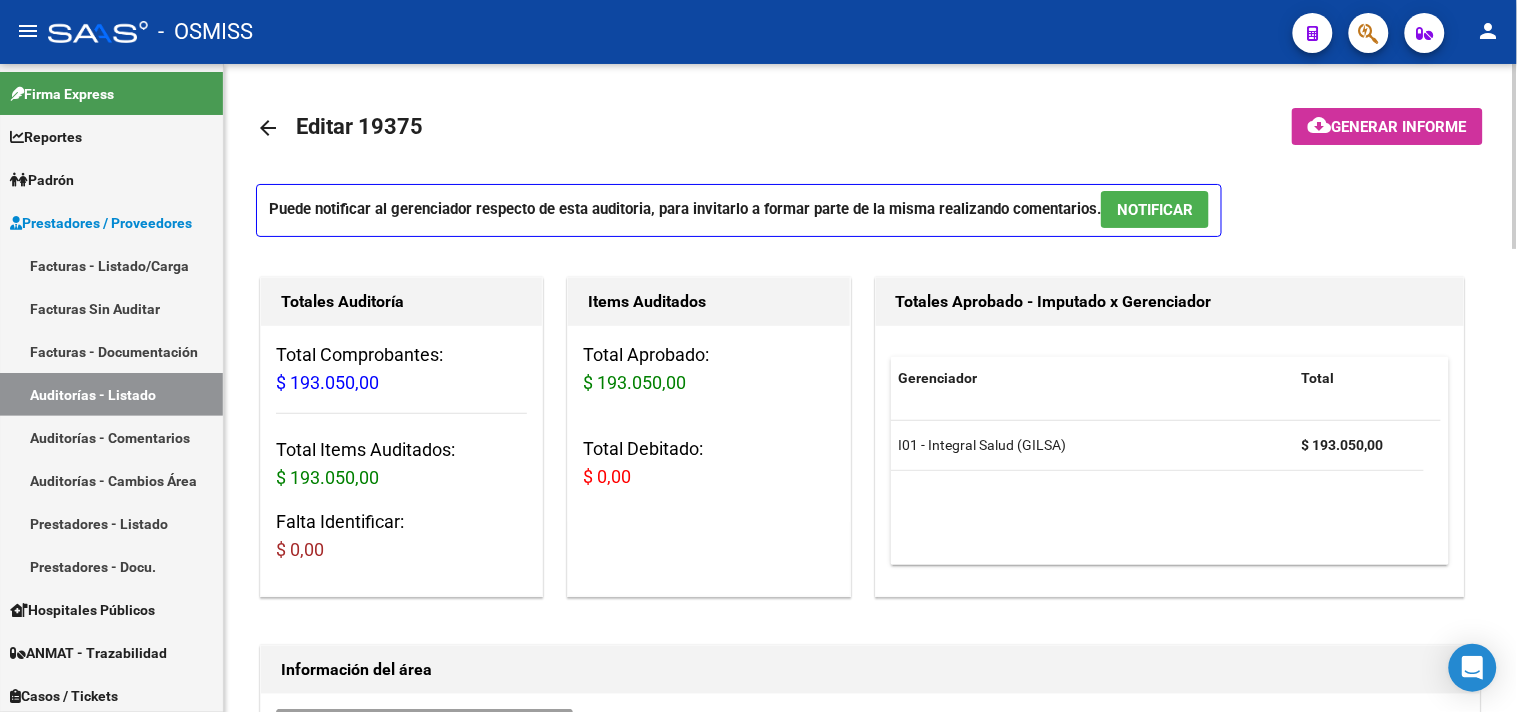 click on "NOTIFICAR" at bounding box center [1155, 210] 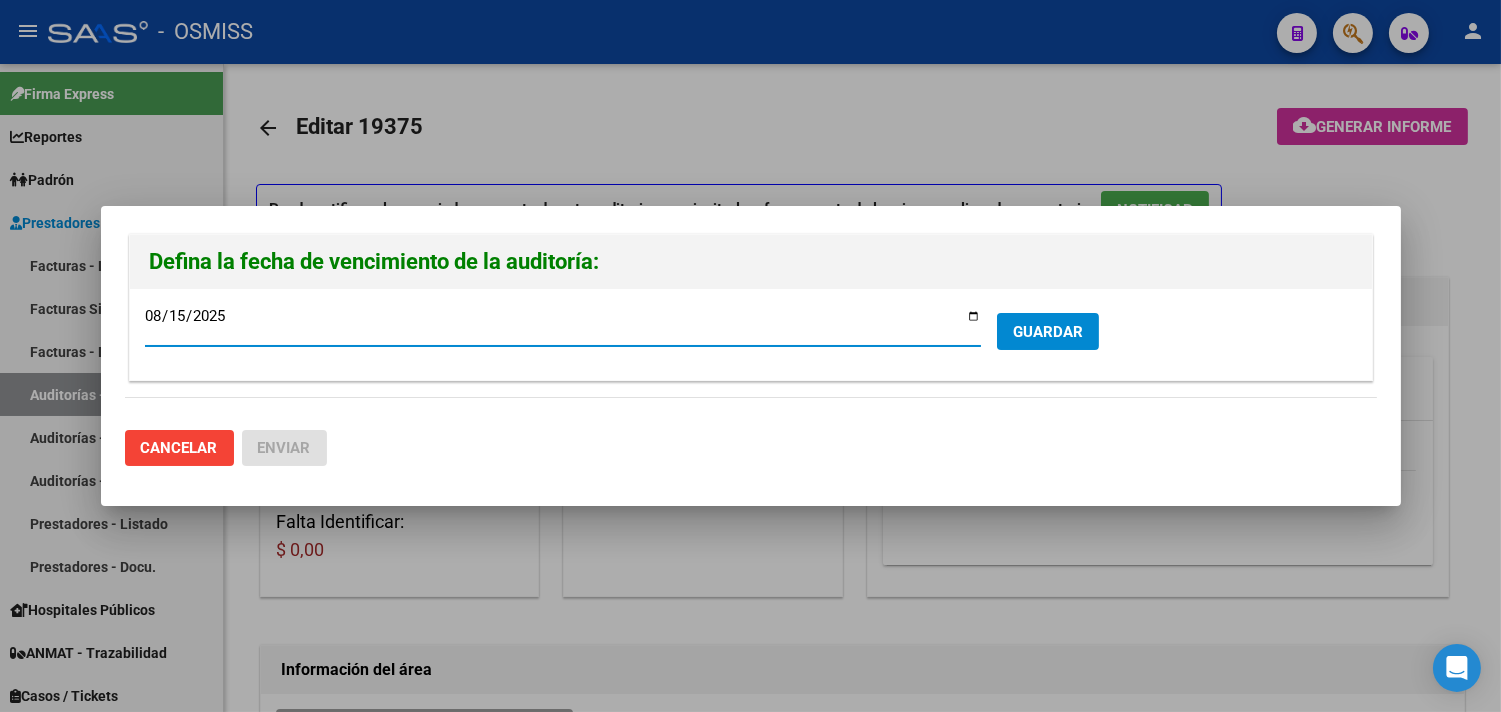 click on "GUARDAR" at bounding box center (1048, 332) 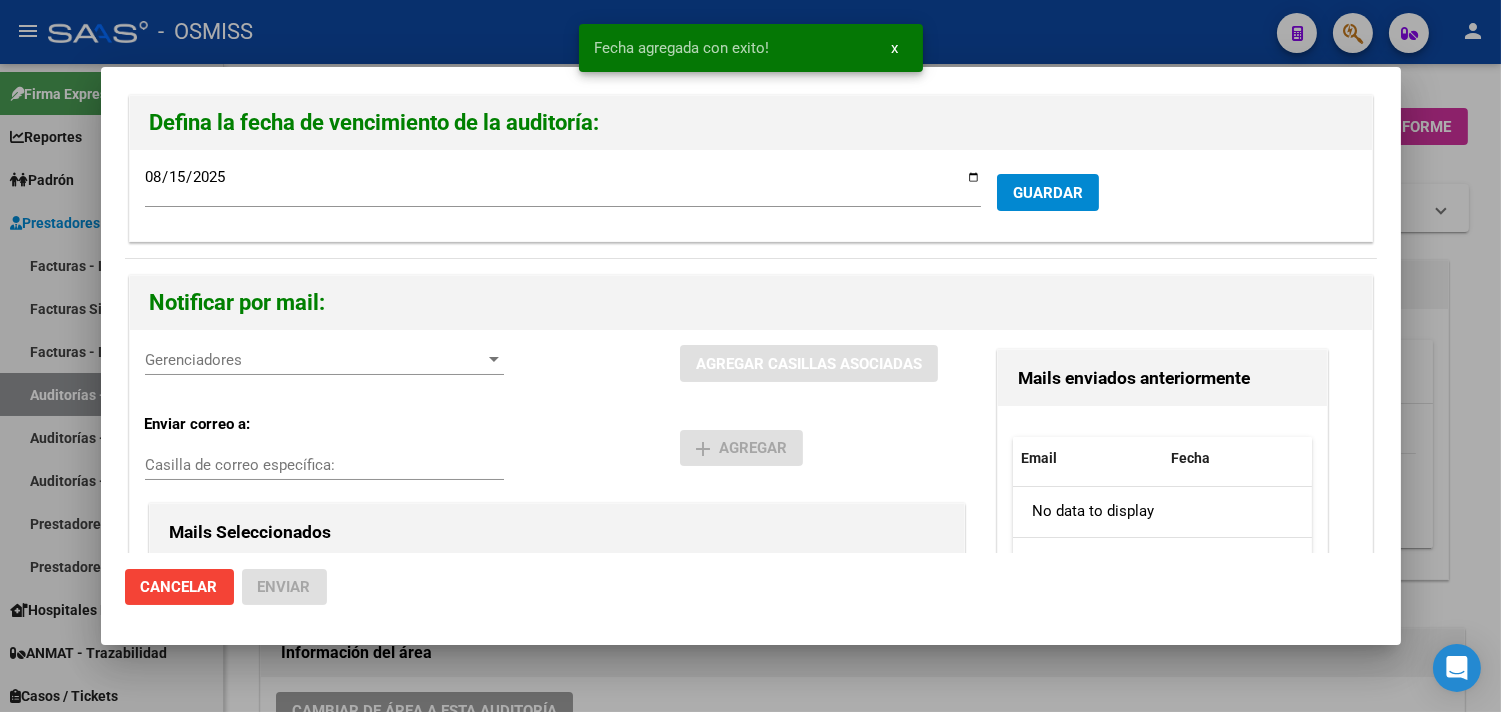 click on "Gerenciadores" at bounding box center [315, 360] 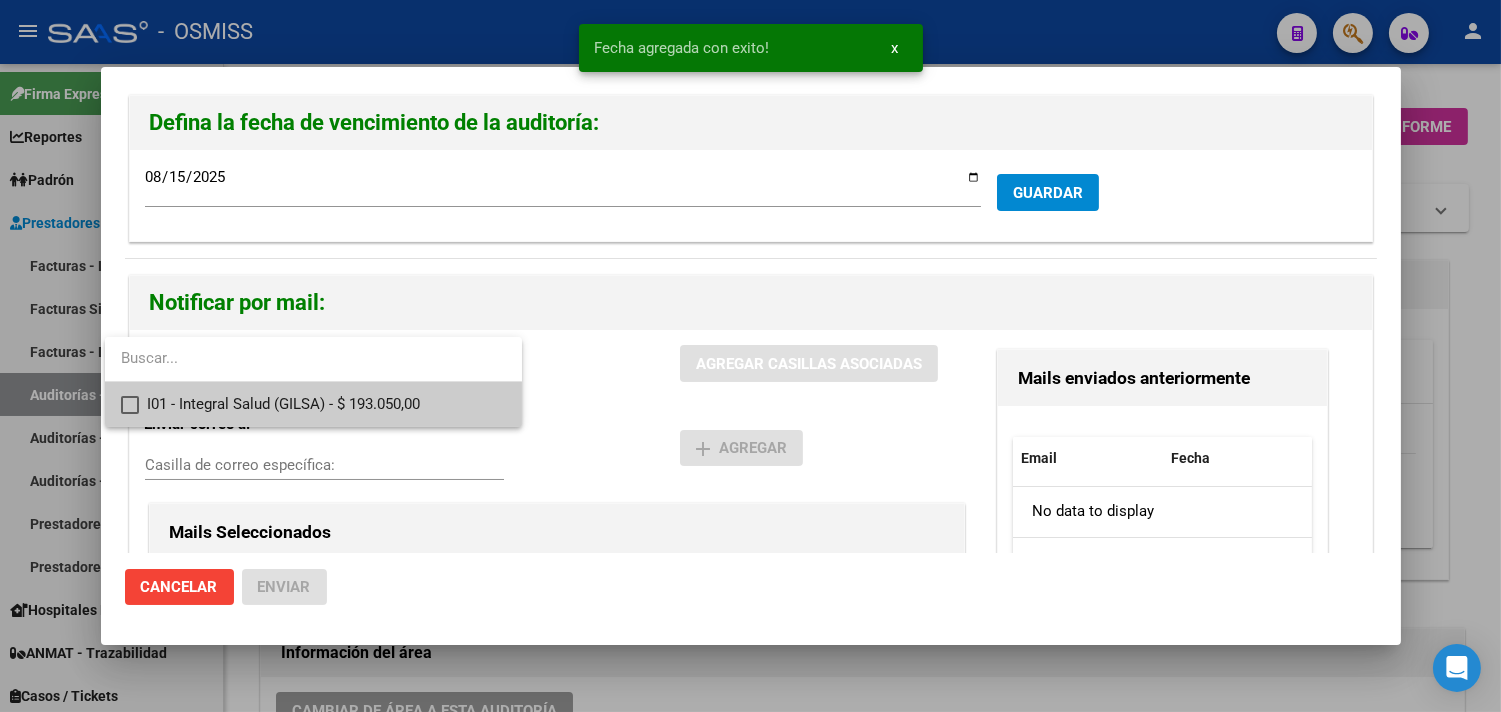 click on "I01 - Integral Salud (GILSA) - $ 193.050,00" at bounding box center [326, 404] 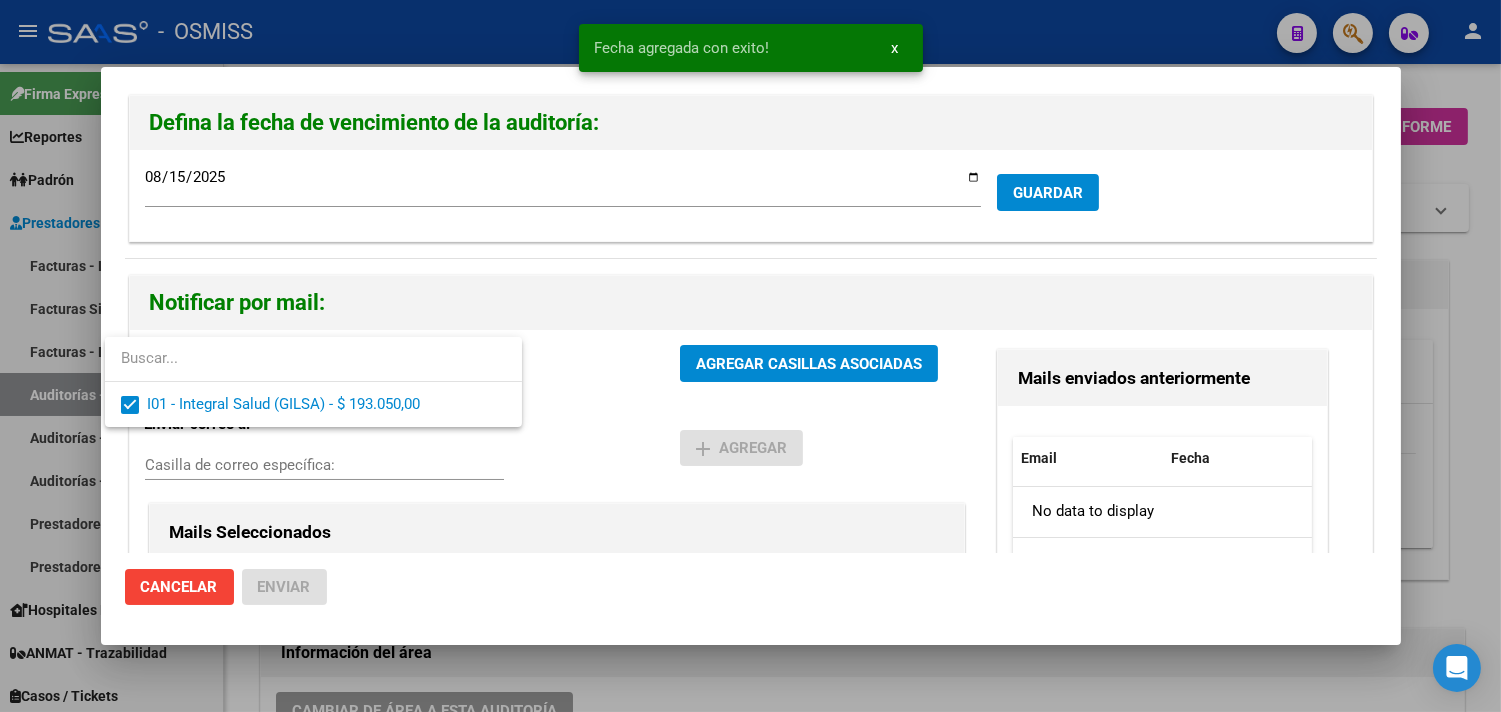 click at bounding box center (750, 356) 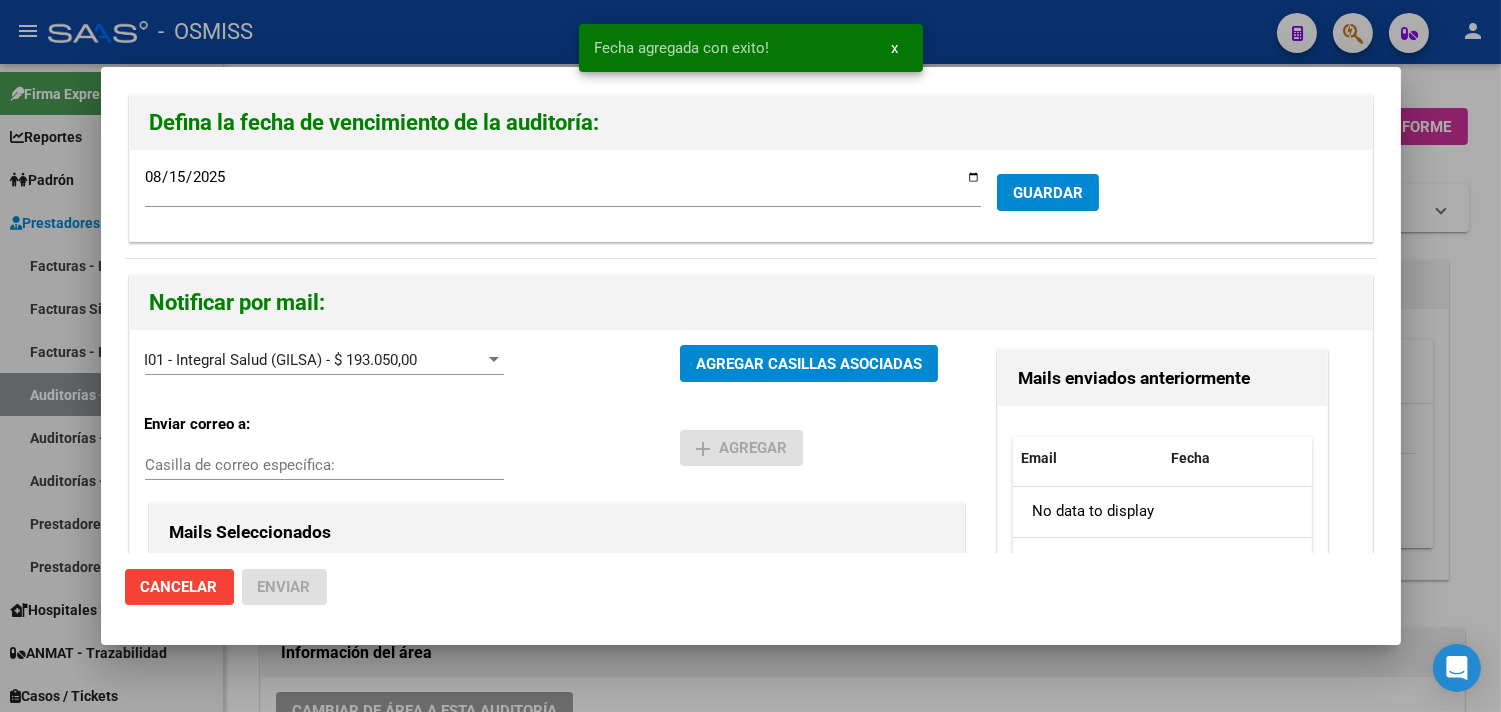 click on "Casilla de correo específica:" at bounding box center (324, 465) 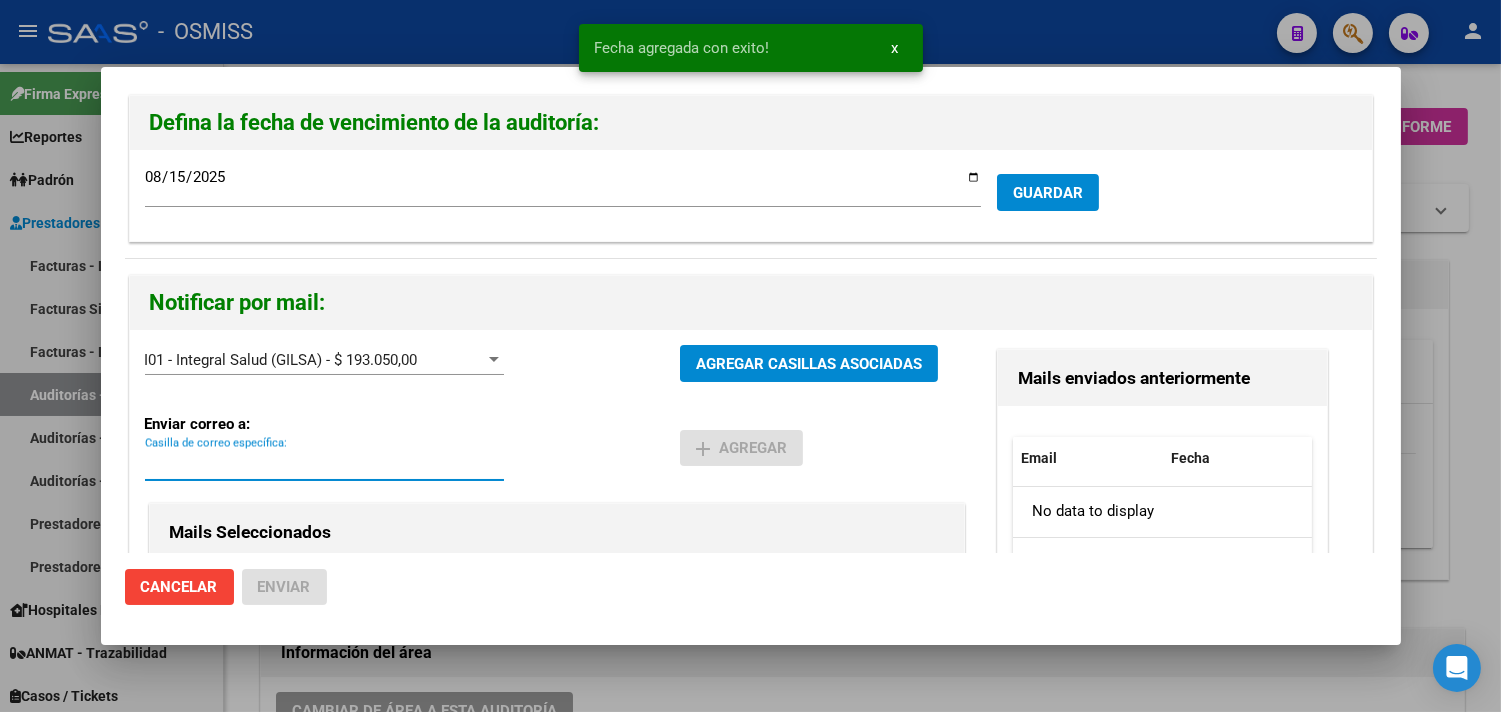 paste on "[EMAIL]" 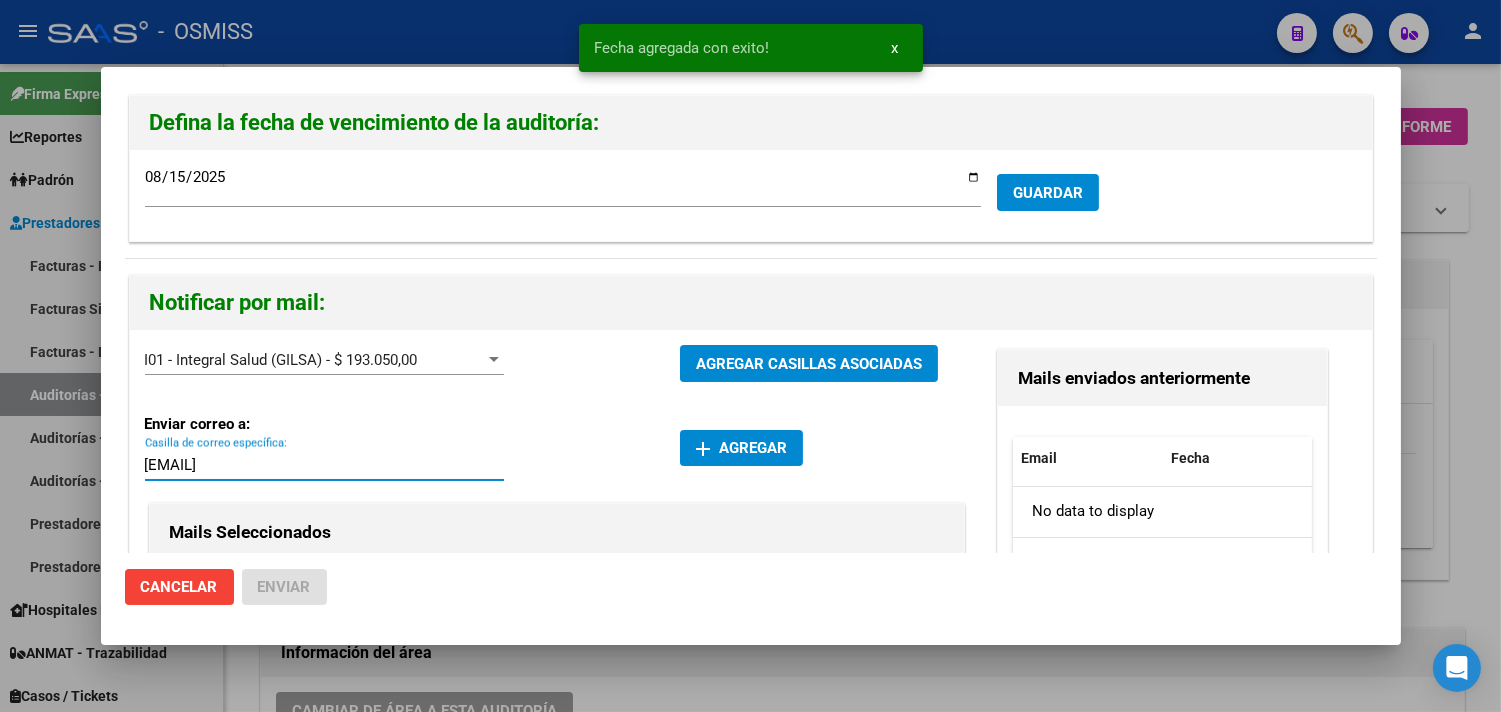 type on "[EMAIL]" 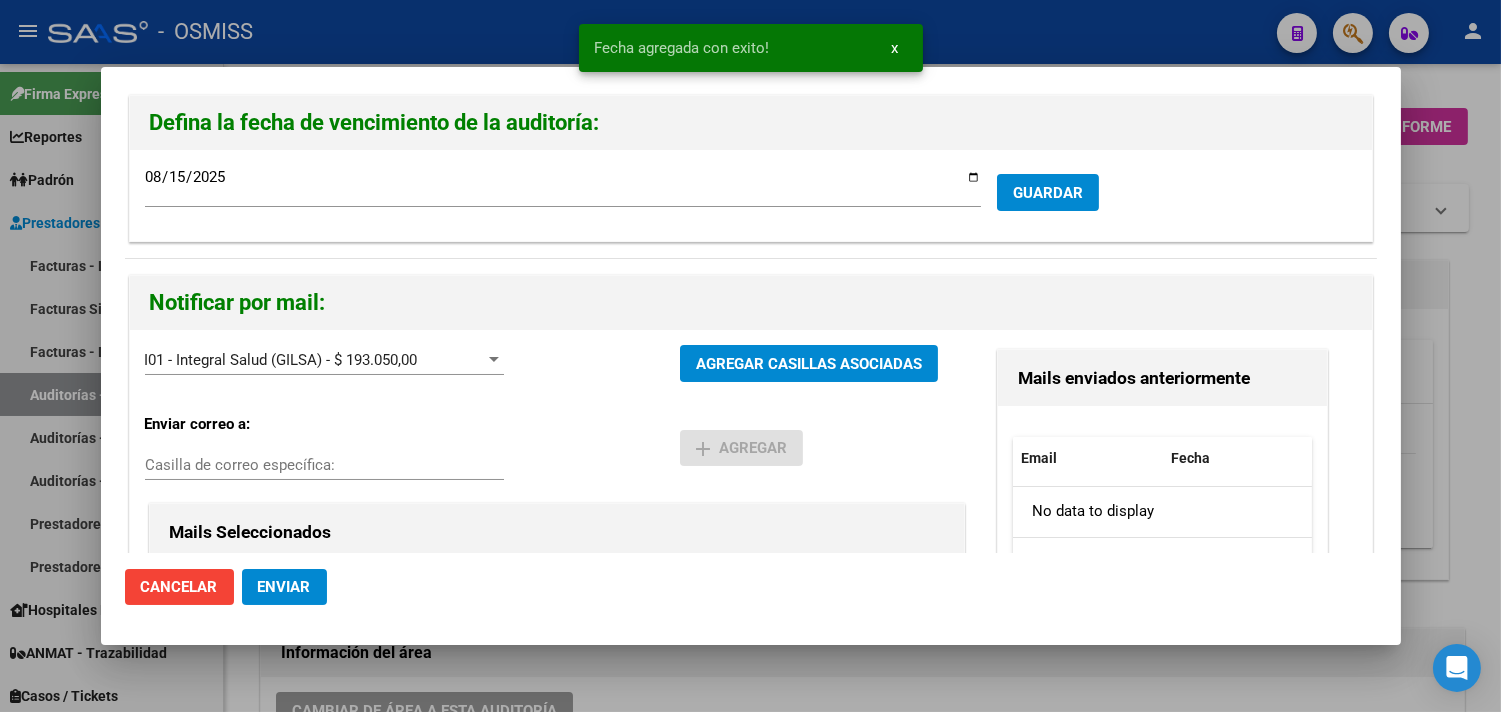 click on "Enviar" 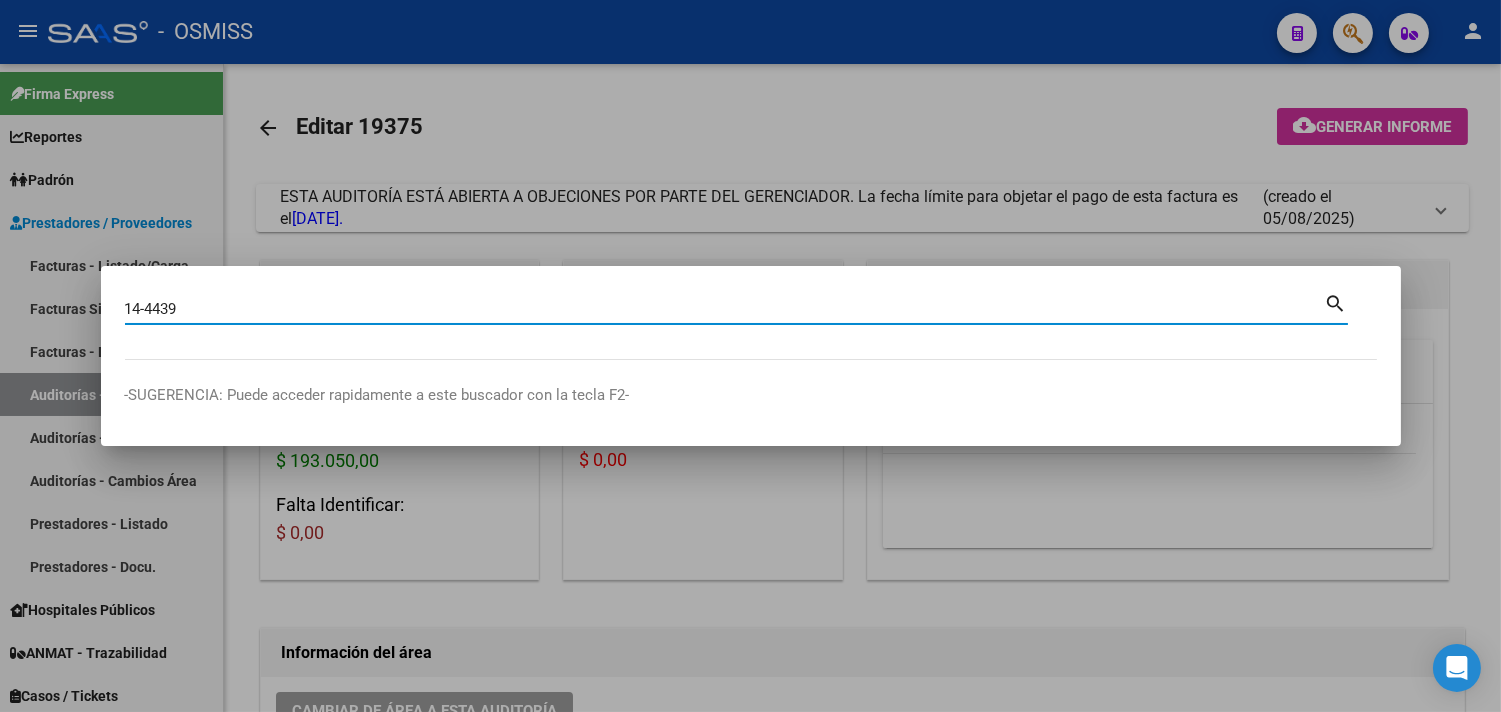 type on "14-4439" 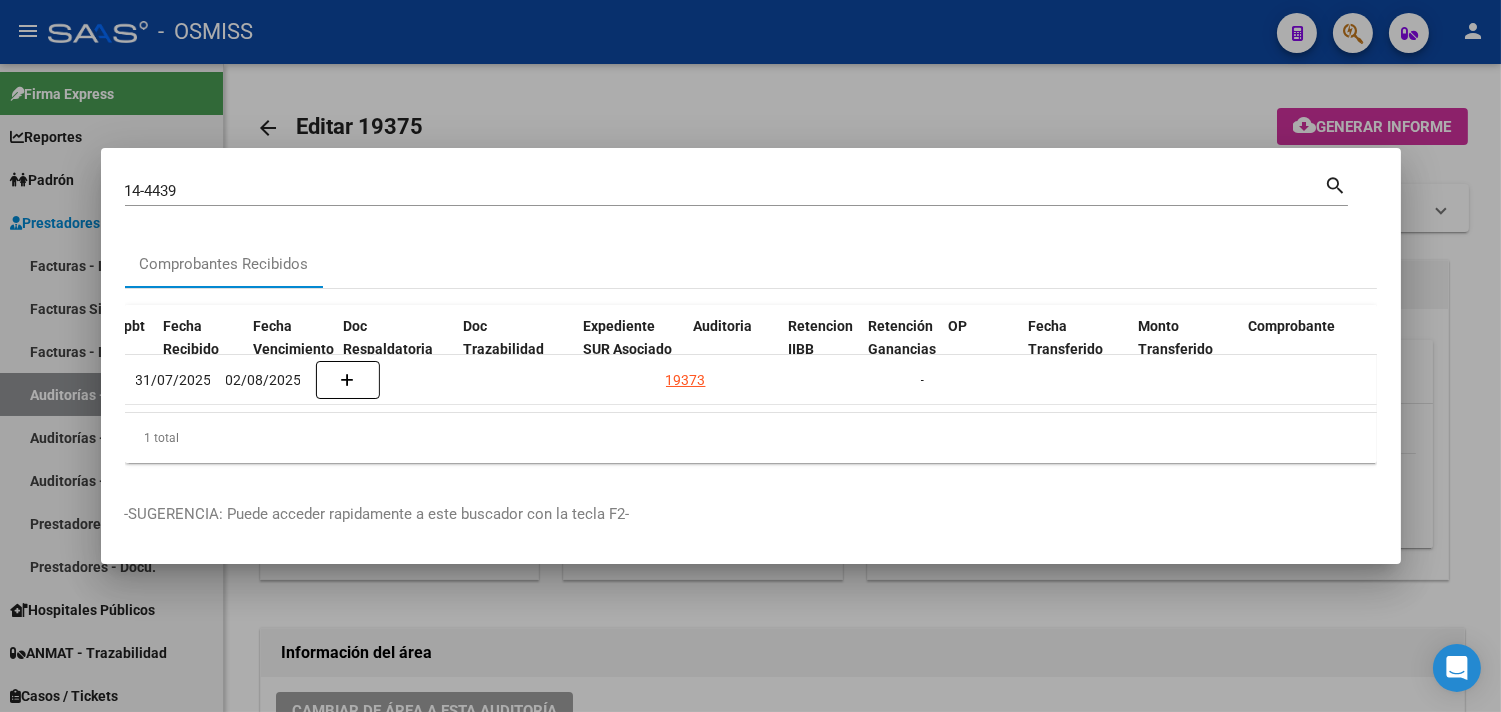 scroll, scrollTop: 0, scrollLeft: 1051, axis: horizontal 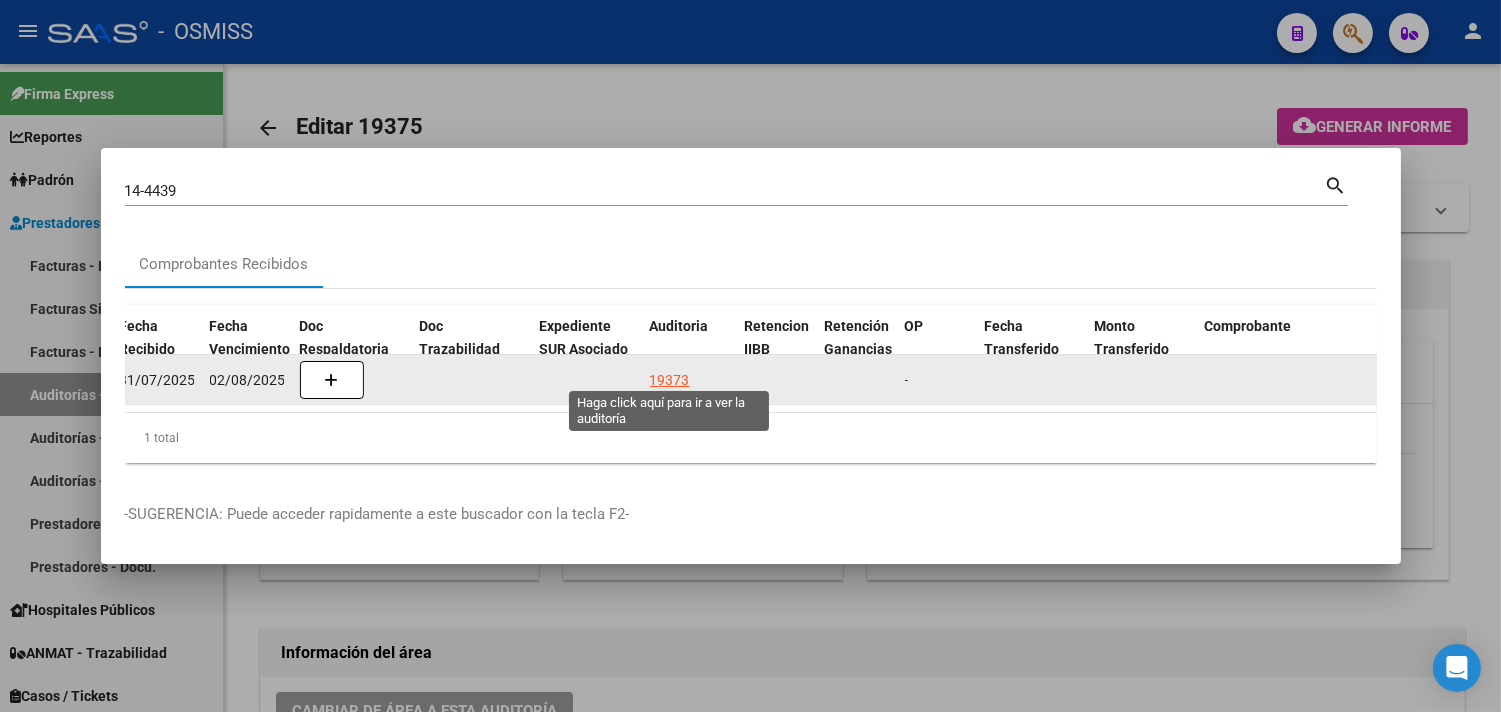 click on "19373" 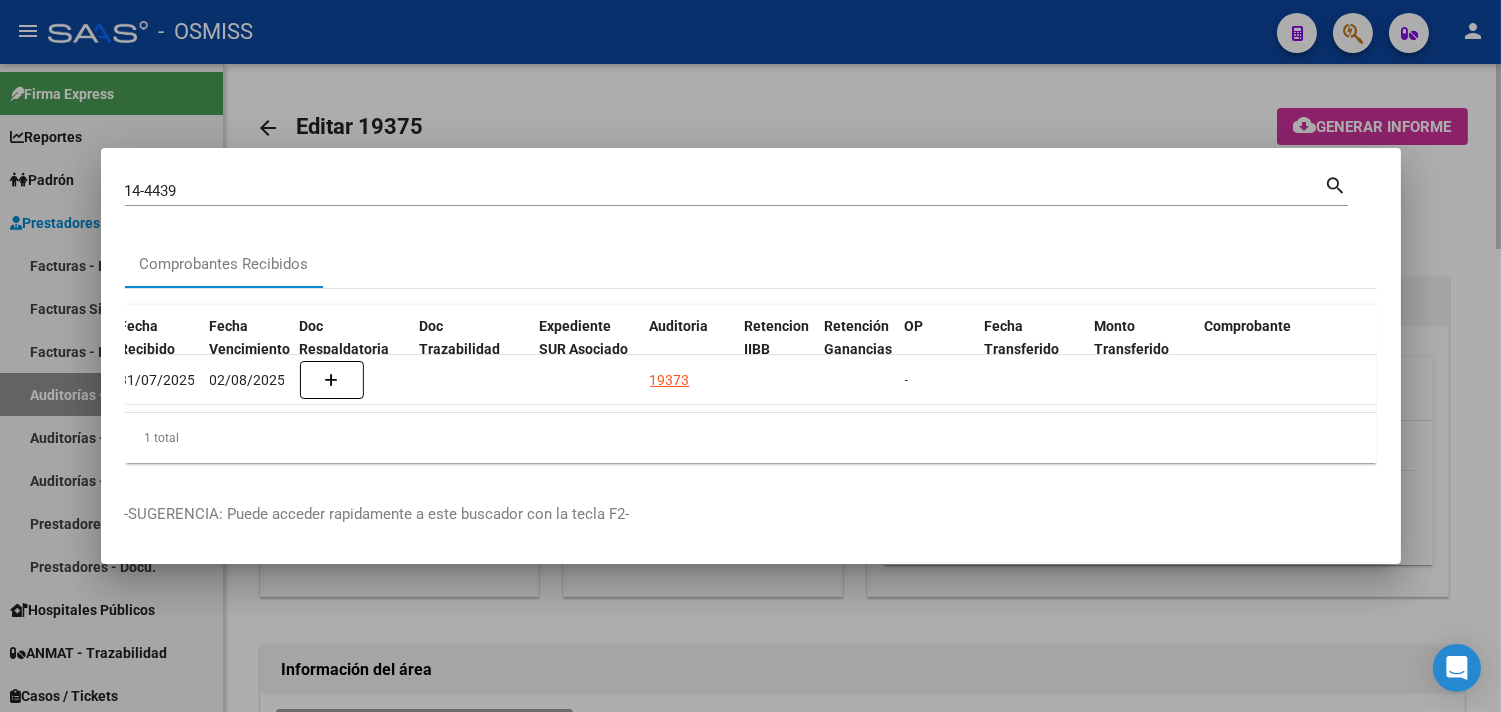 click at bounding box center (750, 356) 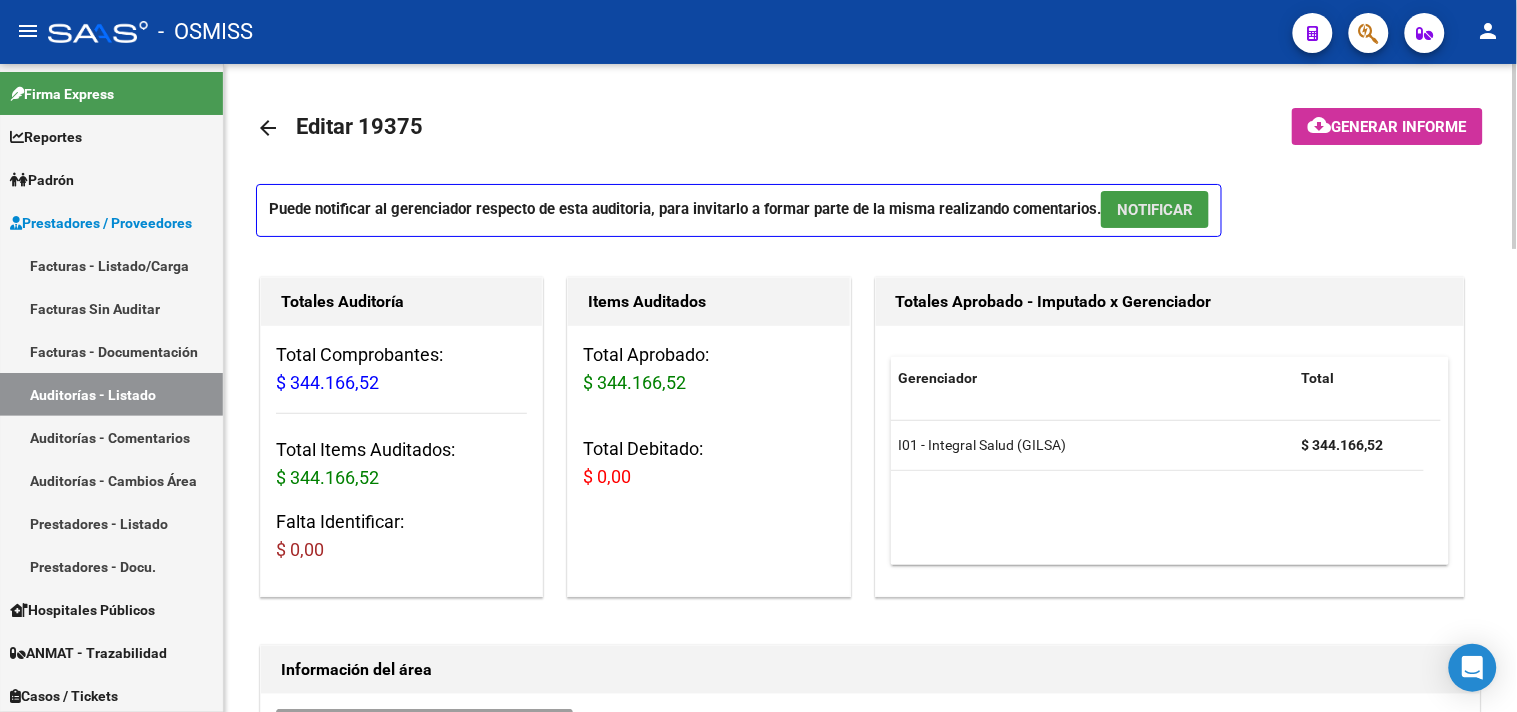 click on "NOTIFICAR" at bounding box center [1155, 210] 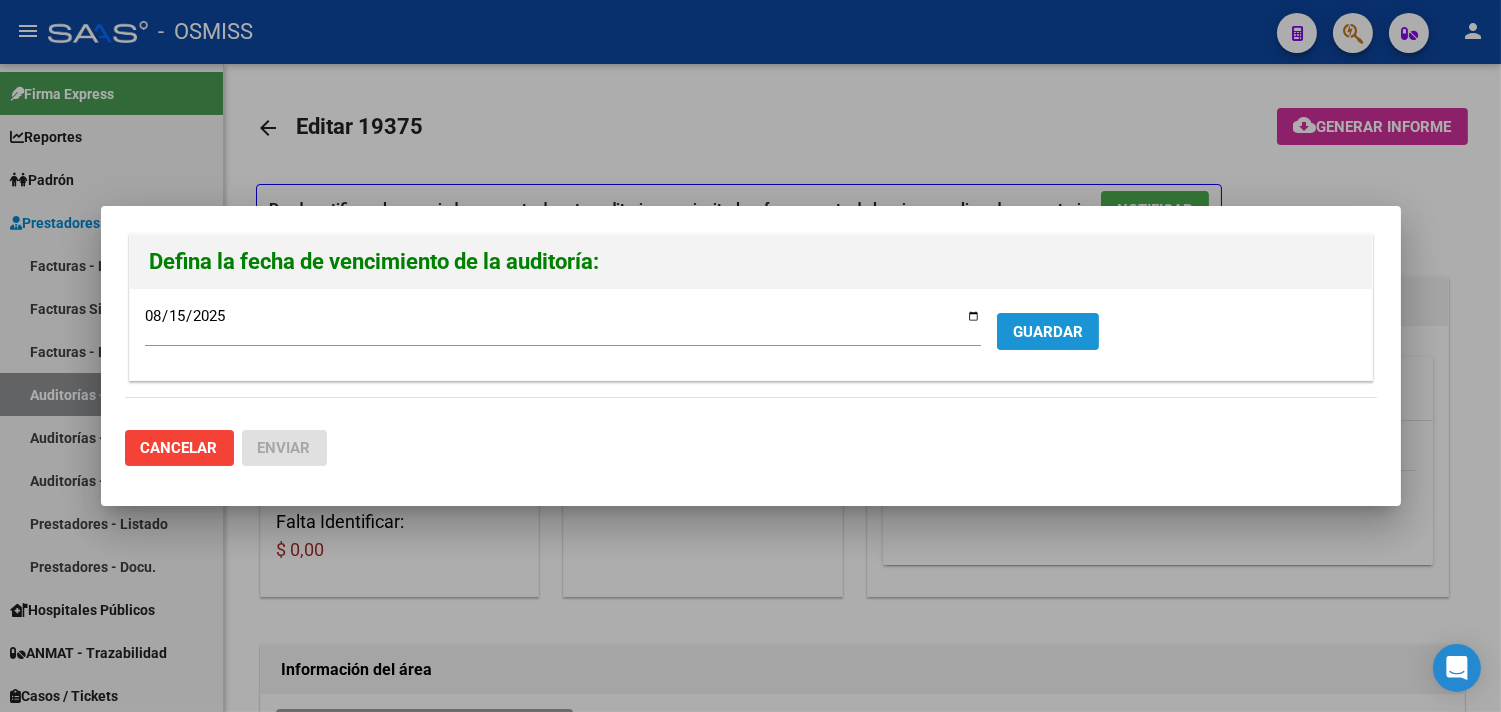 click on "GUARDAR" at bounding box center (1048, 332) 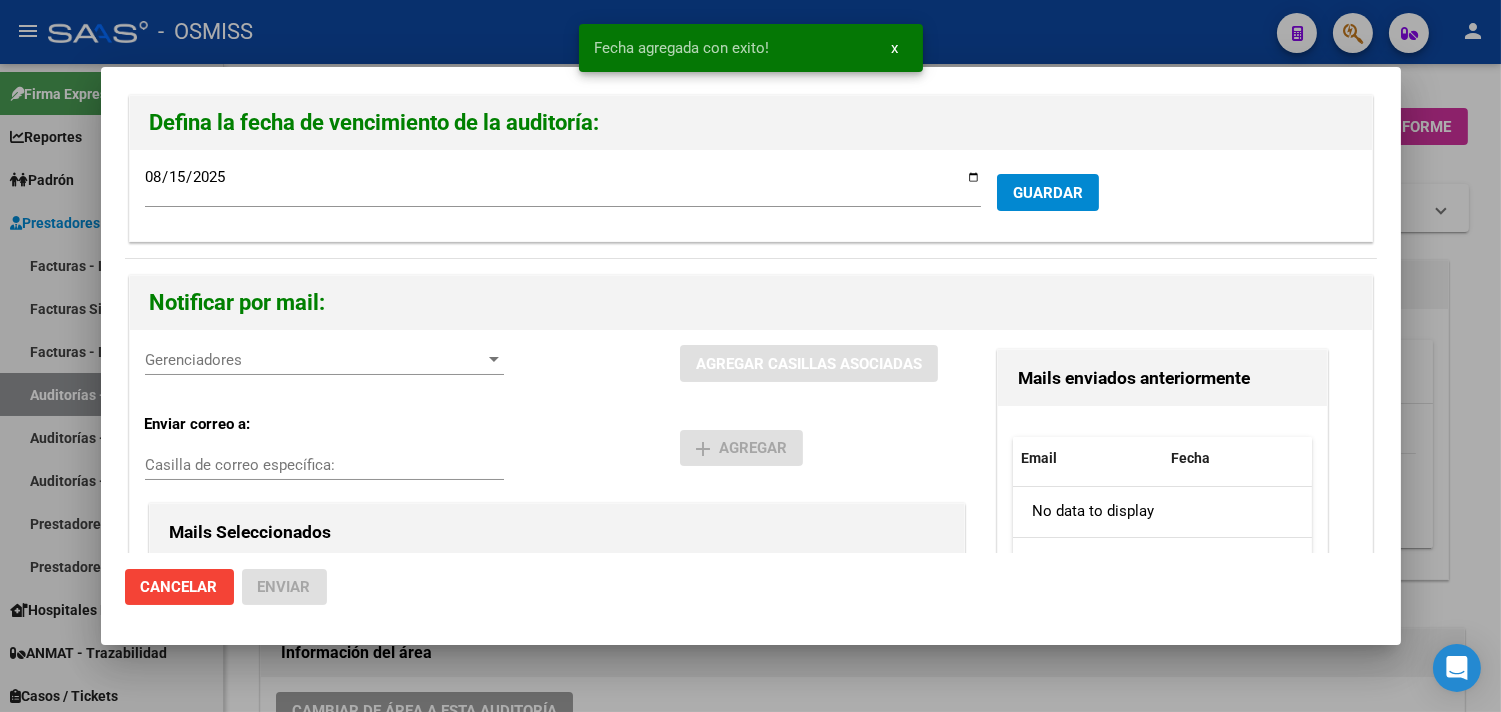 click on "Gerenciadores" at bounding box center (315, 360) 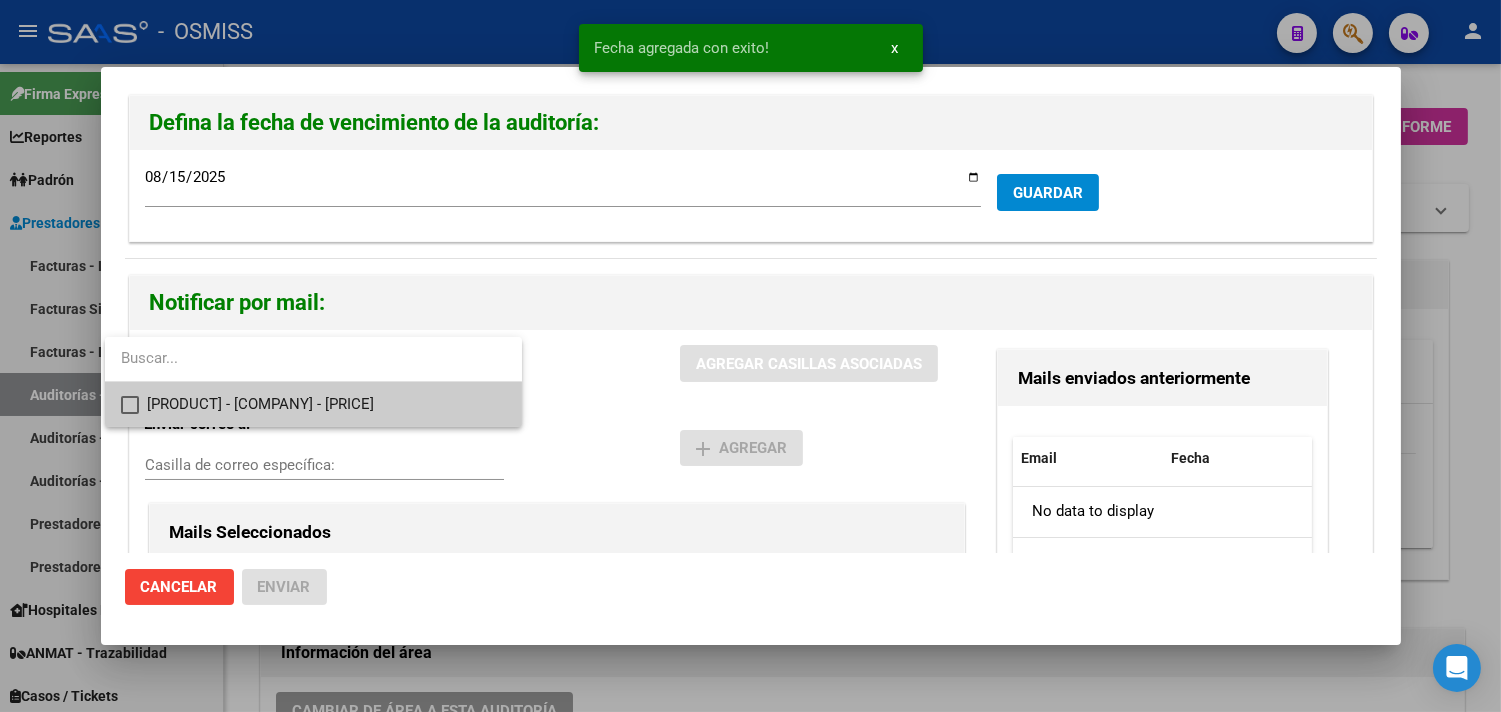 click on "[PRODUCT] - [COMPANY] - [PRICE]" at bounding box center [326, 404] 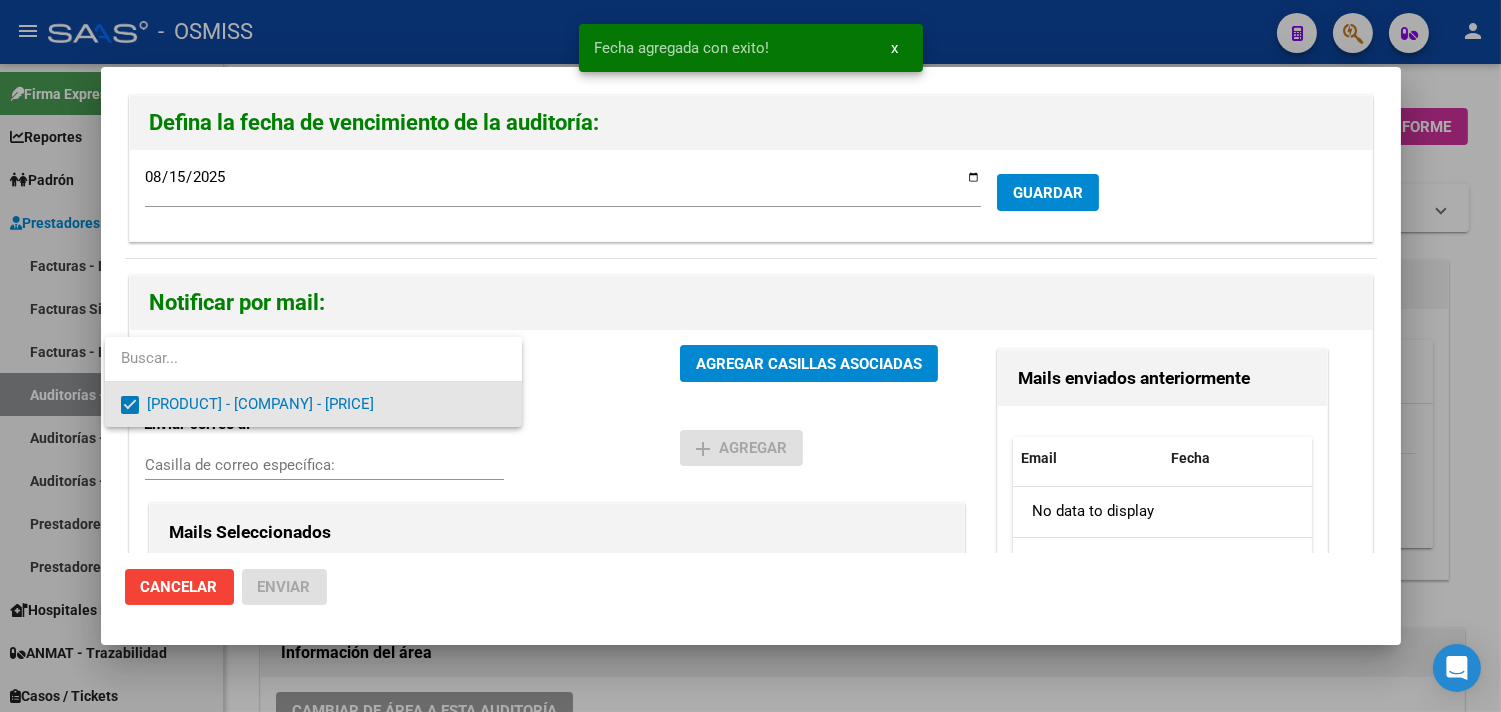 click at bounding box center (750, 356) 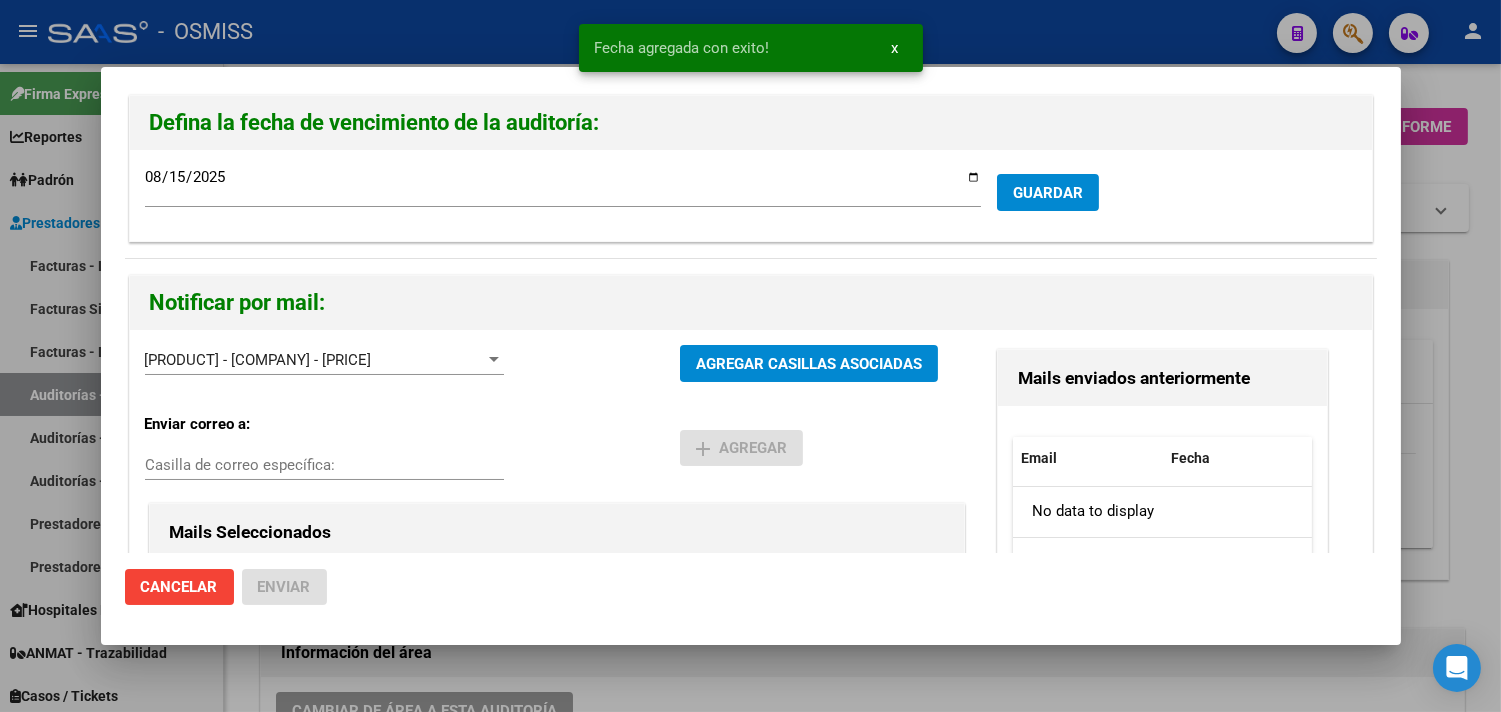 click on "Casilla de correo específica:" at bounding box center (324, 465) 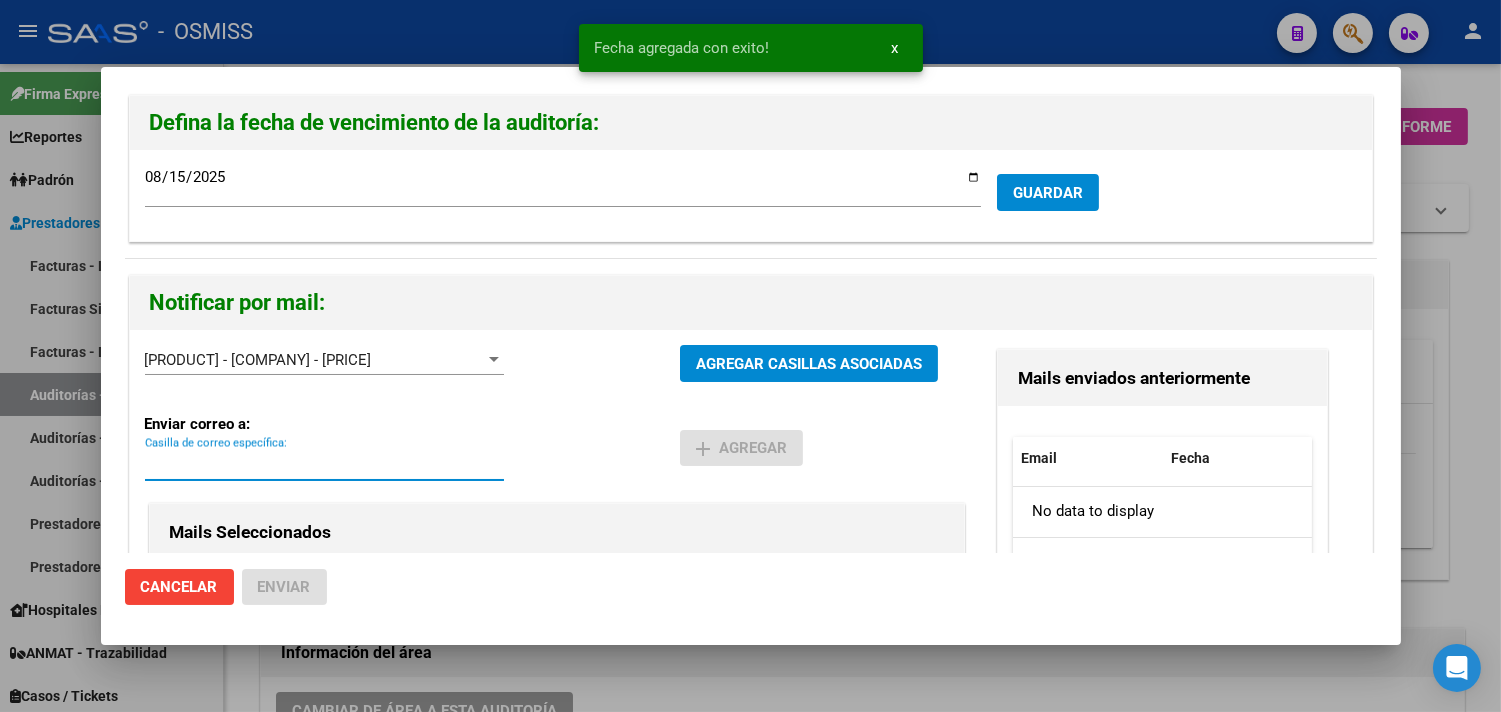 paste on "[EMAIL]" 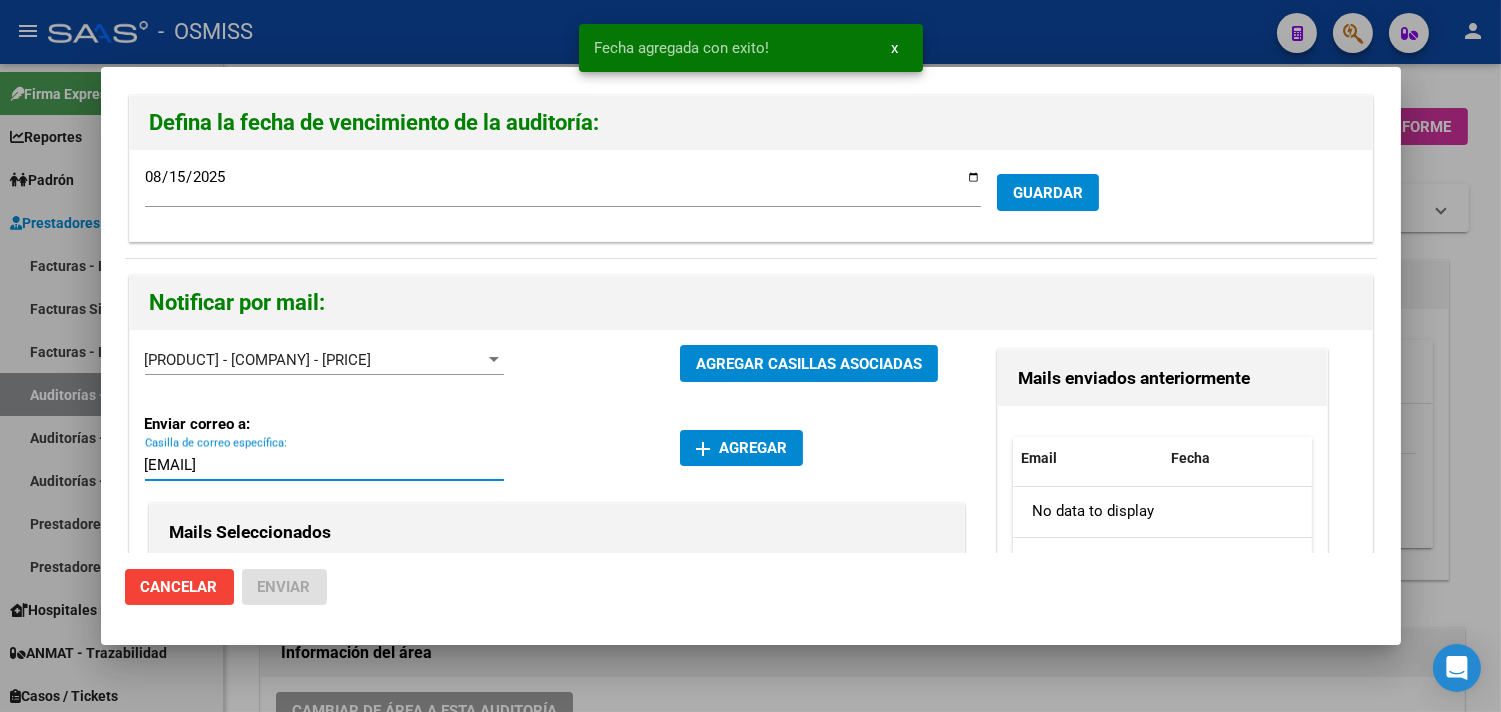 type on "[EMAIL]" 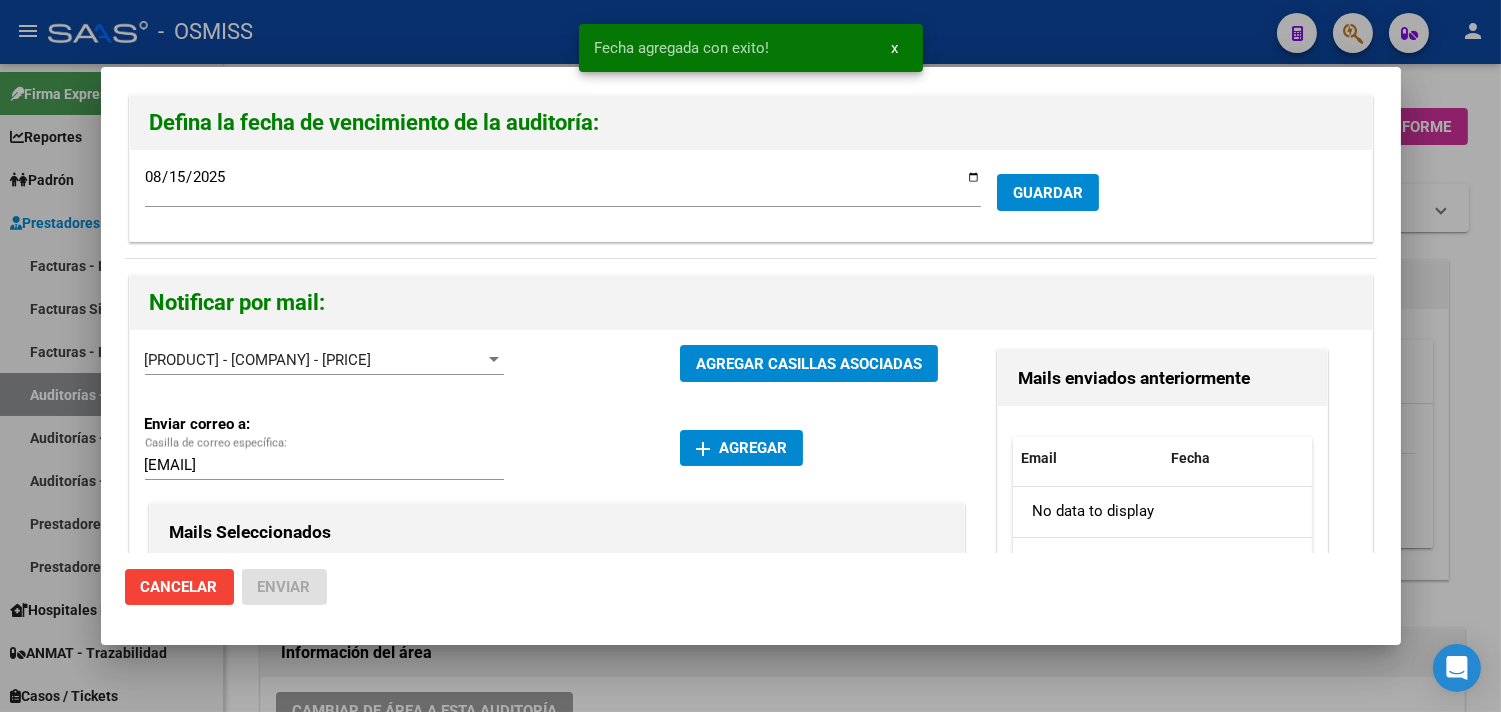 click on "add  Agregar" at bounding box center [824, 440] 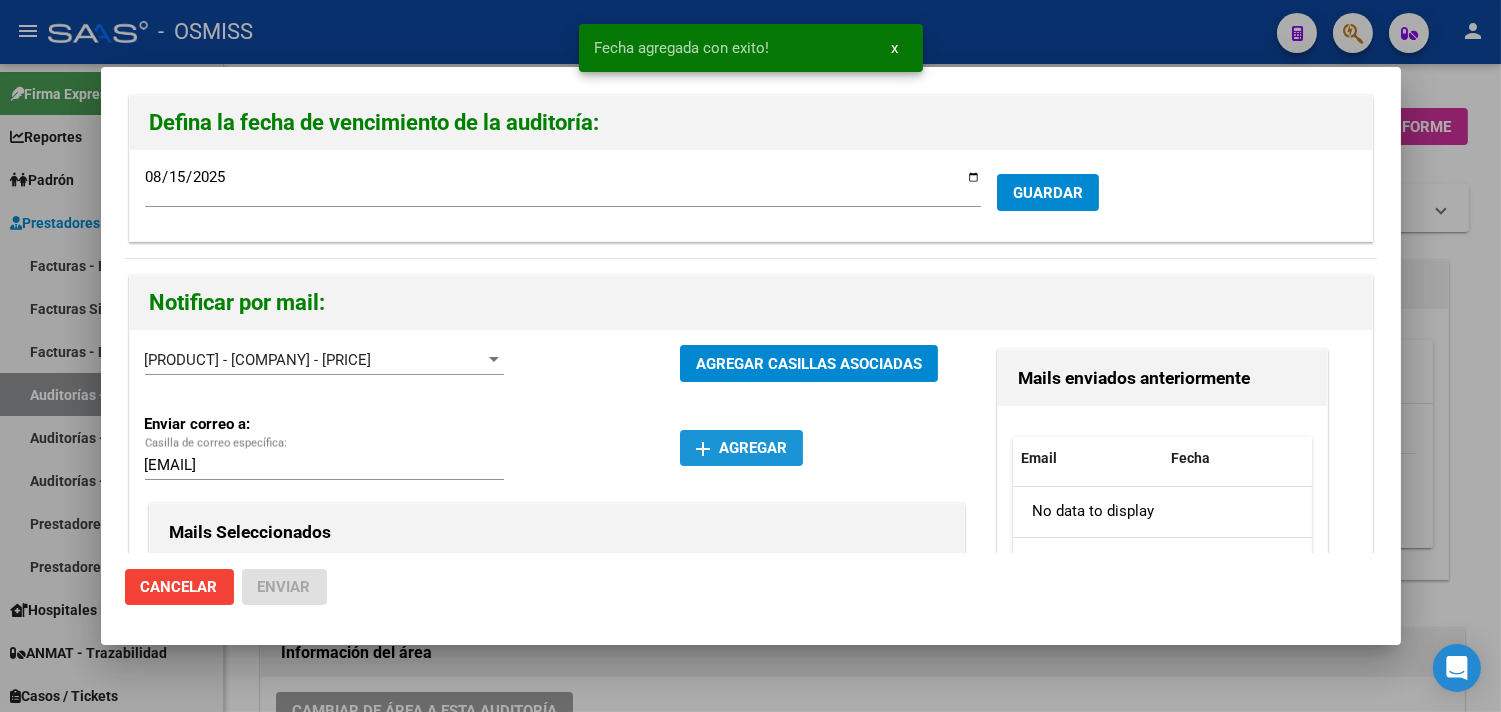 click on "add  Agregar" at bounding box center [741, 448] 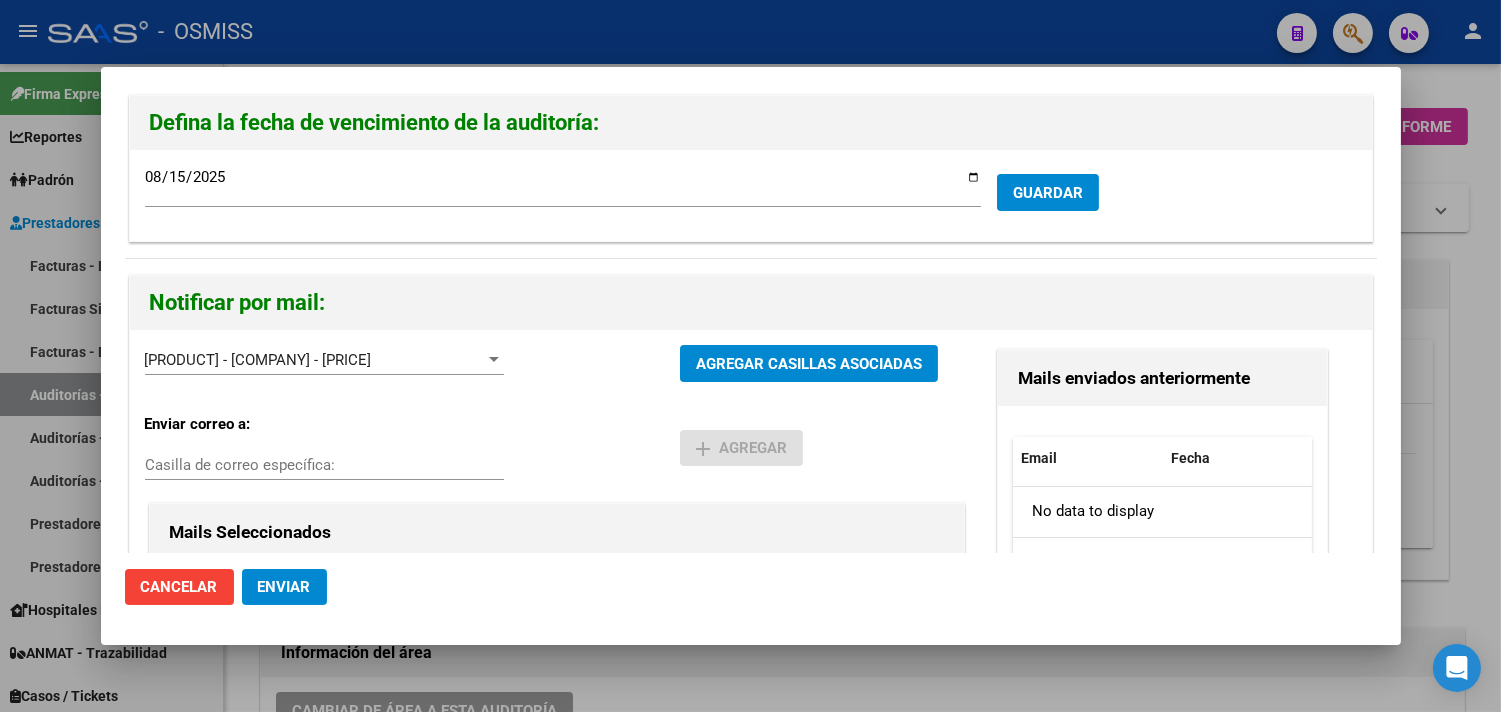 click on "Enviar" 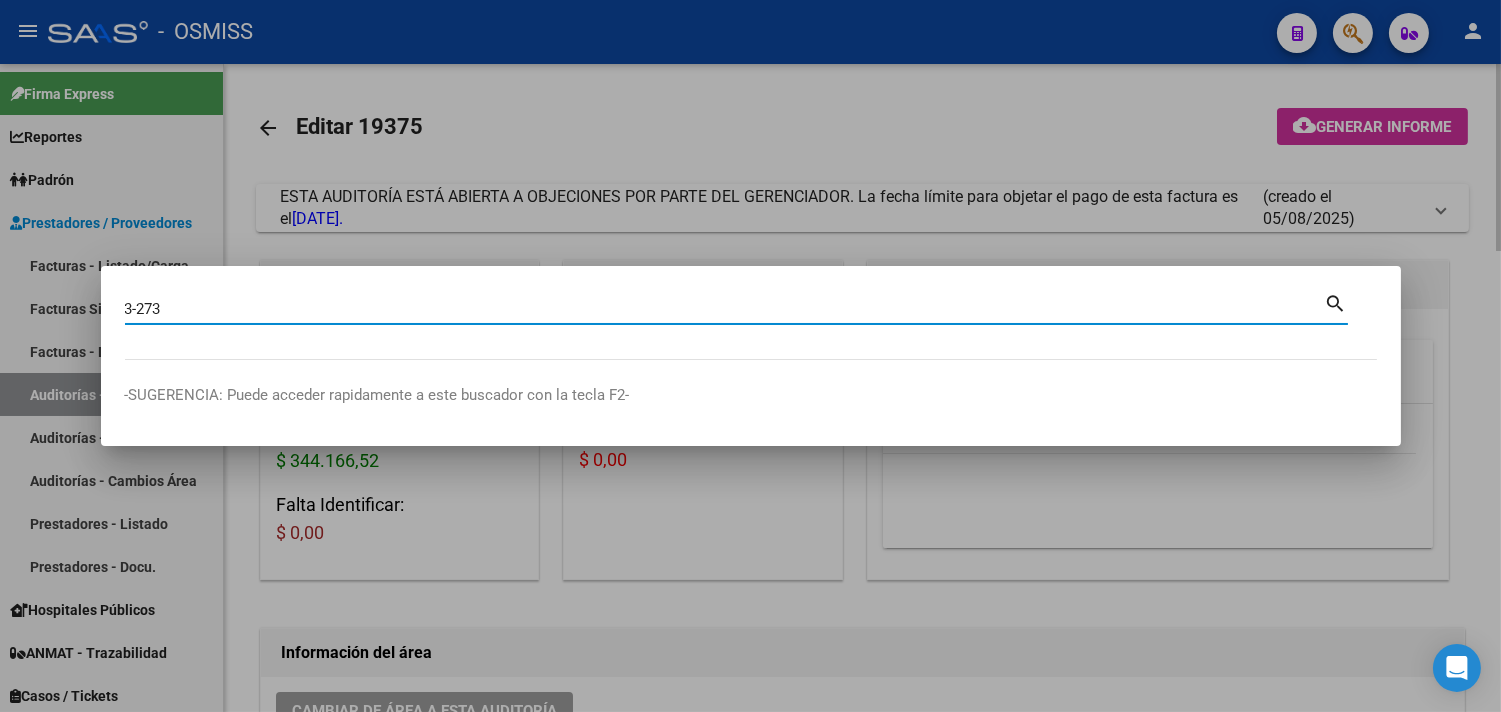 type on "3-273" 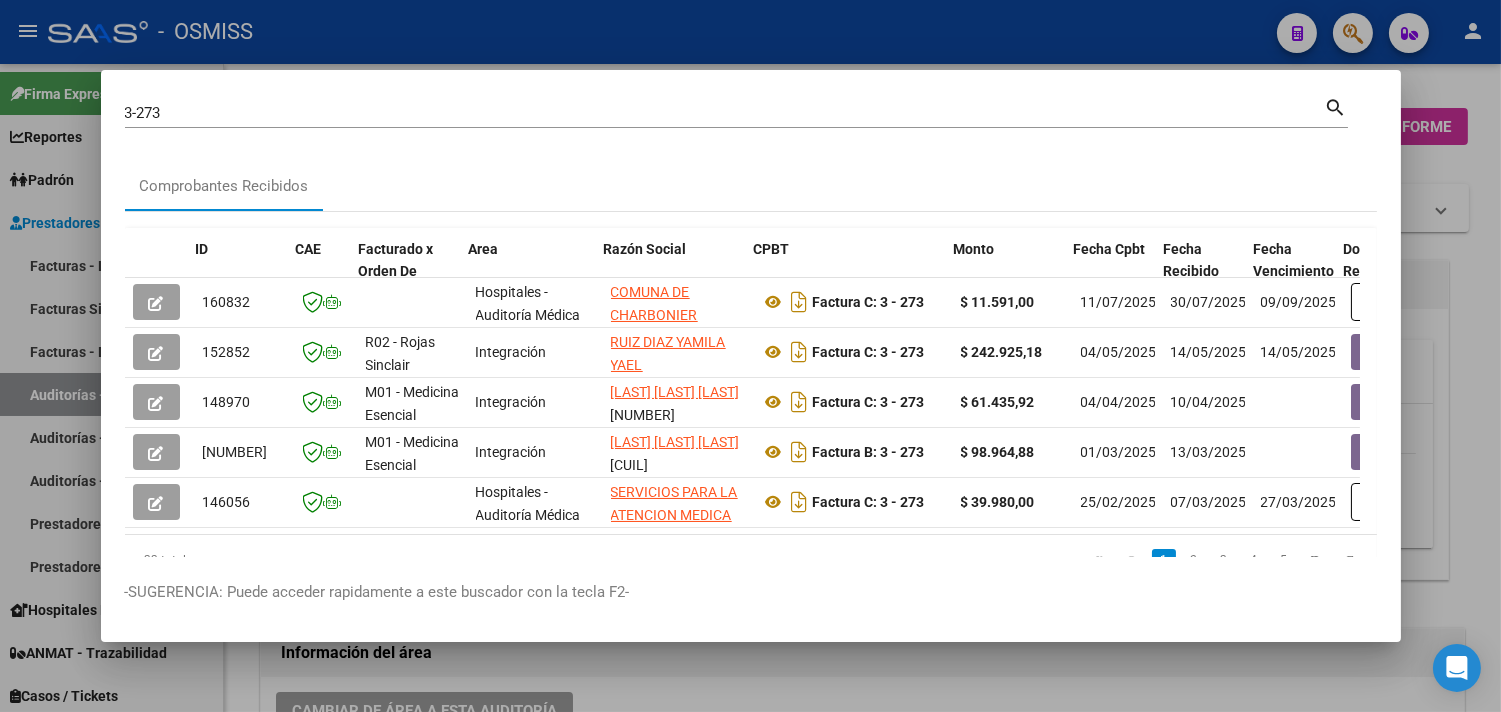 scroll, scrollTop: 0, scrollLeft: 884, axis: horizontal 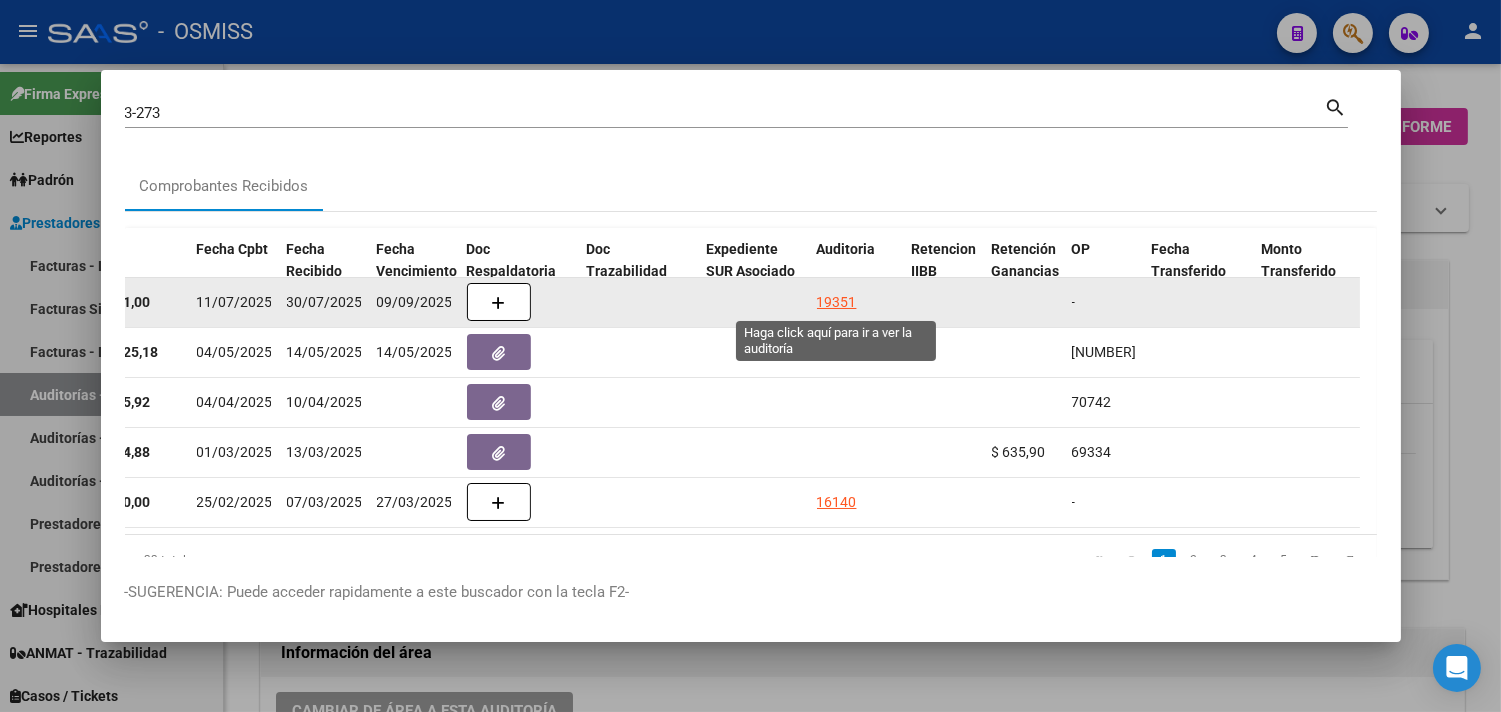 click on "19351" 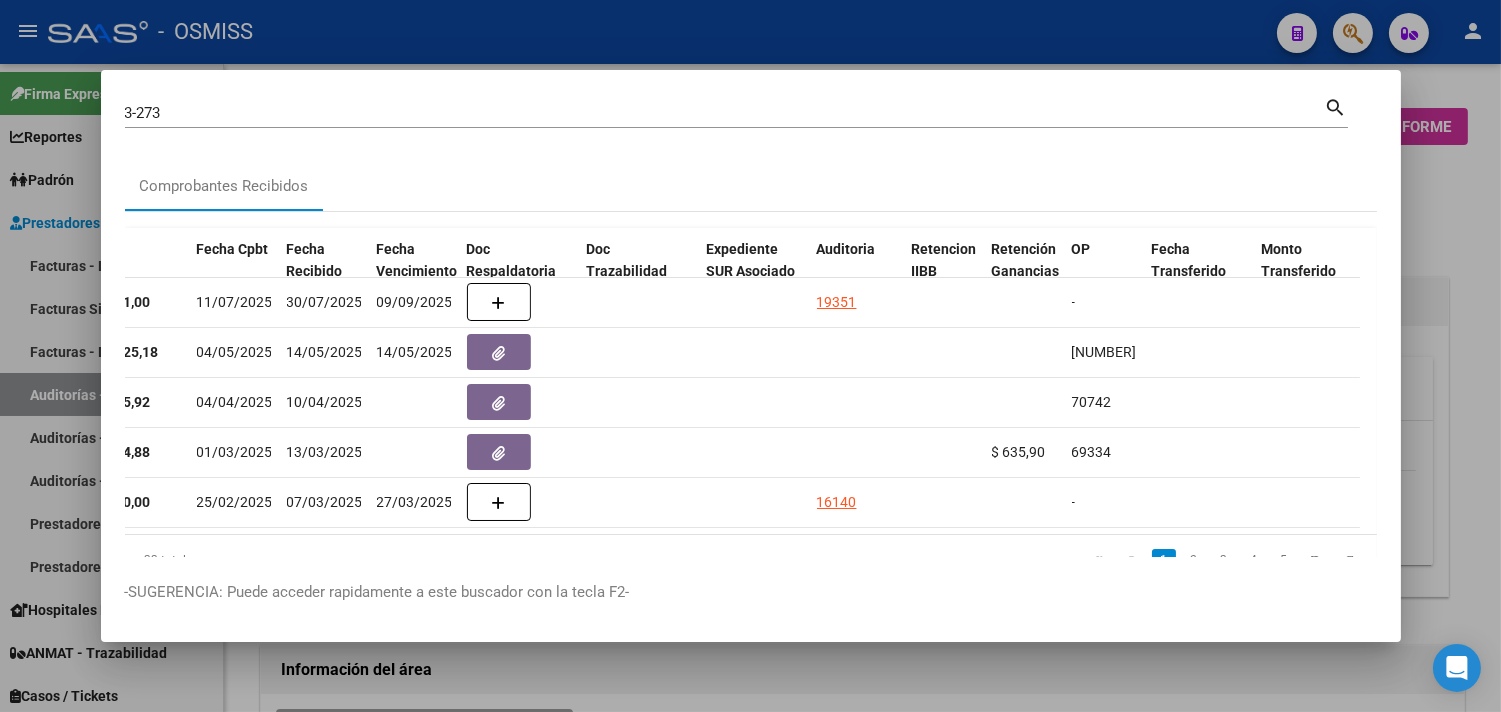 click at bounding box center (750, 356) 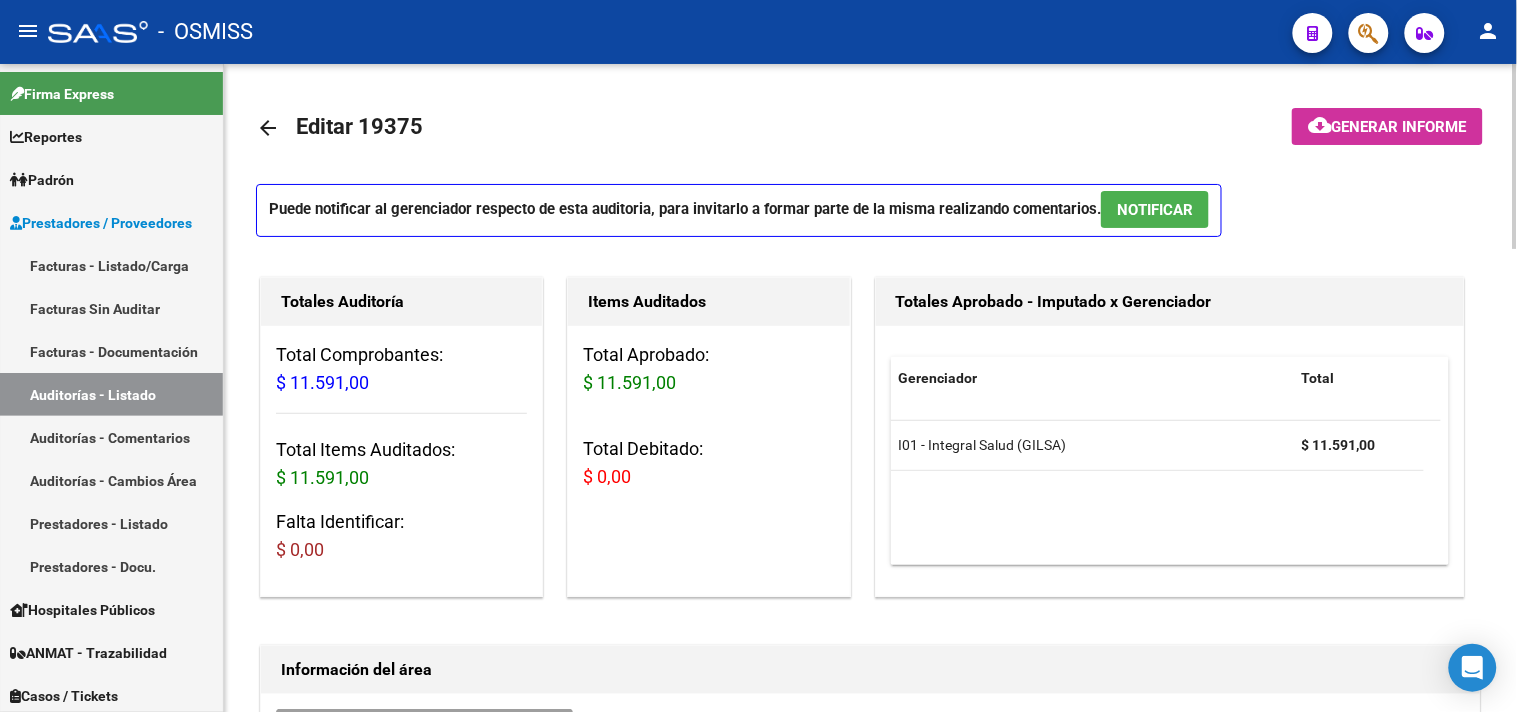 click on "NOTIFICAR" at bounding box center (1155, 210) 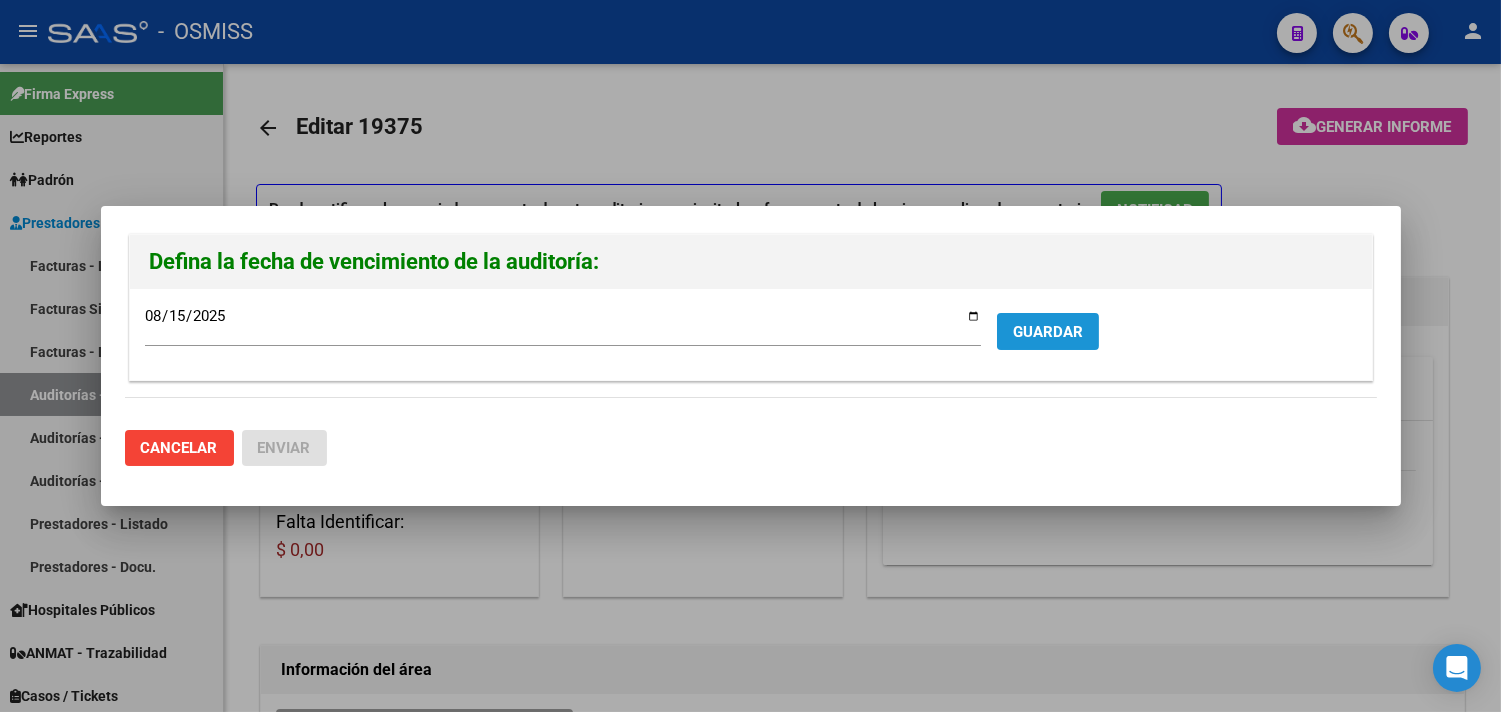 click on "GUARDAR" at bounding box center [1048, 332] 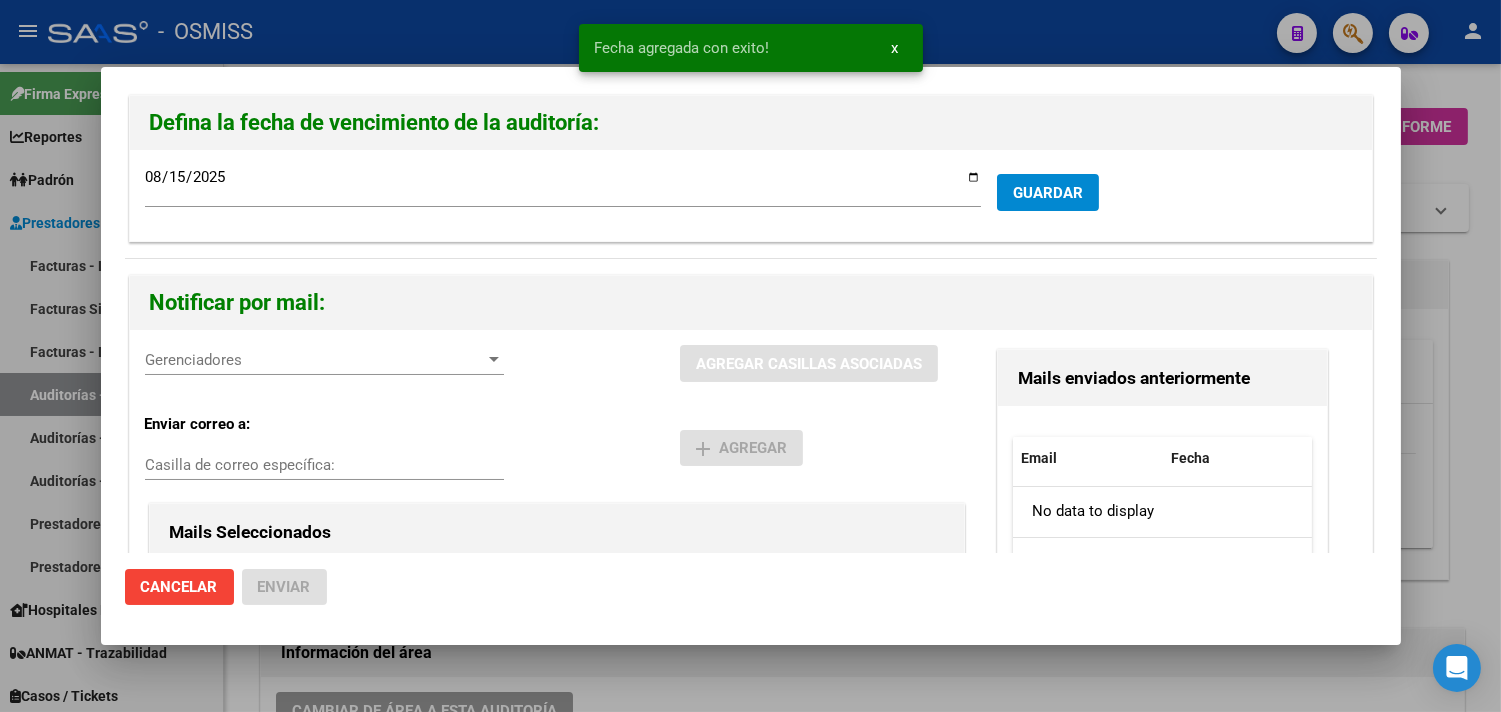 click on "Gerenciadores" at bounding box center [315, 360] 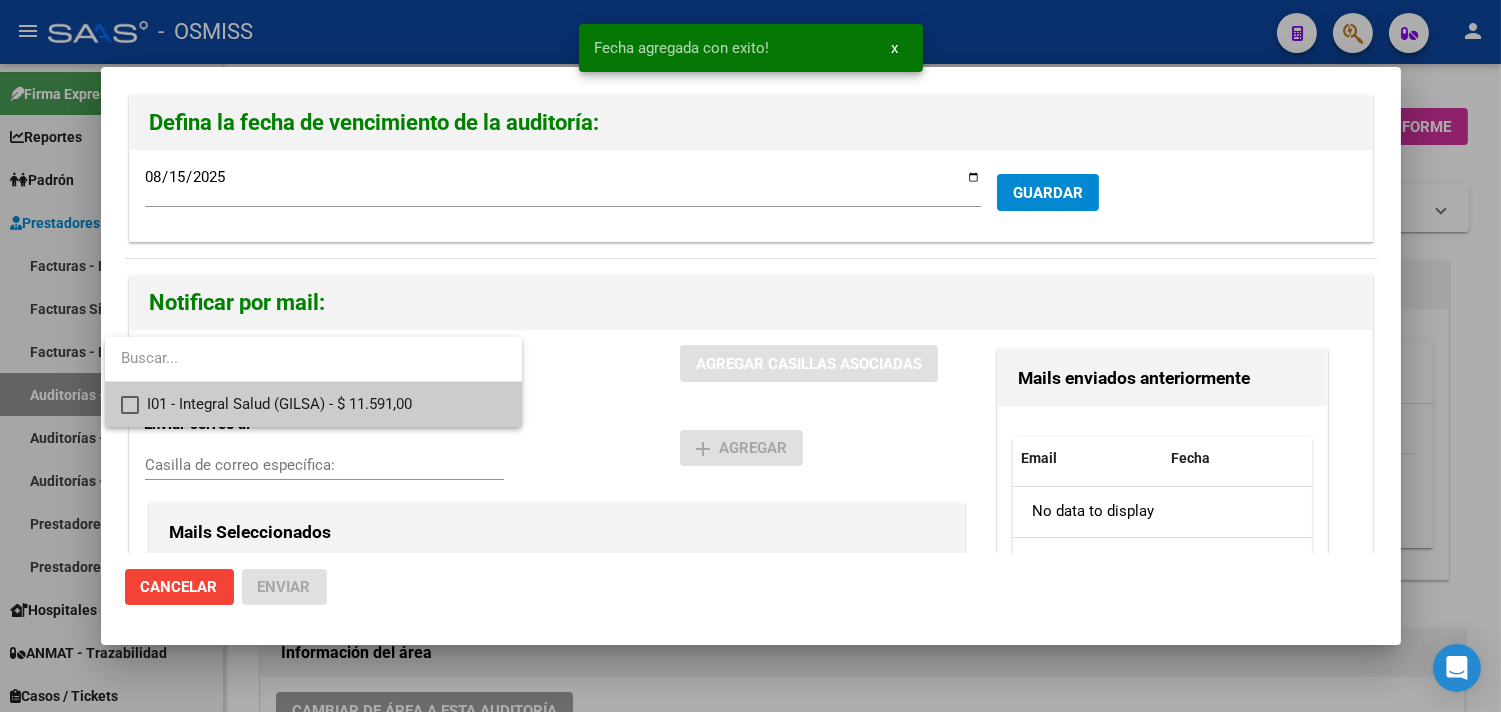 click on "I01 - Integral Salud (GILSA) - $ 11.591,00" at bounding box center (326, 404) 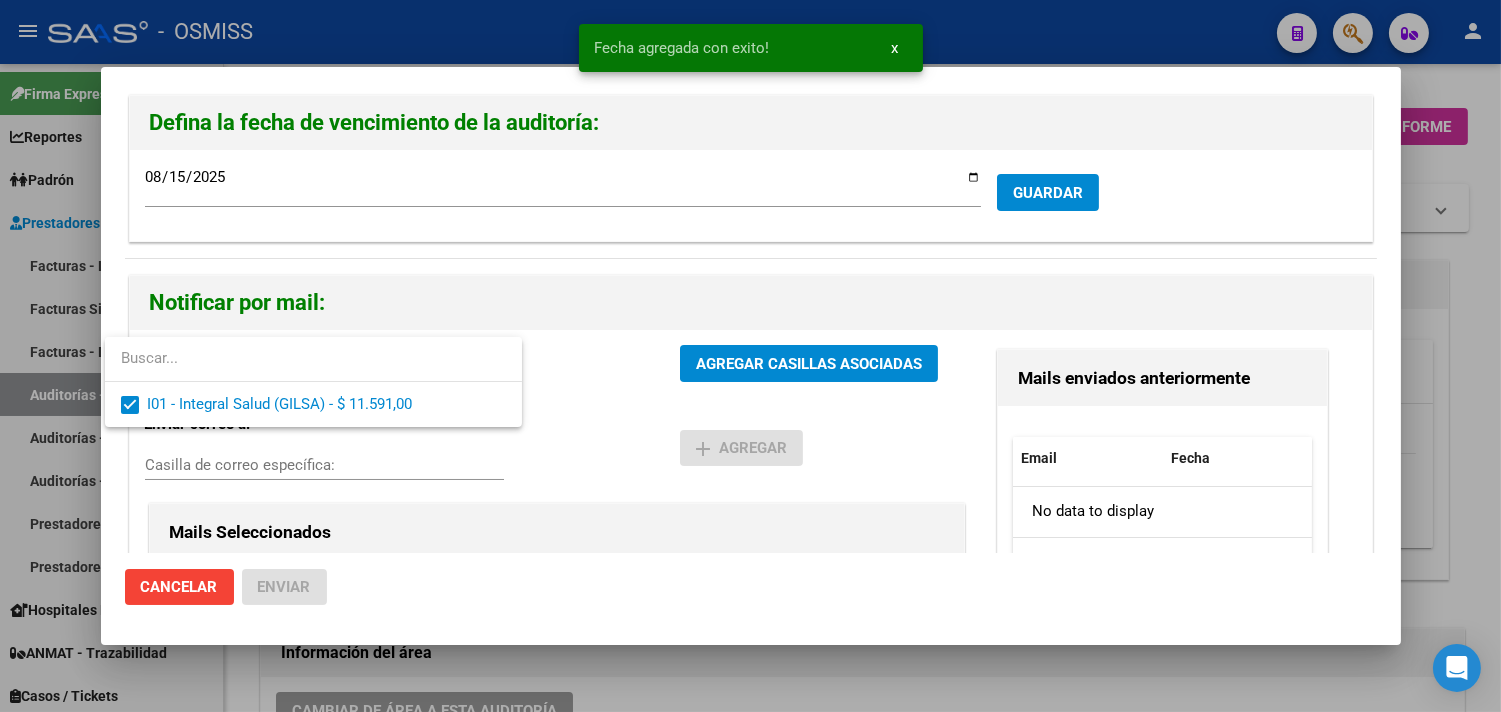 click at bounding box center [750, 356] 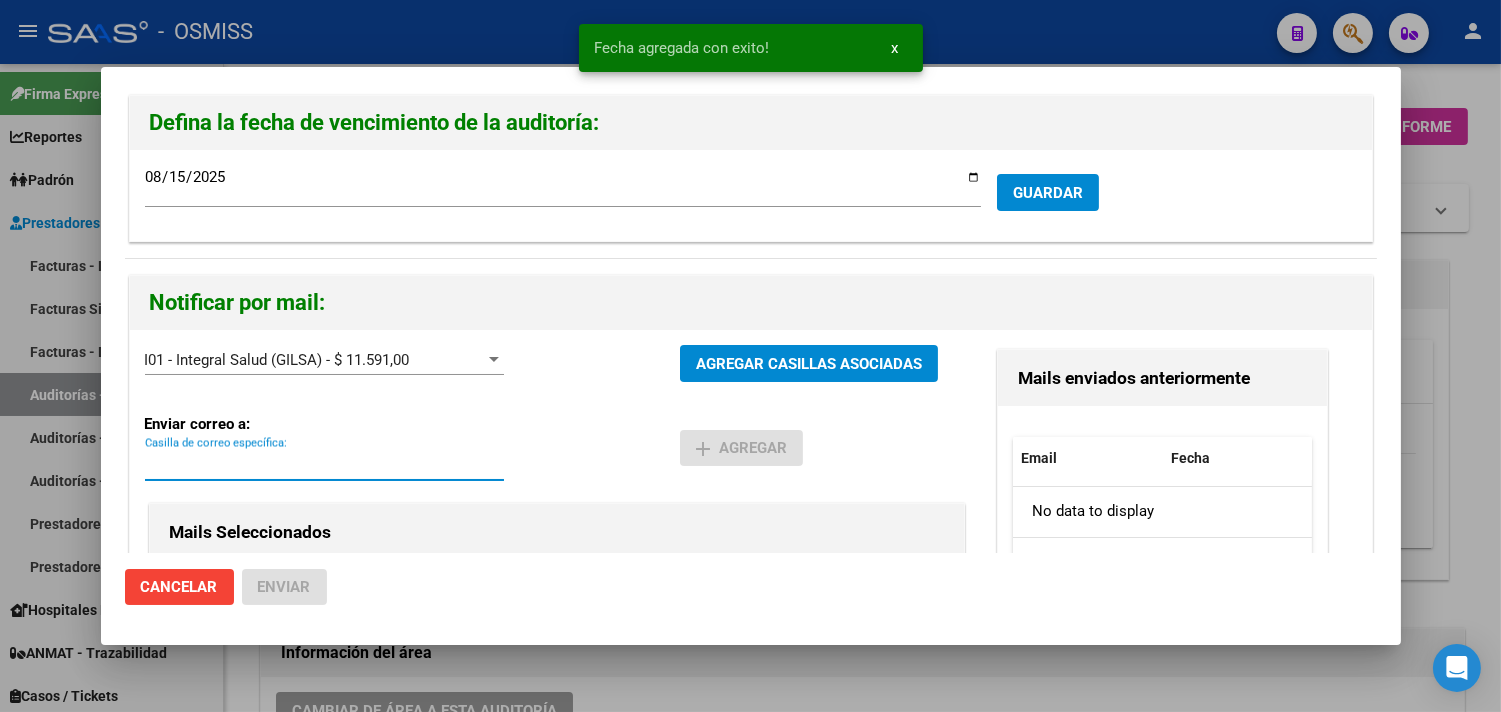 click on "Casilla de correo específica:" at bounding box center [324, 465] 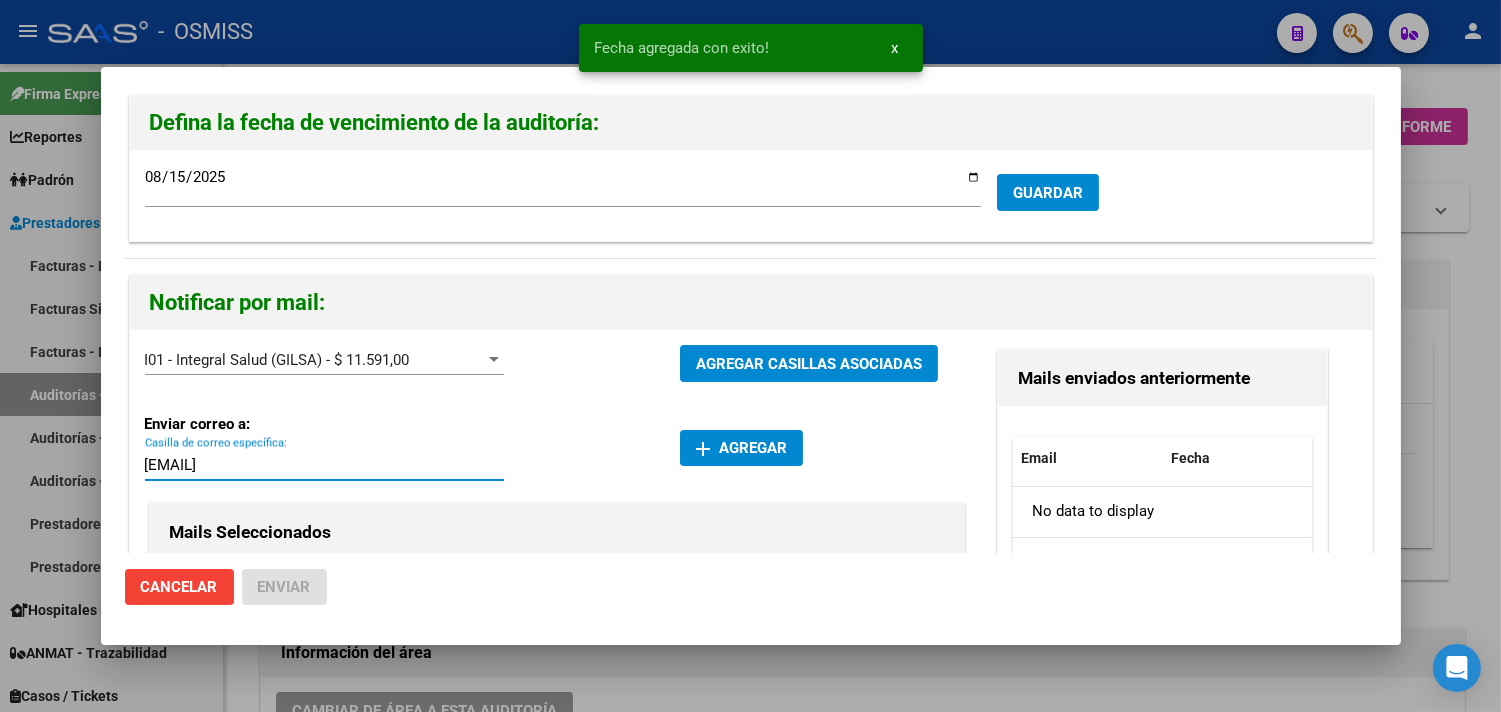 type on "[EMAIL]" 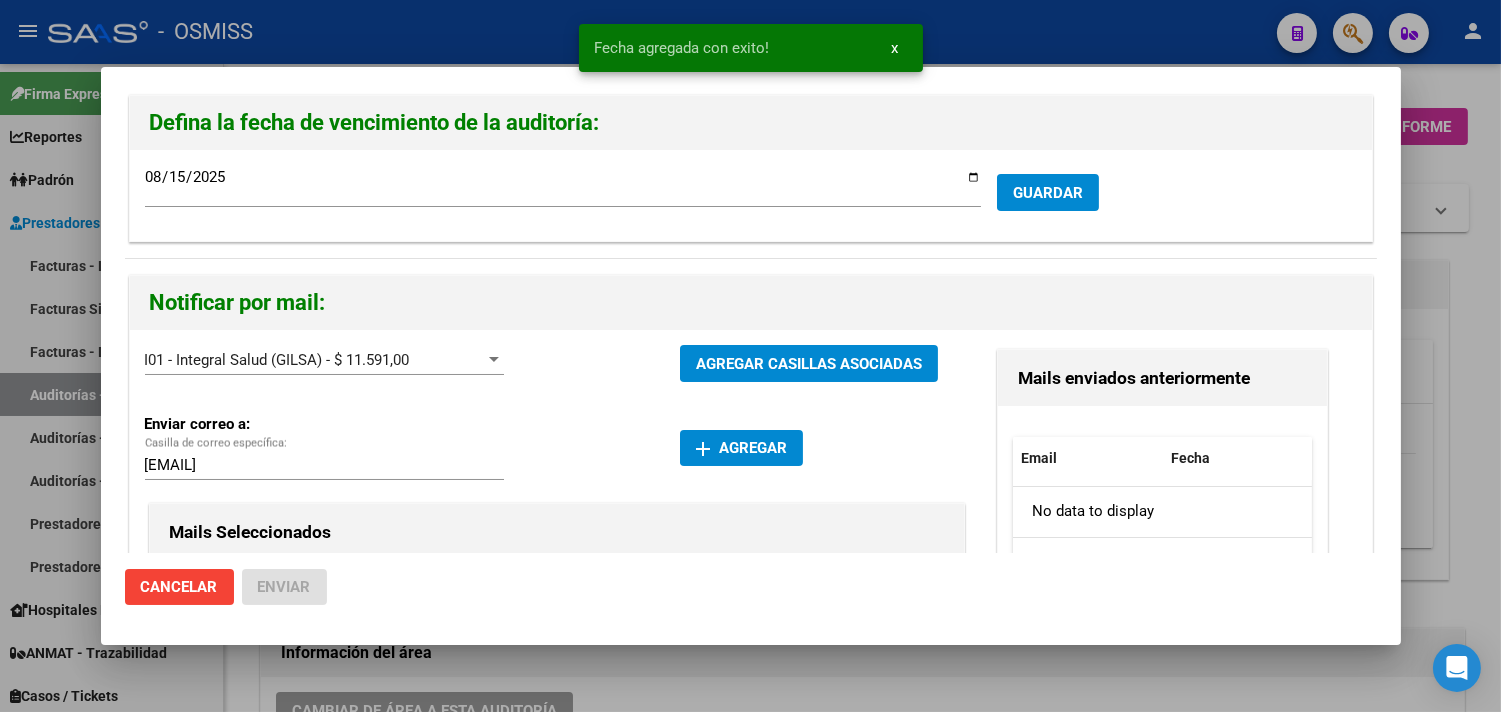 click on "add  Agregar" at bounding box center (741, 448) 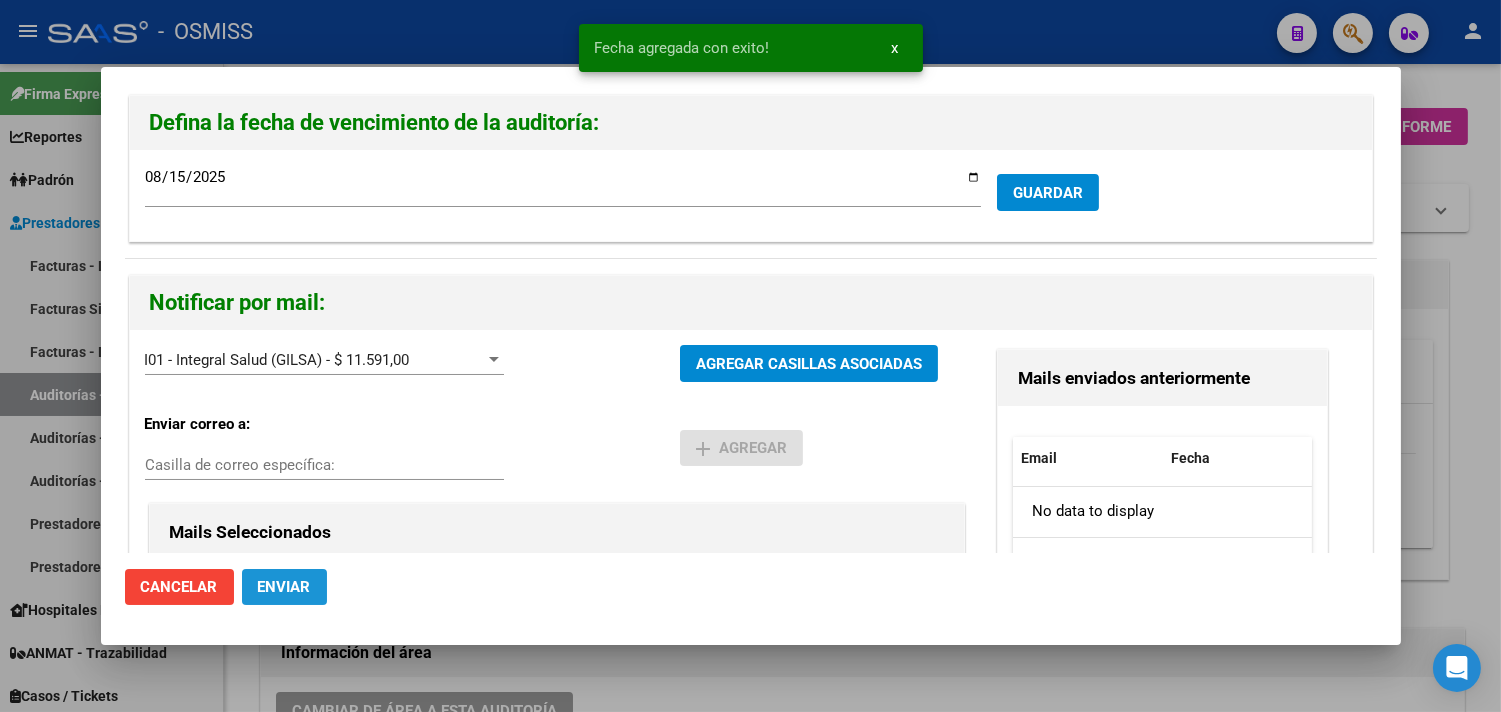 click on "Enviar" 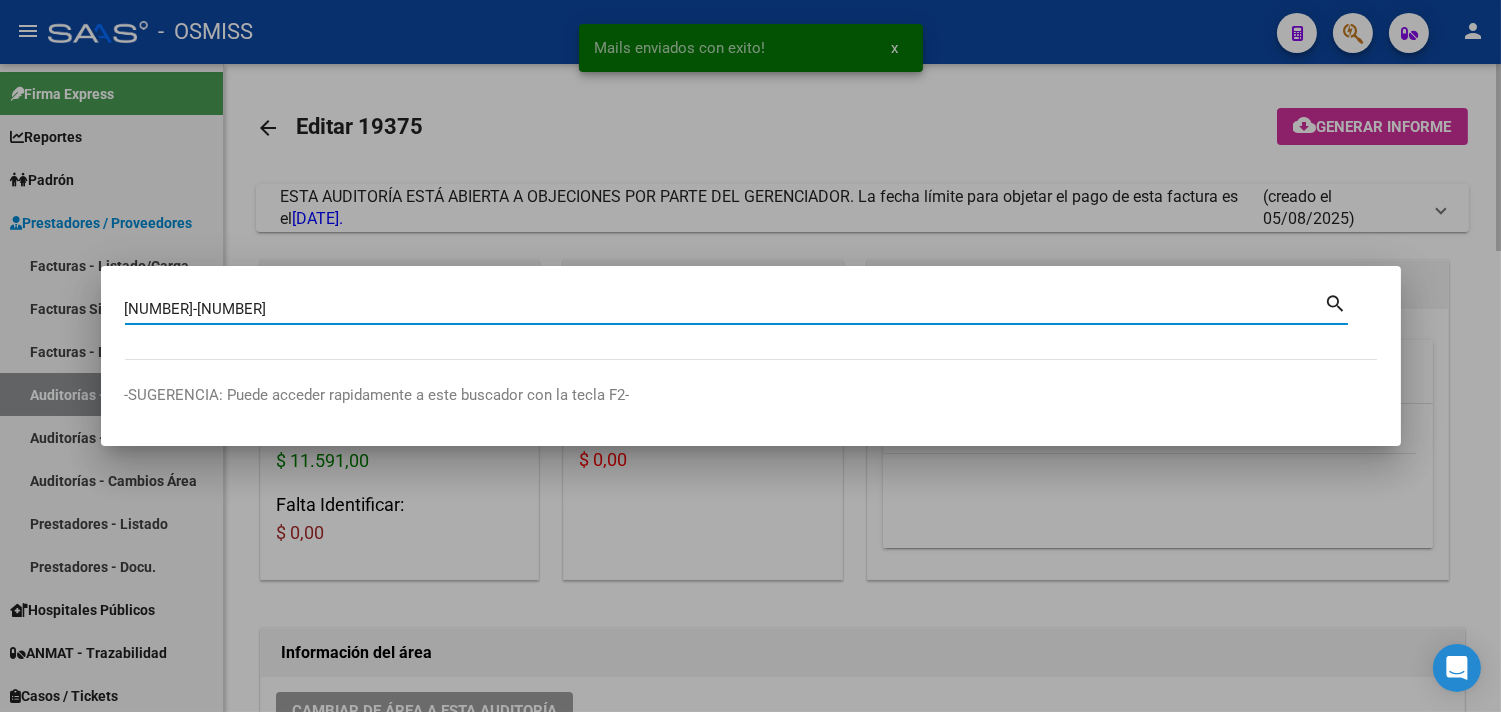 type on "[NUMBER]-[NUMBER]" 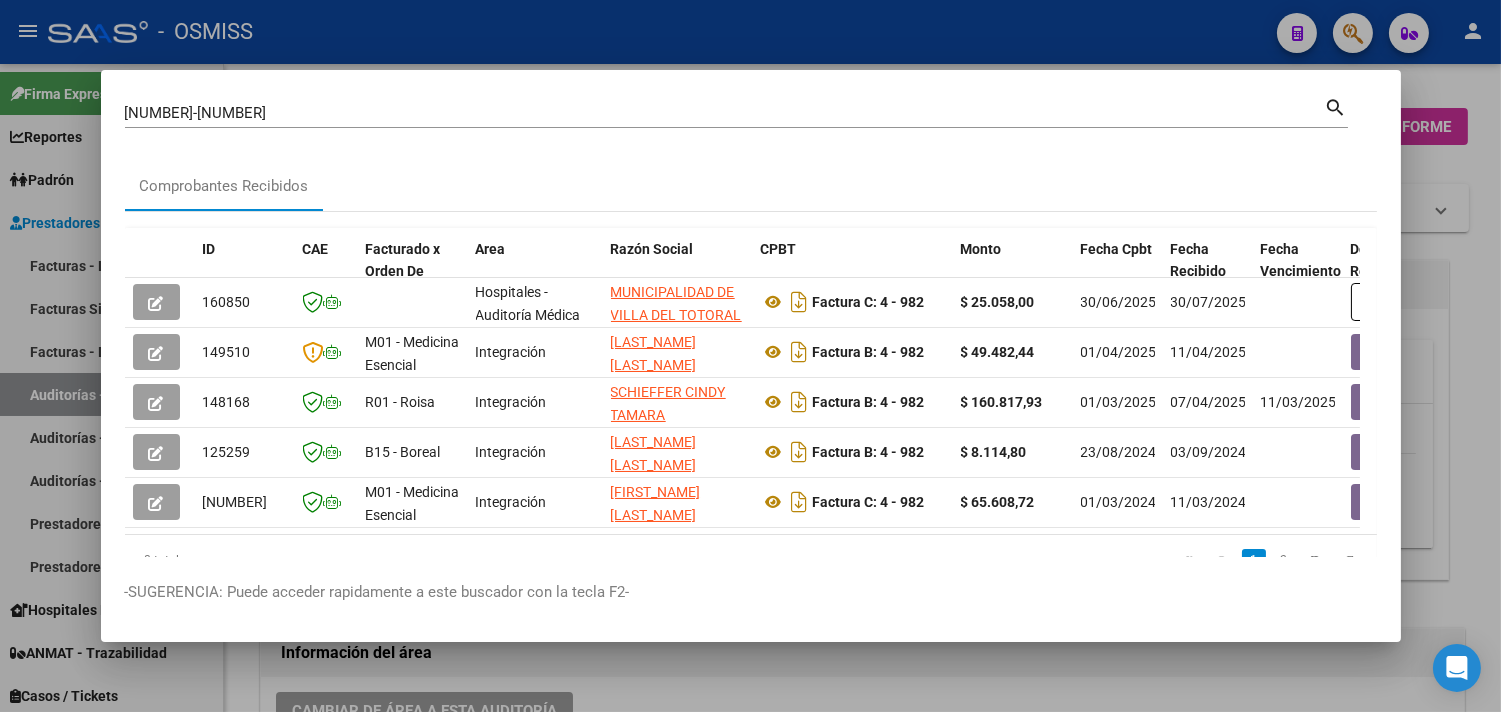 click on "8 total   1   2" 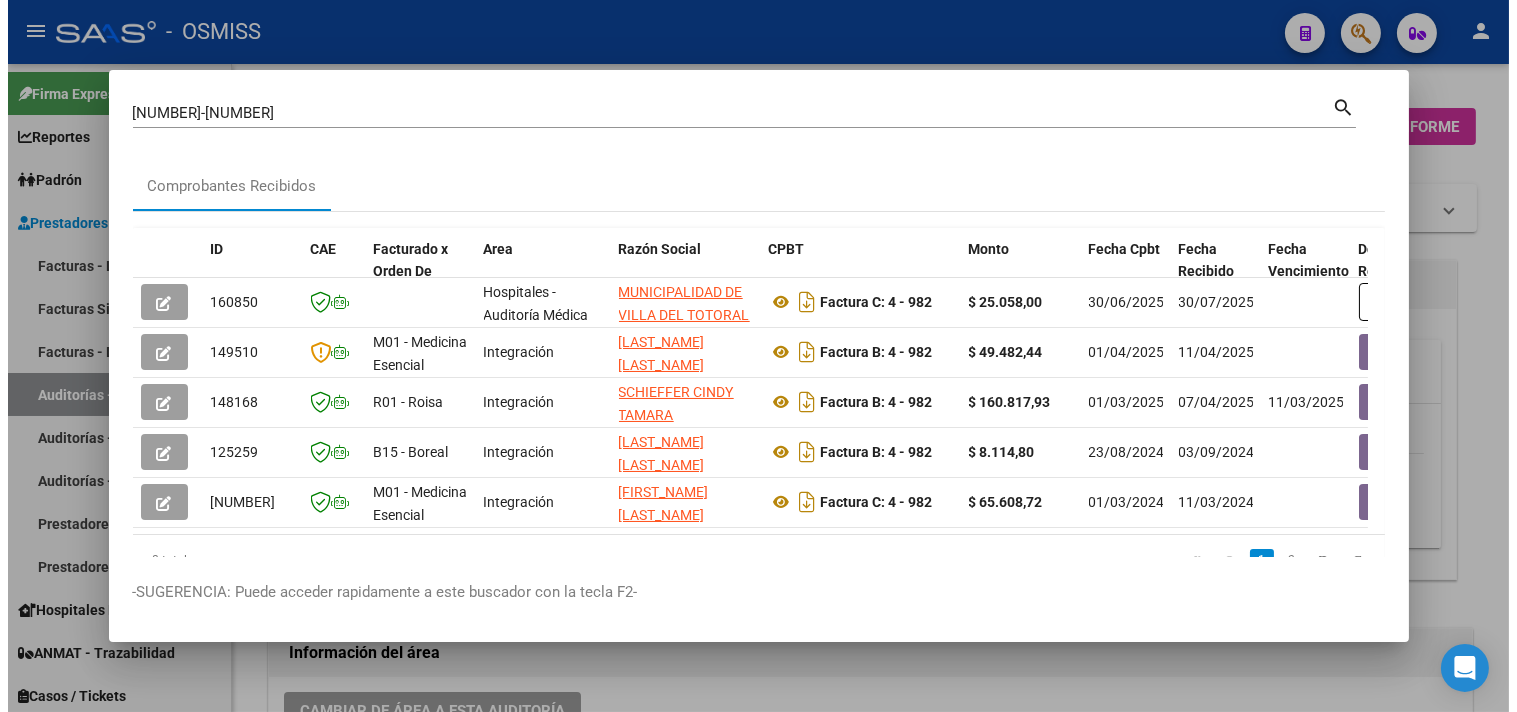 scroll, scrollTop: 0, scrollLeft: 742, axis: horizontal 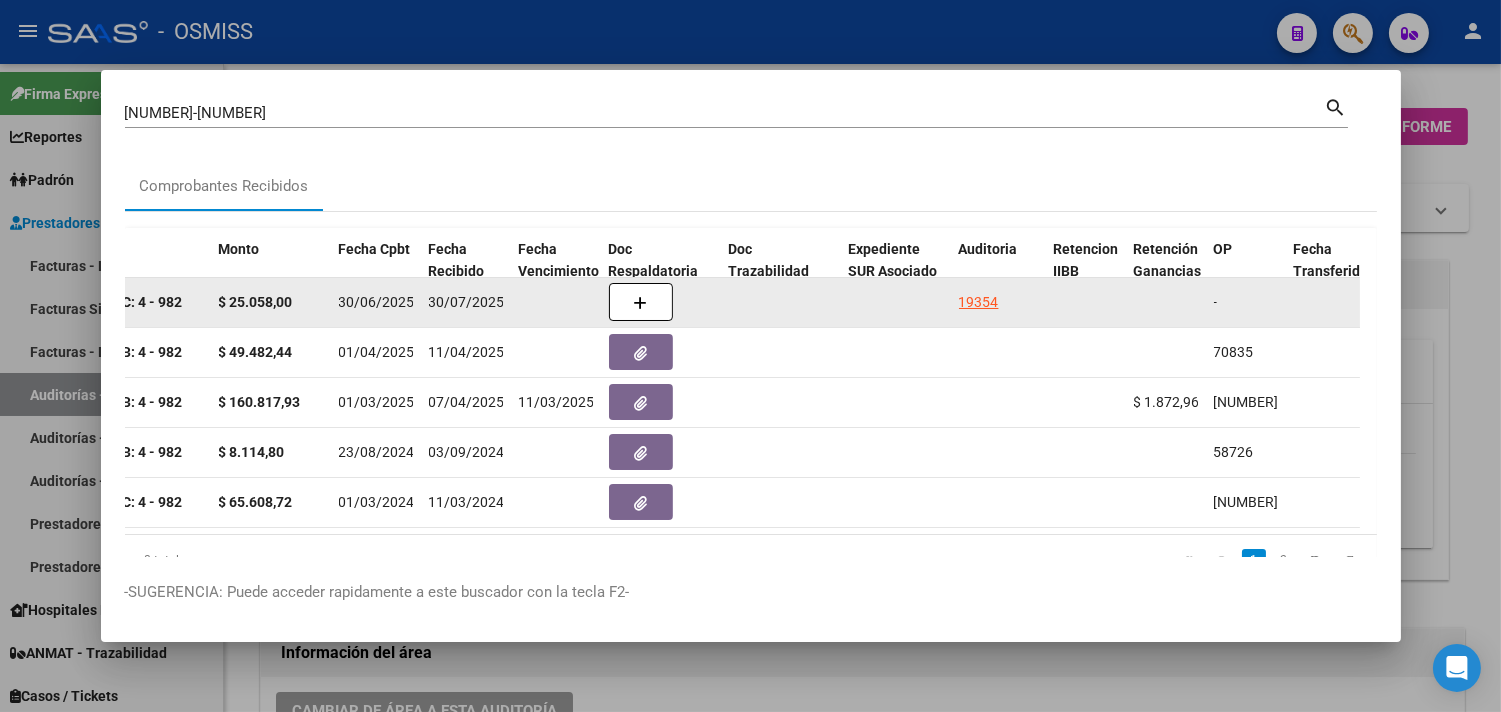 click on "19354" 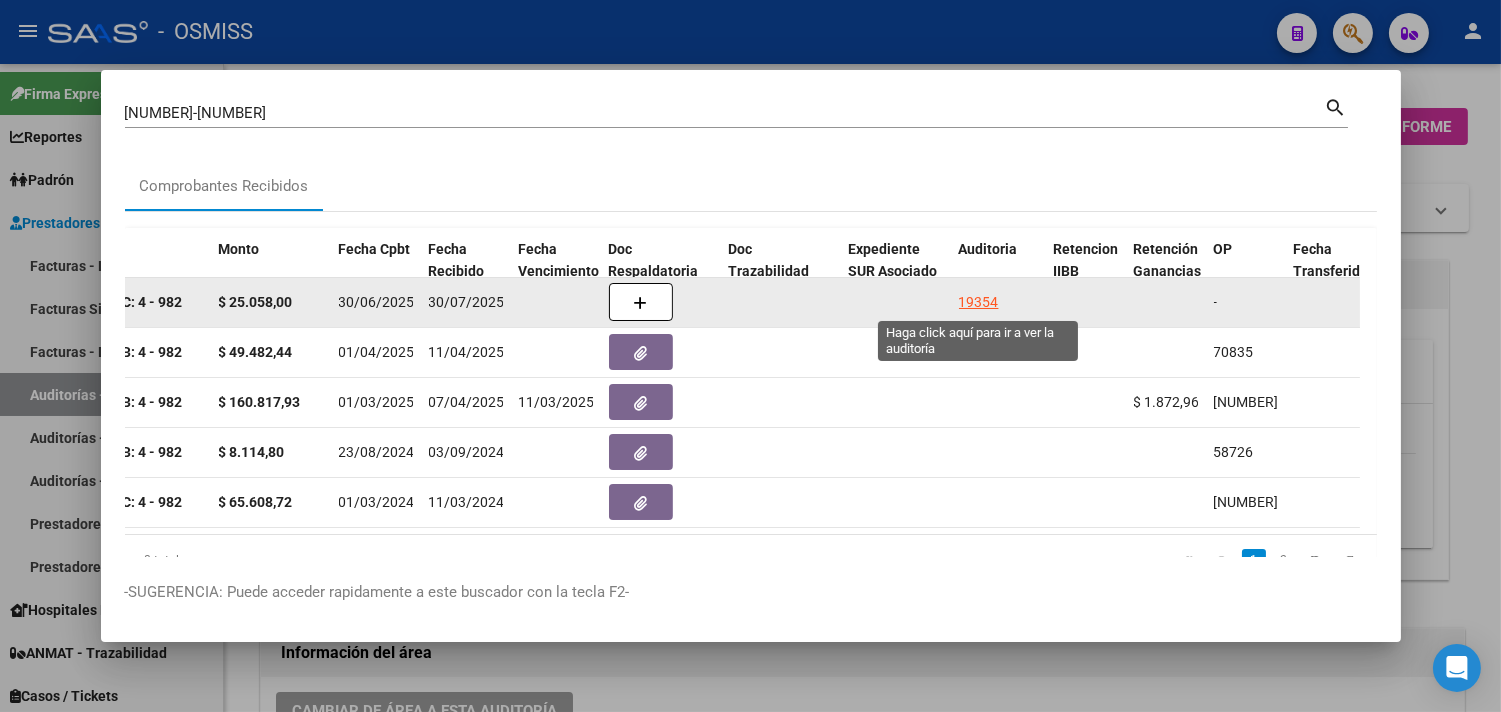 click on "19354" 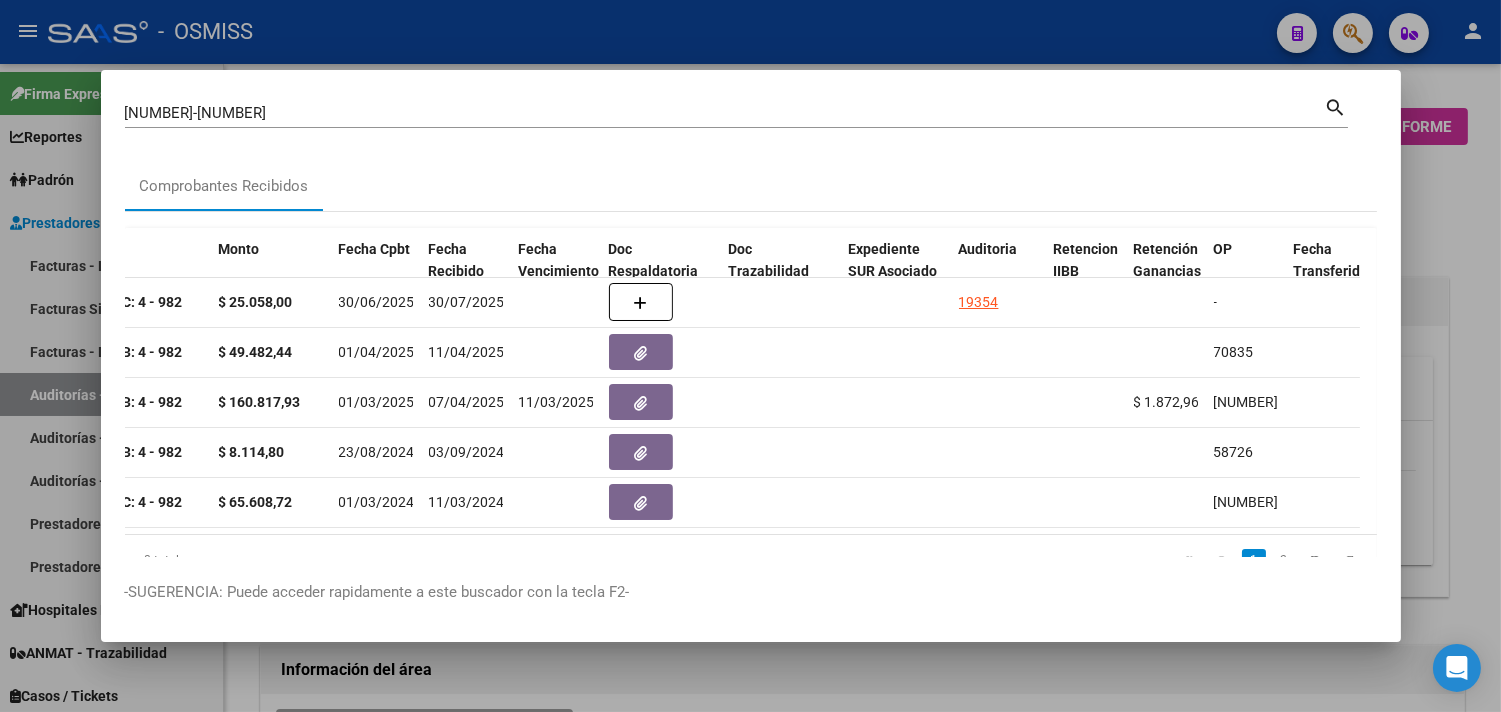click at bounding box center (750, 356) 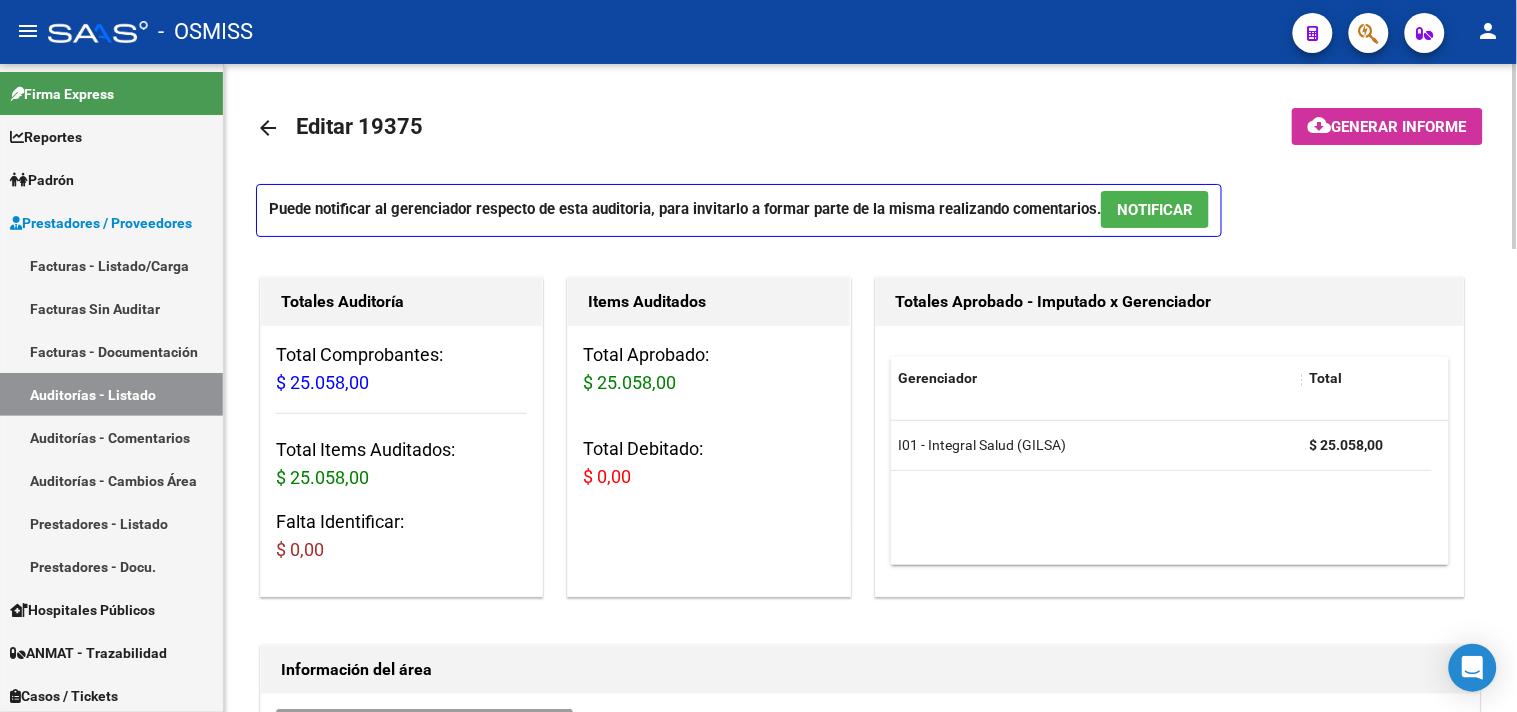 click on "NOTIFICAR" at bounding box center [1155, 209] 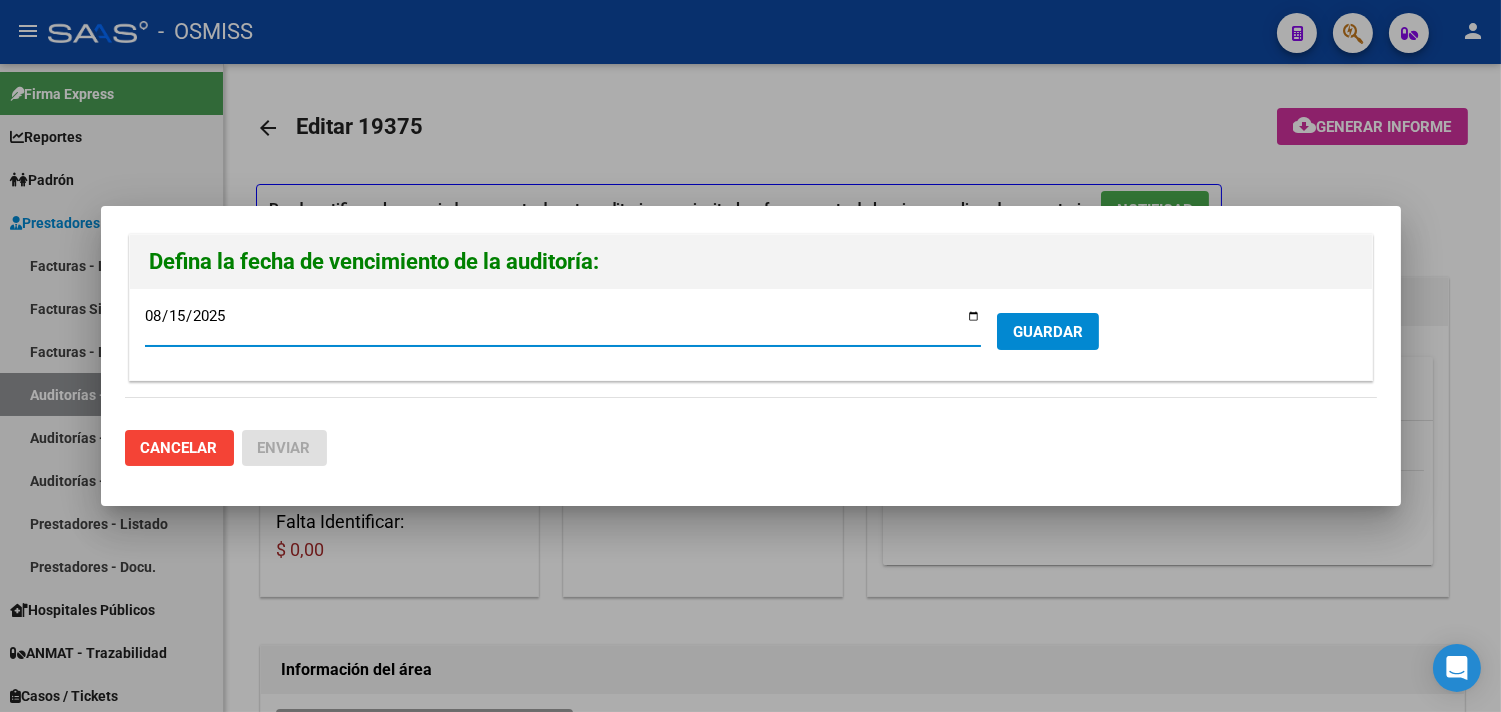 click on "GUARDAR" at bounding box center (1048, 332) 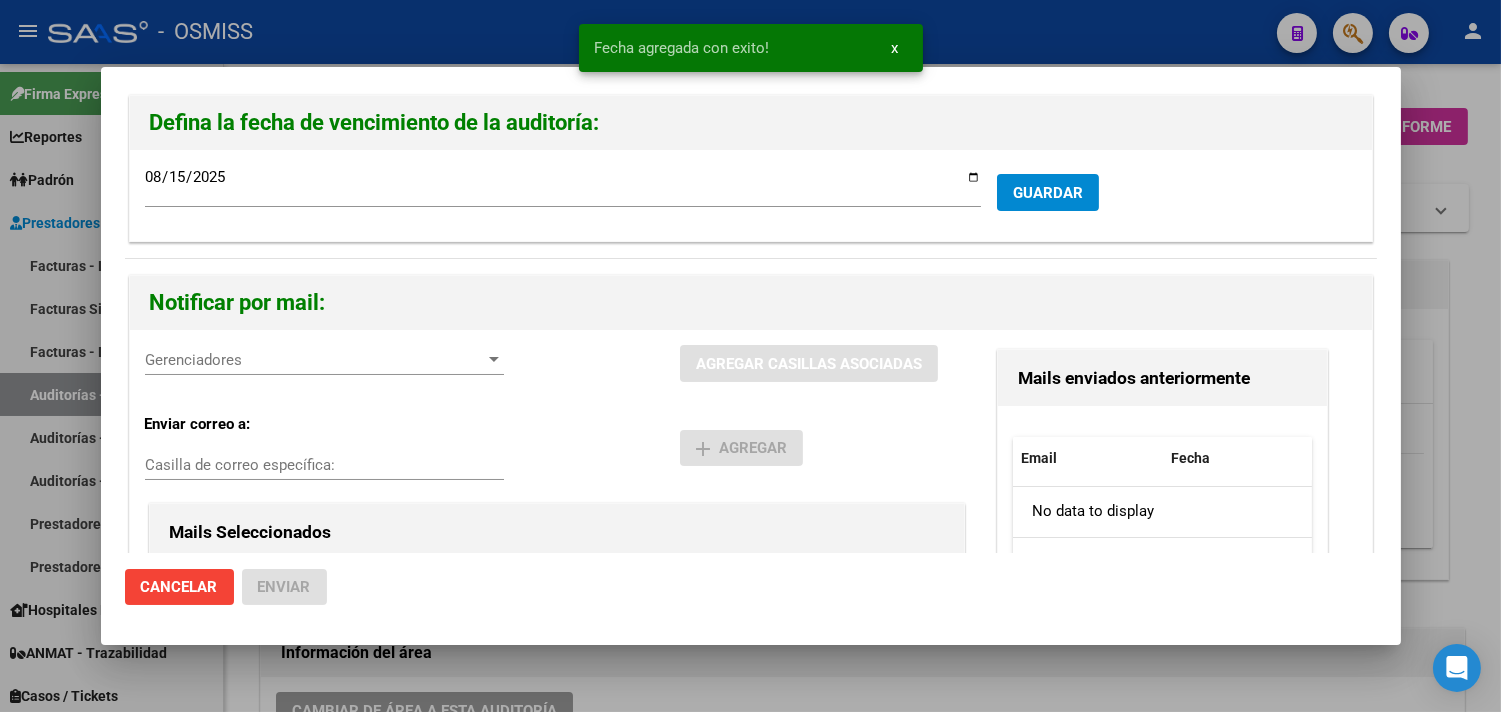 click on "Gerenciadores" at bounding box center (315, 360) 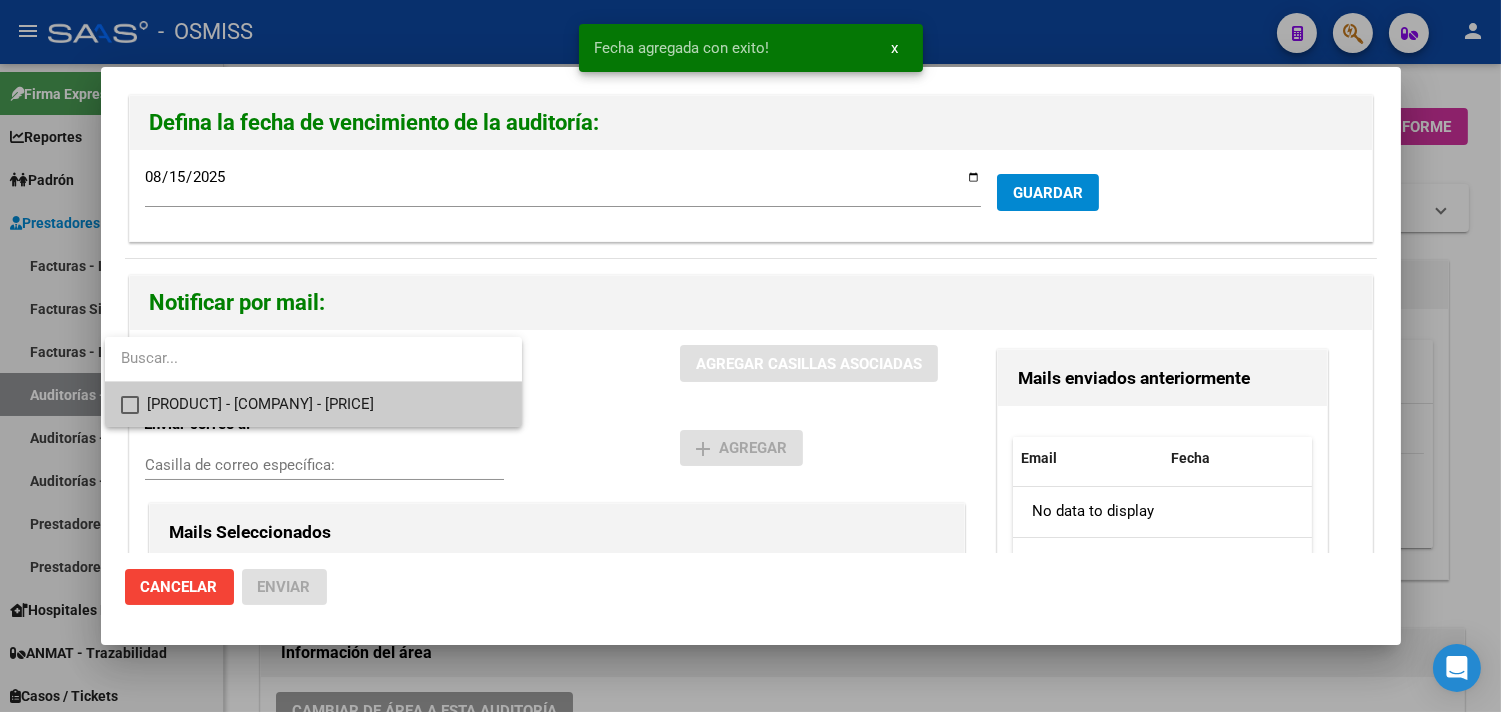 click on "[PRODUCT] - [COMPANY] - [PRICE]" at bounding box center (326, 404) 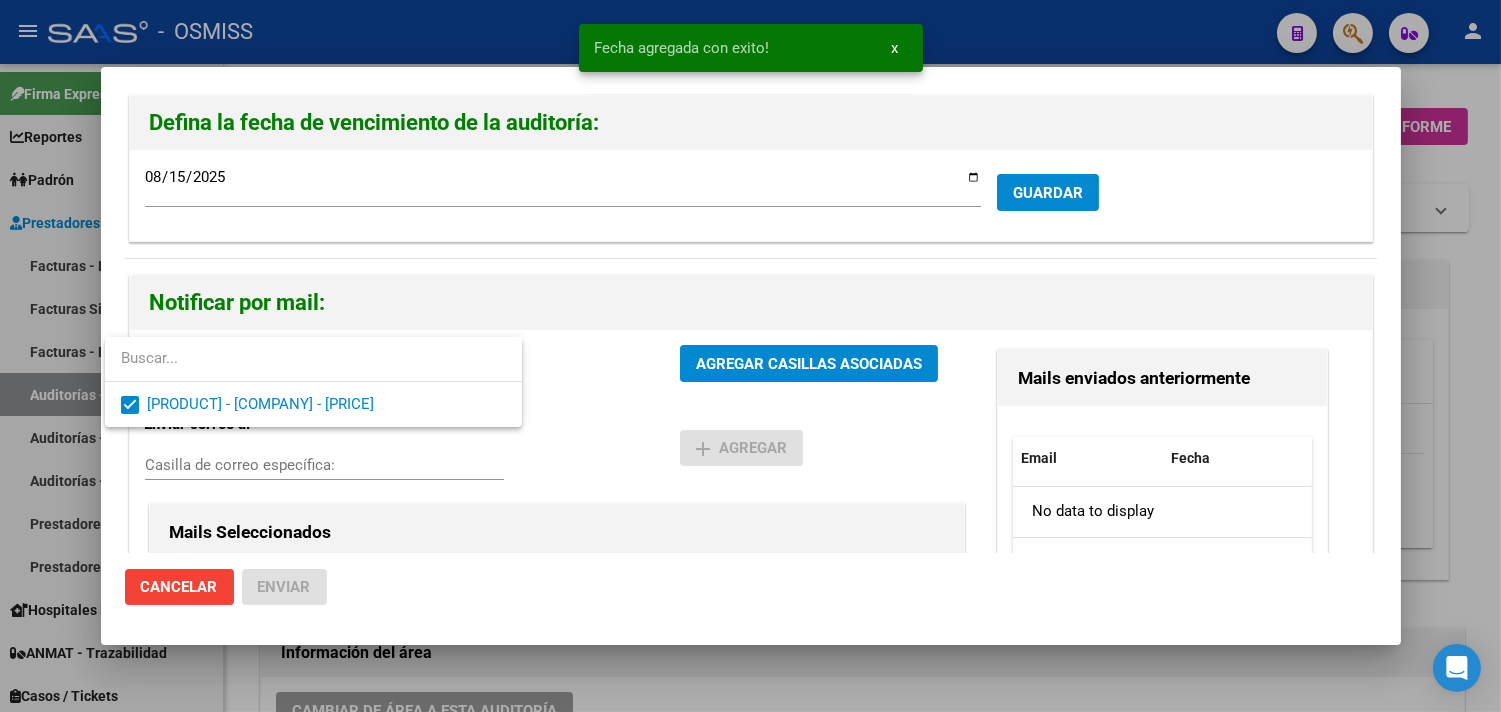 click at bounding box center [750, 356] 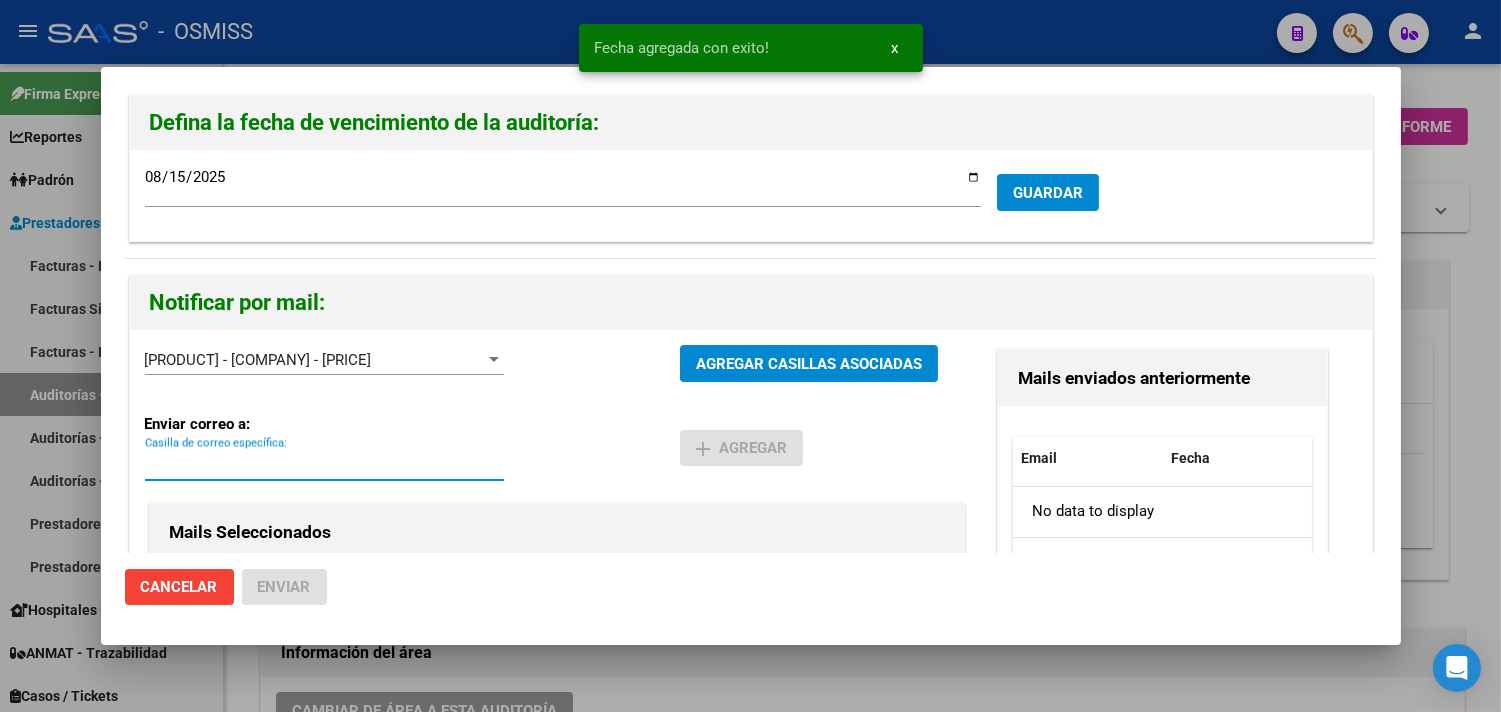 click on "Casilla de correo específica:" at bounding box center [324, 465] 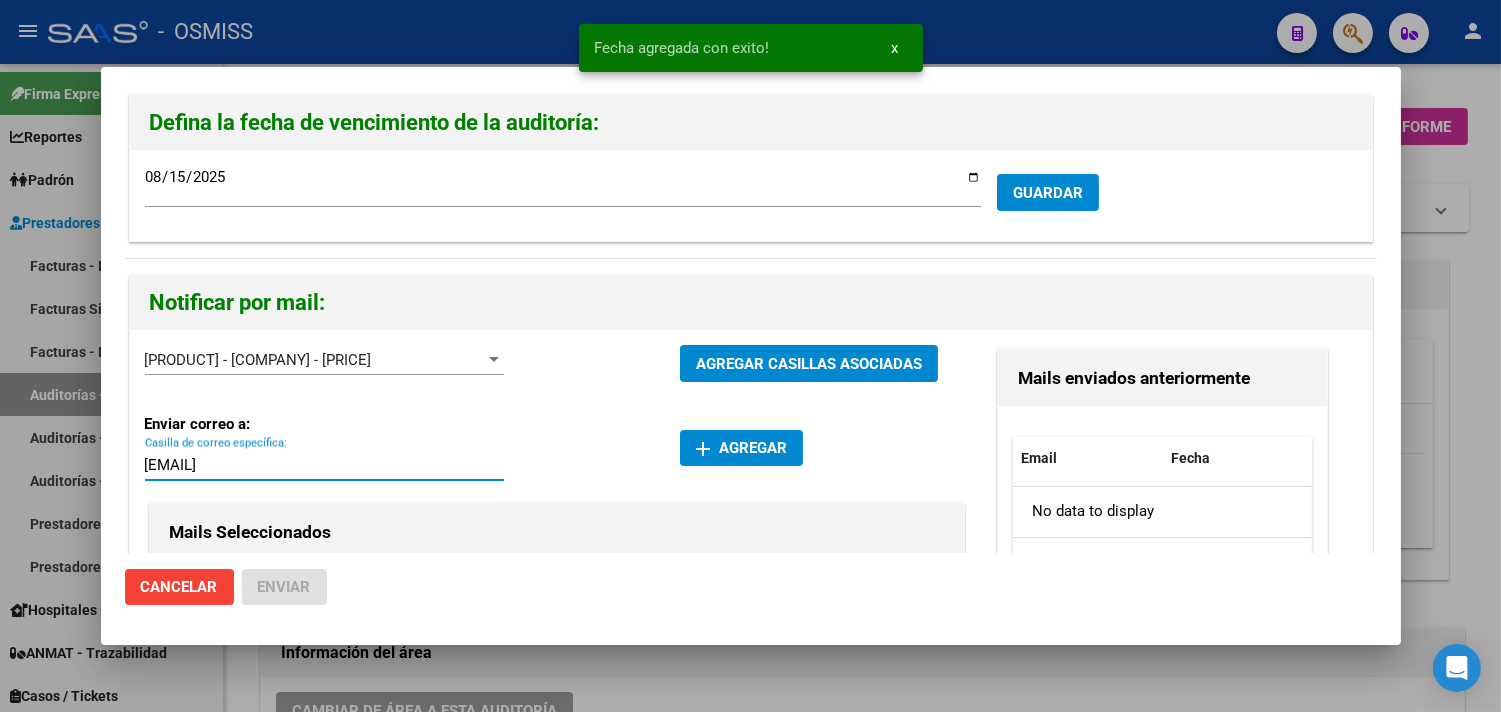 type on "[EMAIL]" 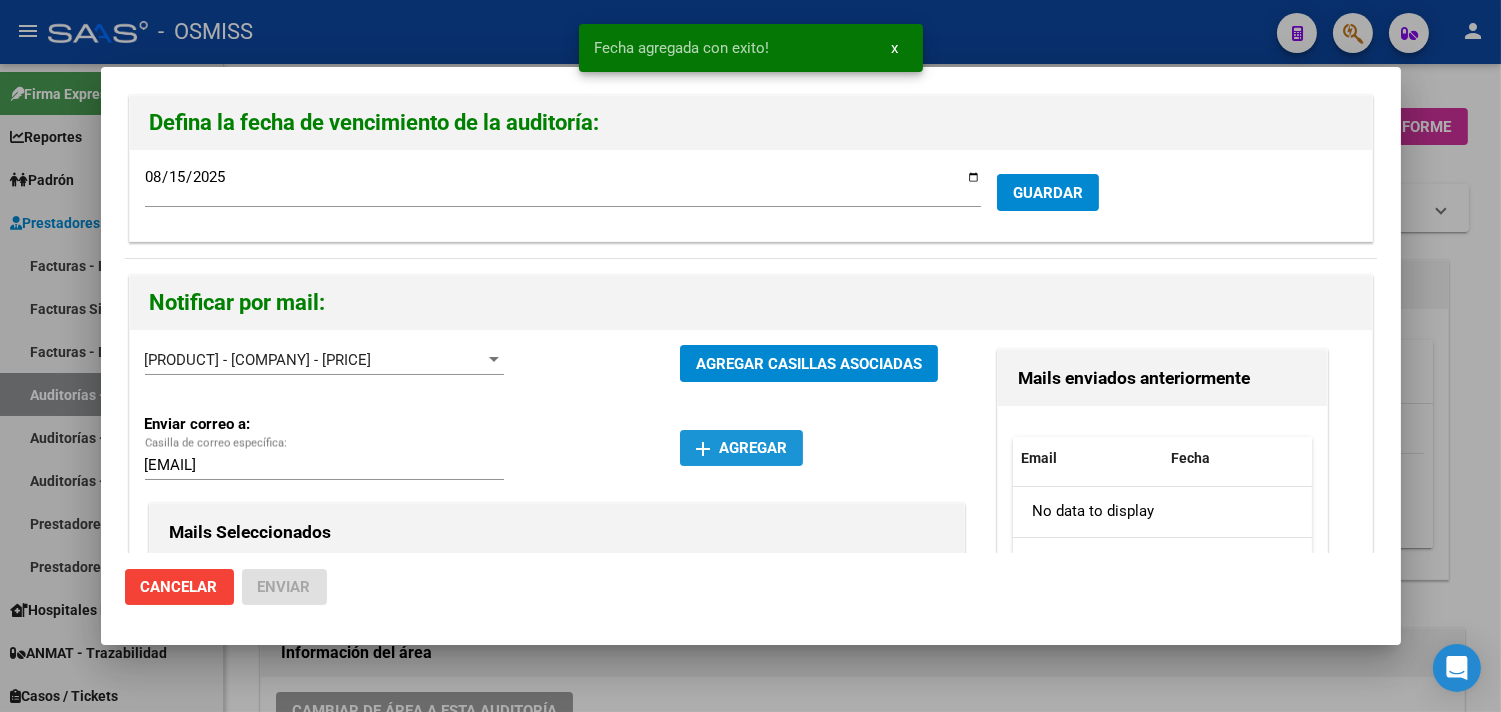 drag, startPoint x: 753, startPoint y: 448, endPoint x: 710, endPoint y: 462, distance: 45.221676 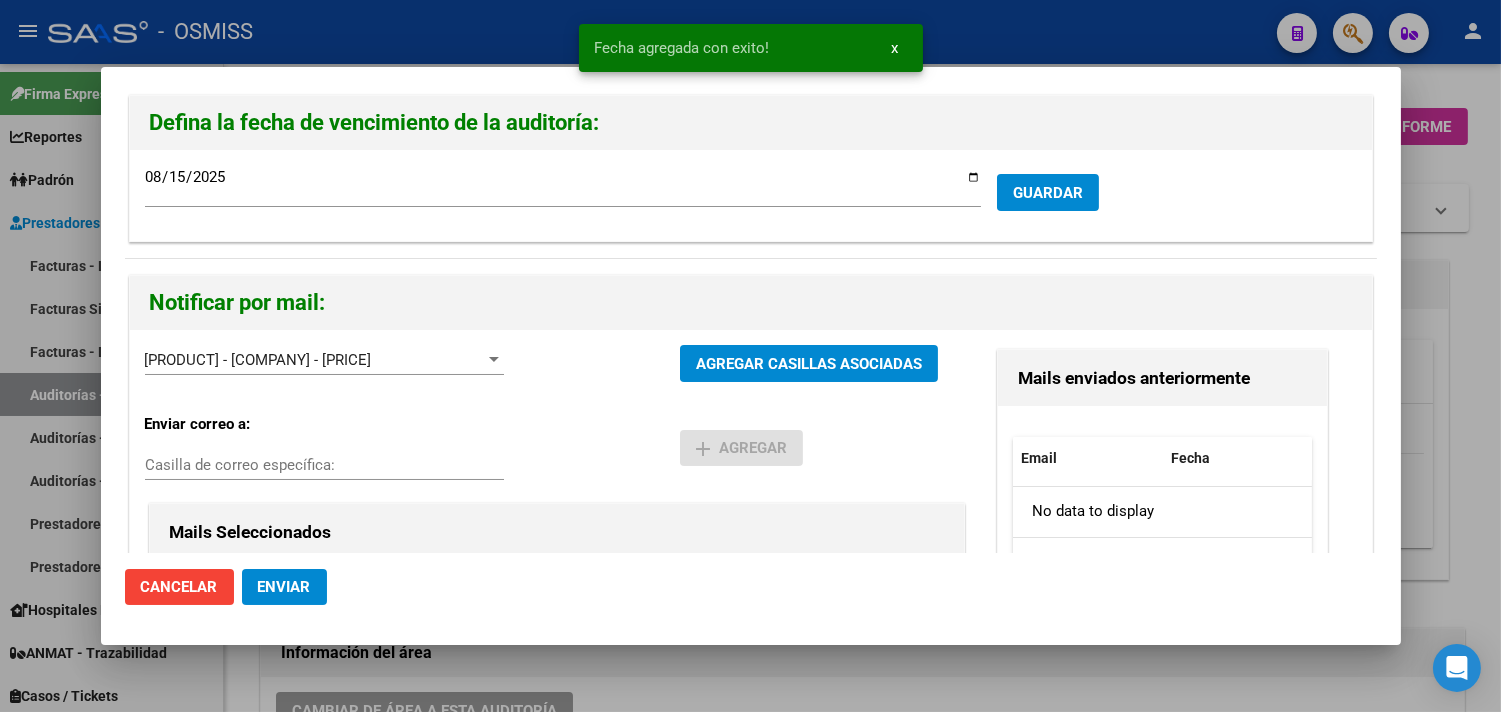 click on "Enviar" 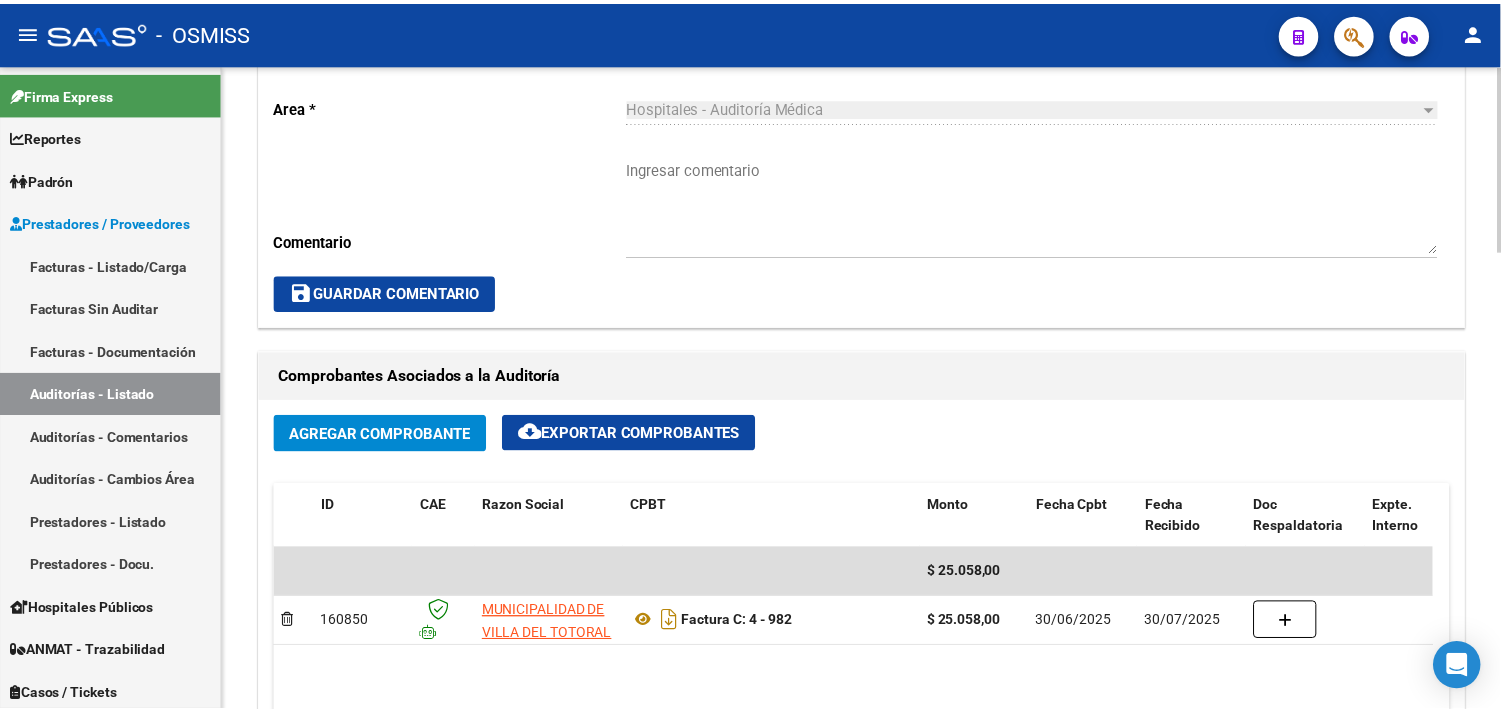 scroll, scrollTop: 777, scrollLeft: 0, axis: vertical 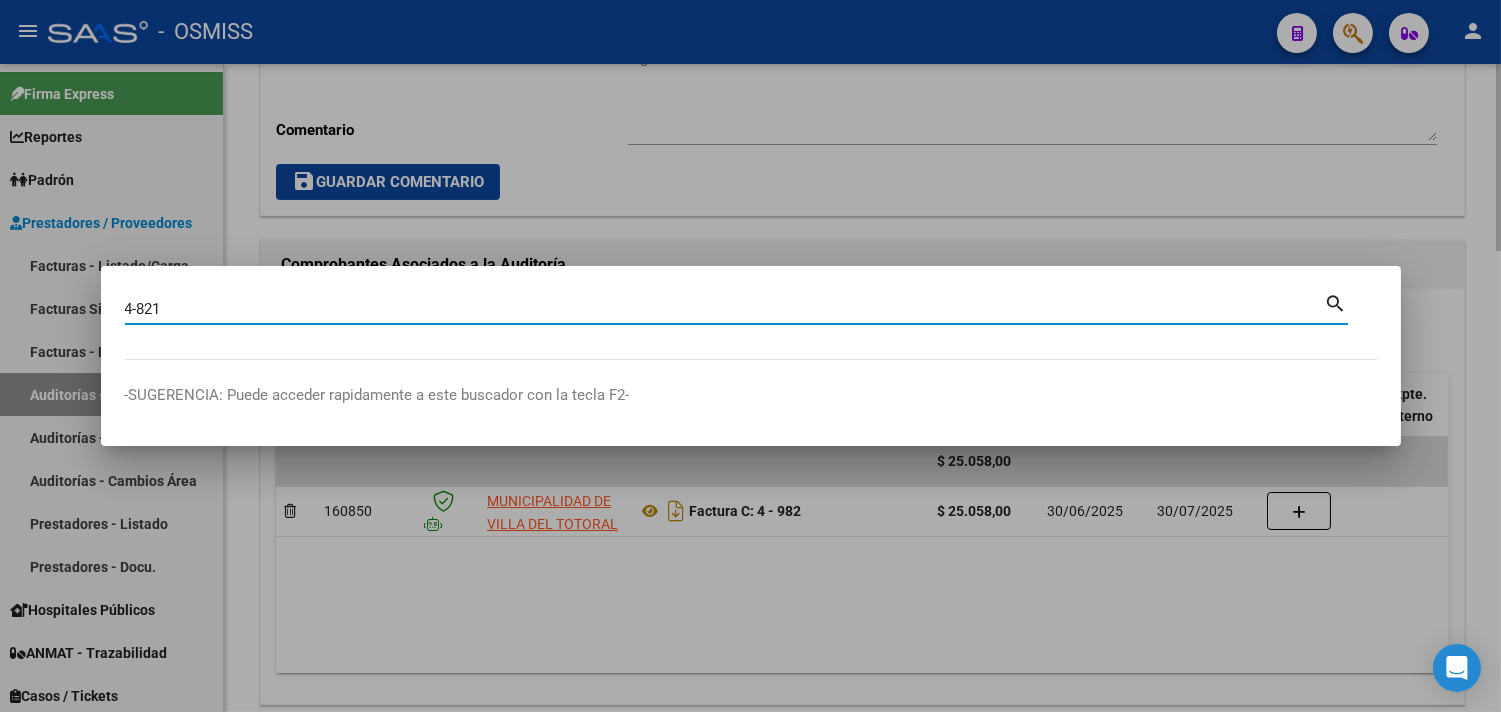 type on "4-821" 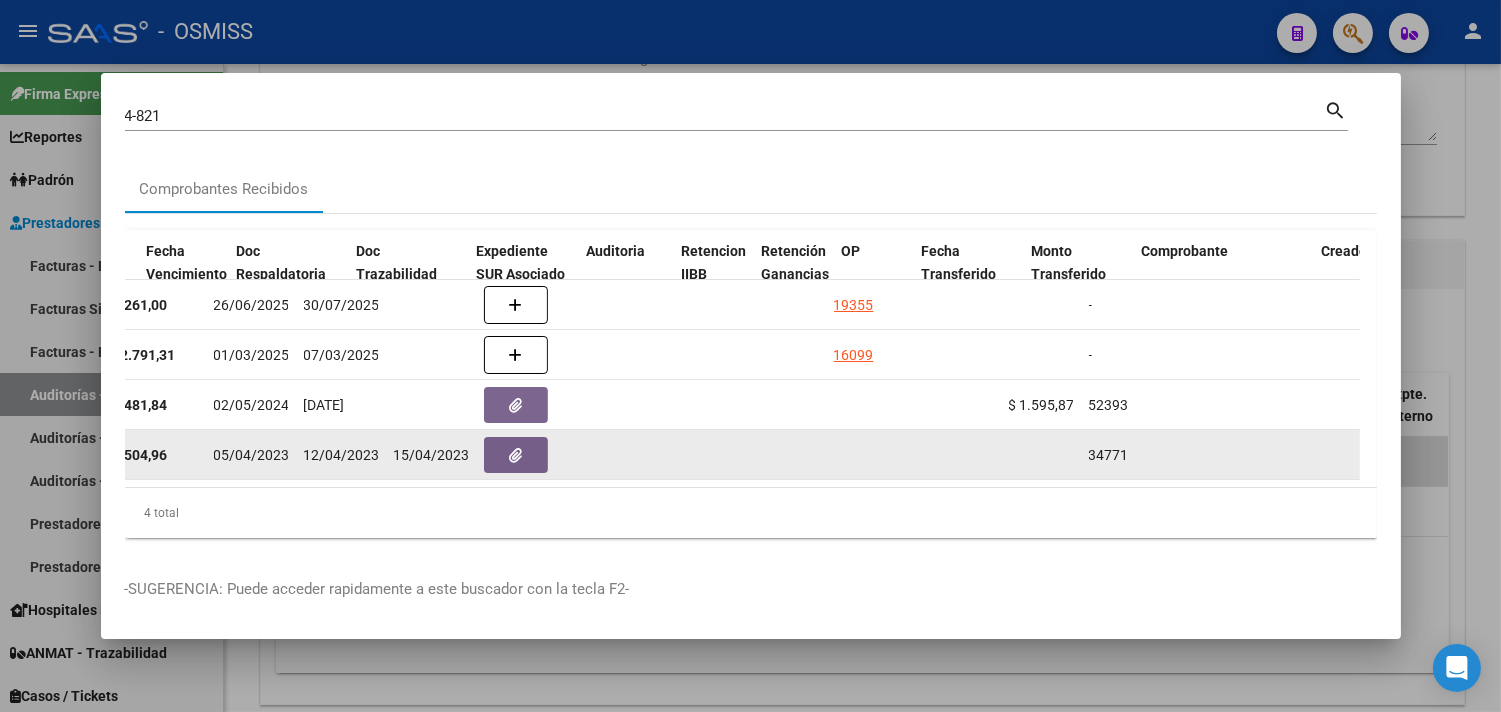 scroll, scrollTop: 0, scrollLeft: 1114, axis: horizontal 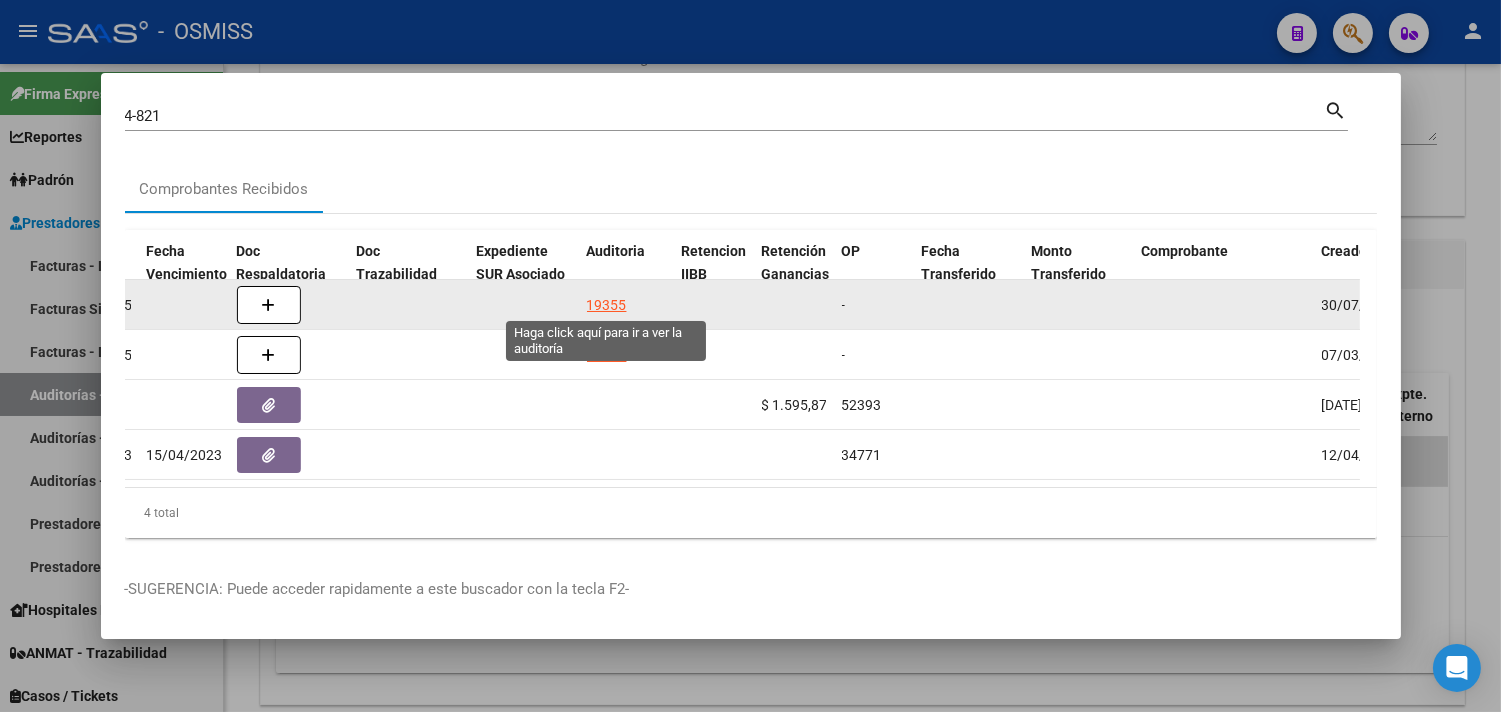 click on "19355" 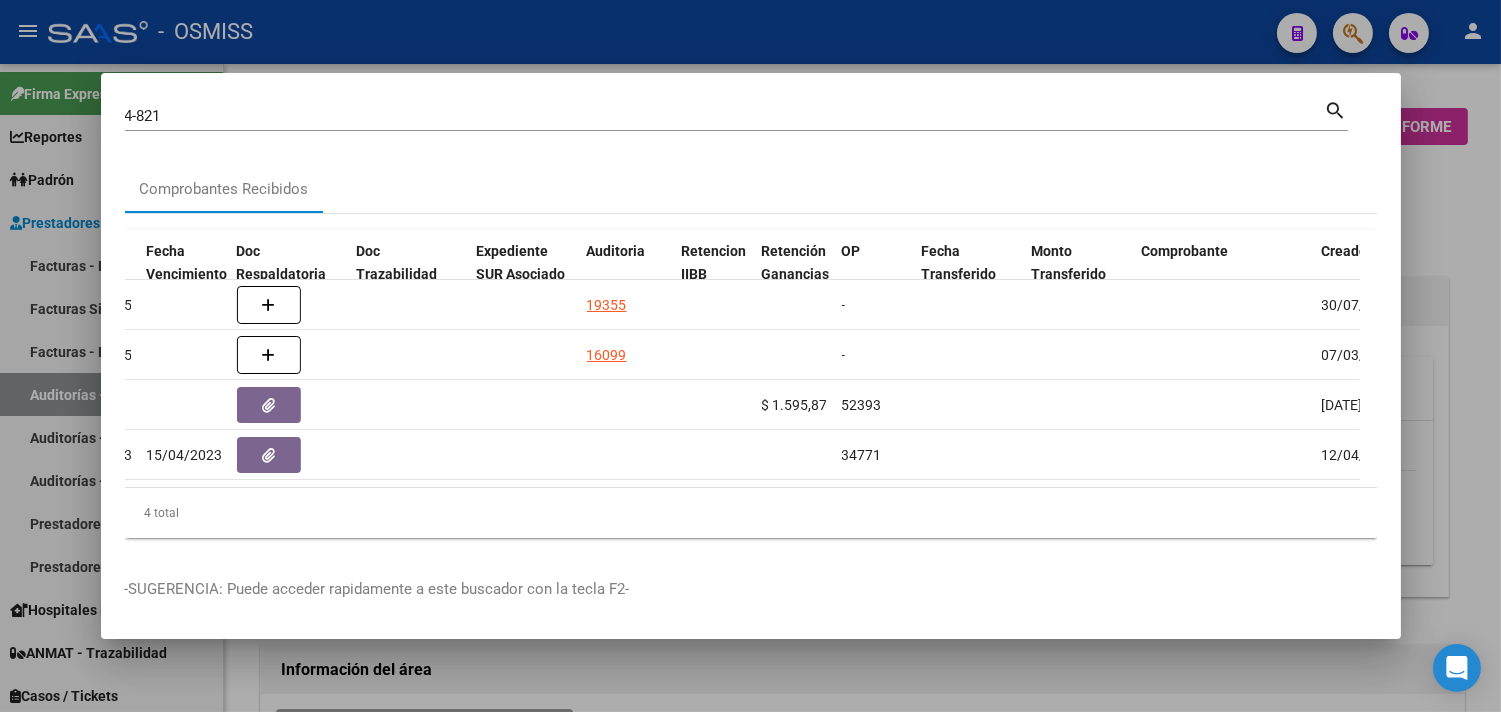 click at bounding box center (750, 356) 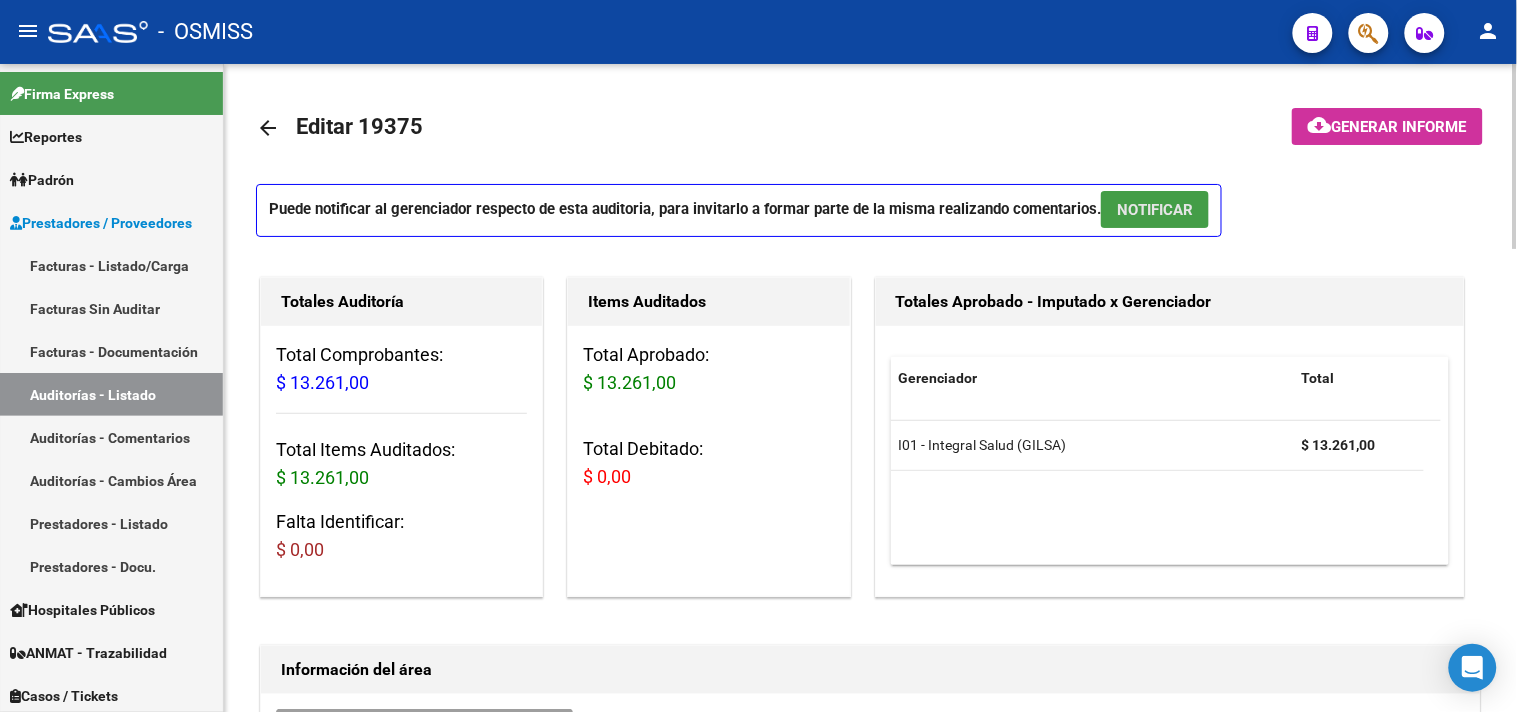 click on "NOTIFICAR" at bounding box center (1155, 209) 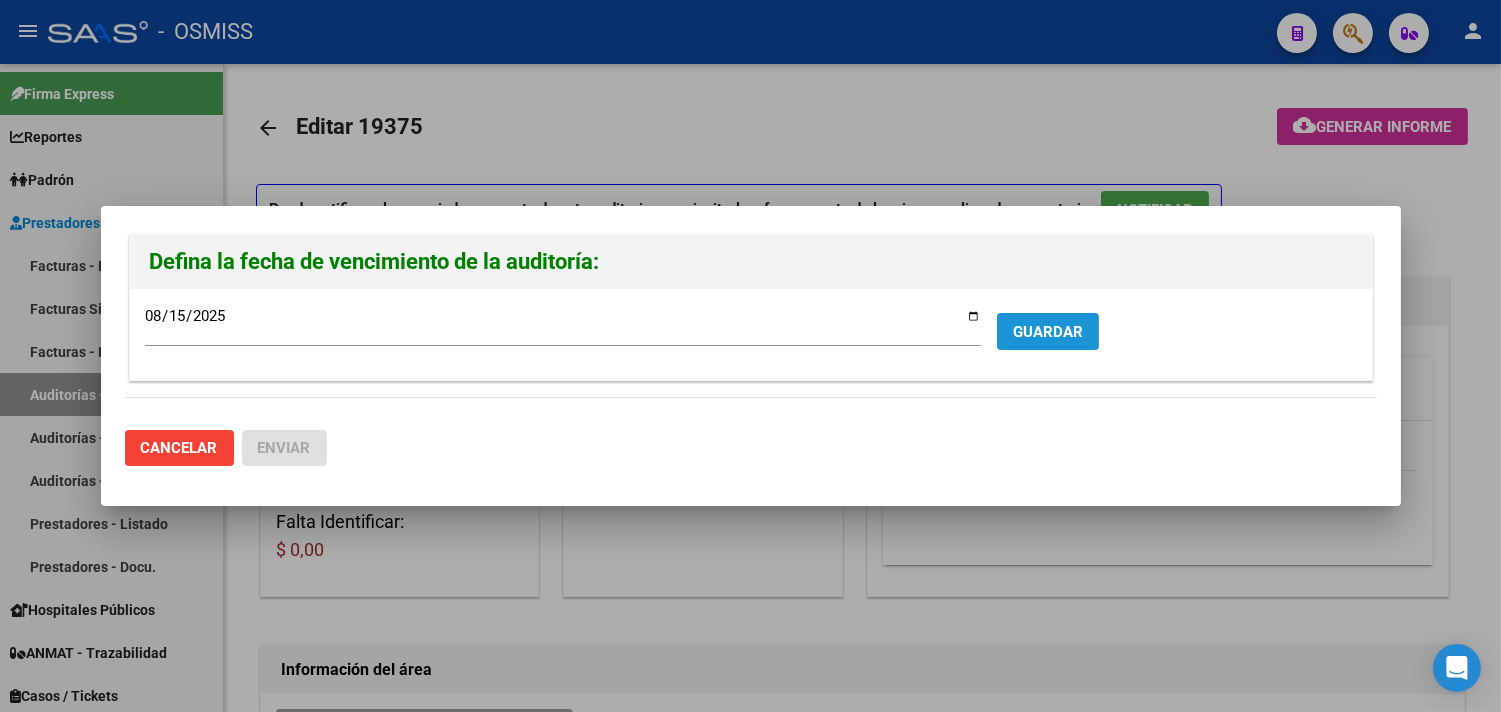 click on "GUARDAR" at bounding box center (1048, 332) 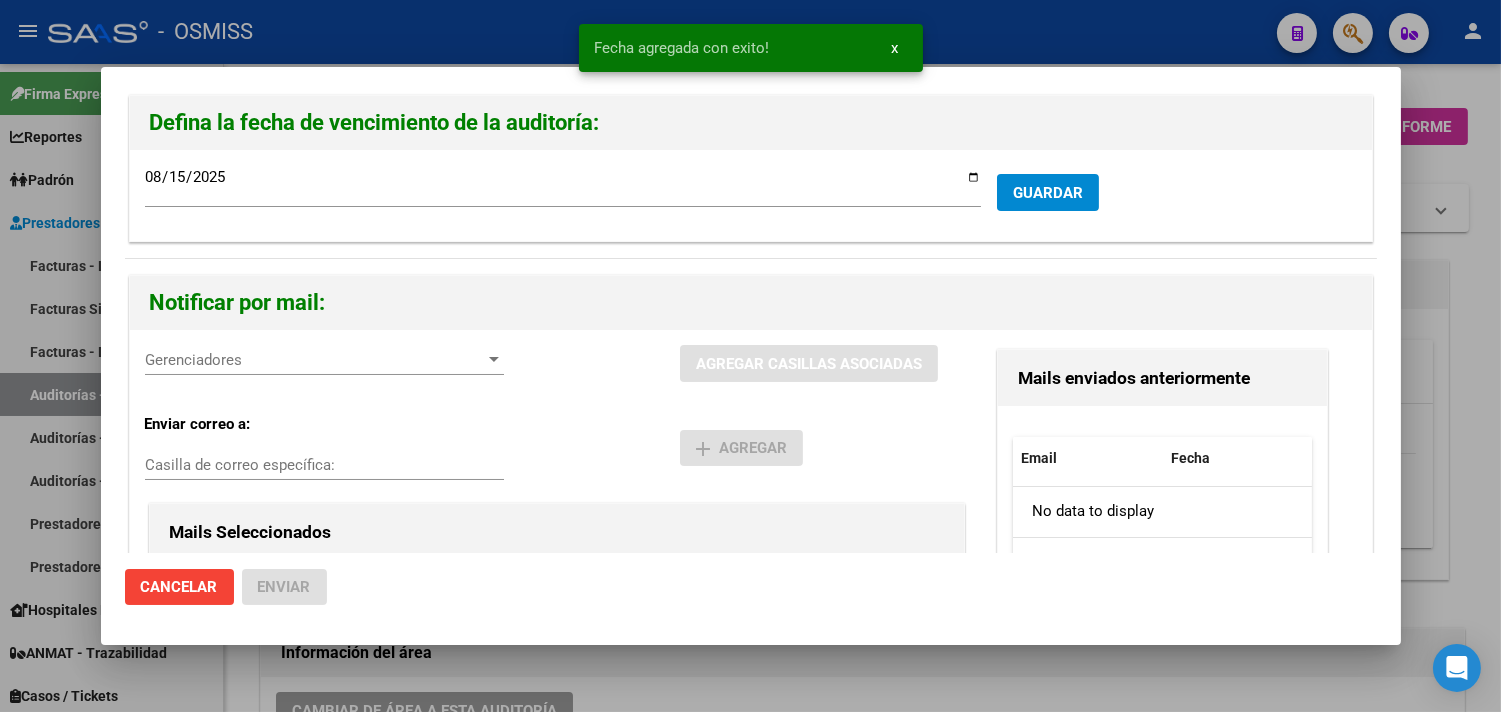 click on "Gerenciadores" at bounding box center (315, 360) 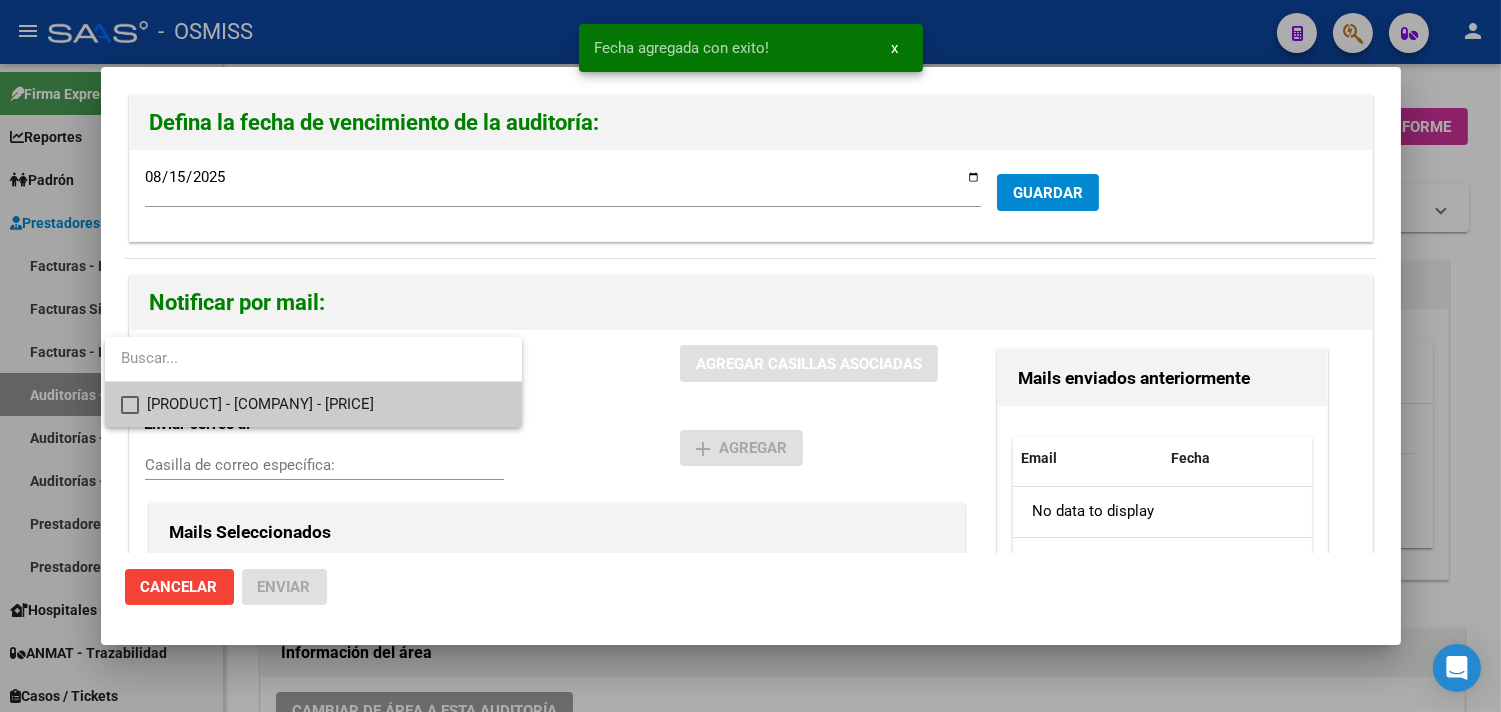 click on "[PRODUCT] - [COMPANY] - [PRICE]" at bounding box center [326, 404] 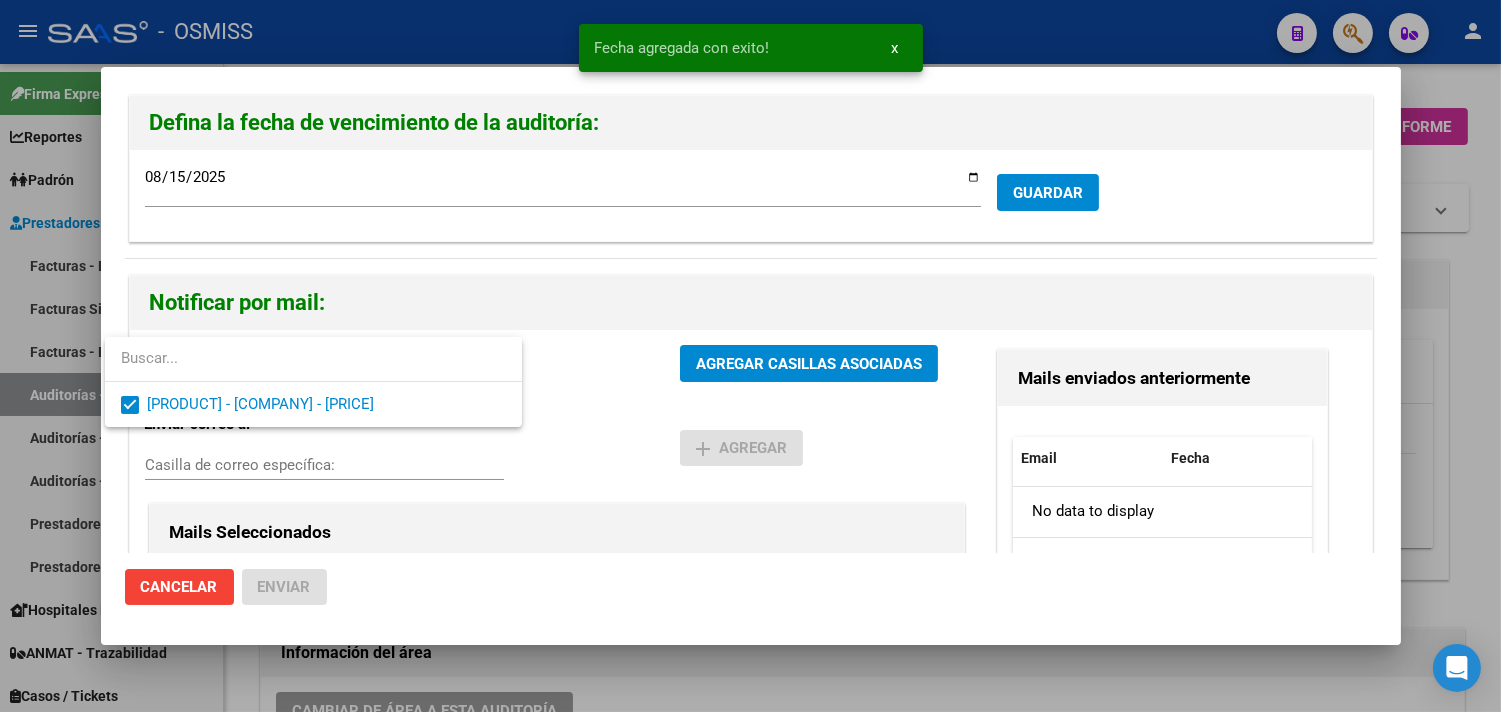 click at bounding box center (750, 356) 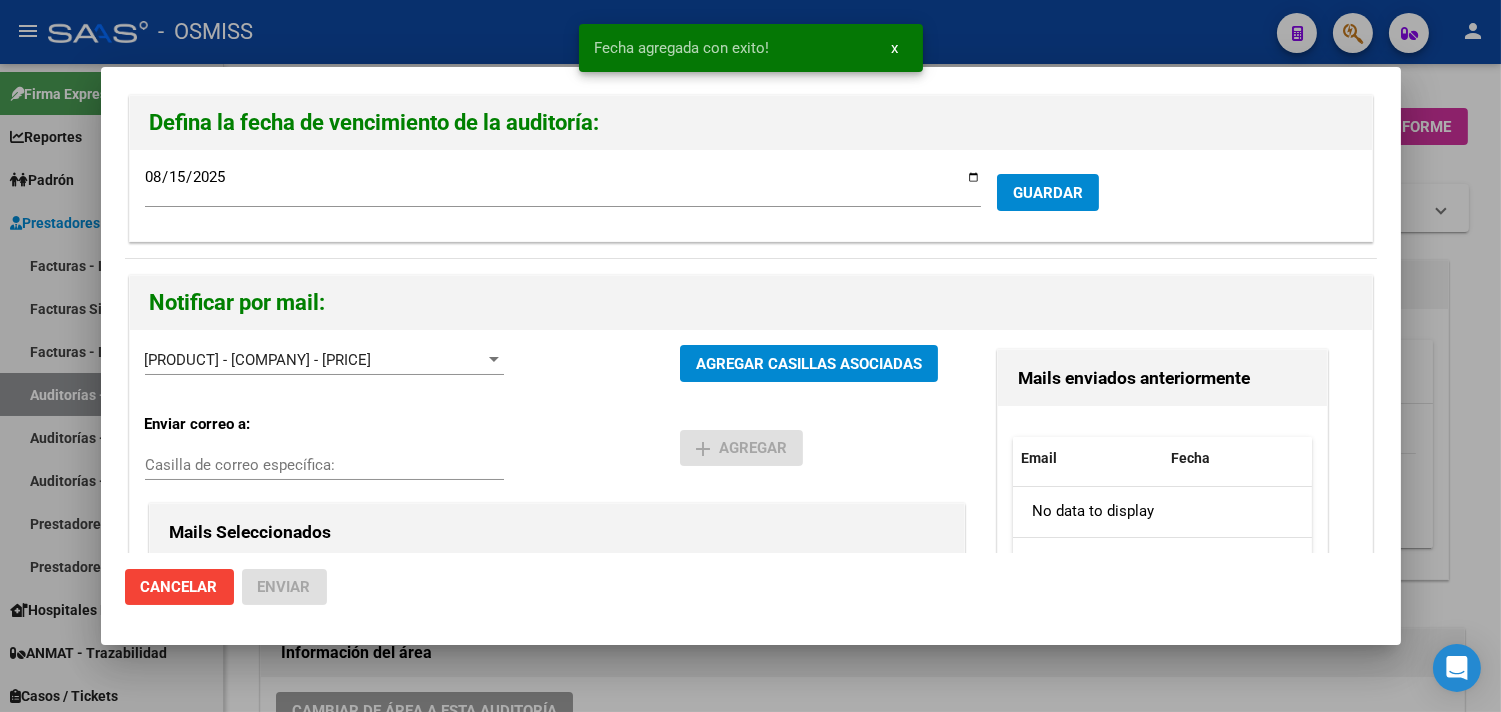 click on "Casilla de correo específica:" at bounding box center [324, 465] 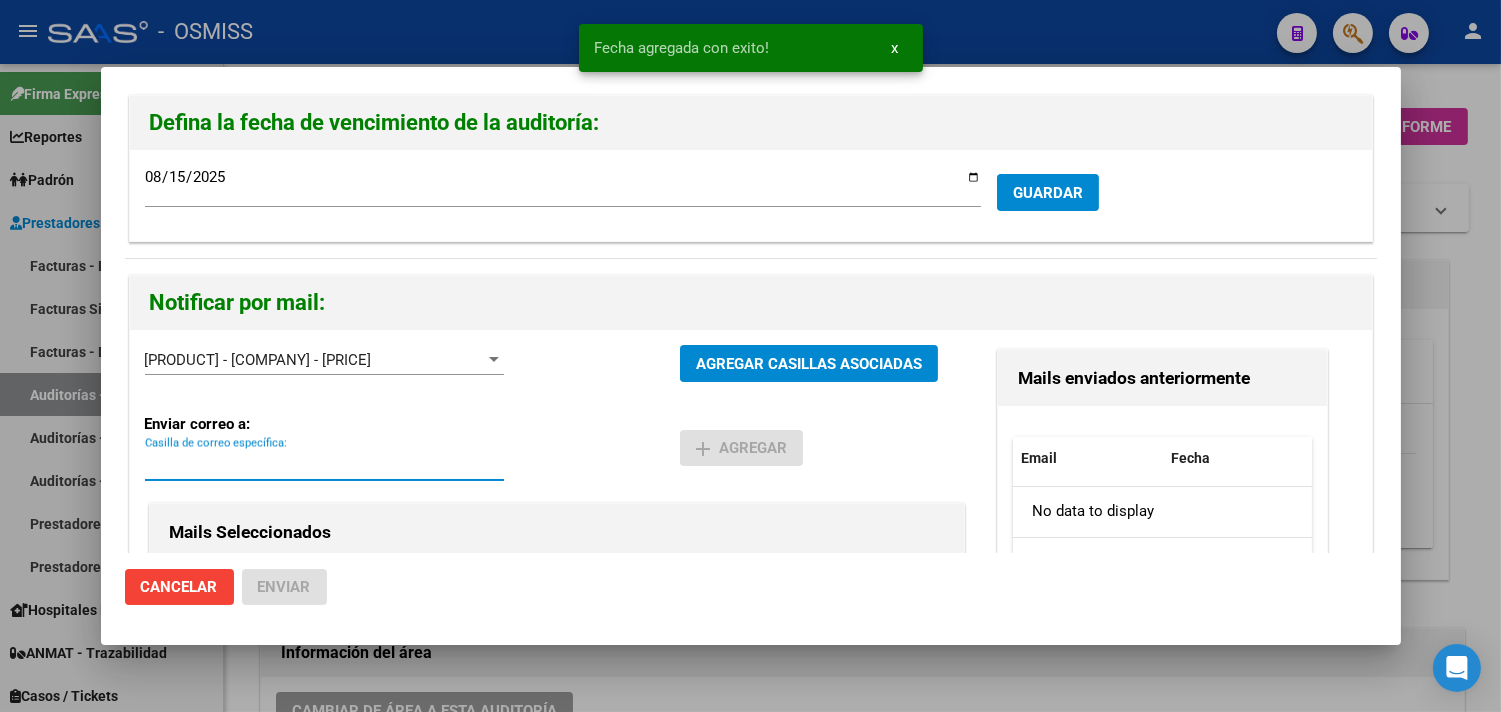 paste on "[EMAIL]" 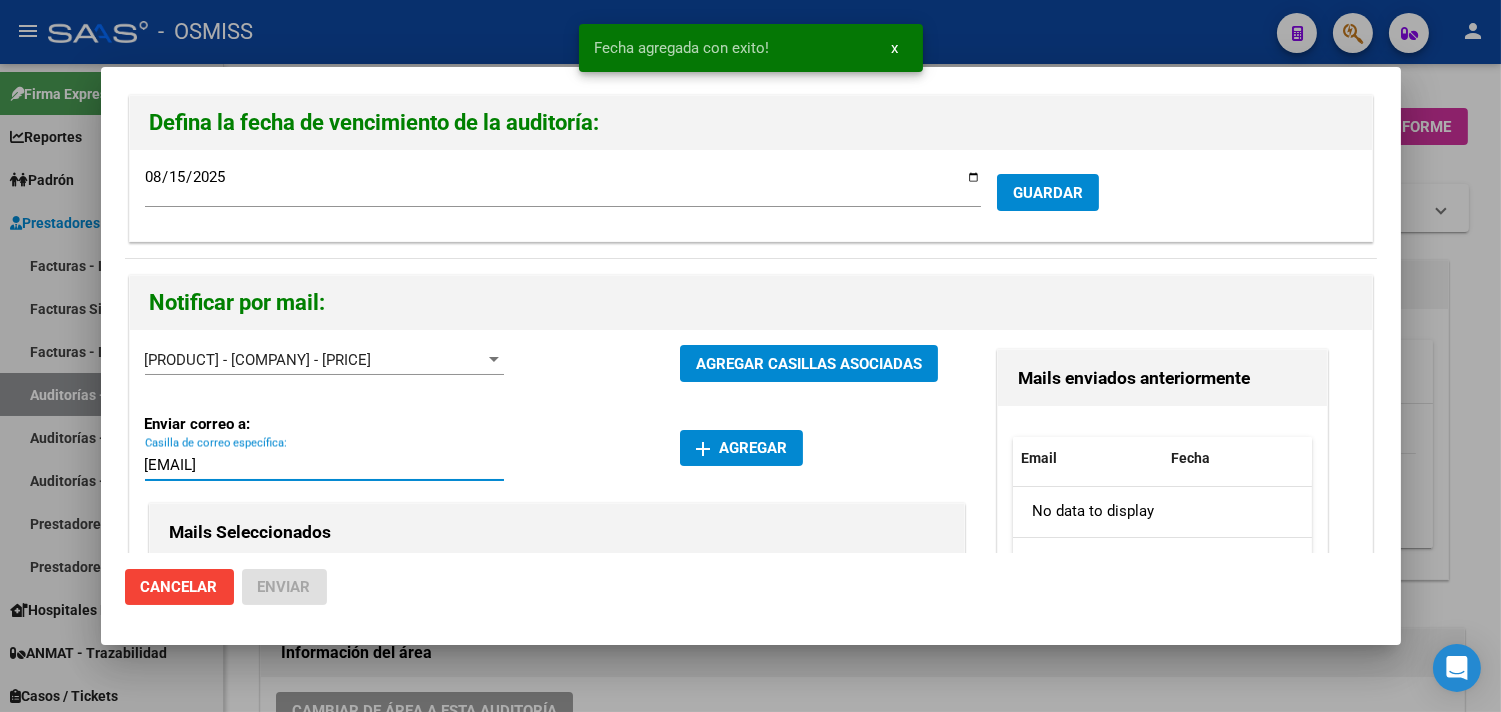 type on "[EMAIL]" 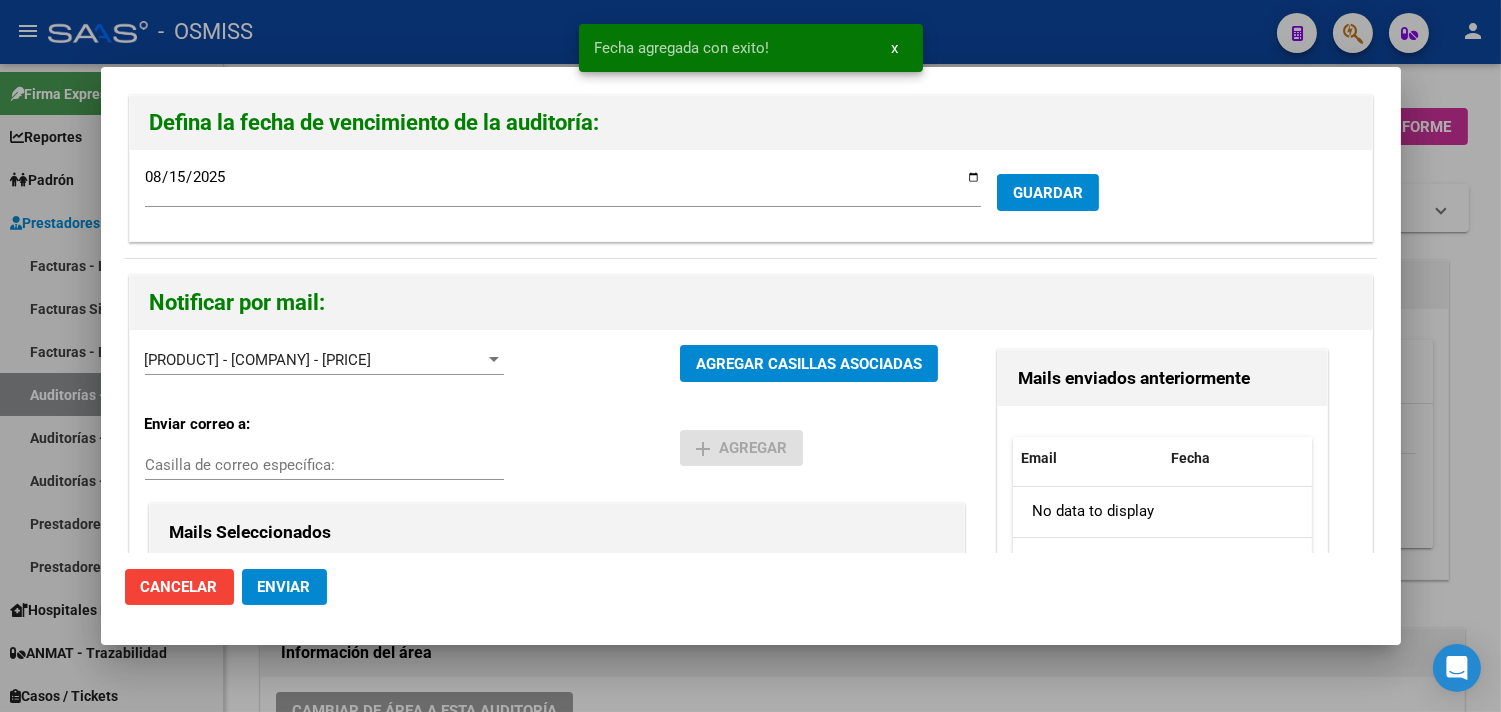 click on "Enviar" 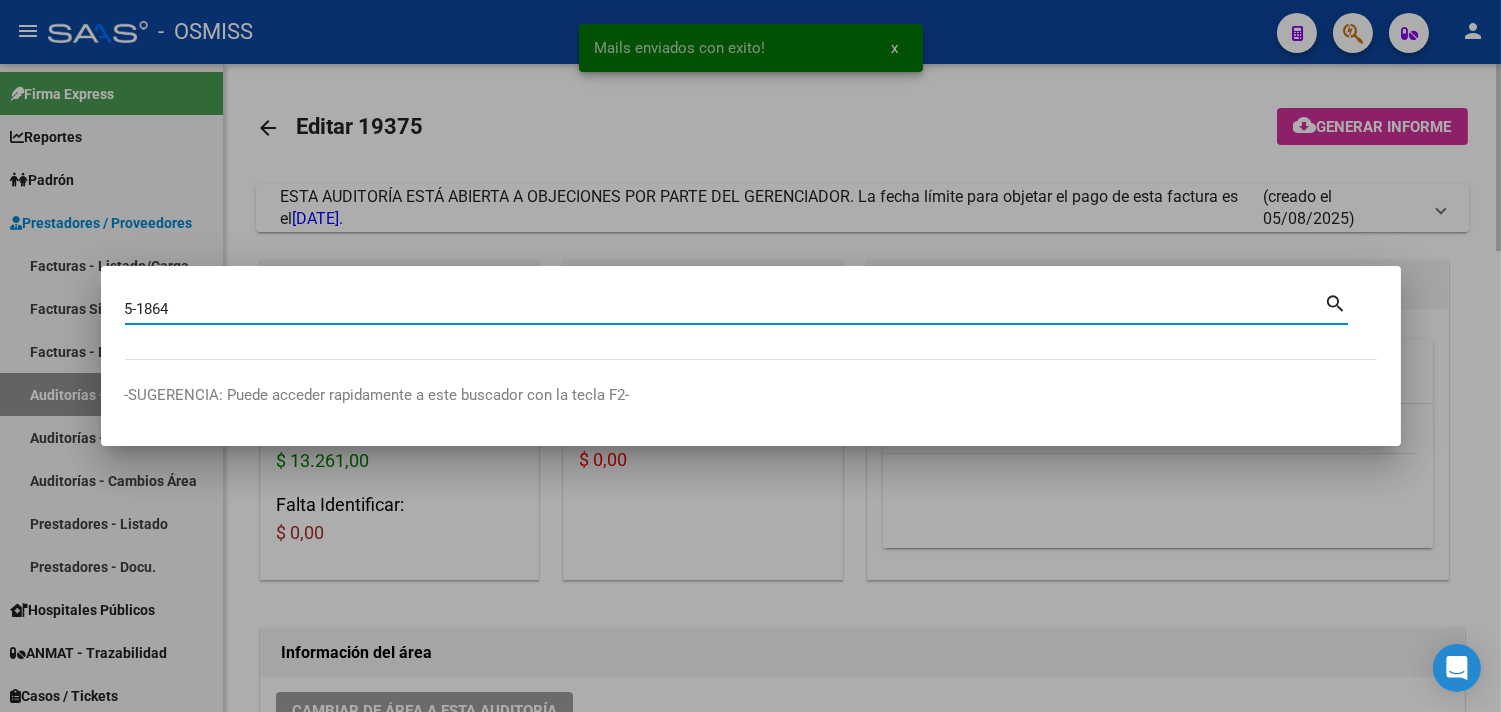 type on "5-1864" 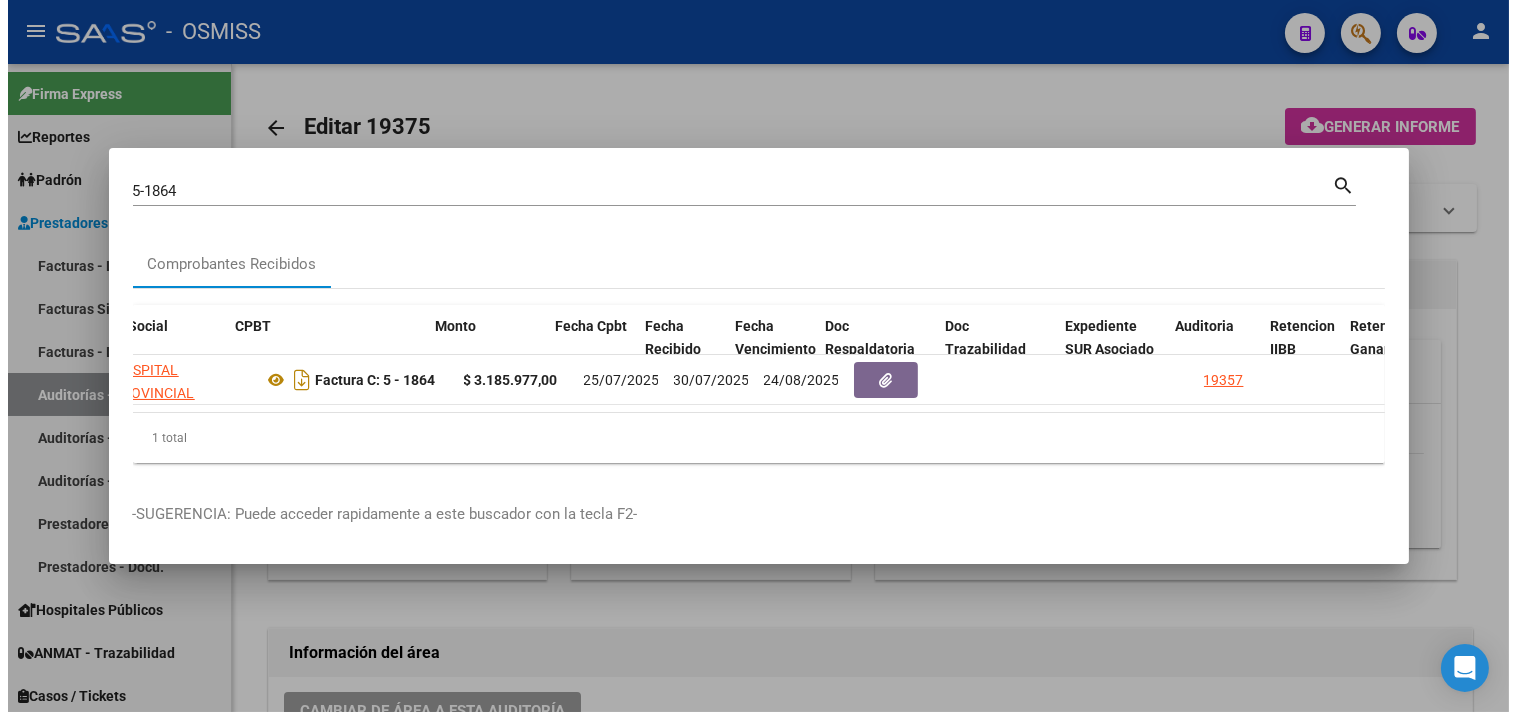 scroll, scrollTop: 0, scrollLeft: 533, axis: horizontal 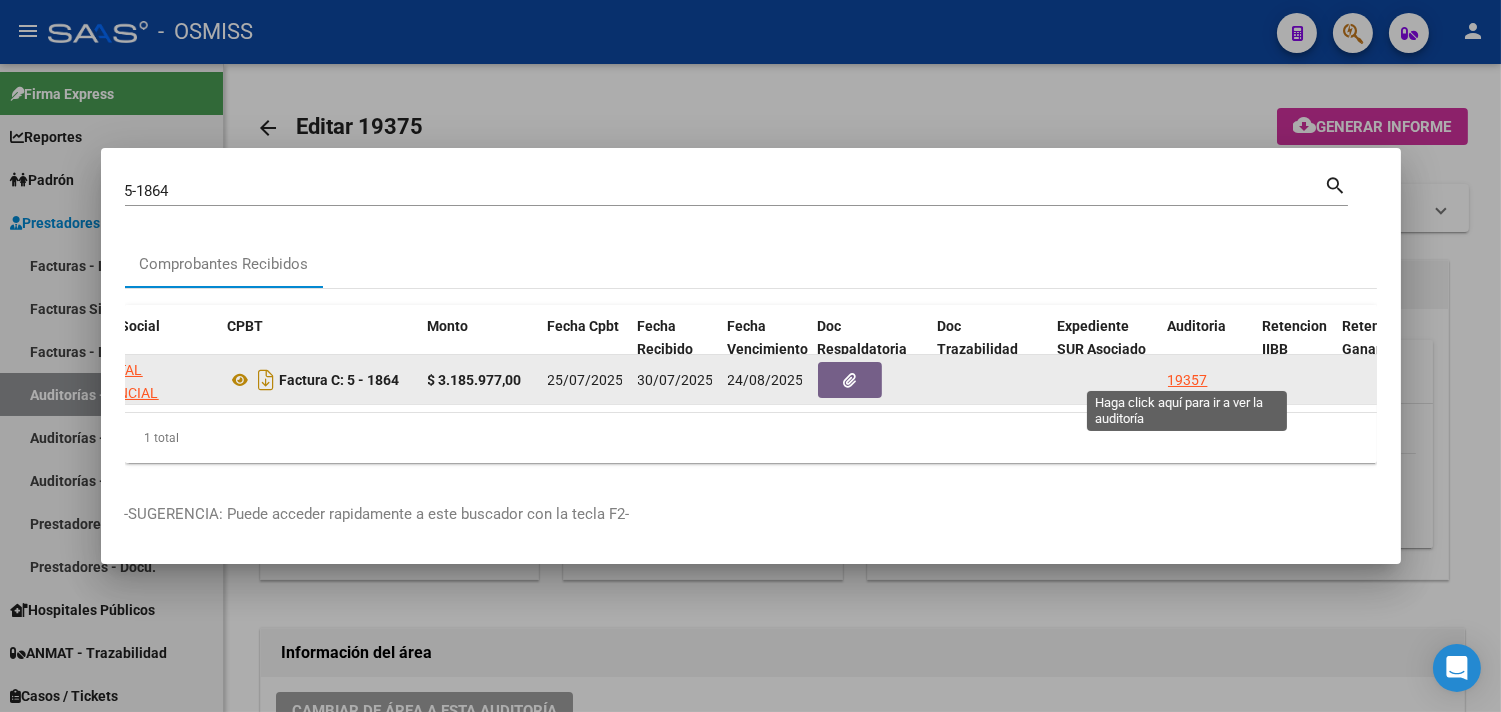 click on "19357" 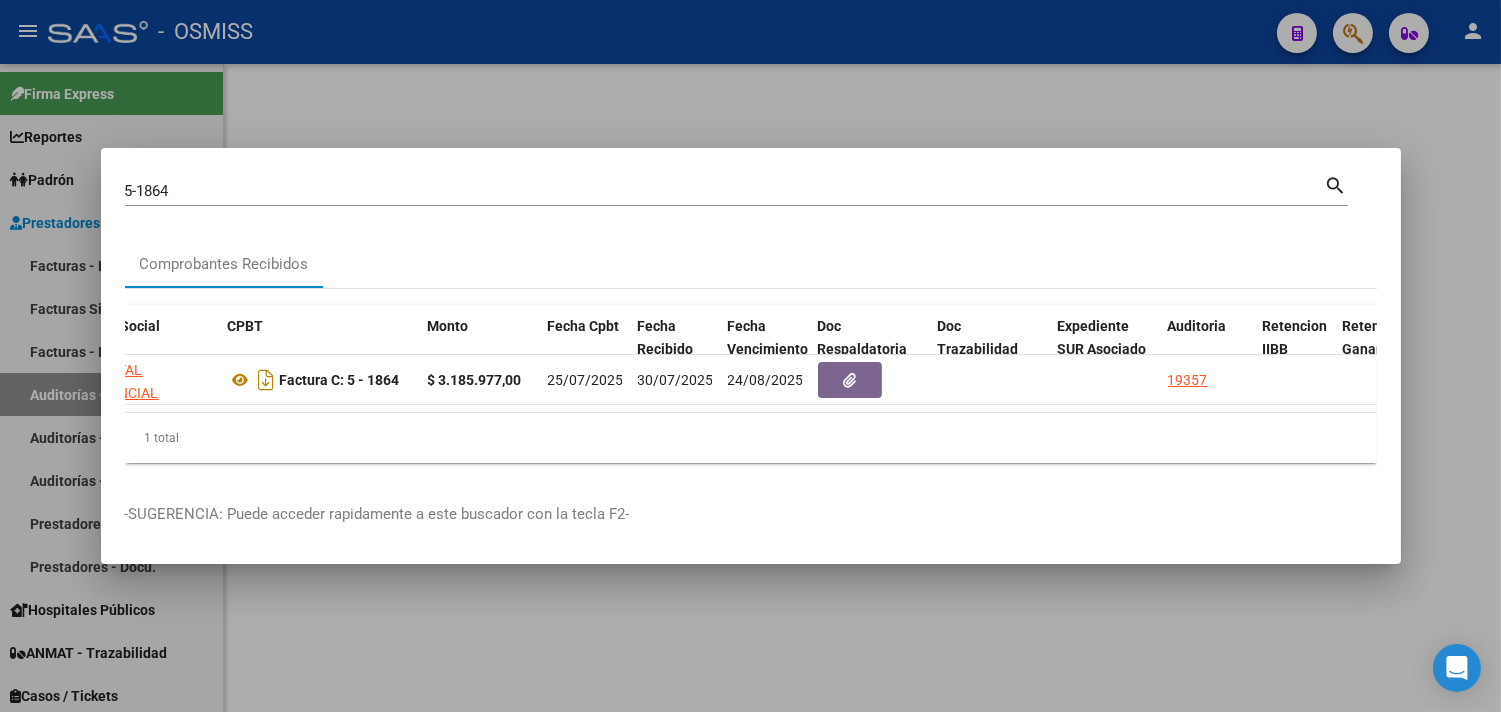 click at bounding box center [750, 356] 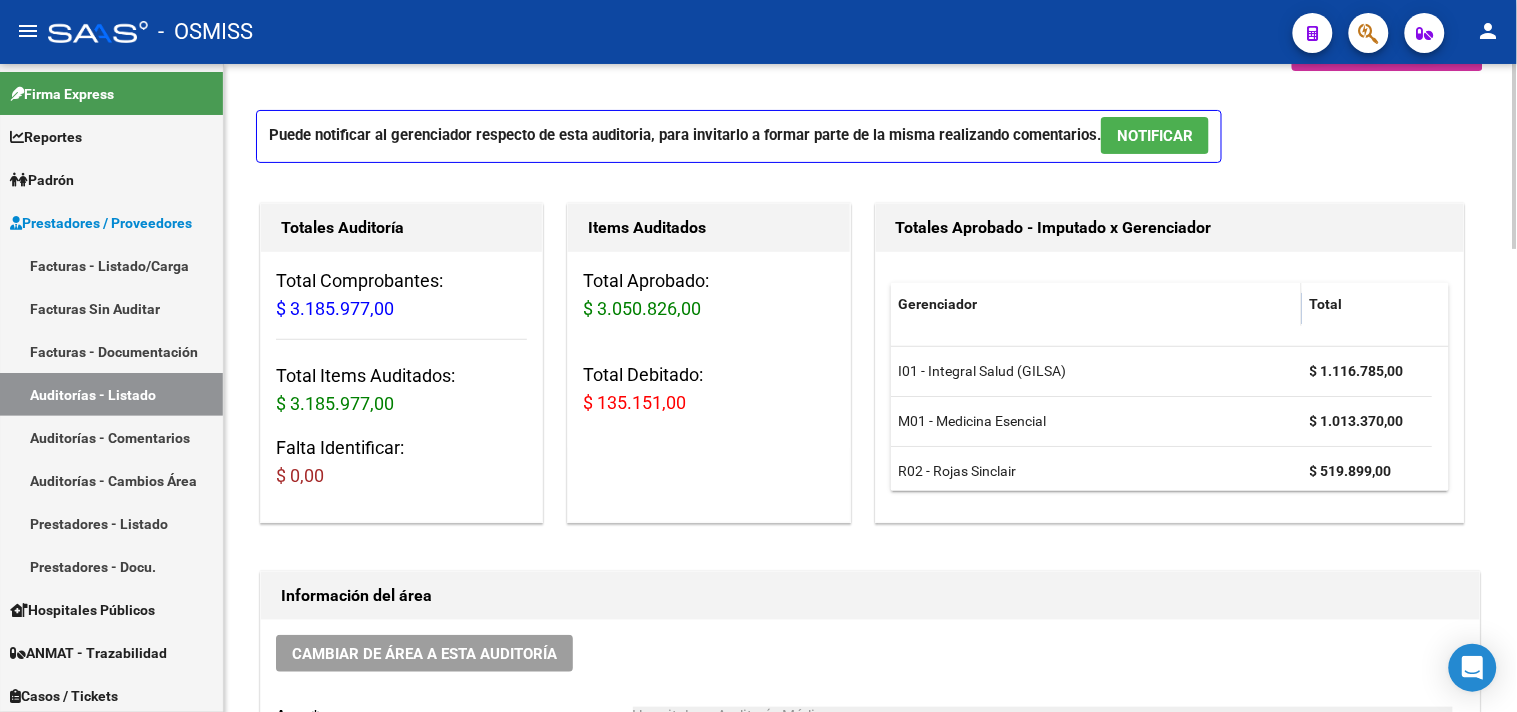 scroll, scrollTop: 111, scrollLeft: 0, axis: vertical 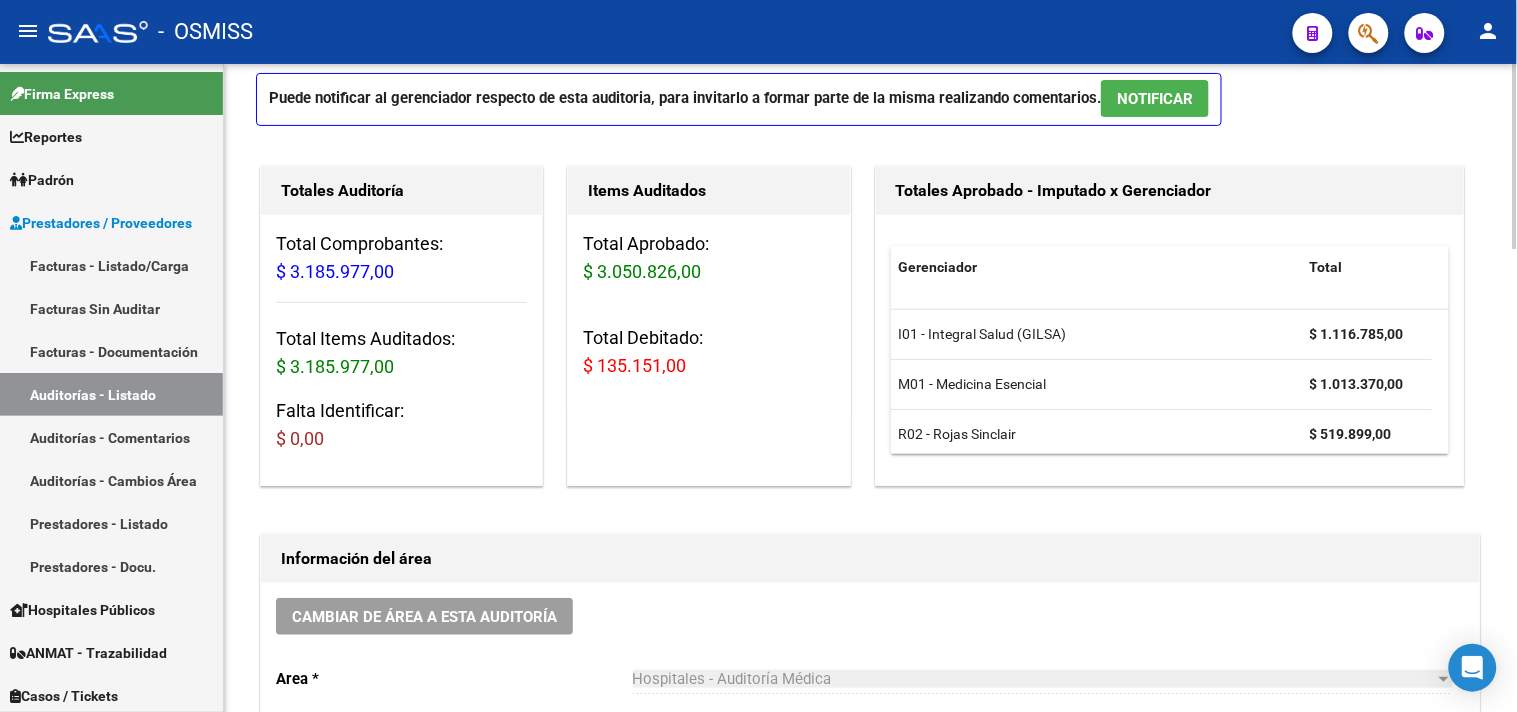 click on "Puede notificar al gerenciador respecto de esta auditoria, para invitarlo a formar parte de la misma realizando comentarios.  NOTIFICAR" at bounding box center [739, 99] 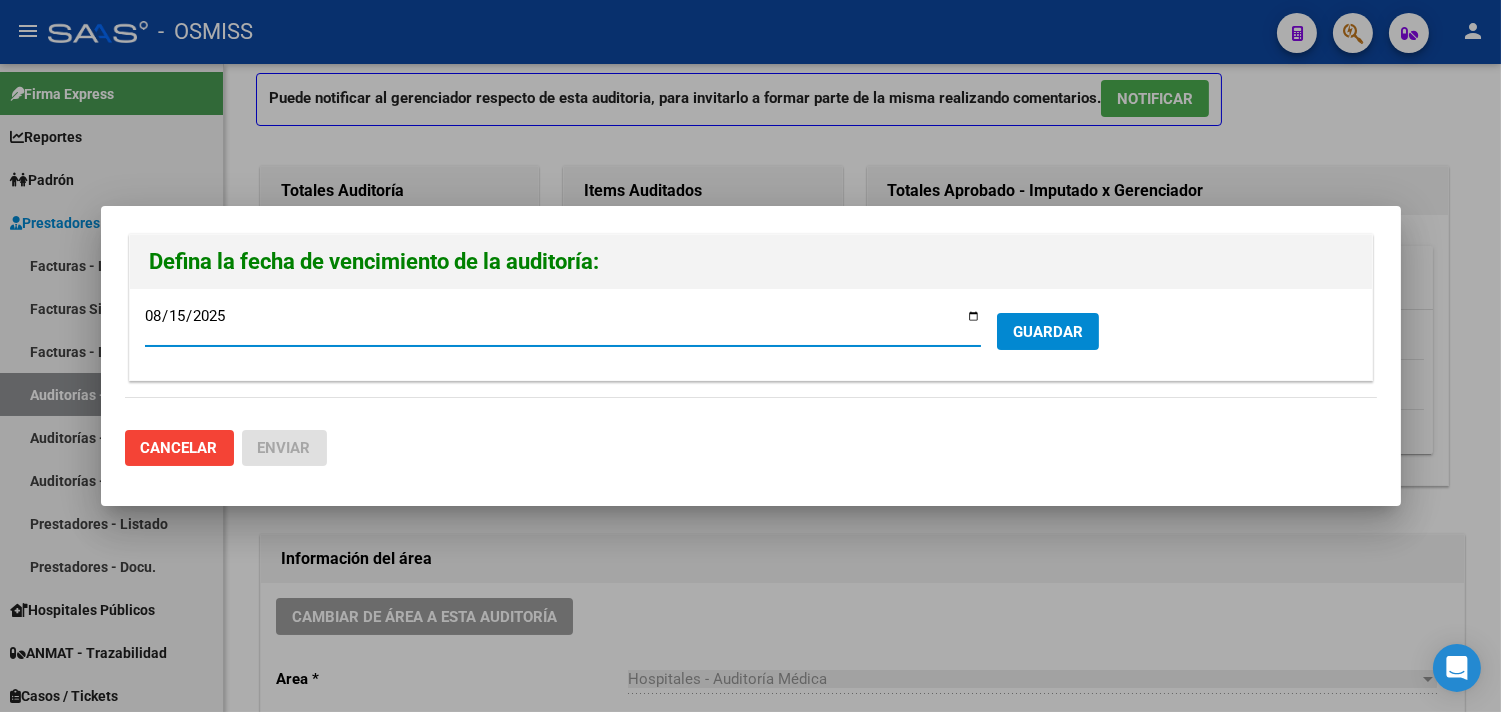 click on "GUARDAR" at bounding box center [1048, 332] 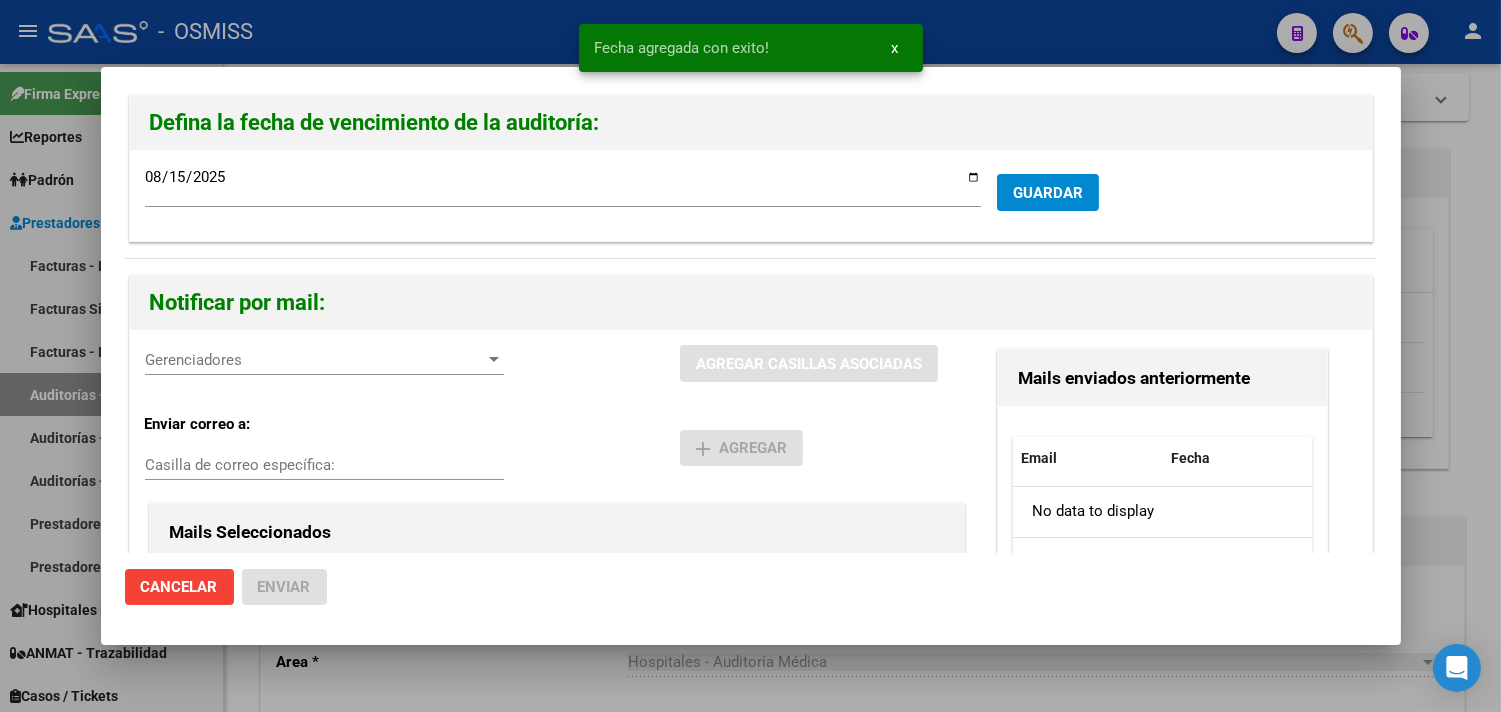 click on "Gerenciadores" at bounding box center [315, 360] 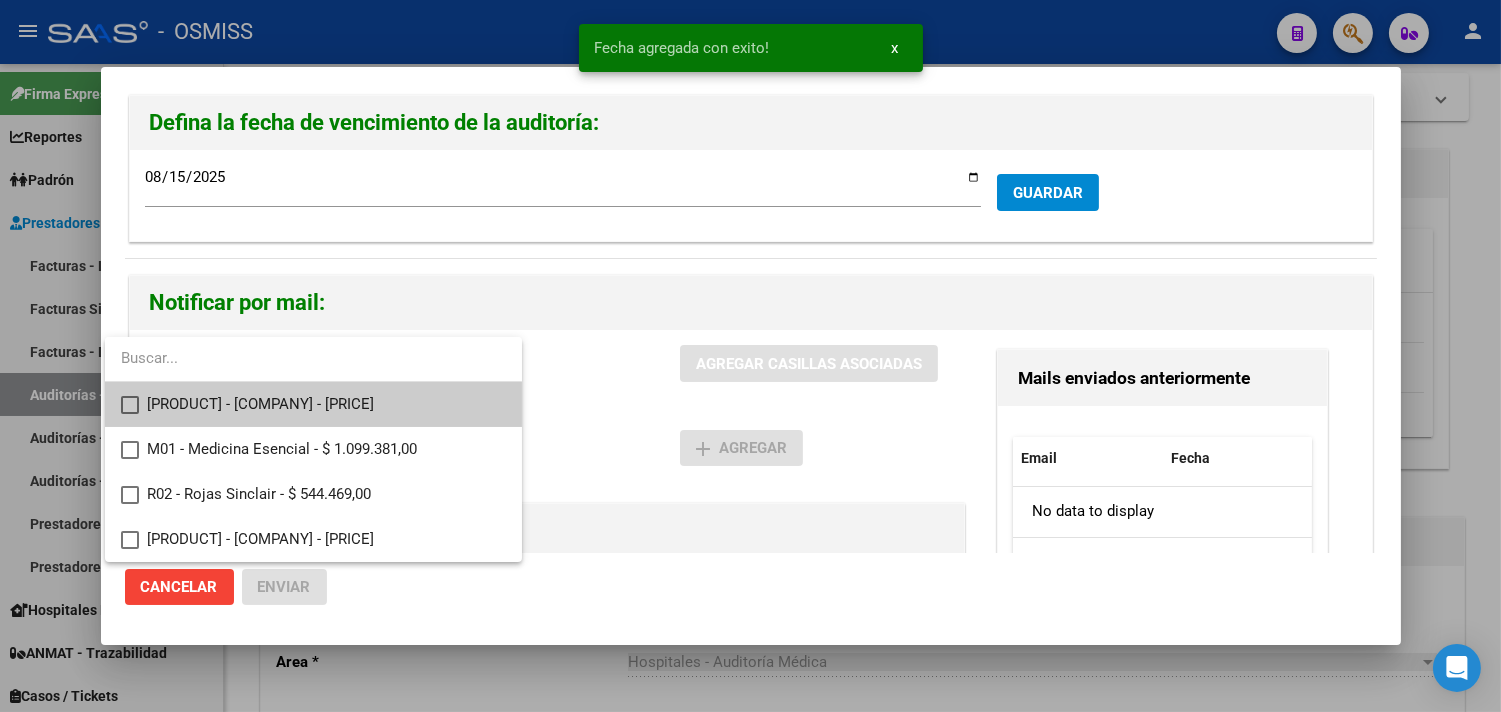 click on "[PRODUCT] - [COMPANY] - [PRICE]" at bounding box center (326, 404) 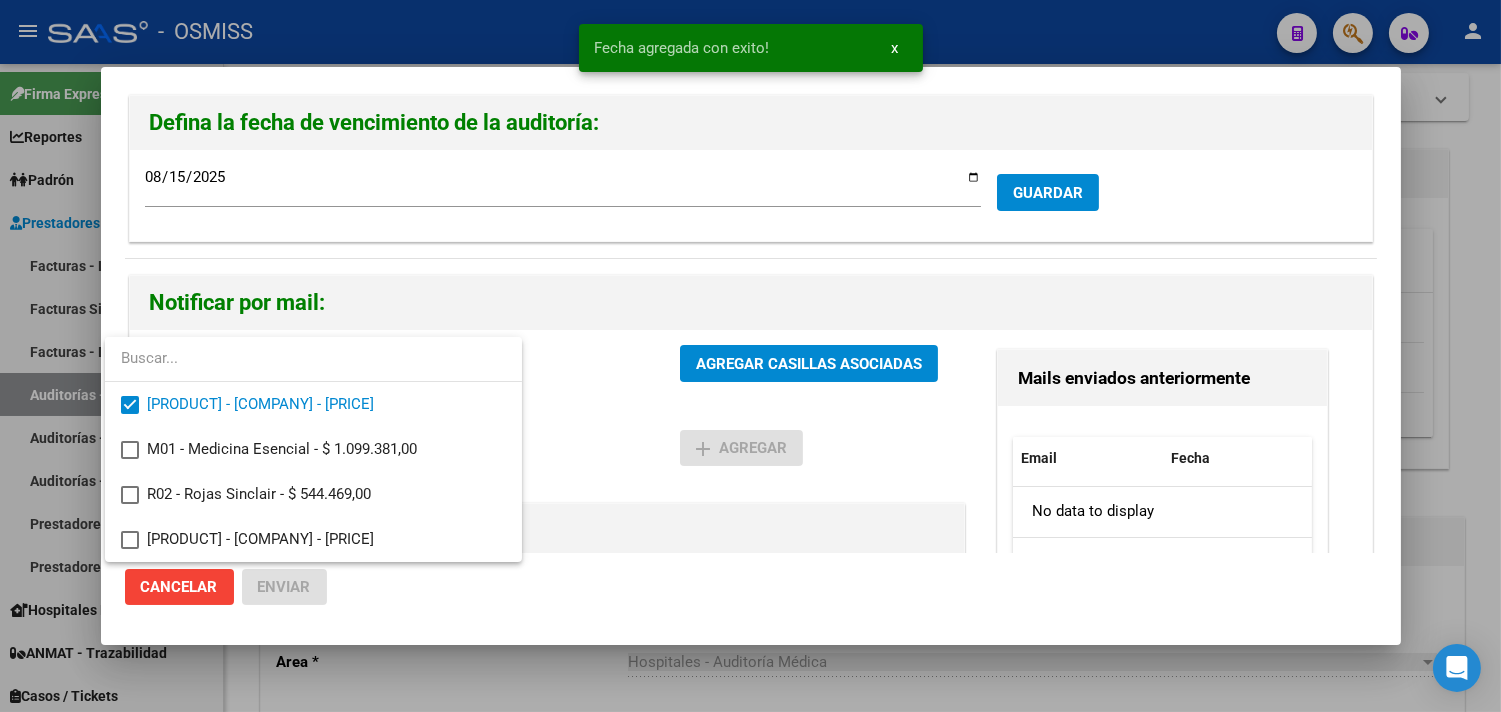 click at bounding box center (750, 356) 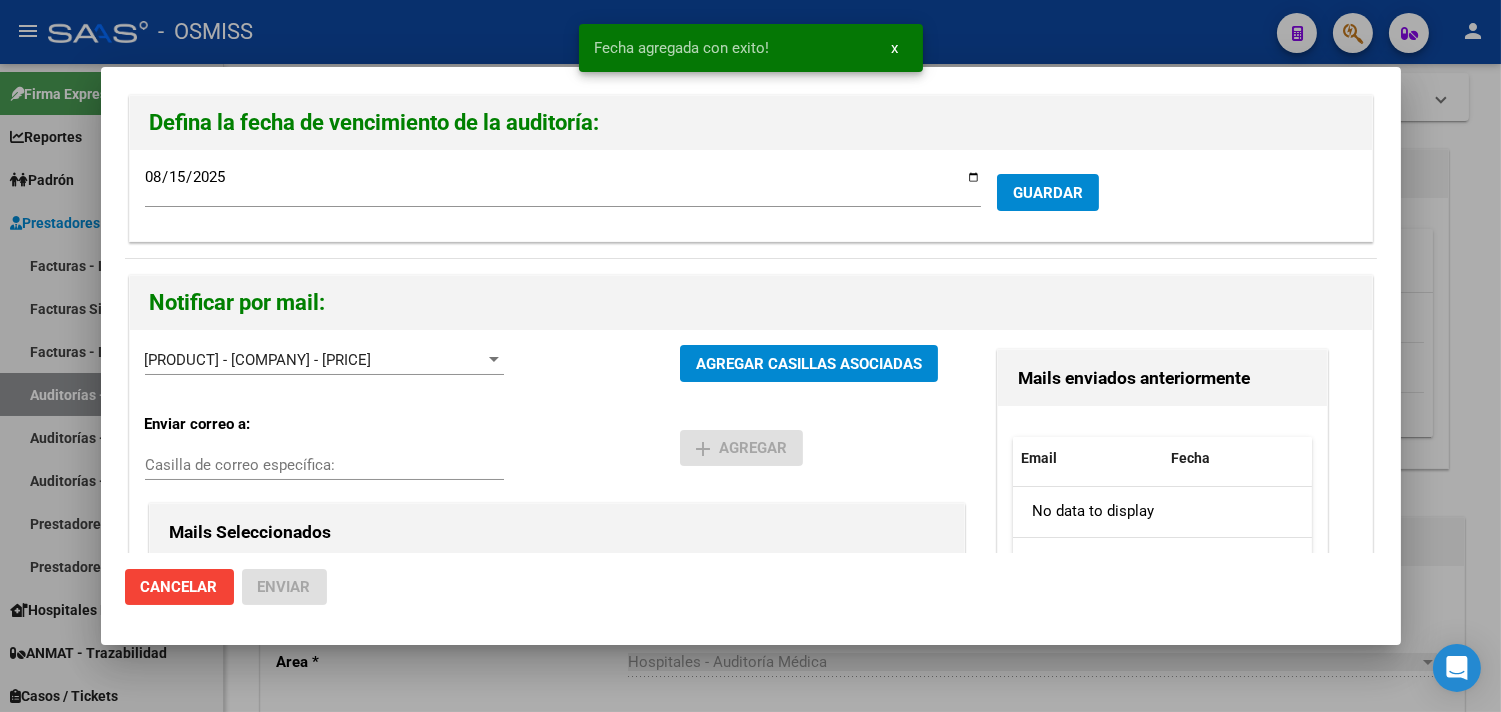 click on "Casilla de correo específica:" at bounding box center [324, 465] 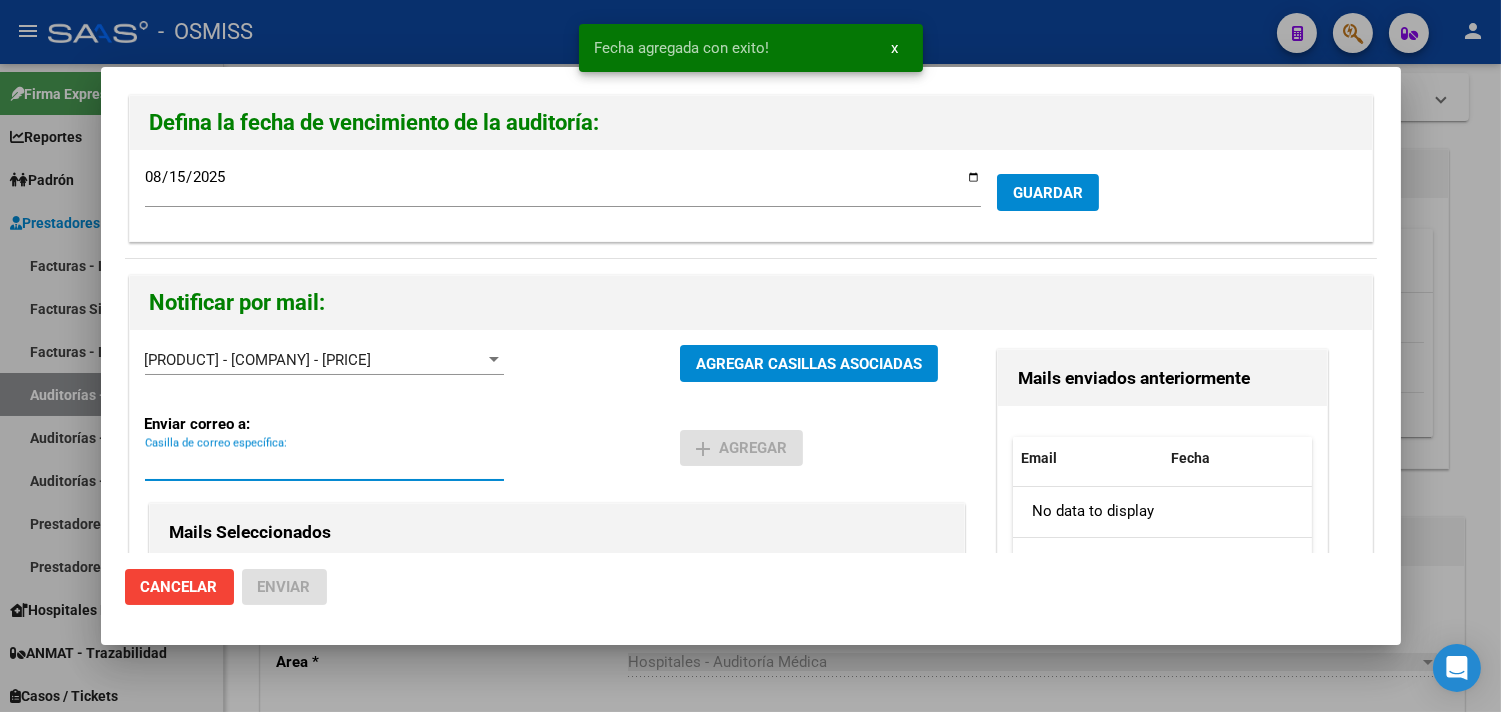 click on "Casilla de correo específica:" at bounding box center (324, 465) 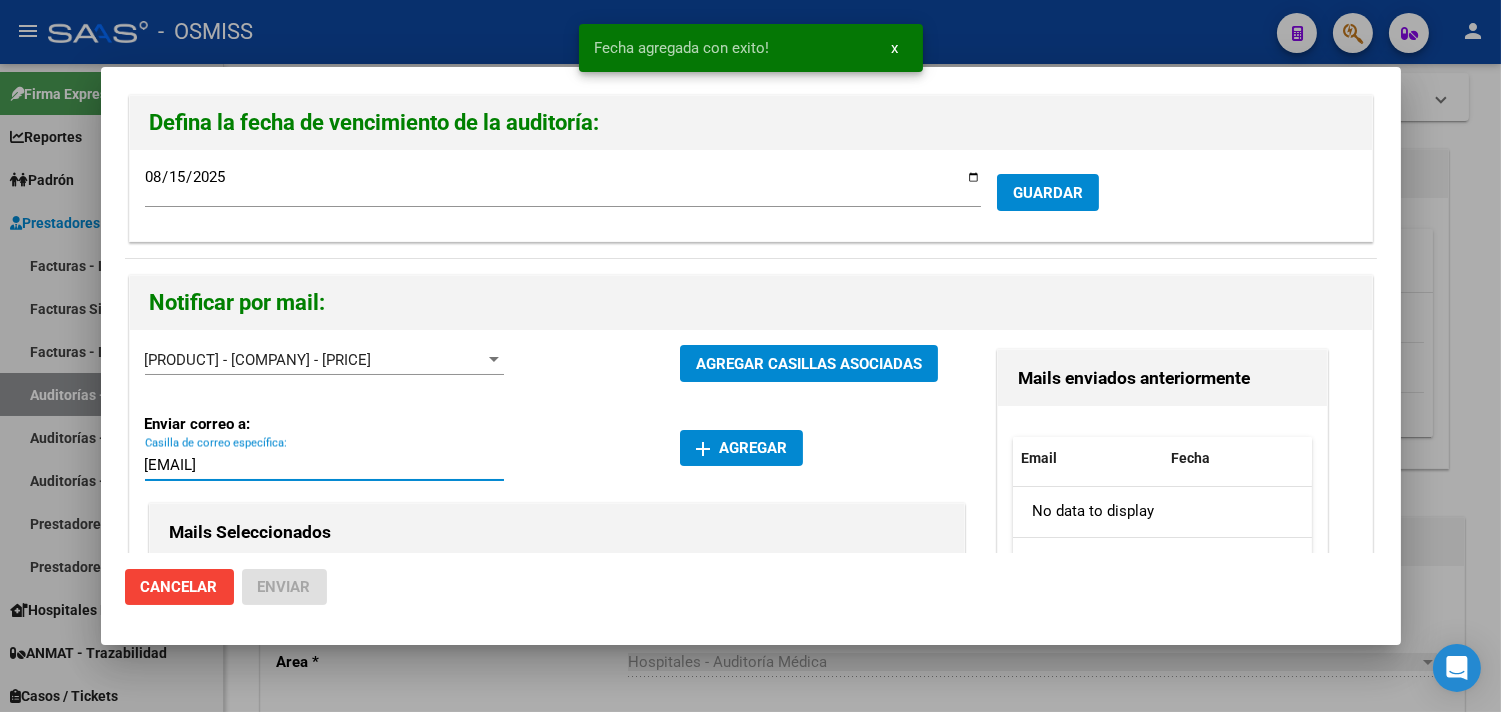 type on "[EMAIL]" 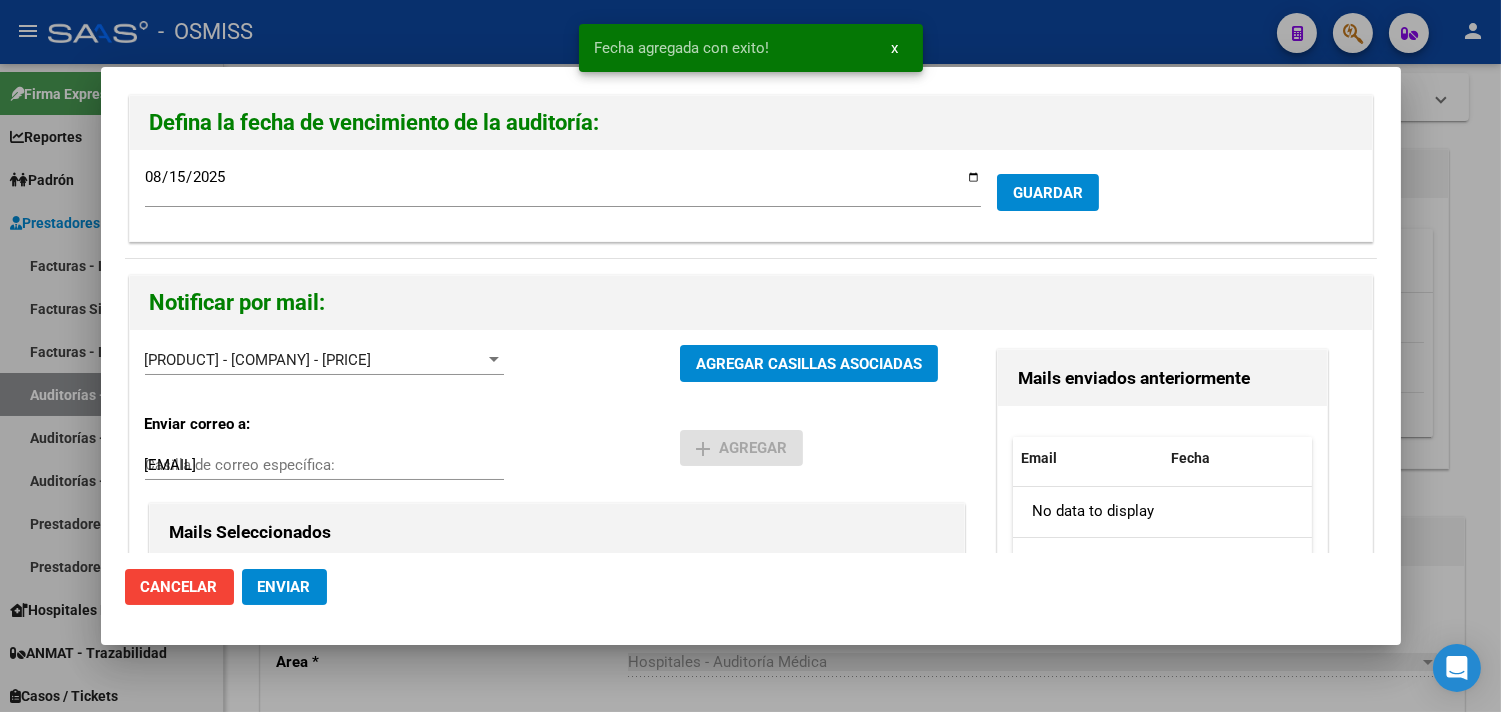 type 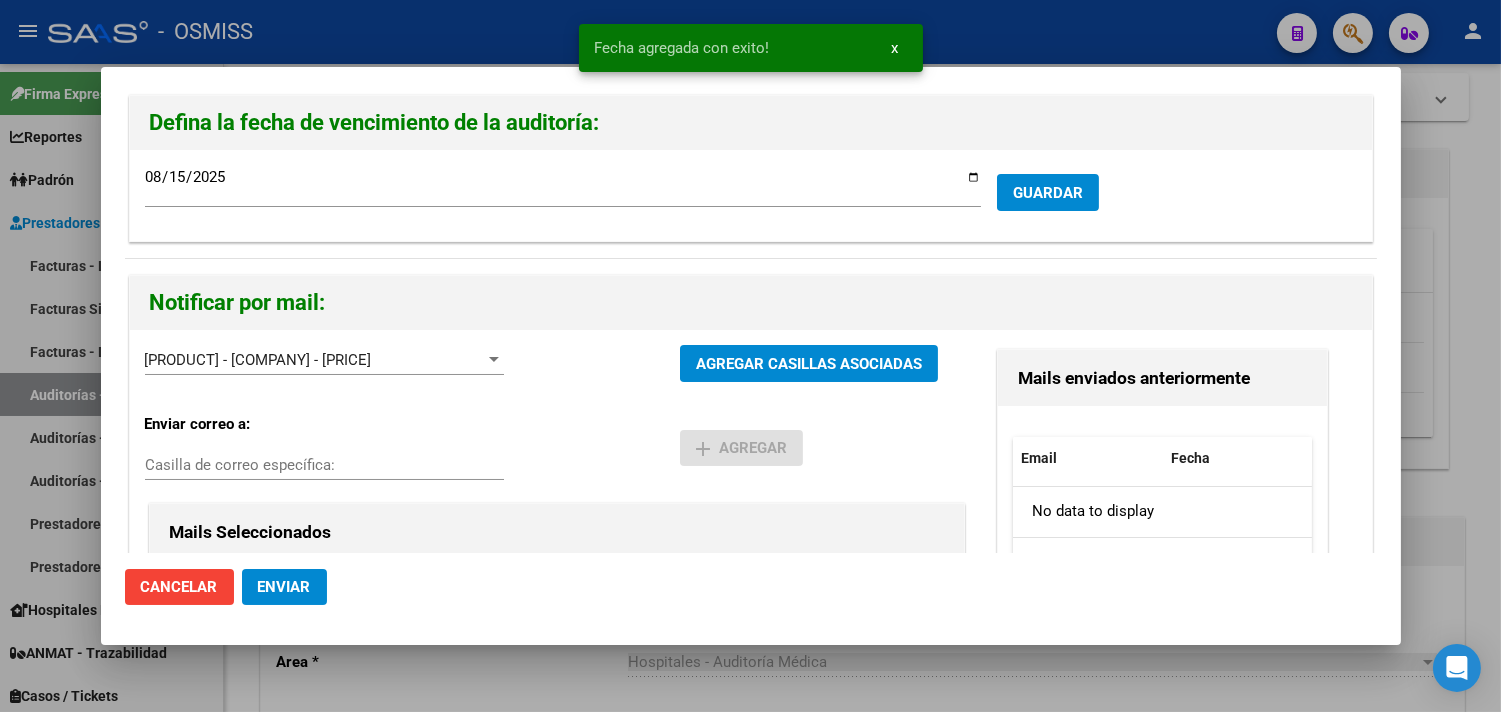 click on "Enviar" 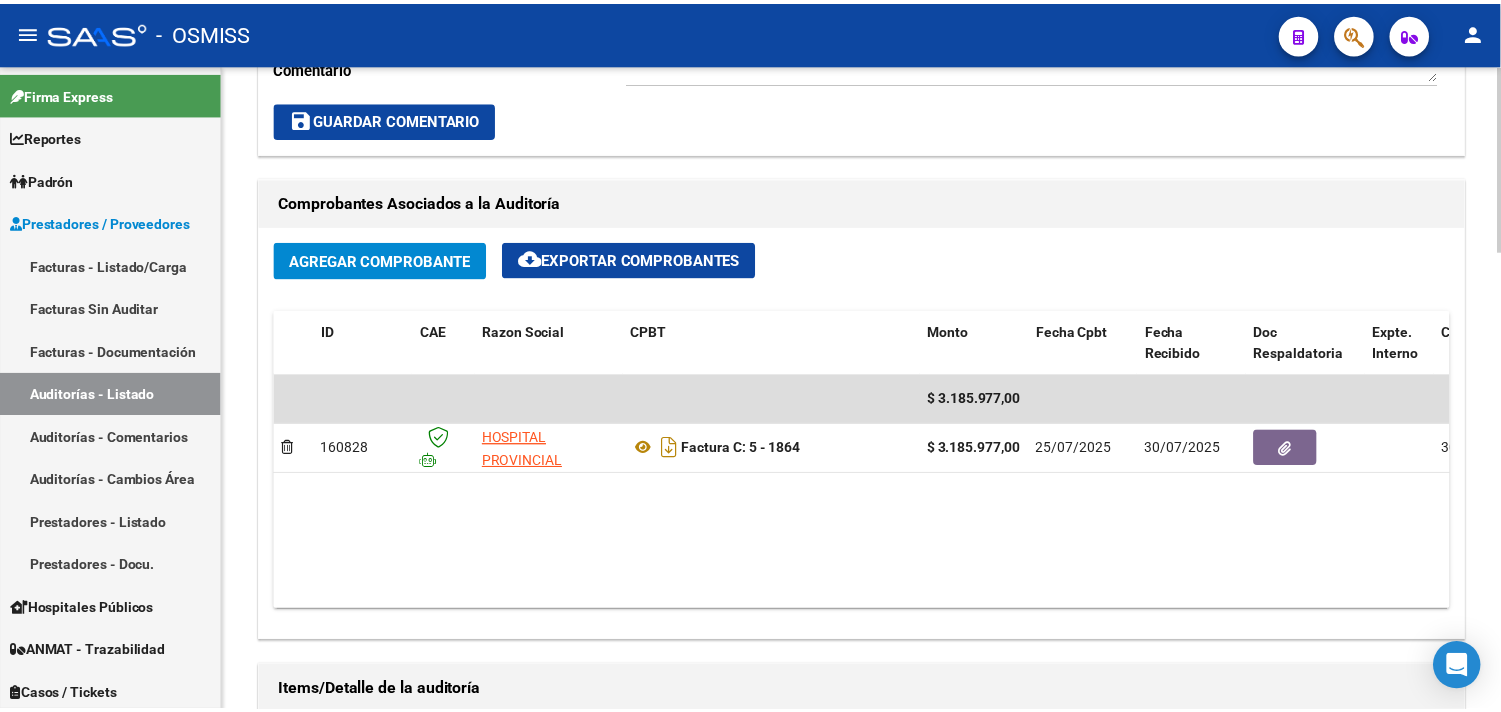 scroll, scrollTop: 888, scrollLeft: 0, axis: vertical 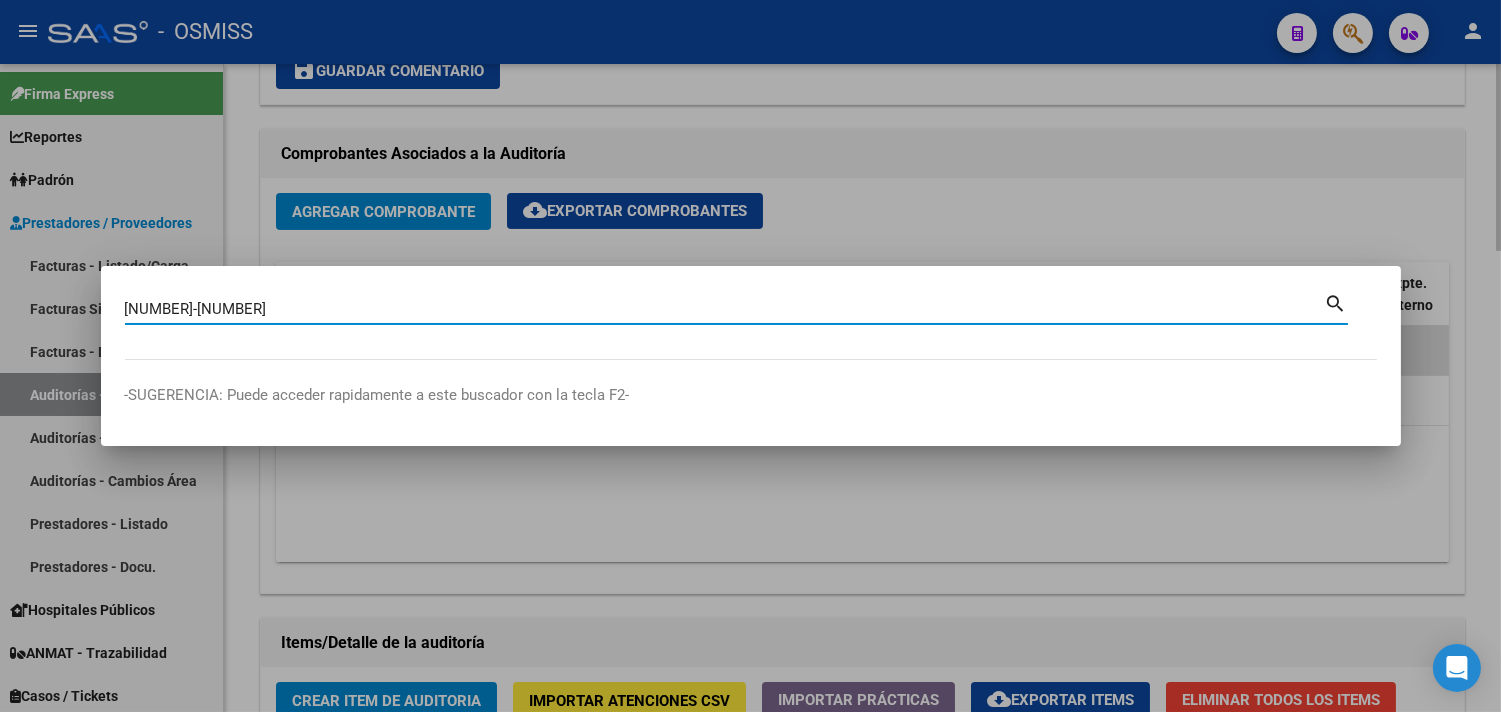 type on "[NUMBER]-[NUMBER]" 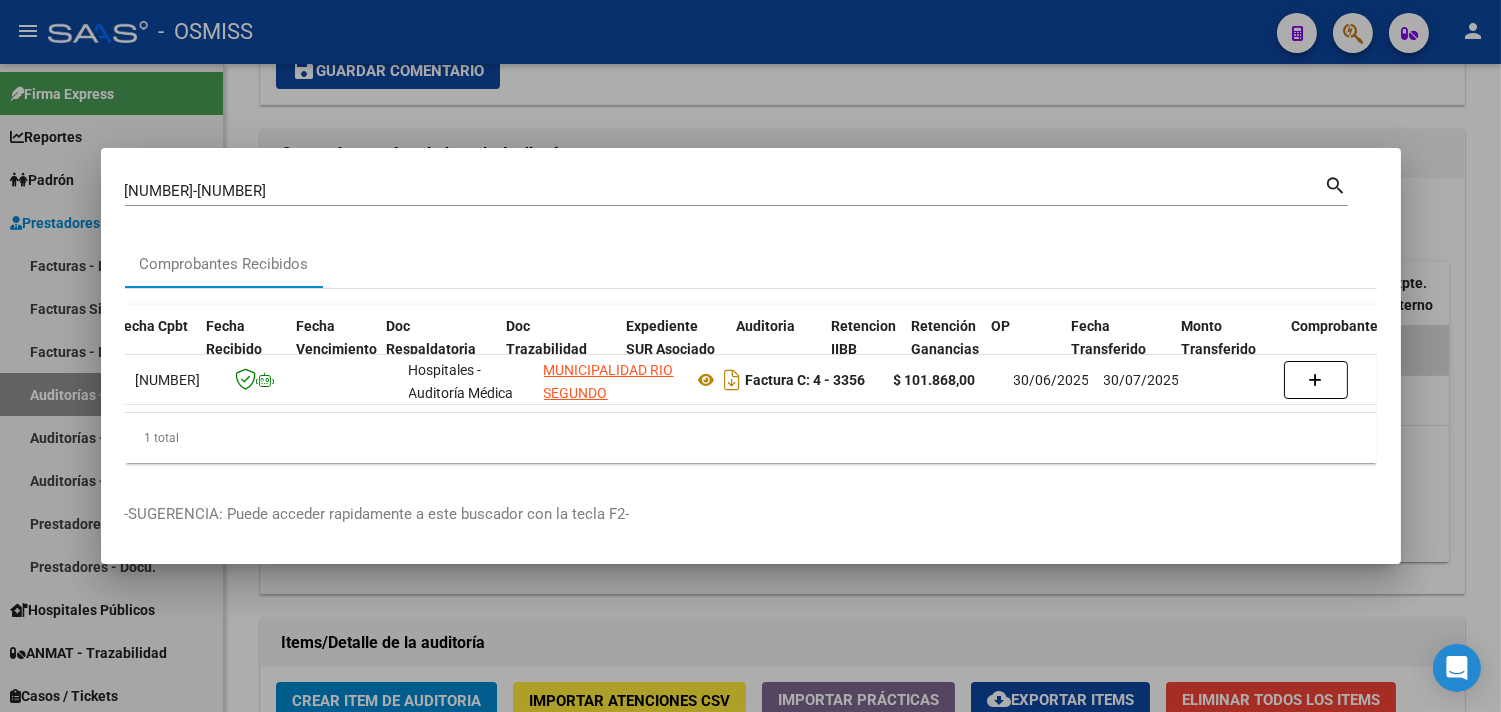 scroll, scrollTop: 0, scrollLeft: 987, axis: horizontal 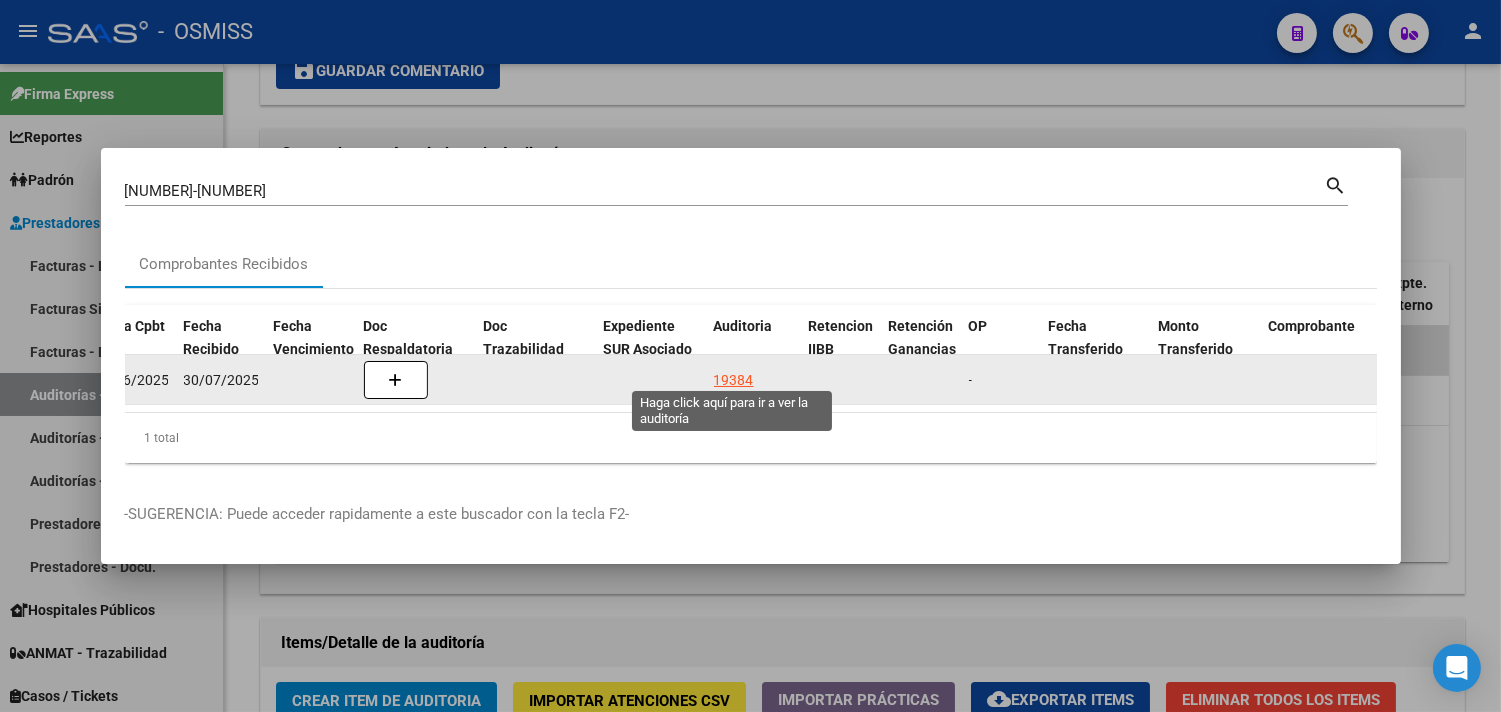 click on "19384" 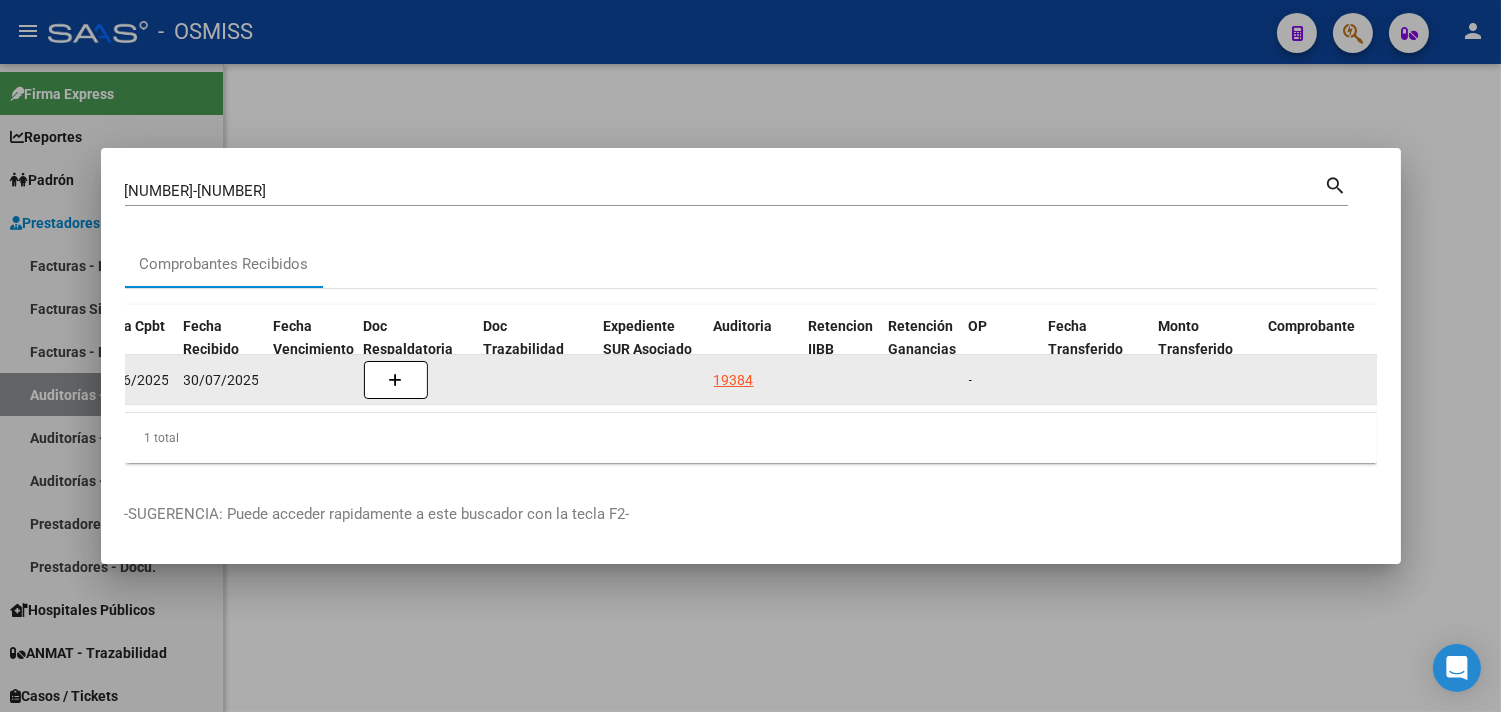 scroll, scrollTop: 0, scrollLeft: 0, axis: both 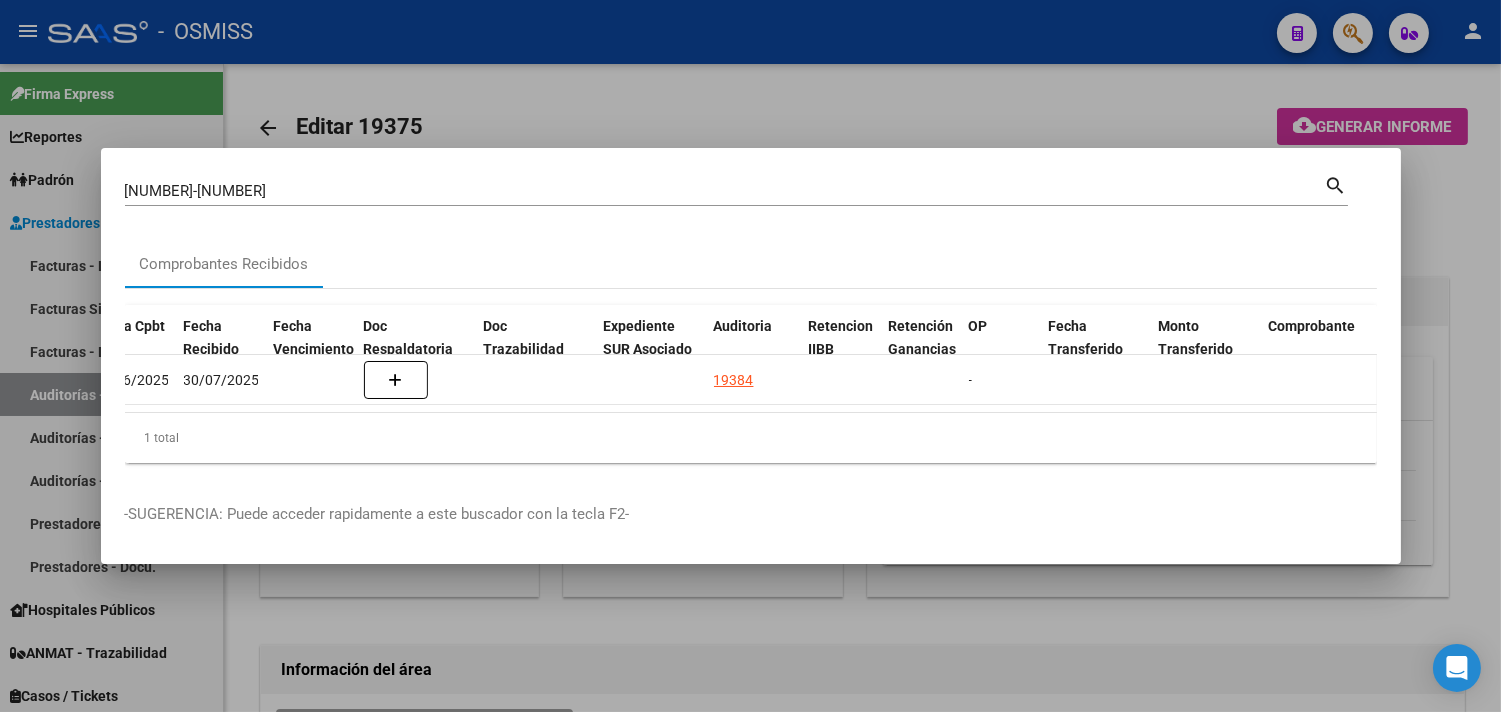 click at bounding box center (750, 356) 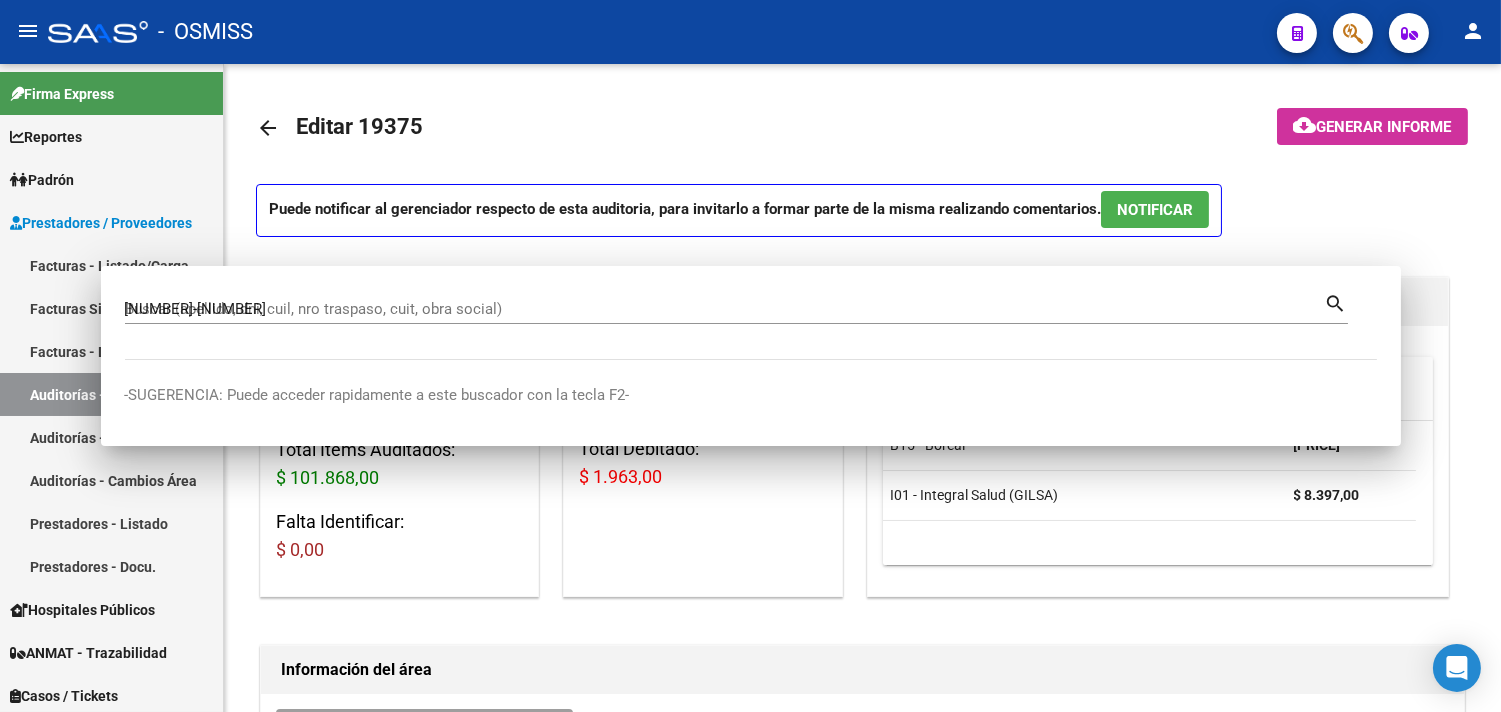 type 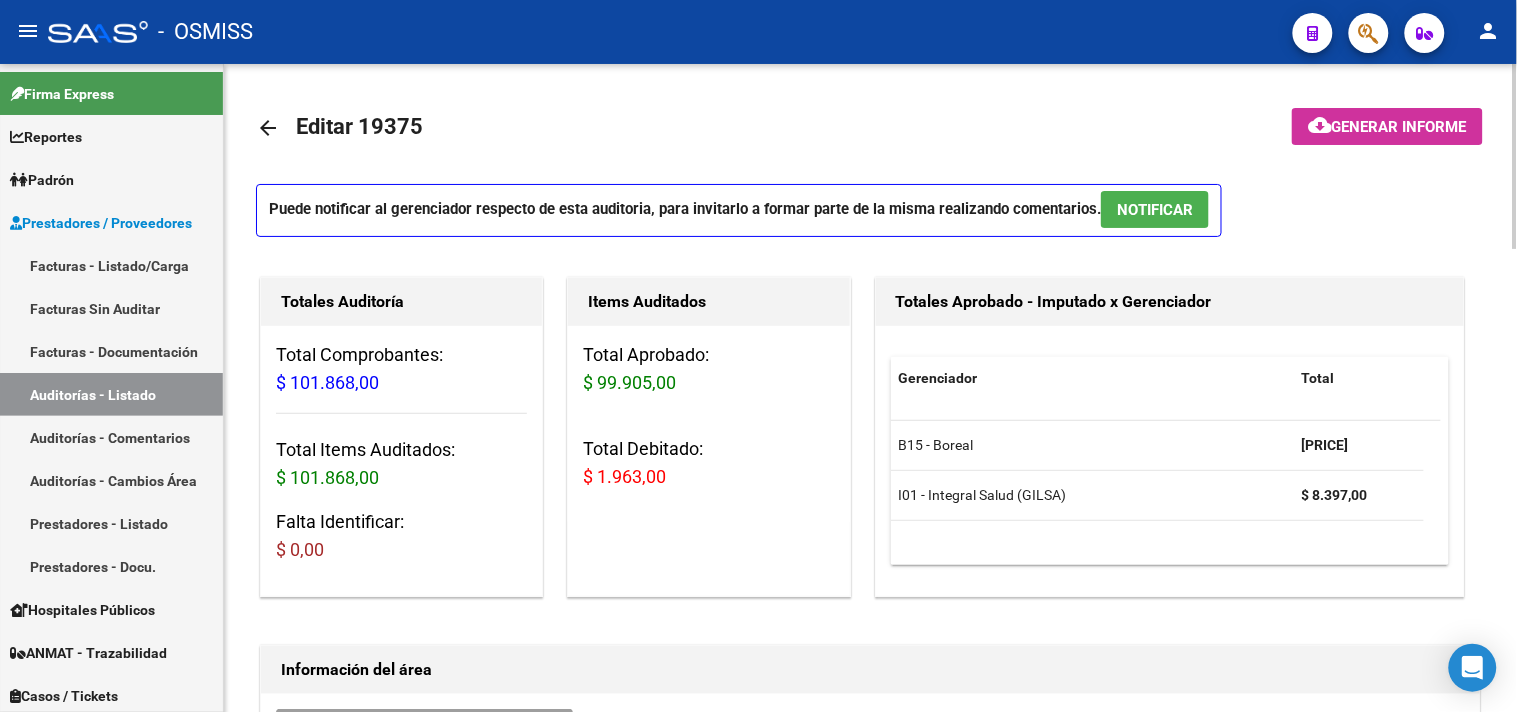 click on "NOTIFICAR" at bounding box center [1155, 210] 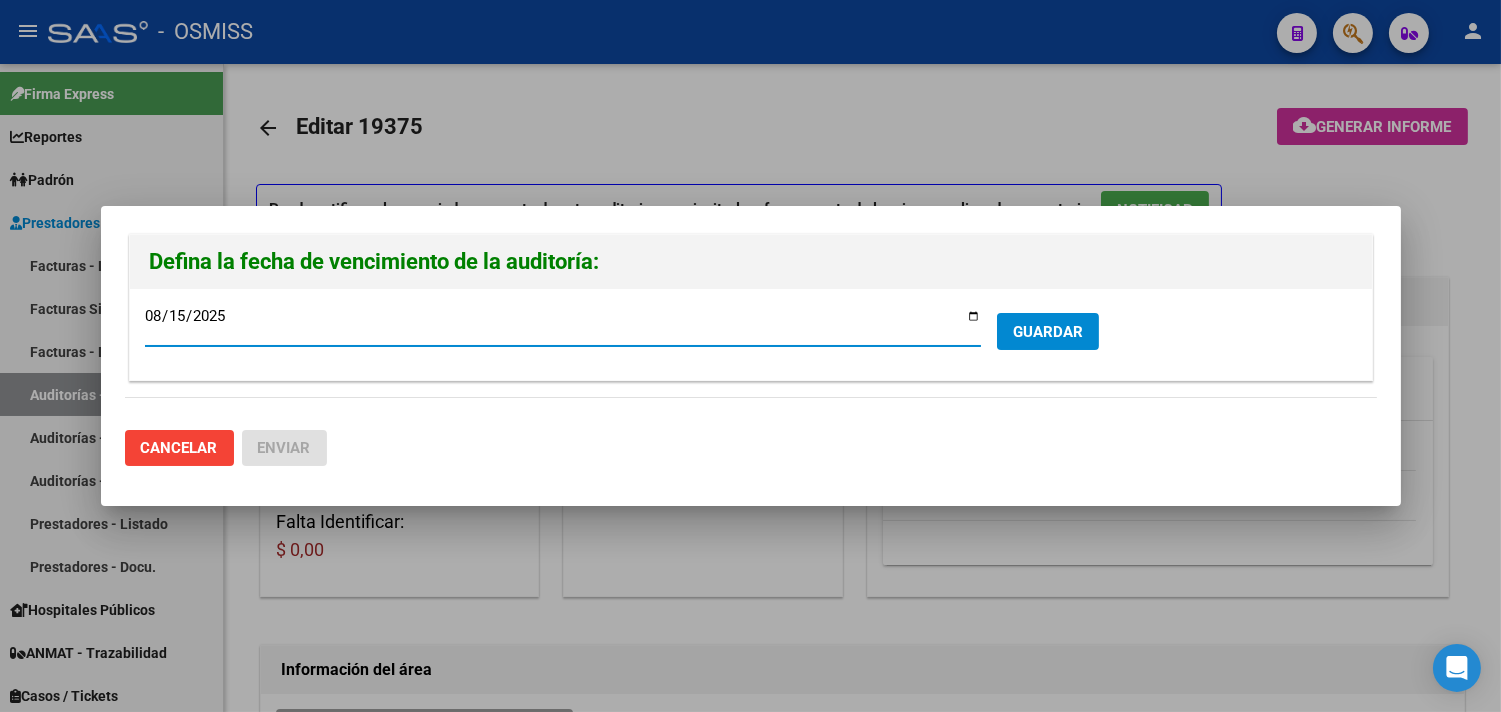 click on "GUARDAR" at bounding box center (1048, 332) 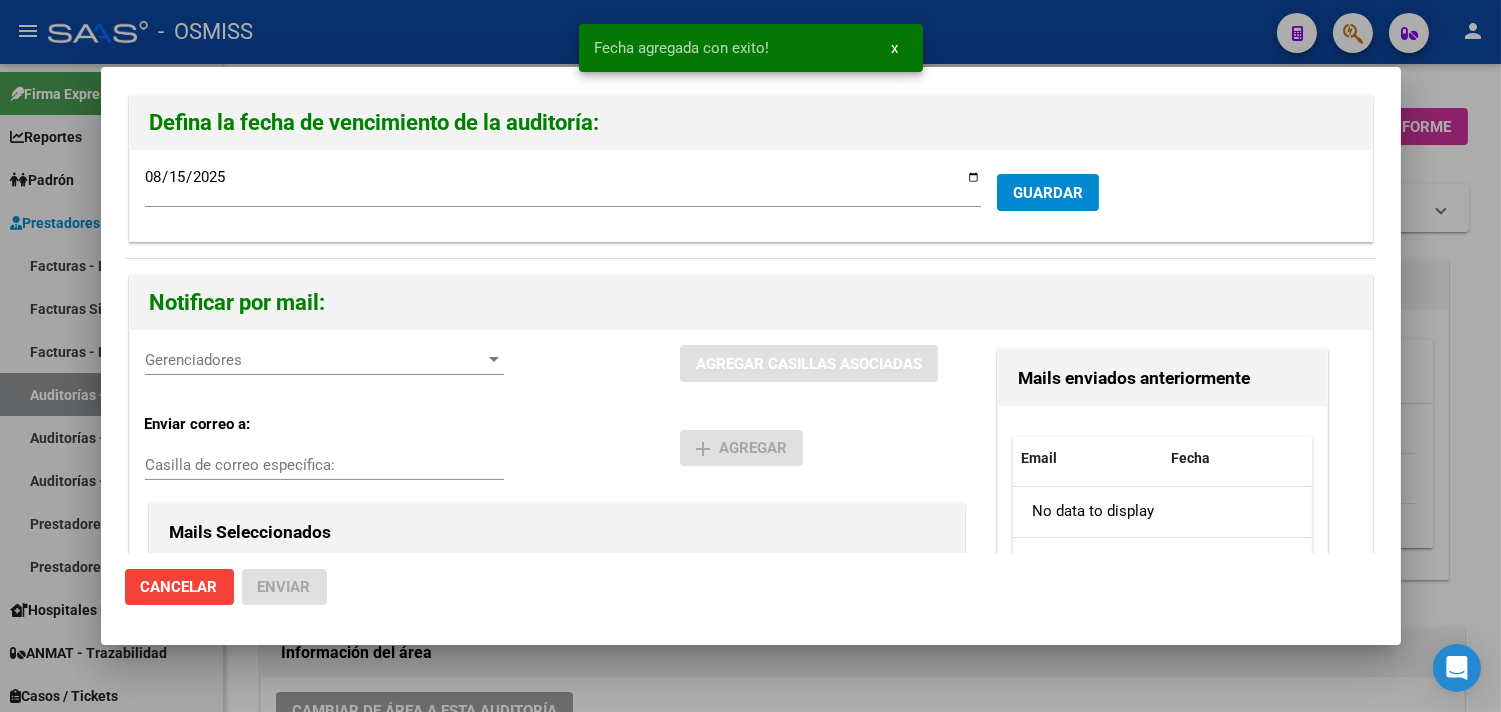click on "Gerenciadores" at bounding box center [315, 360] 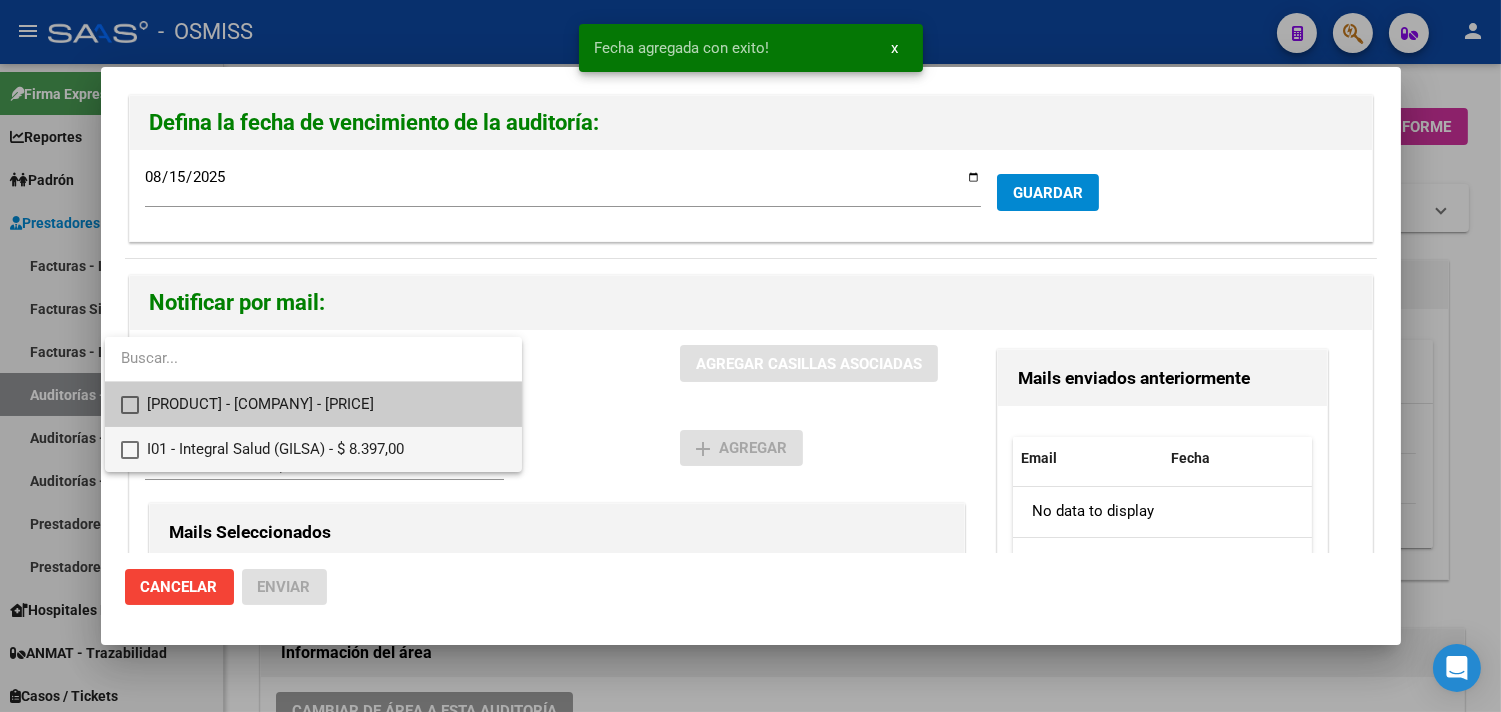 click on "I01 - Integral Salud (GILSA) - $ 8.397,00" at bounding box center (326, 449) 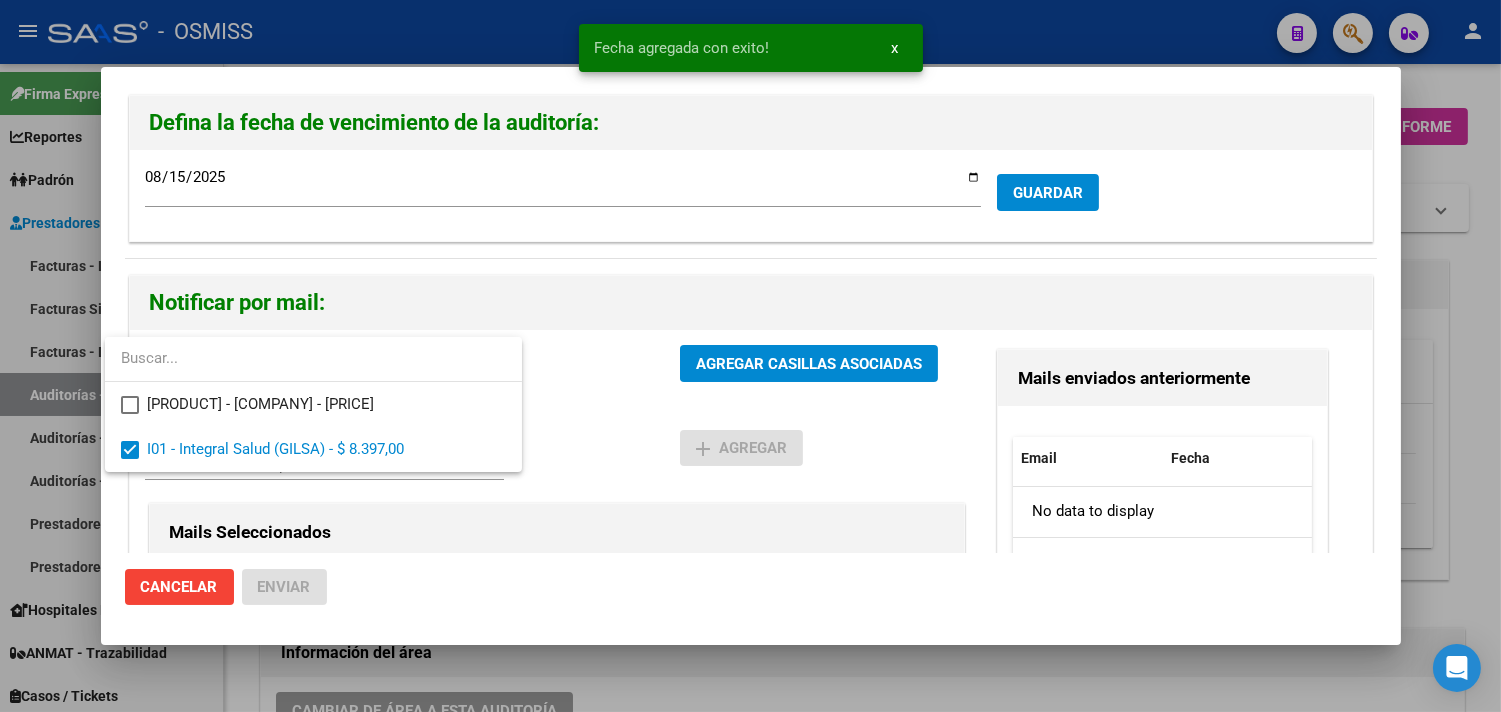 click at bounding box center [750, 356] 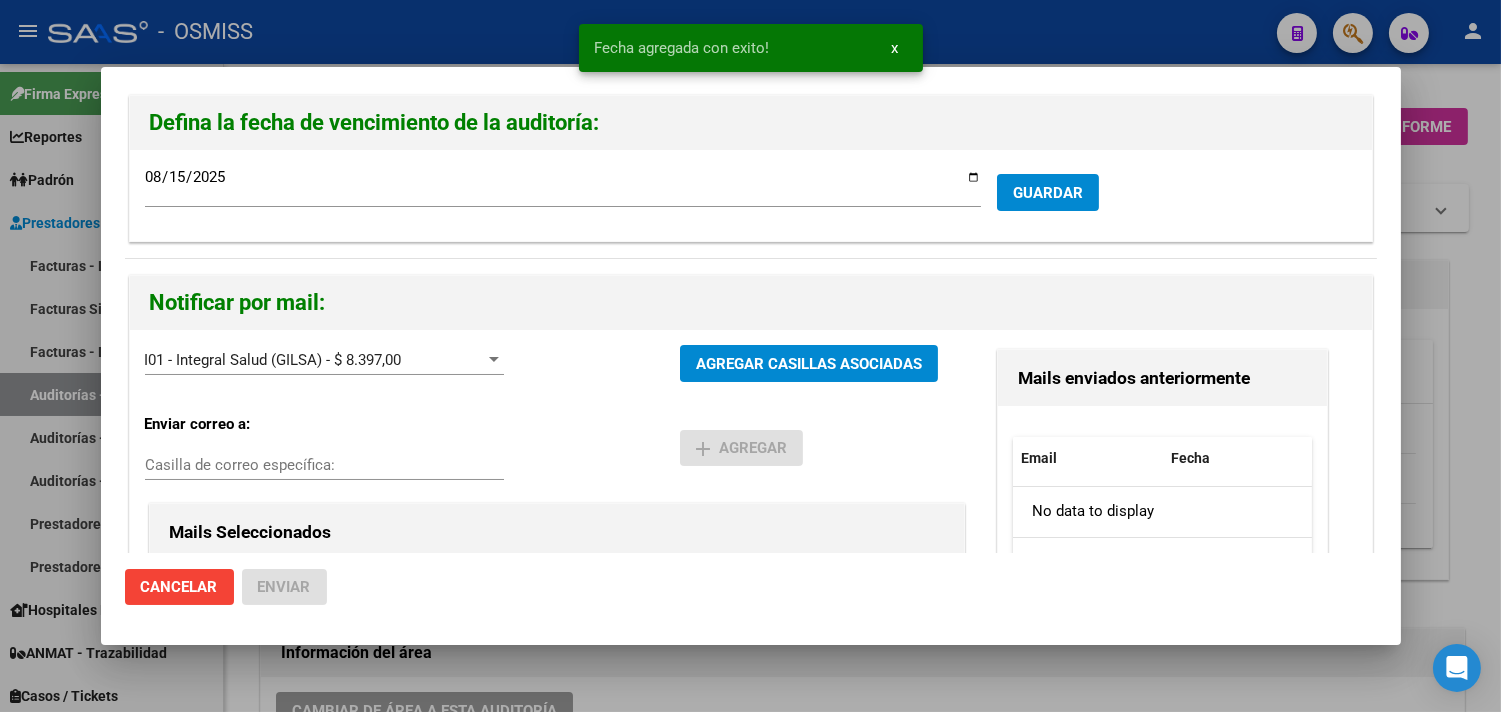 click on "Casilla de correo específica:" at bounding box center [324, 465] 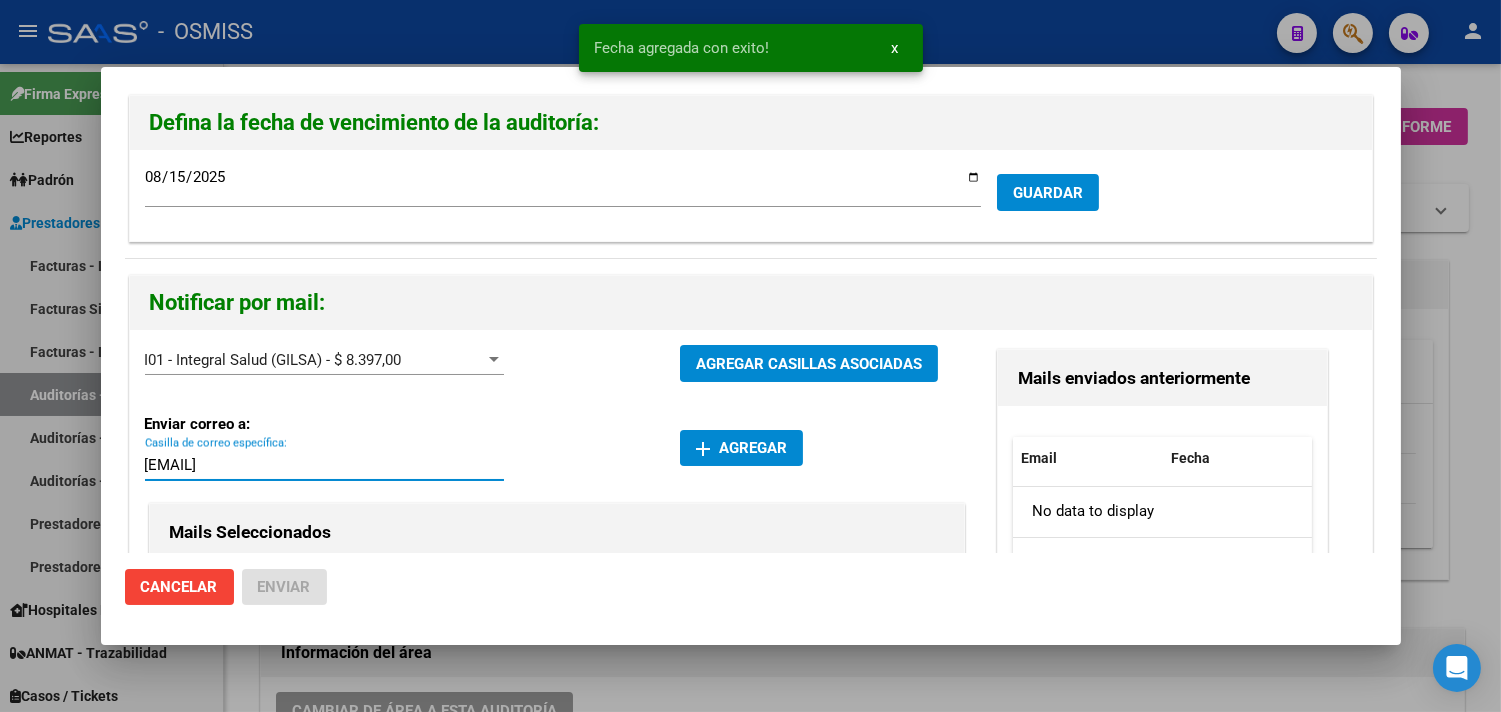 type on "[EMAIL]" 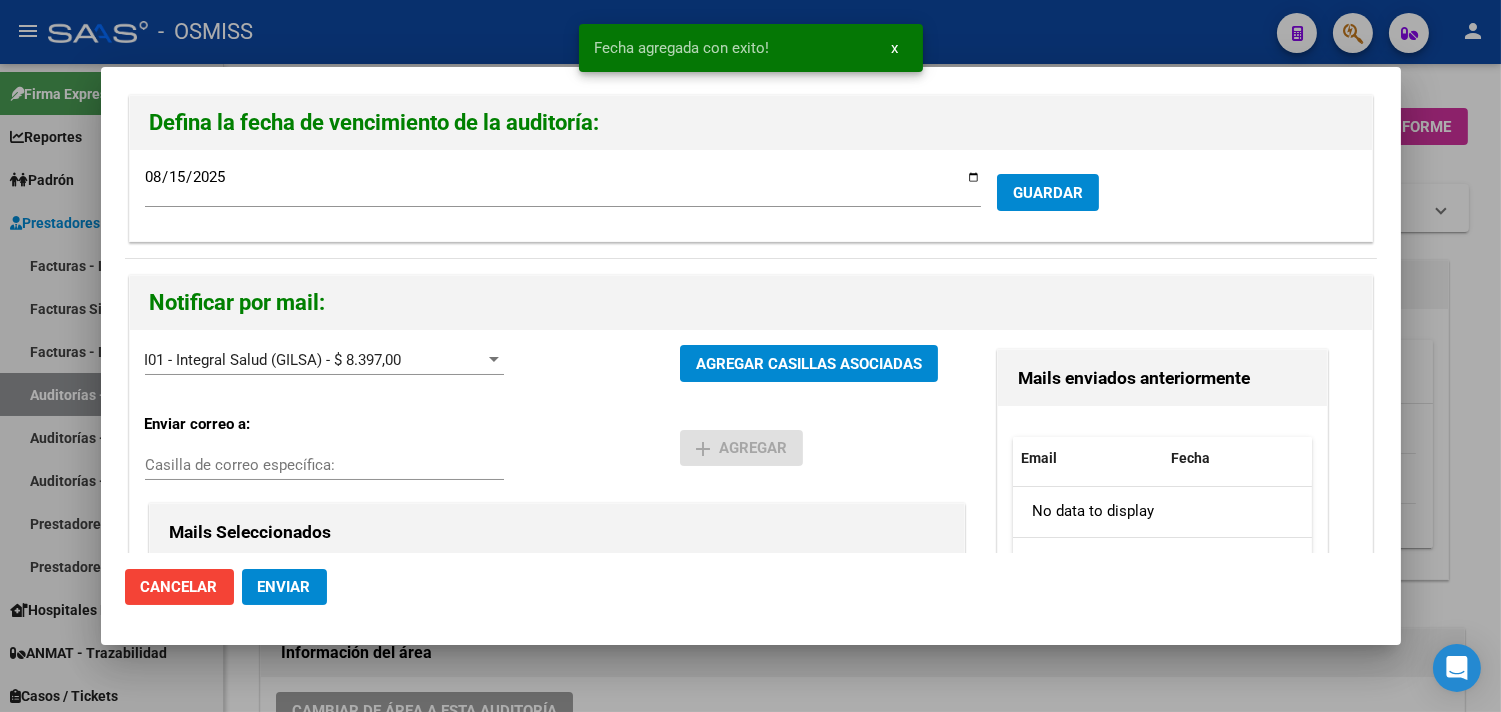click on "Enviar" 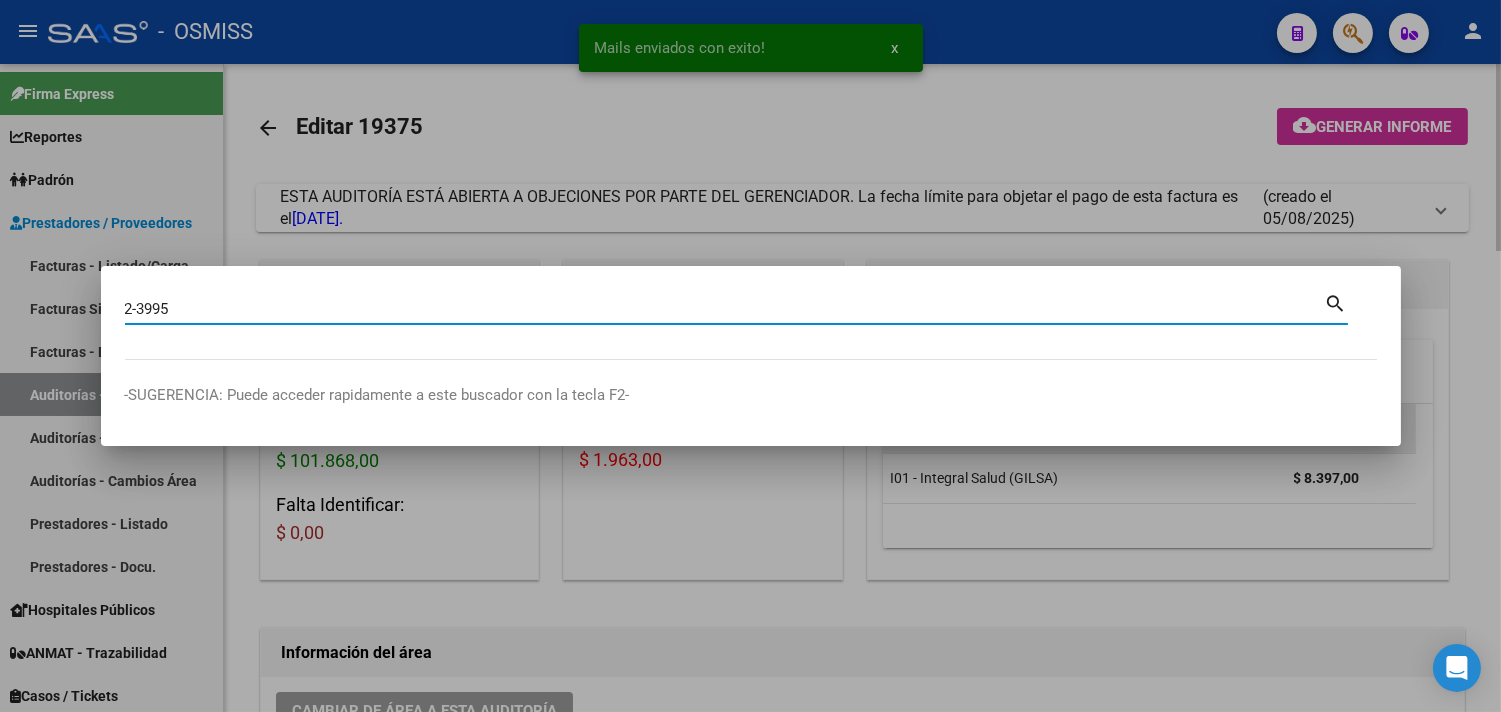 type on "2-3995" 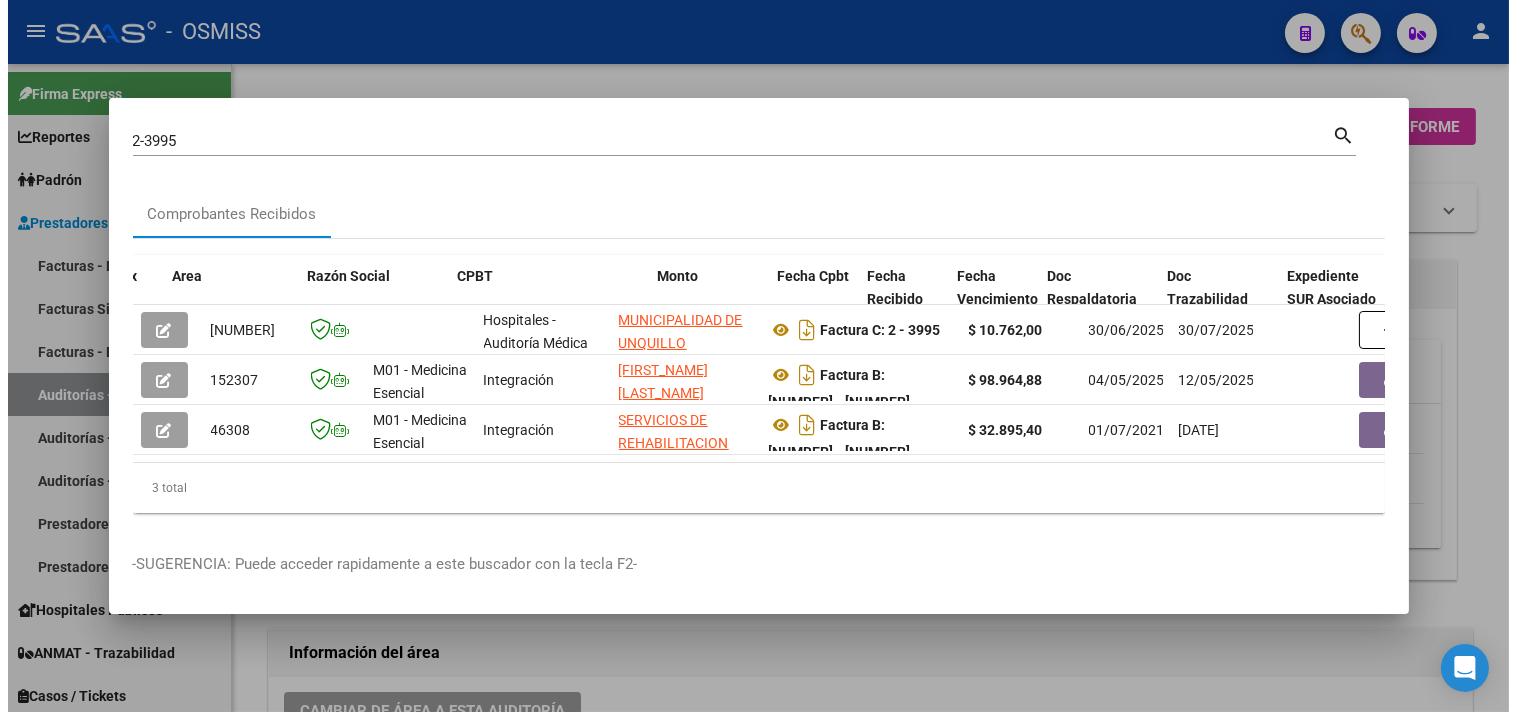 scroll, scrollTop: 0, scrollLeft: 1071, axis: horizontal 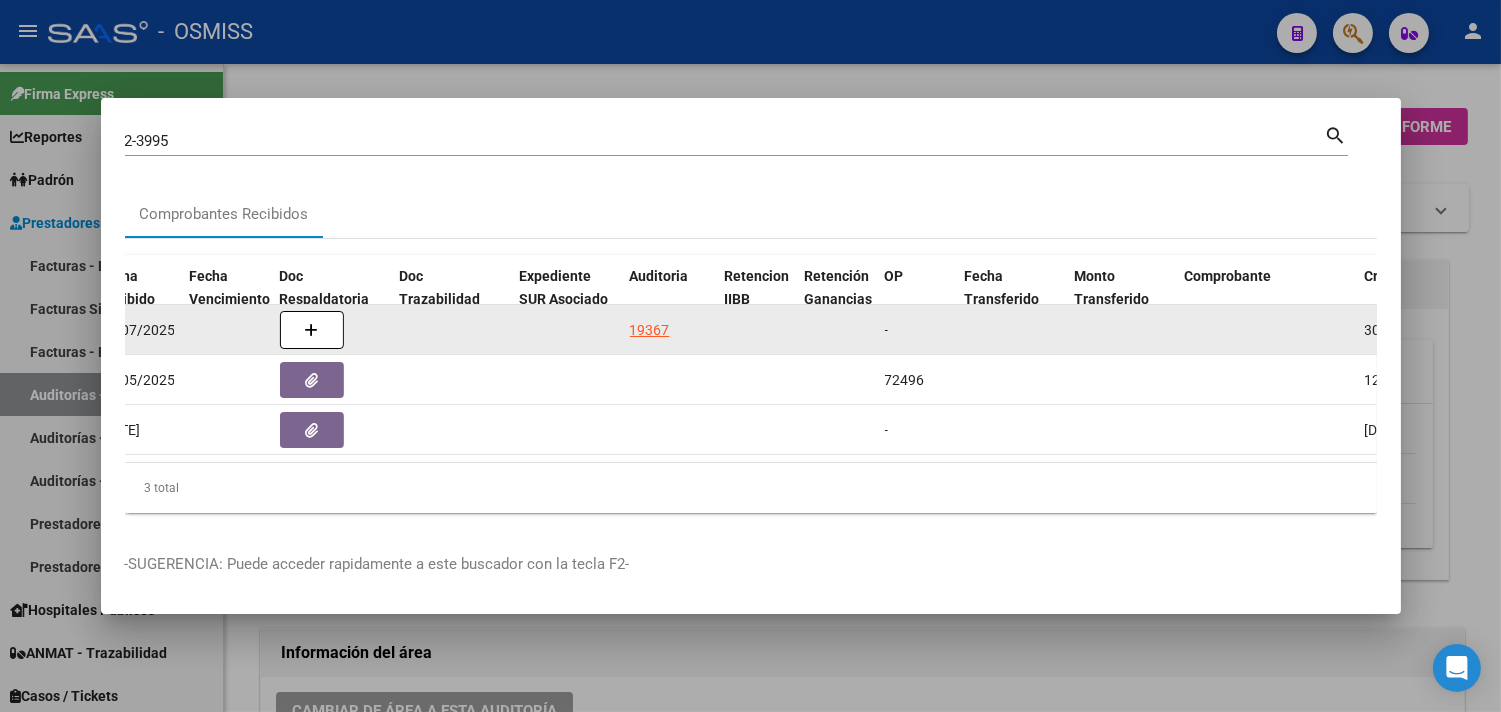 click on "19367" 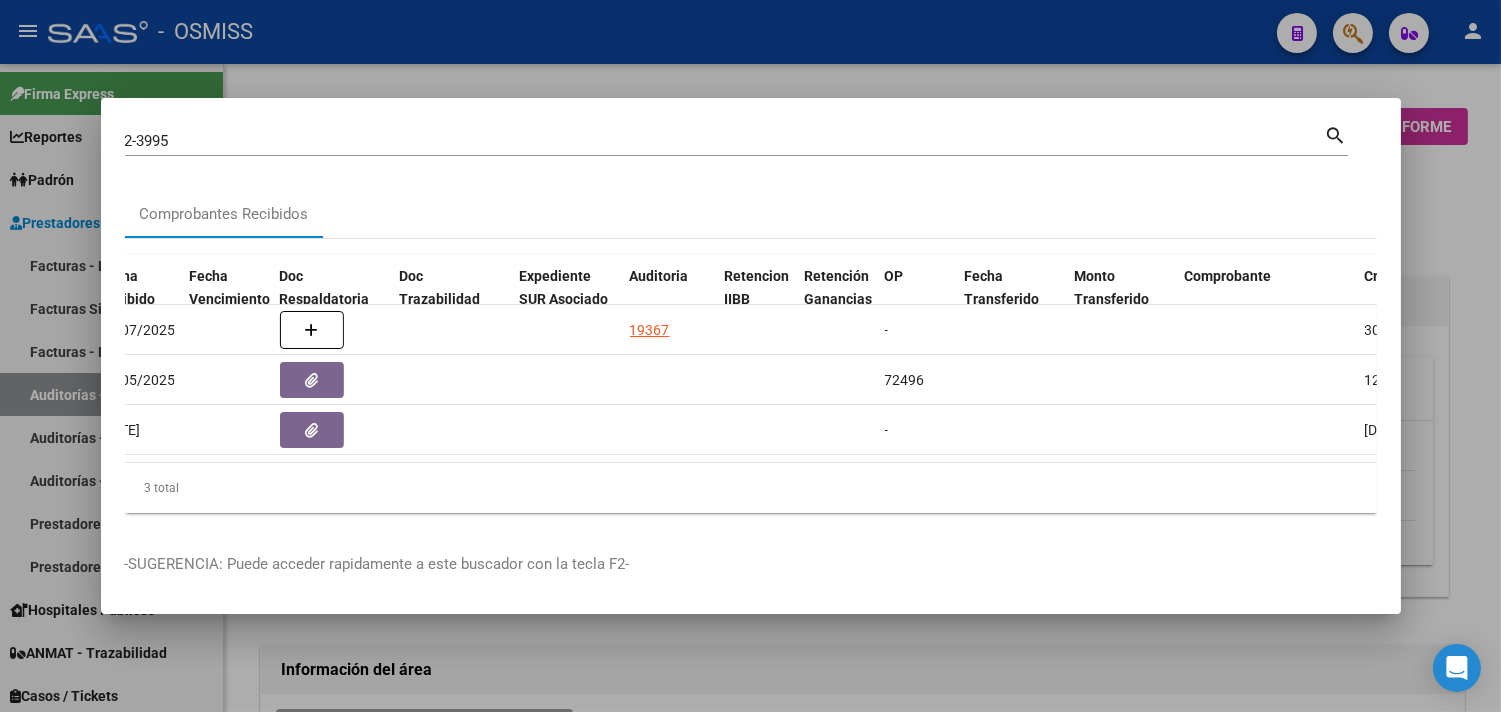 click at bounding box center [750, 356] 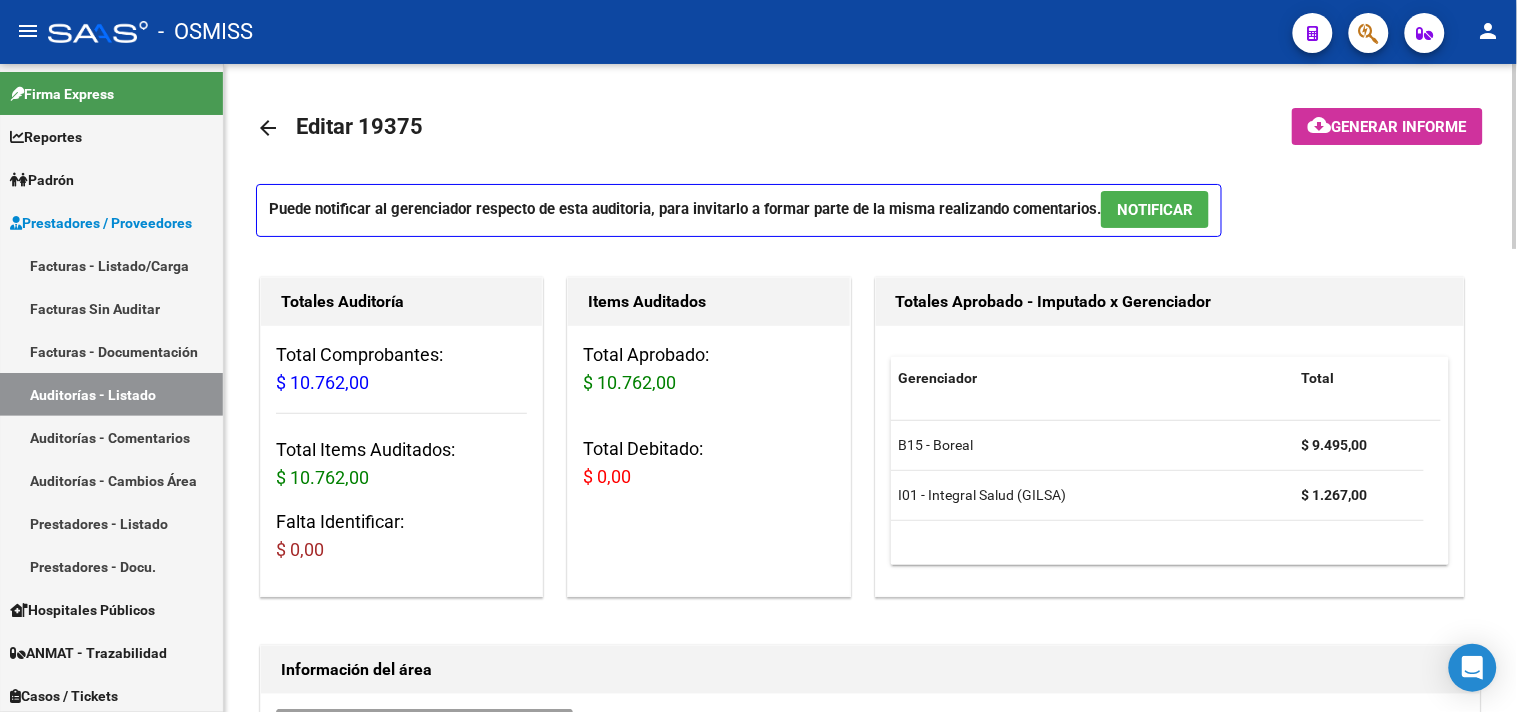 click on "NOTIFICAR" at bounding box center [1155, 209] 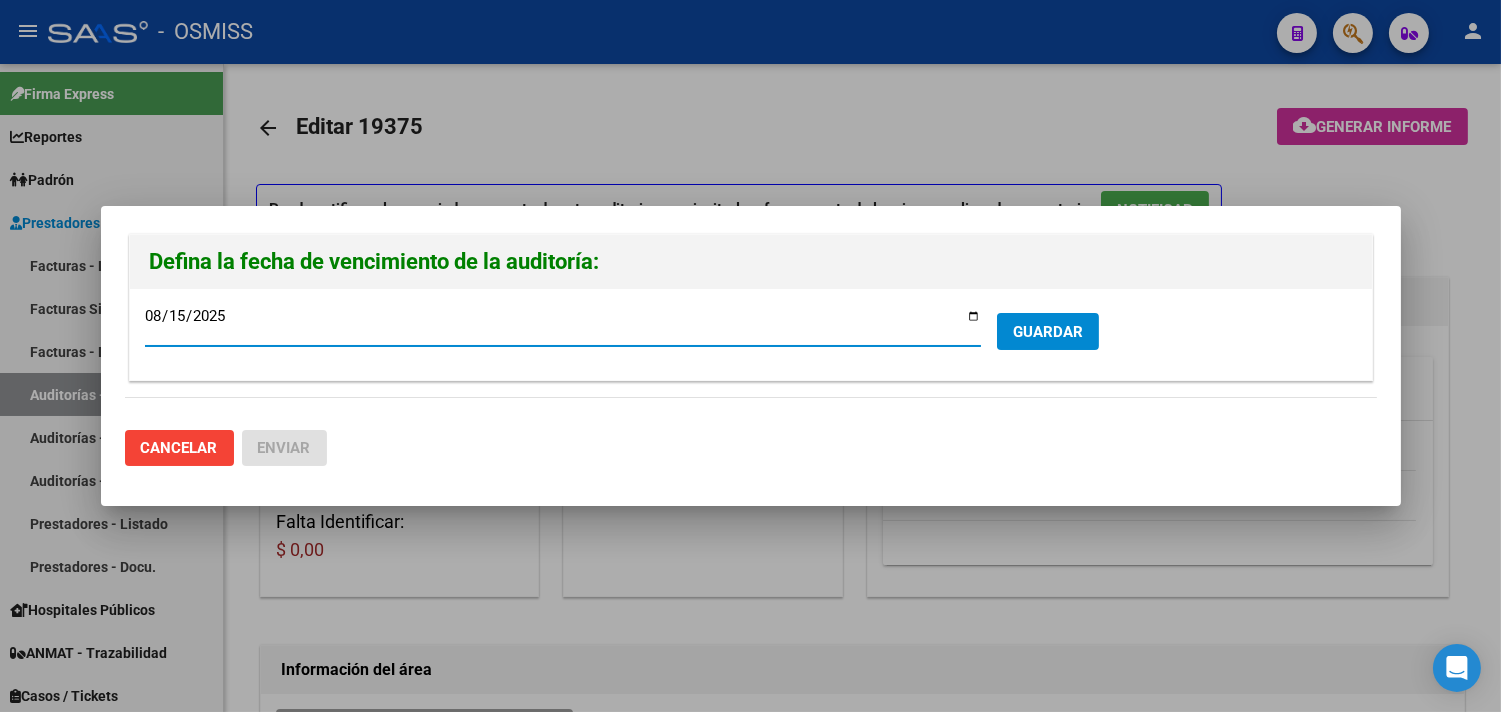 click on "[DATE] Ingresar la fecha *" at bounding box center [571, 331] 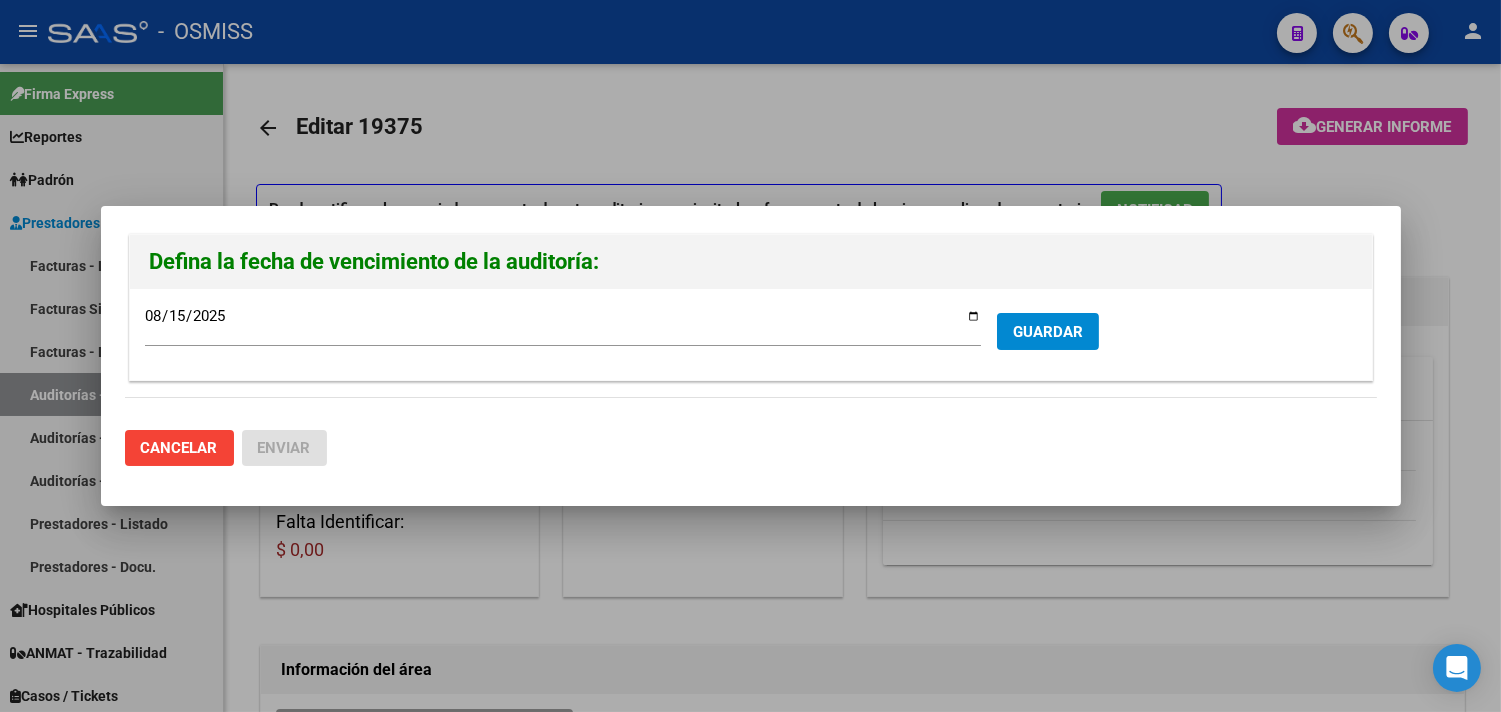 click on "GUARDAR" at bounding box center [1048, 332] 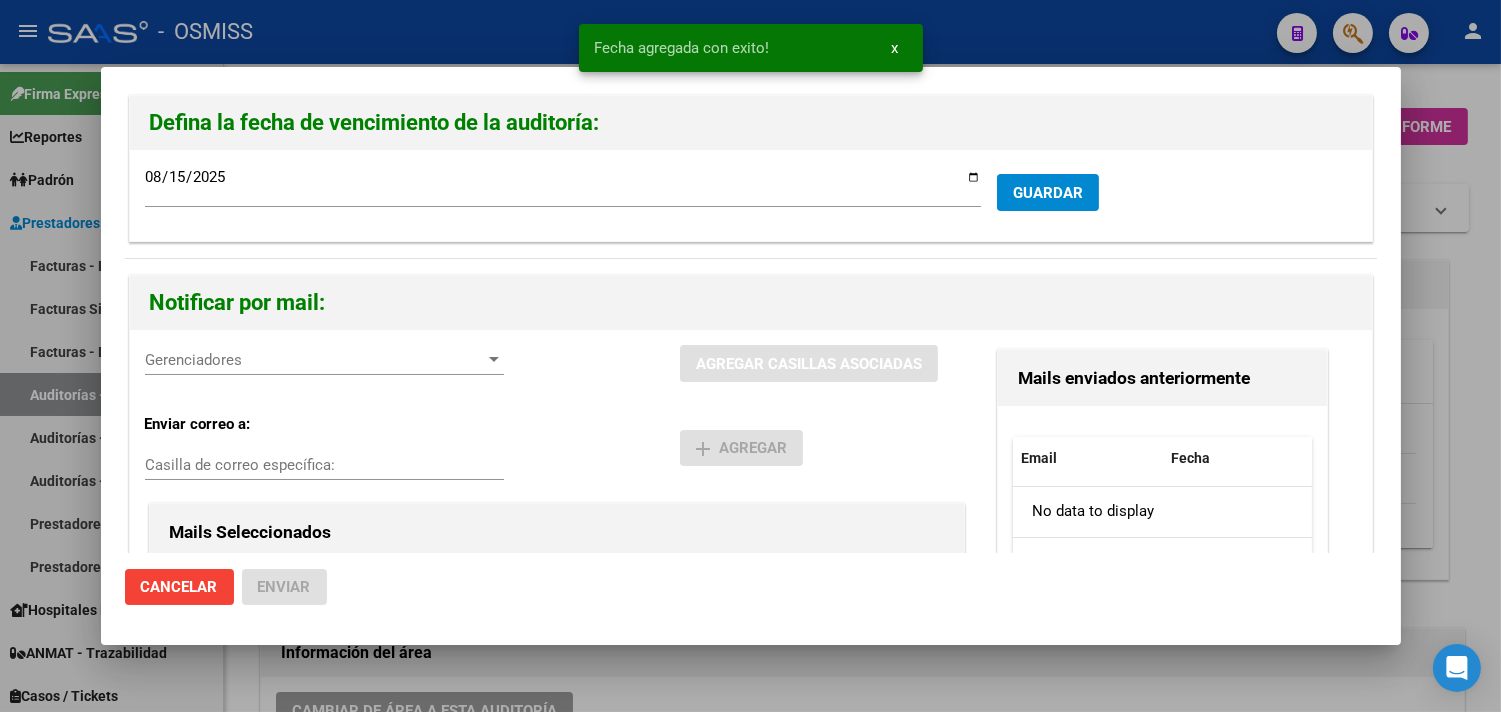 click on "Gerenciadores" at bounding box center (315, 360) 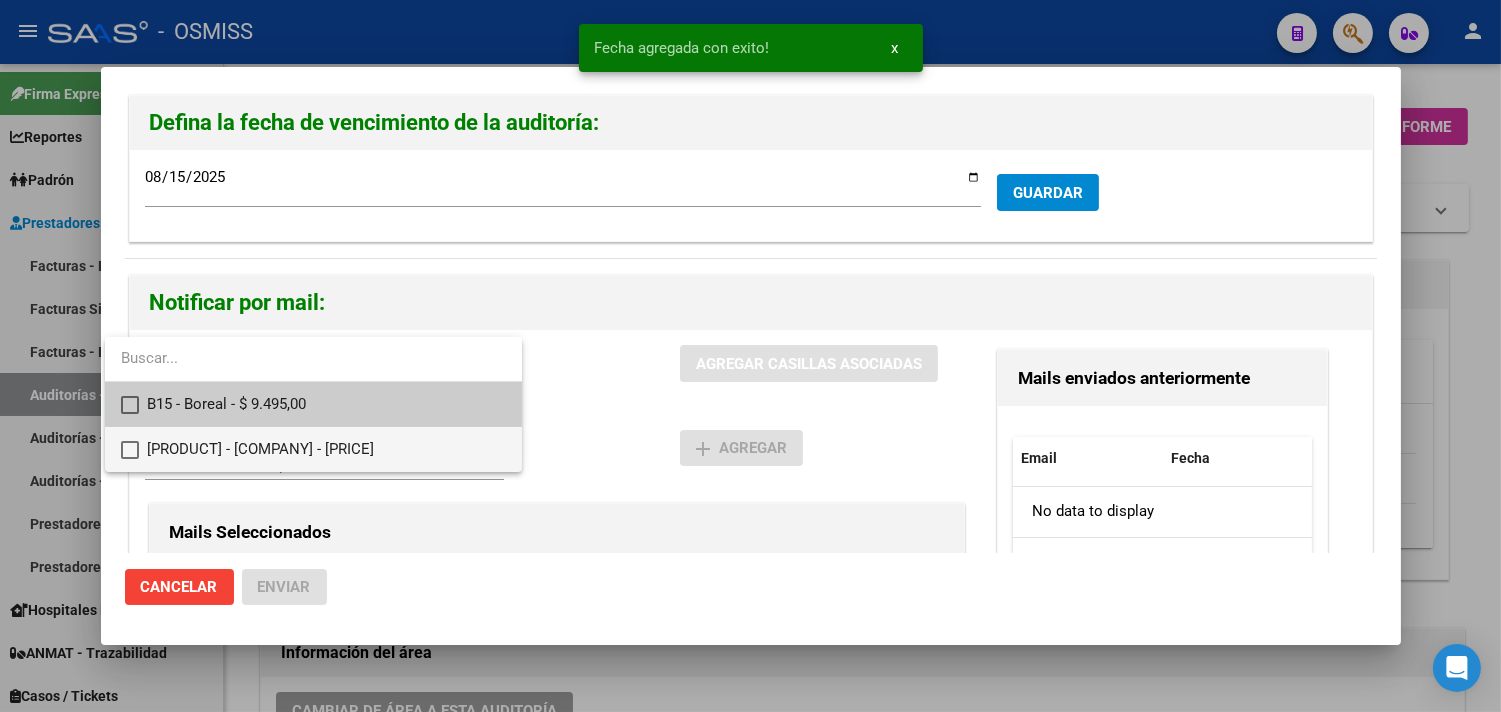 click on "[PRODUCT] - [COMPANY] - [PRICE]" at bounding box center (326, 449) 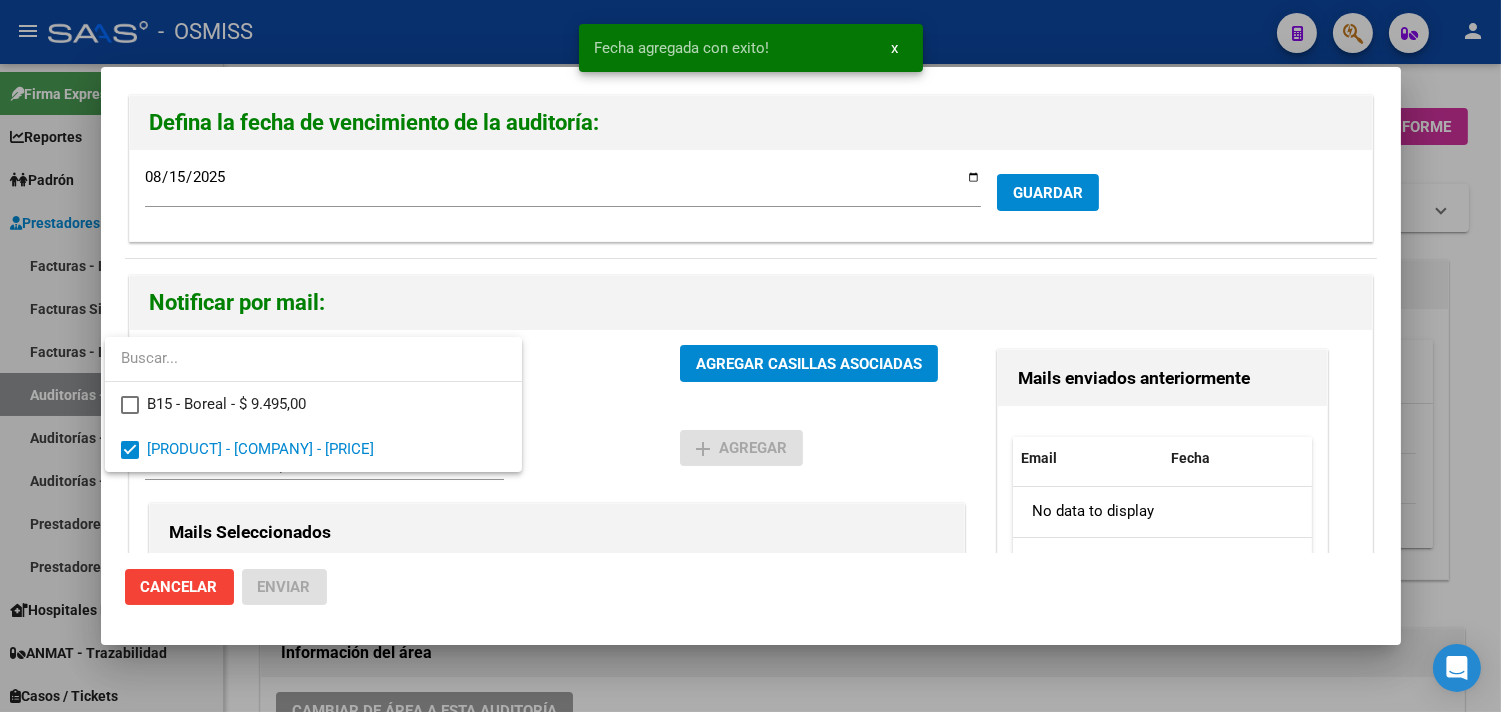 click at bounding box center [750, 356] 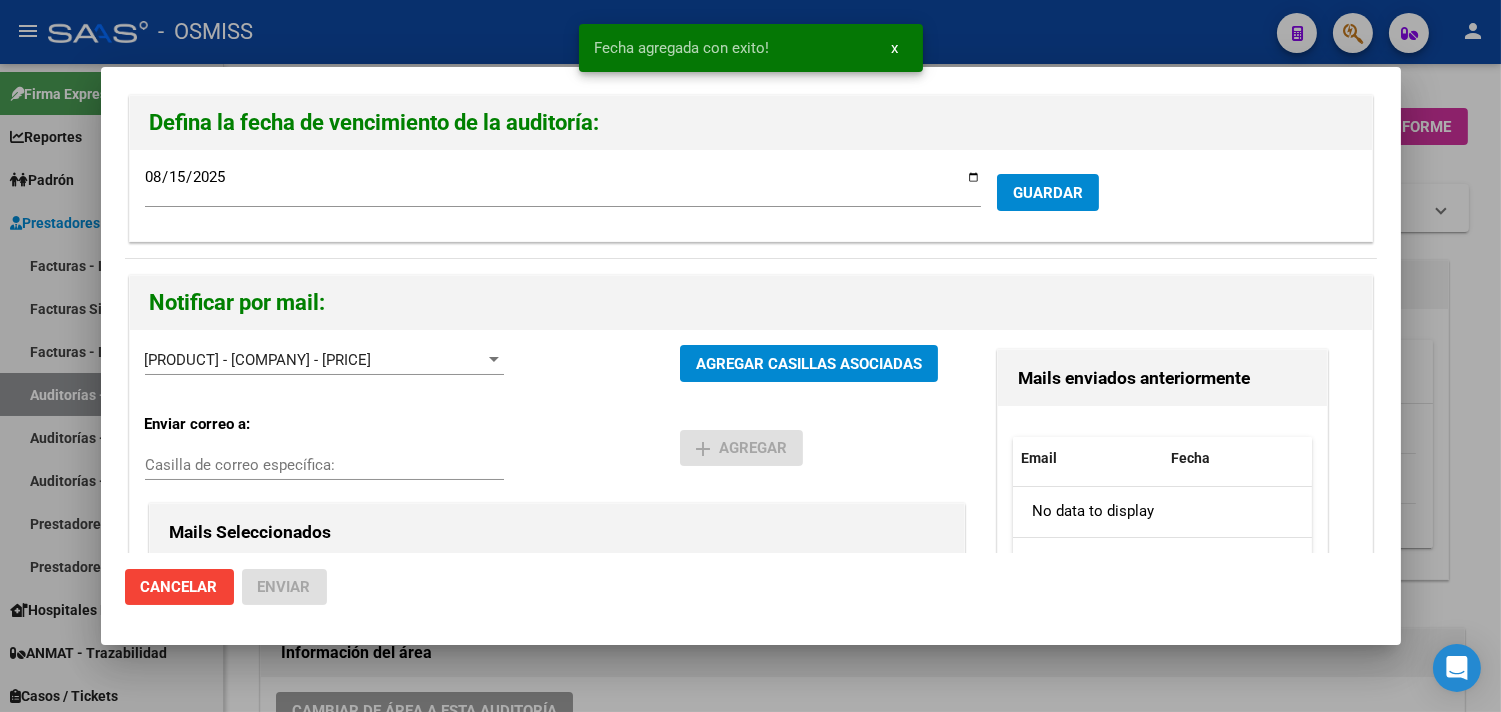 click on "Casilla de correo específica:" at bounding box center [324, 465] 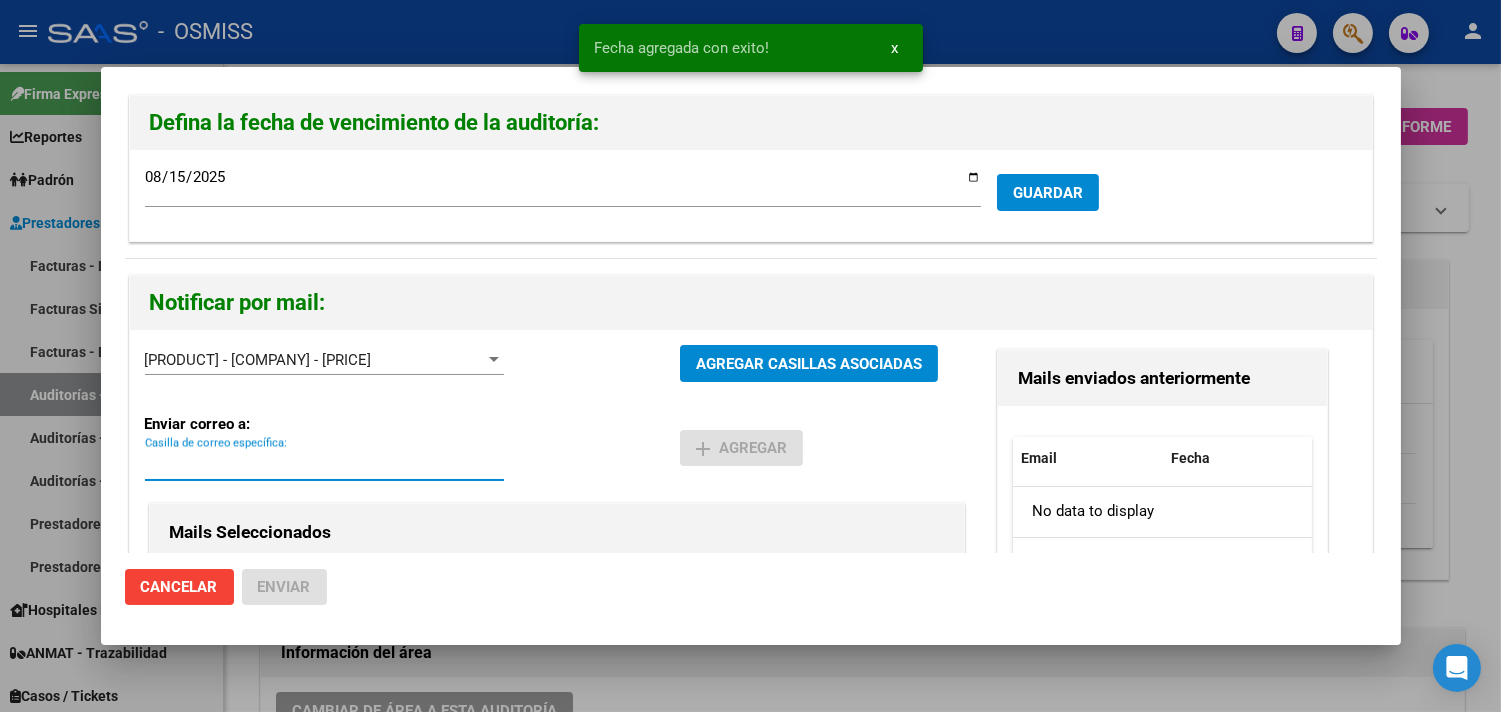 paste on "[EMAIL]" 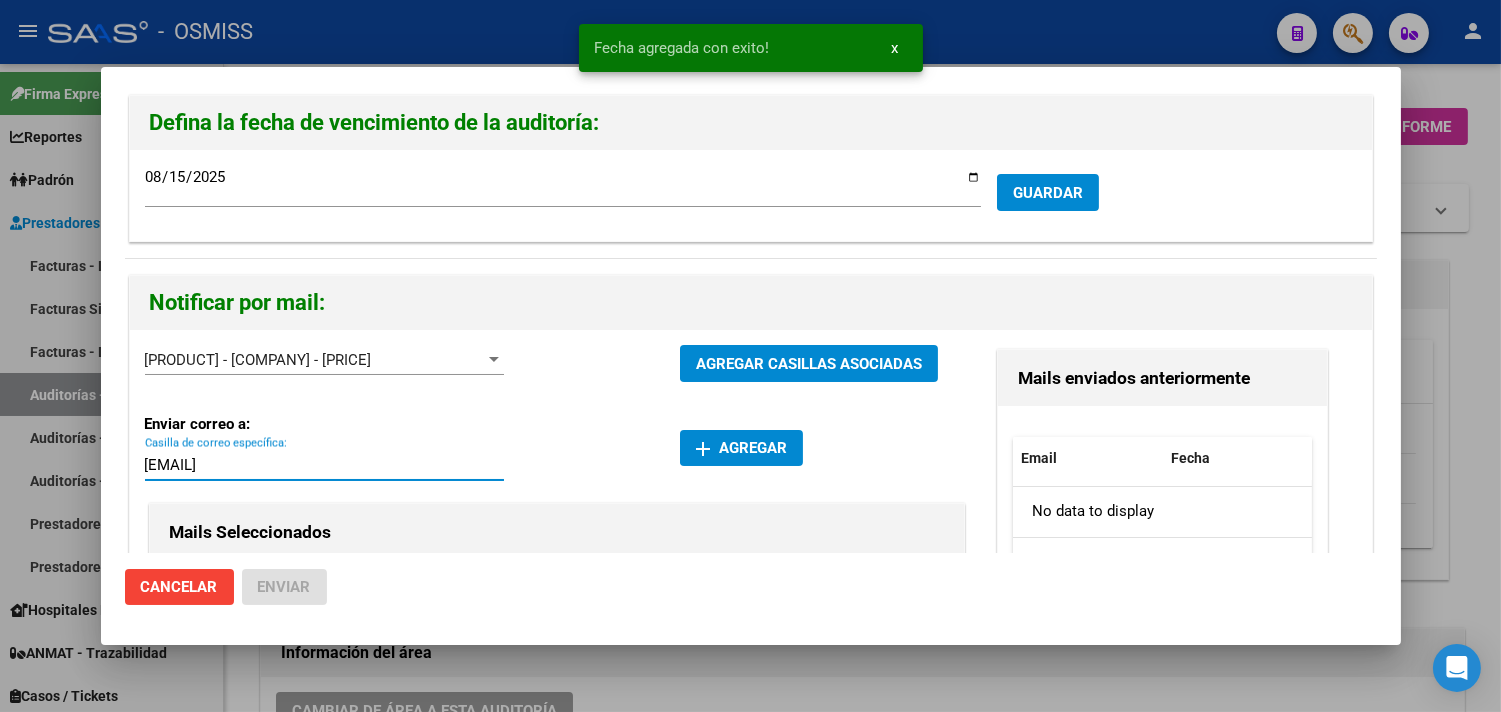 type on "[EMAIL]" 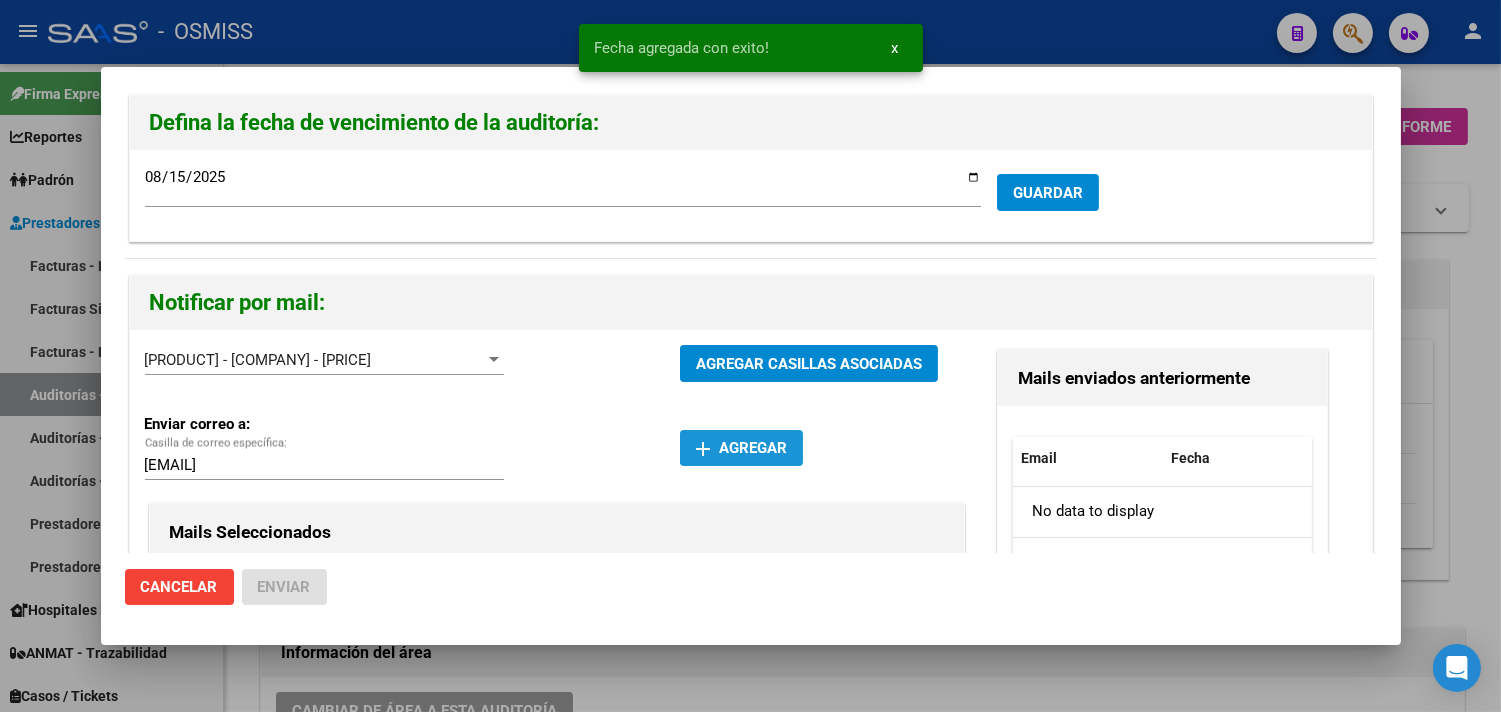 click on "add  Agregar" at bounding box center [741, 448] 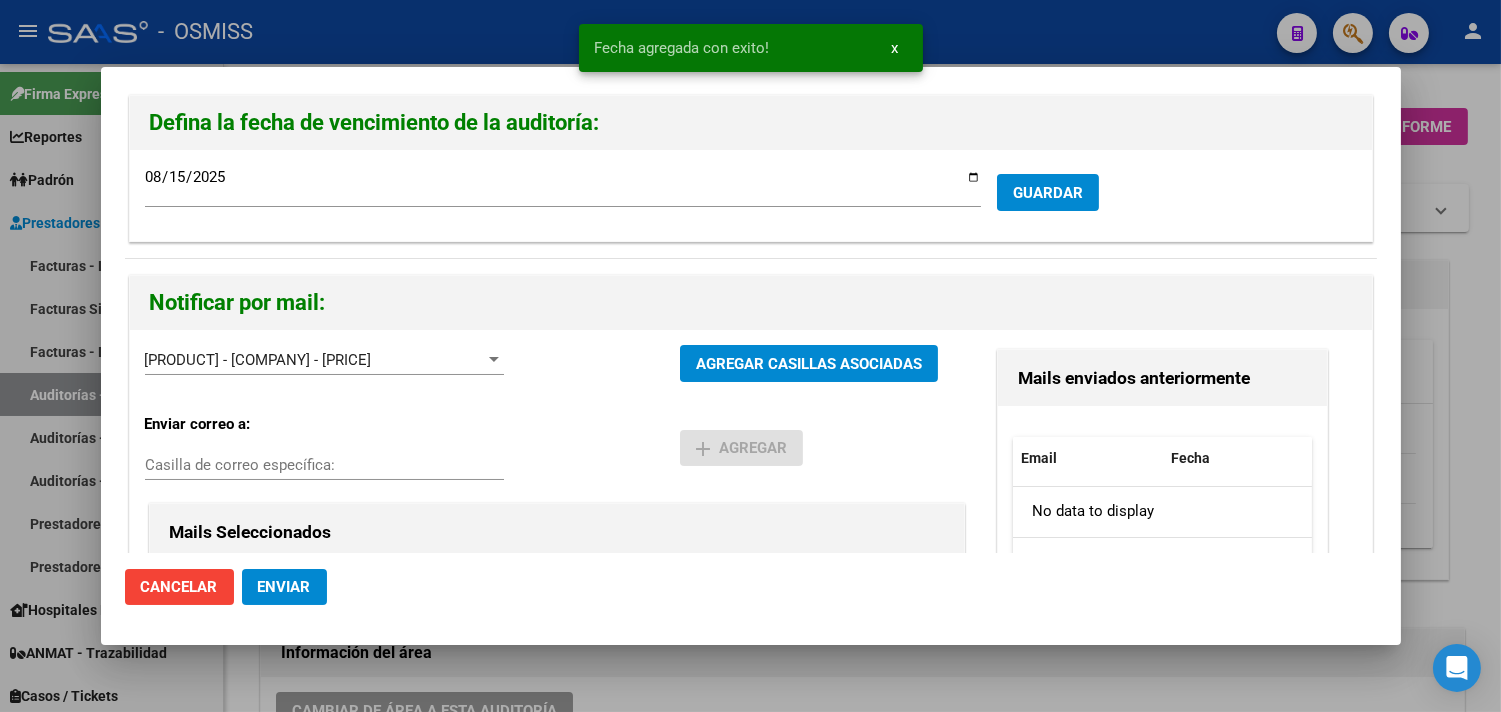 click on "Enviar" 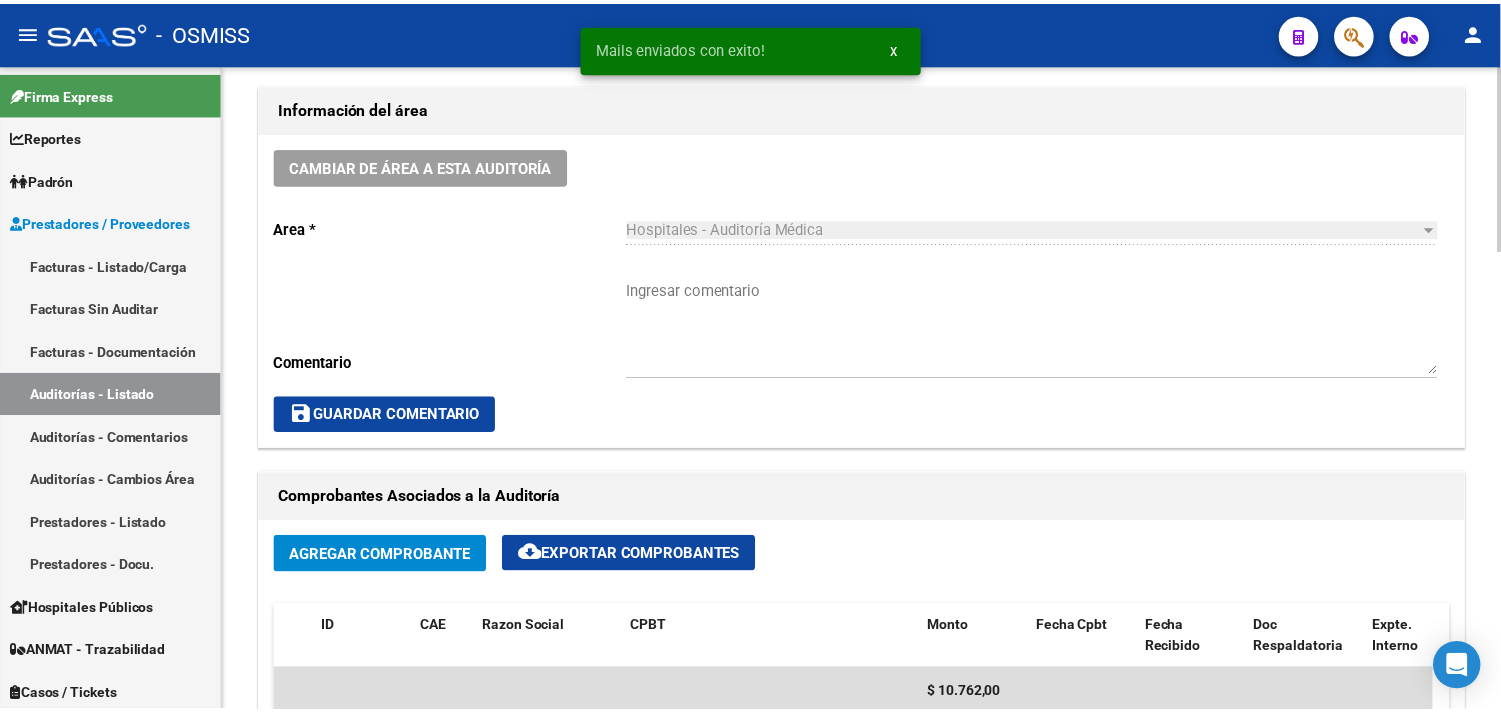 scroll, scrollTop: 666, scrollLeft: 0, axis: vertical 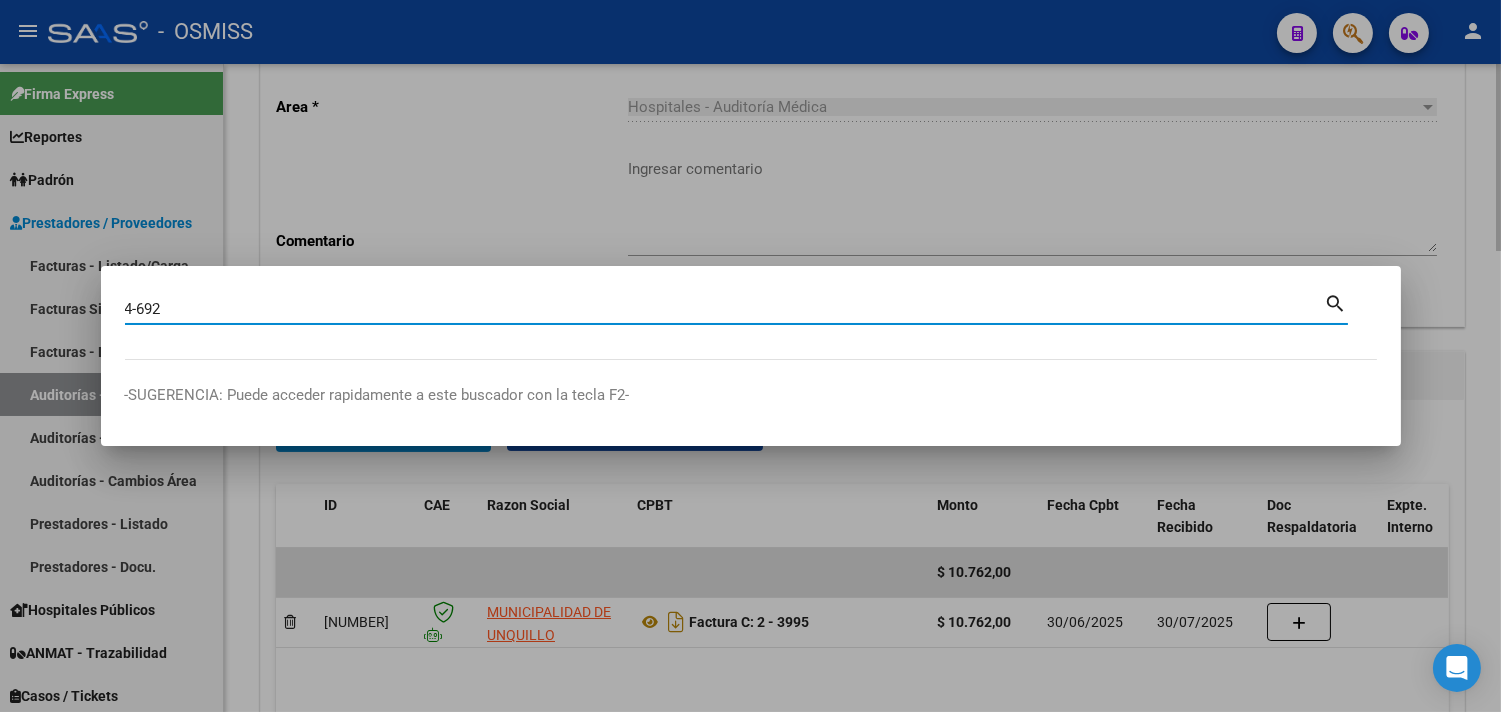 type on "4-692" 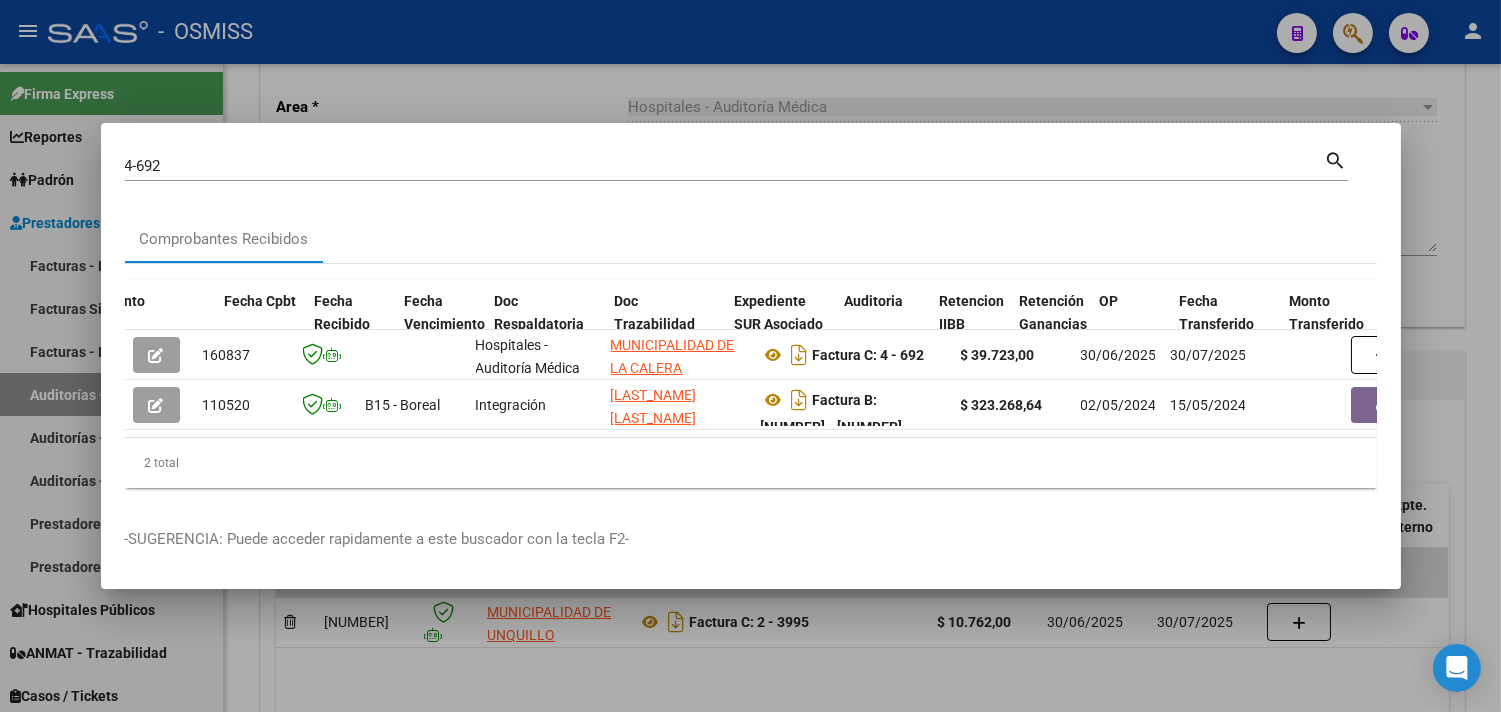 scroll, scrollTop: 0, scrollLeft: 1111, axis: horizontal 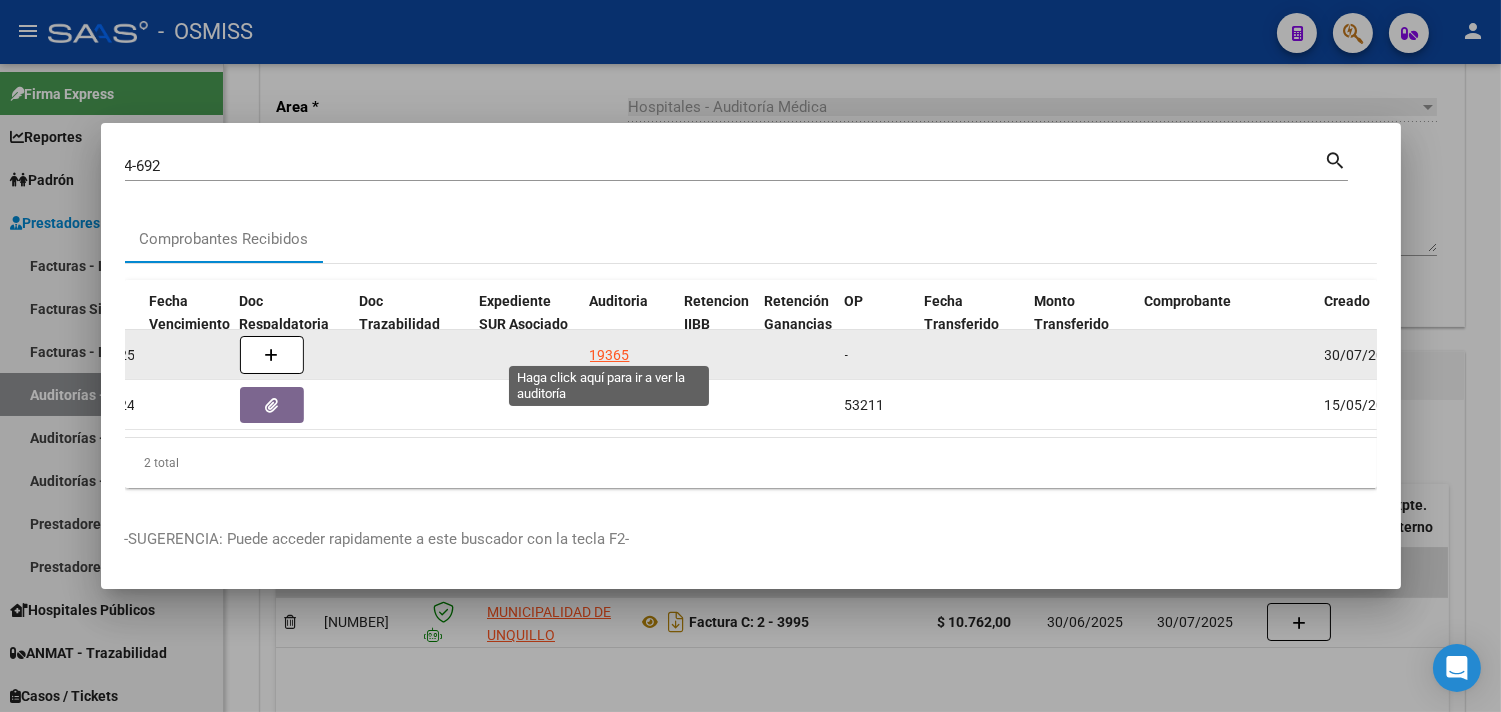 click on "19365" 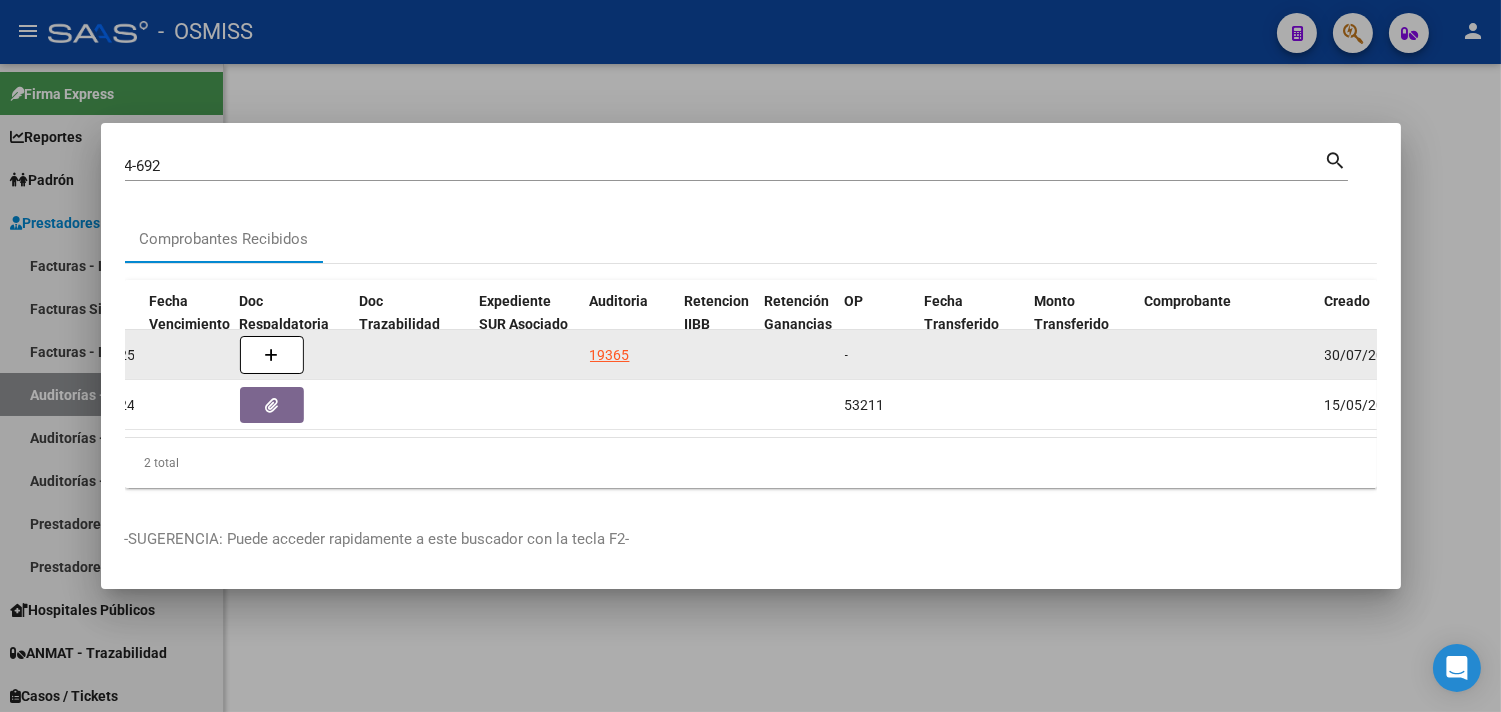 scroll, scrollTop: 0, scrollLeft: 0, axis: both 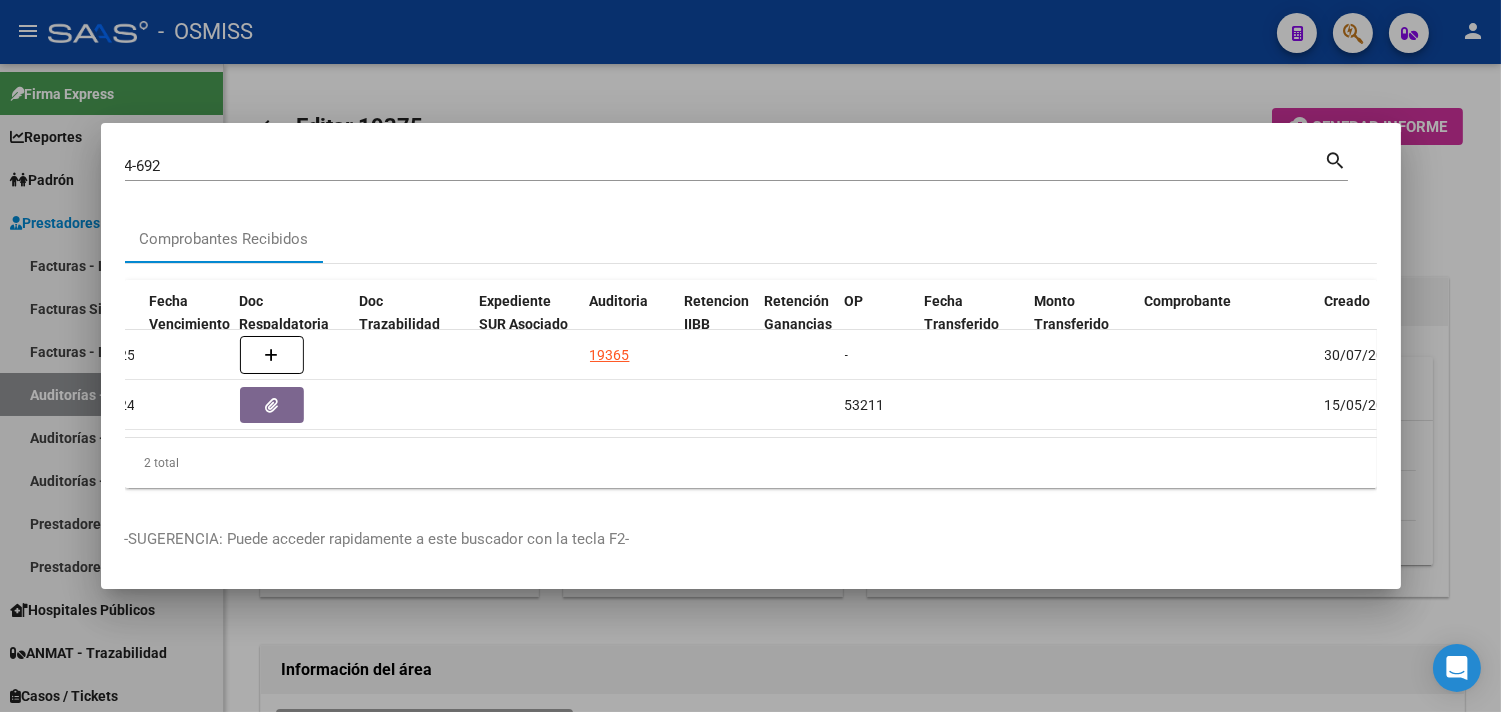 click at bounding box center (750, 356) 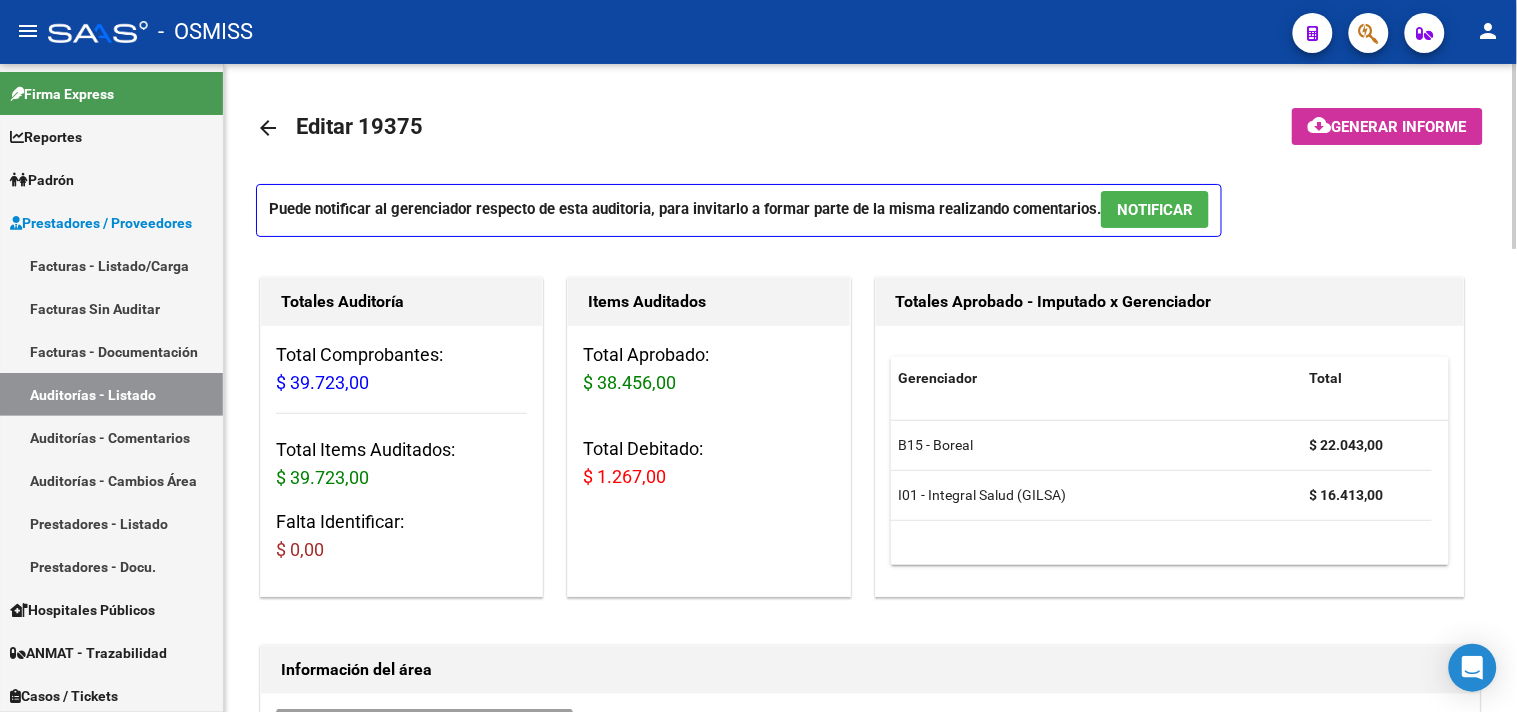 click on "NOTIFICAR" at bounding box center [1155, 210] 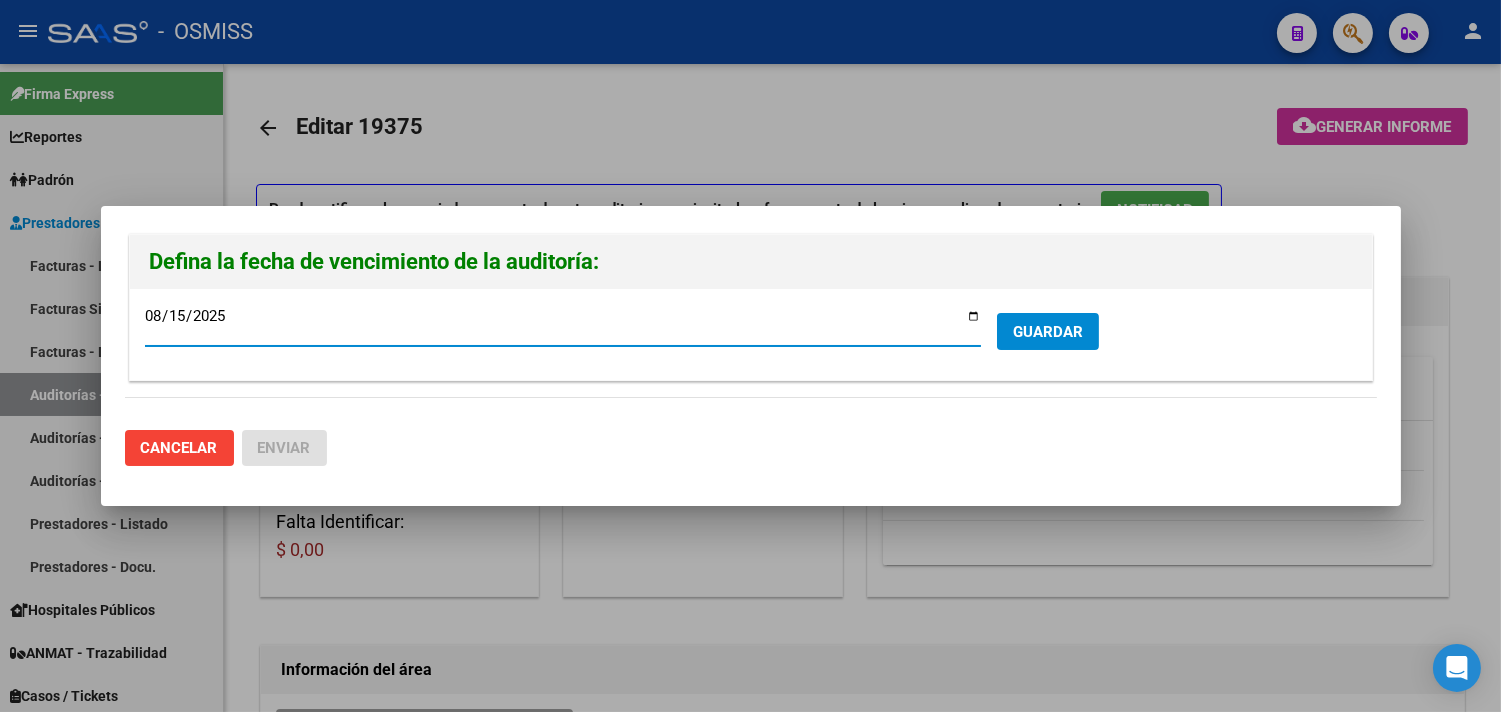 click on "GUARDAR" at bounding box center [1048, 331] 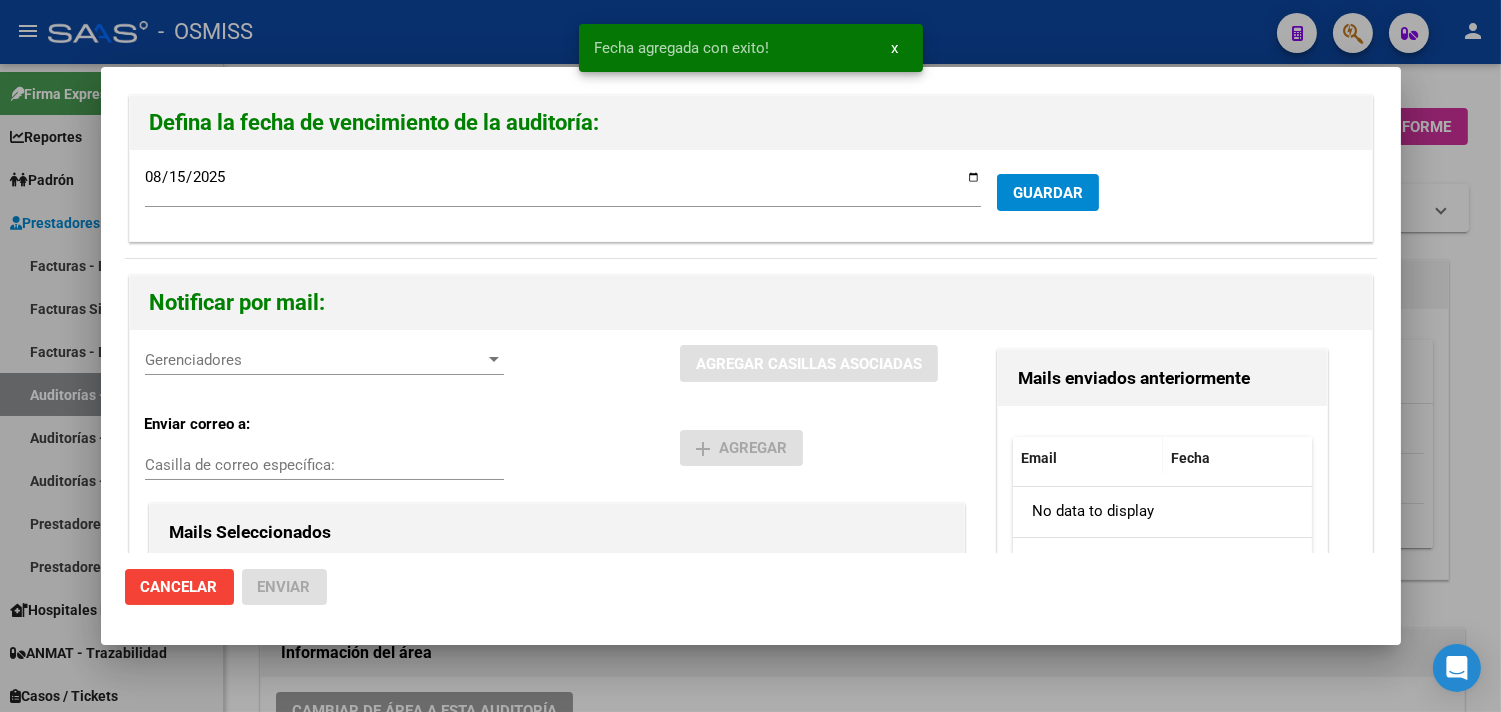 click on "Gerenciadores Gerenciadores" at bounding box center (324, 360) 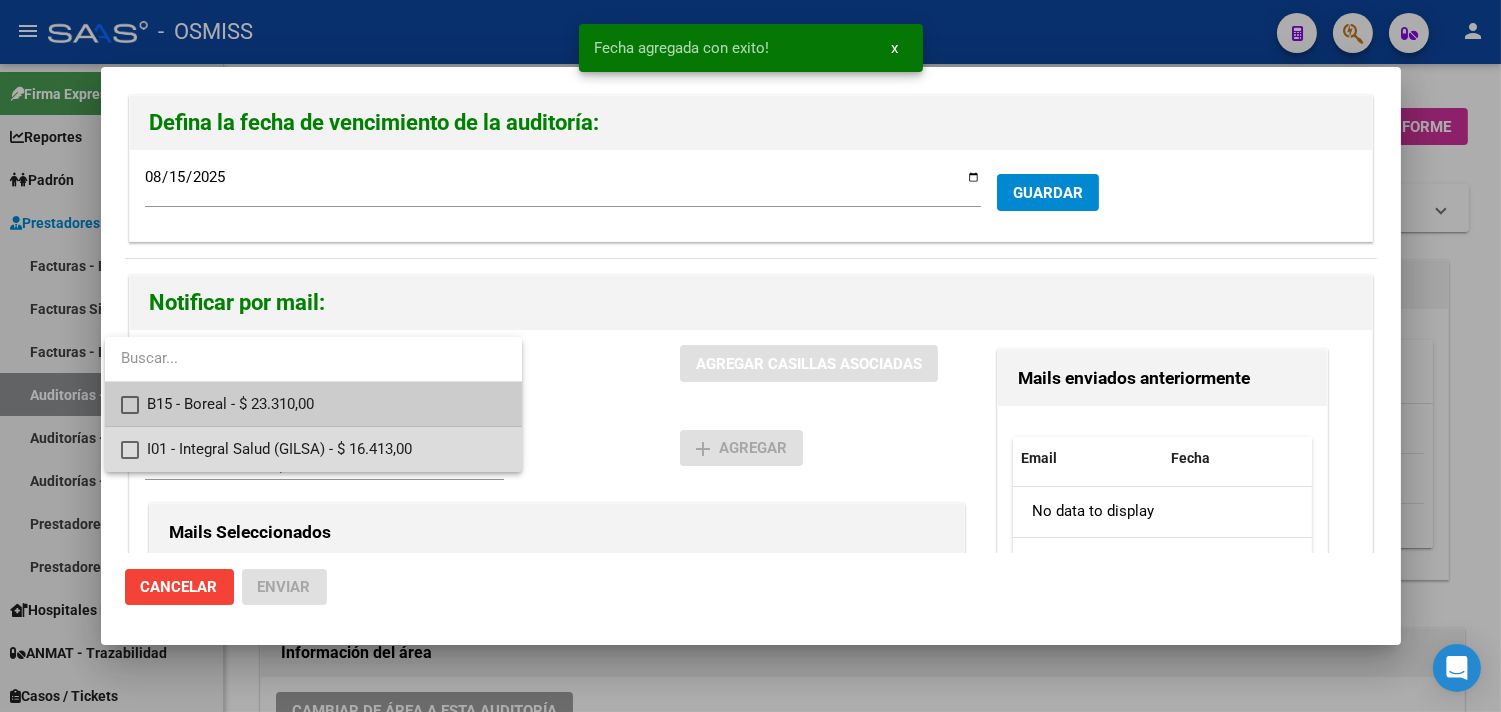 click on "I01 - Integral Salud (GILSA) - $ 16.413,00" at bounding box center (326, 449) 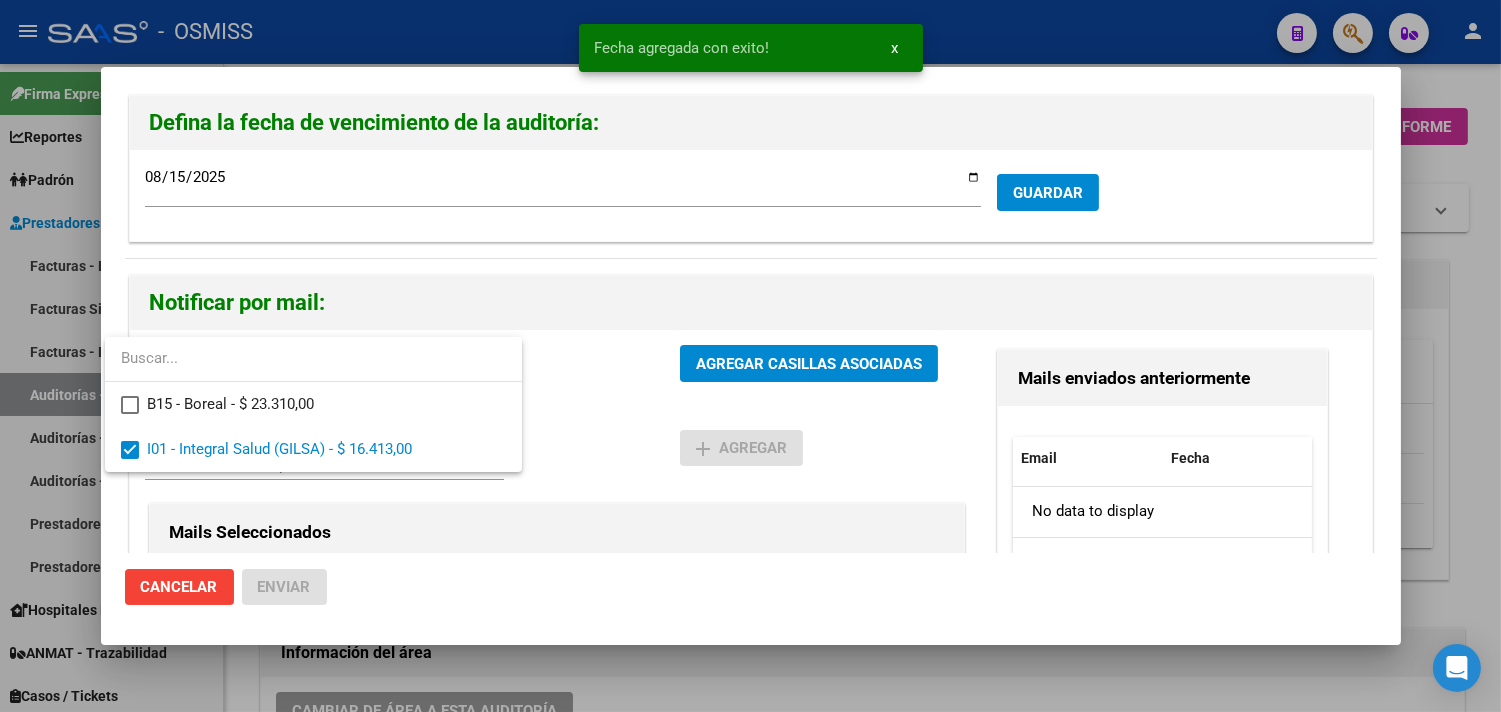 click at bounding box center (750, 356) 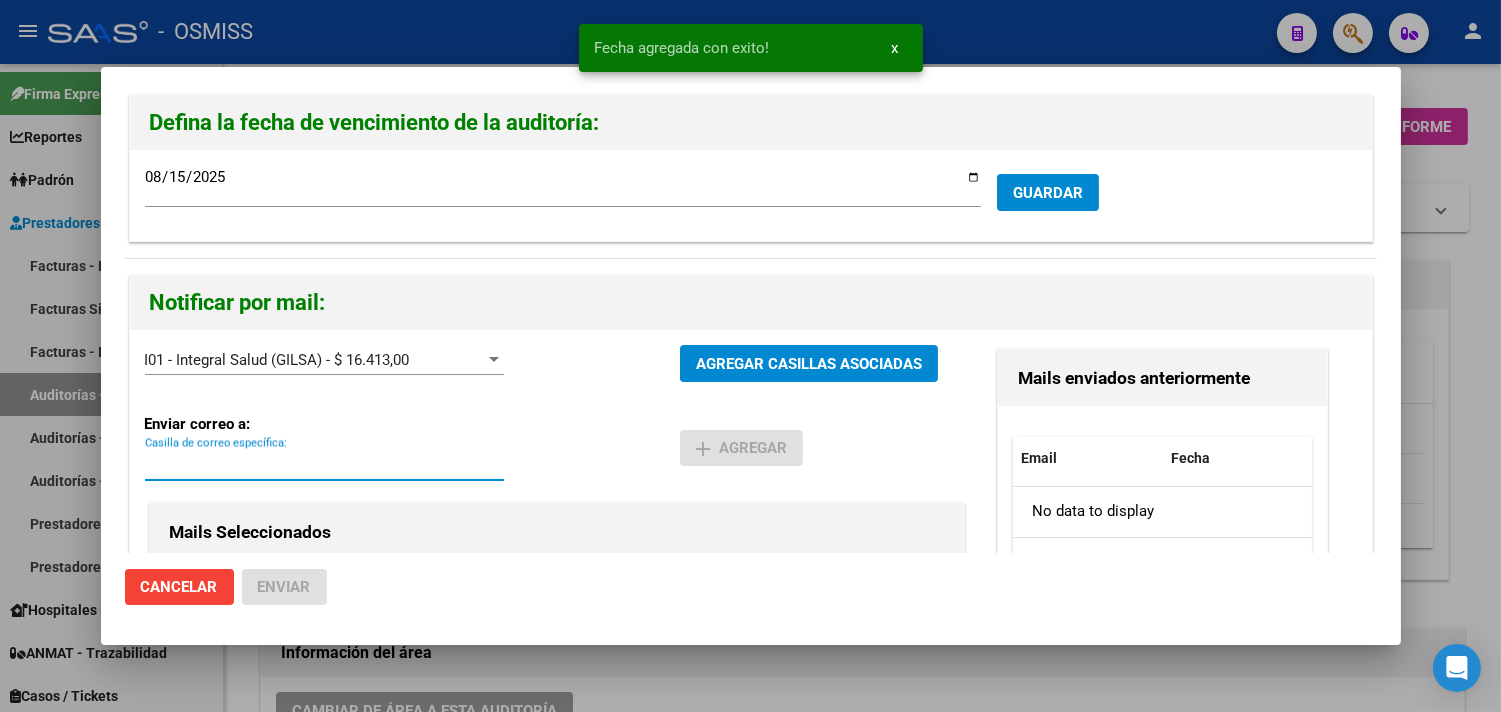 click on "Casilla de correo específica:" at bounding box center (324, 465) 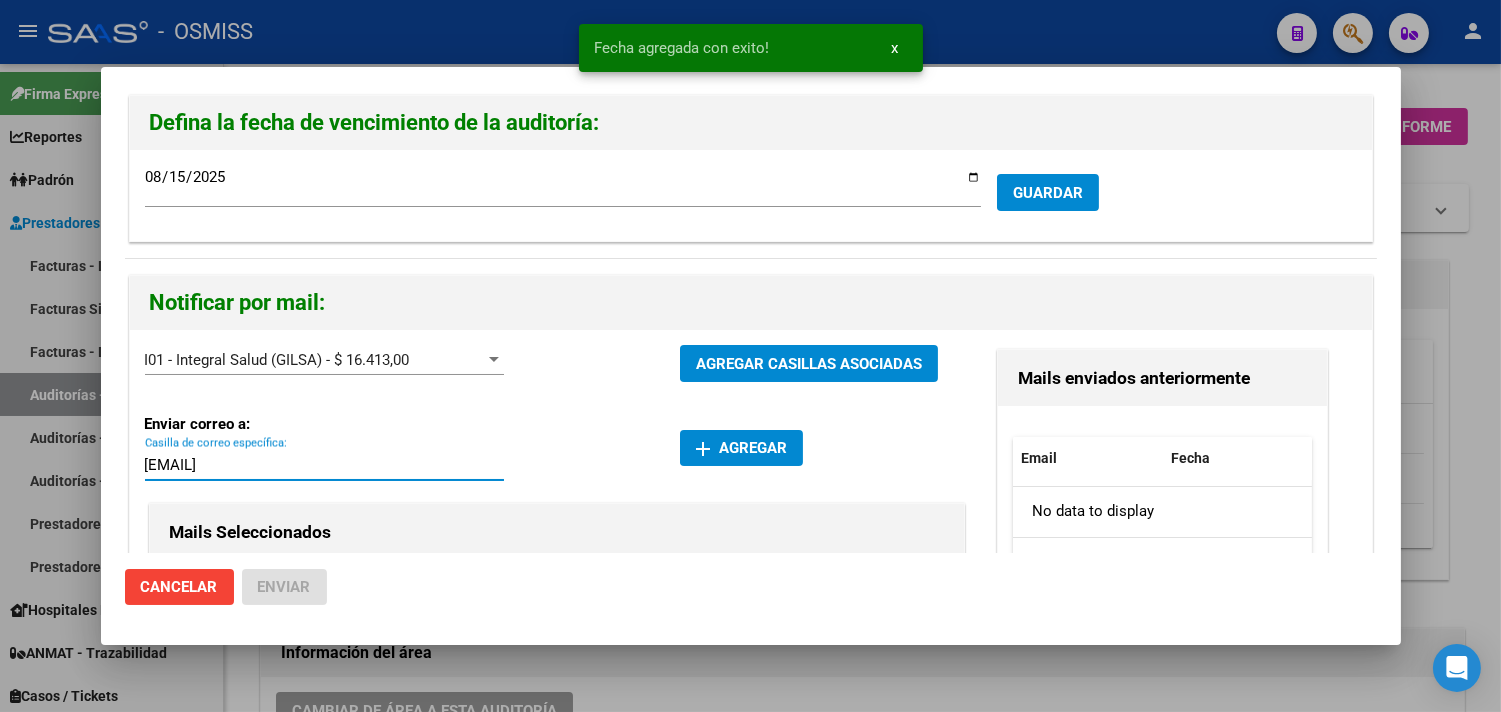 type on "[EMAIL]" 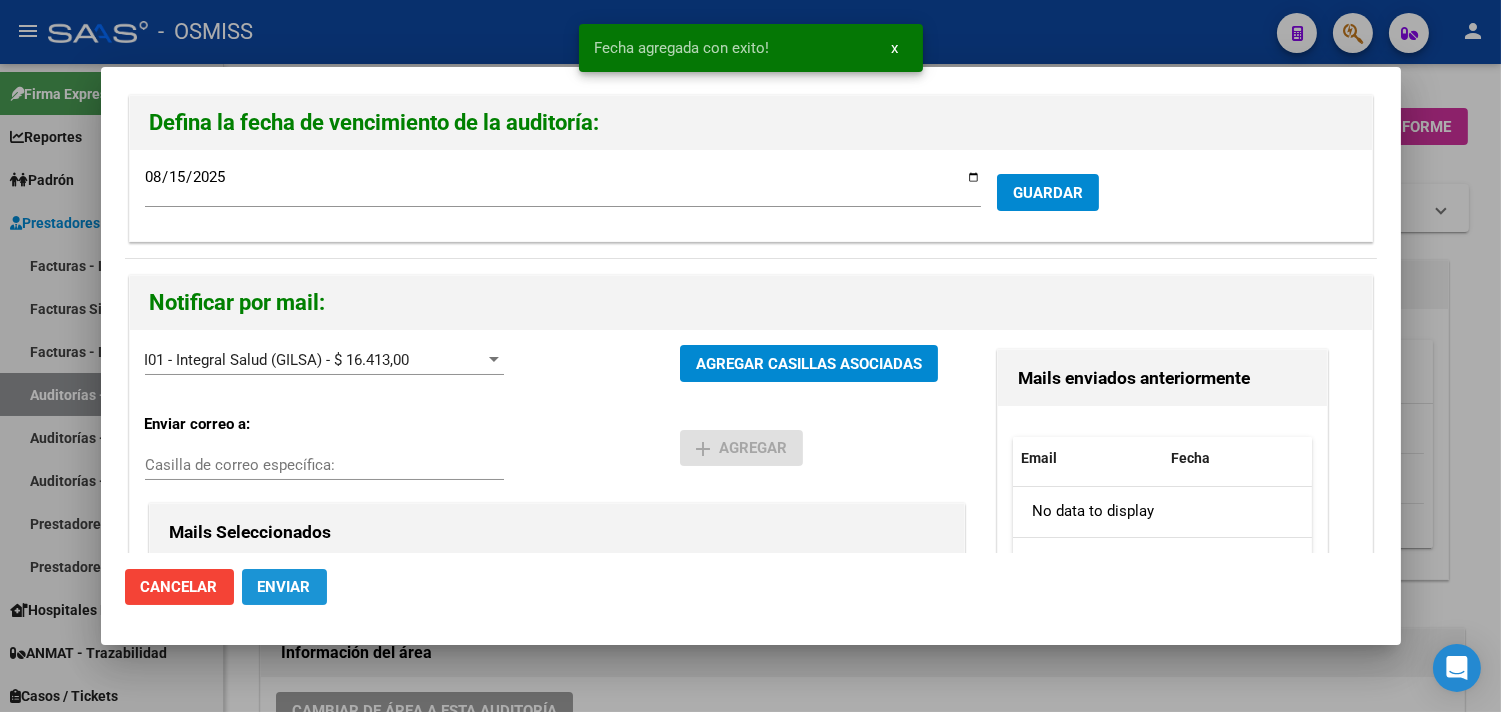click on "Enviar" 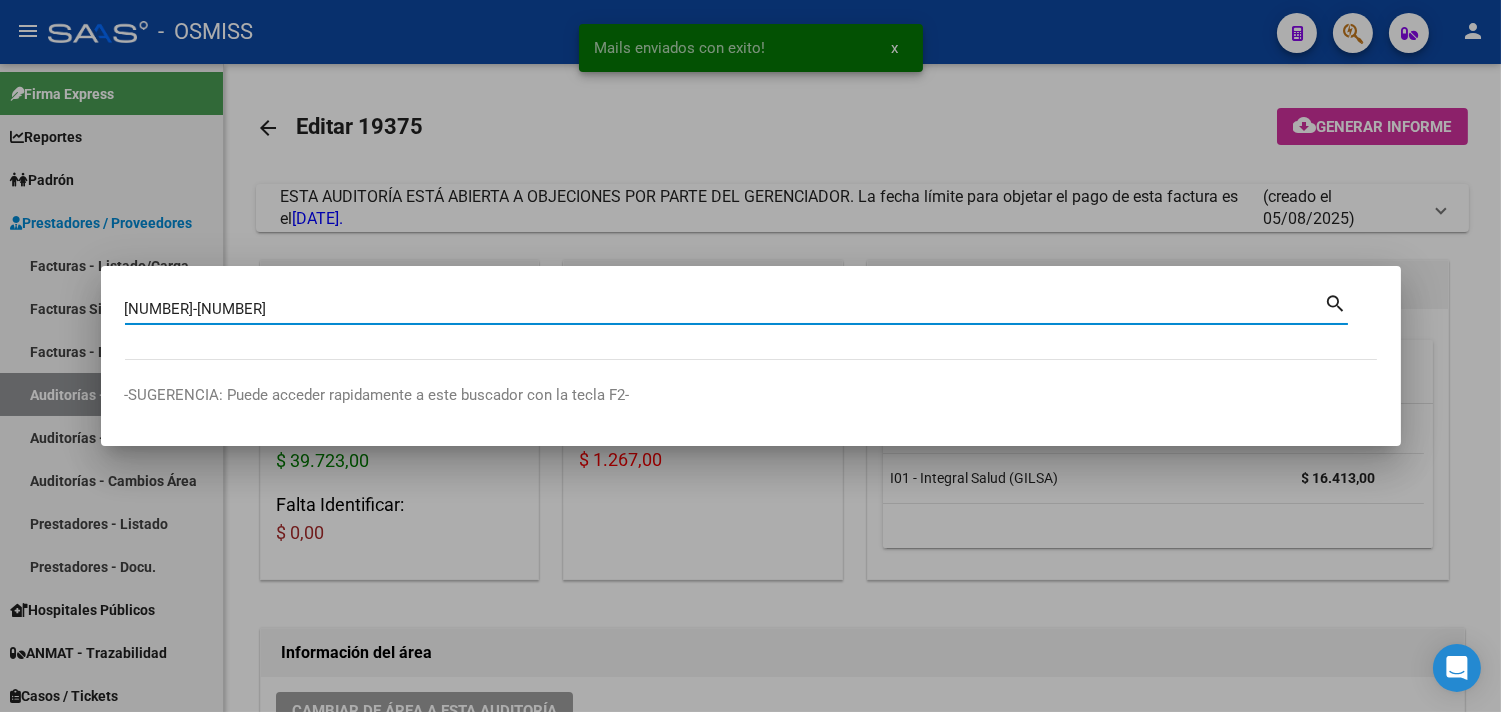 type on "[NUMBER]-[NUMBER]" 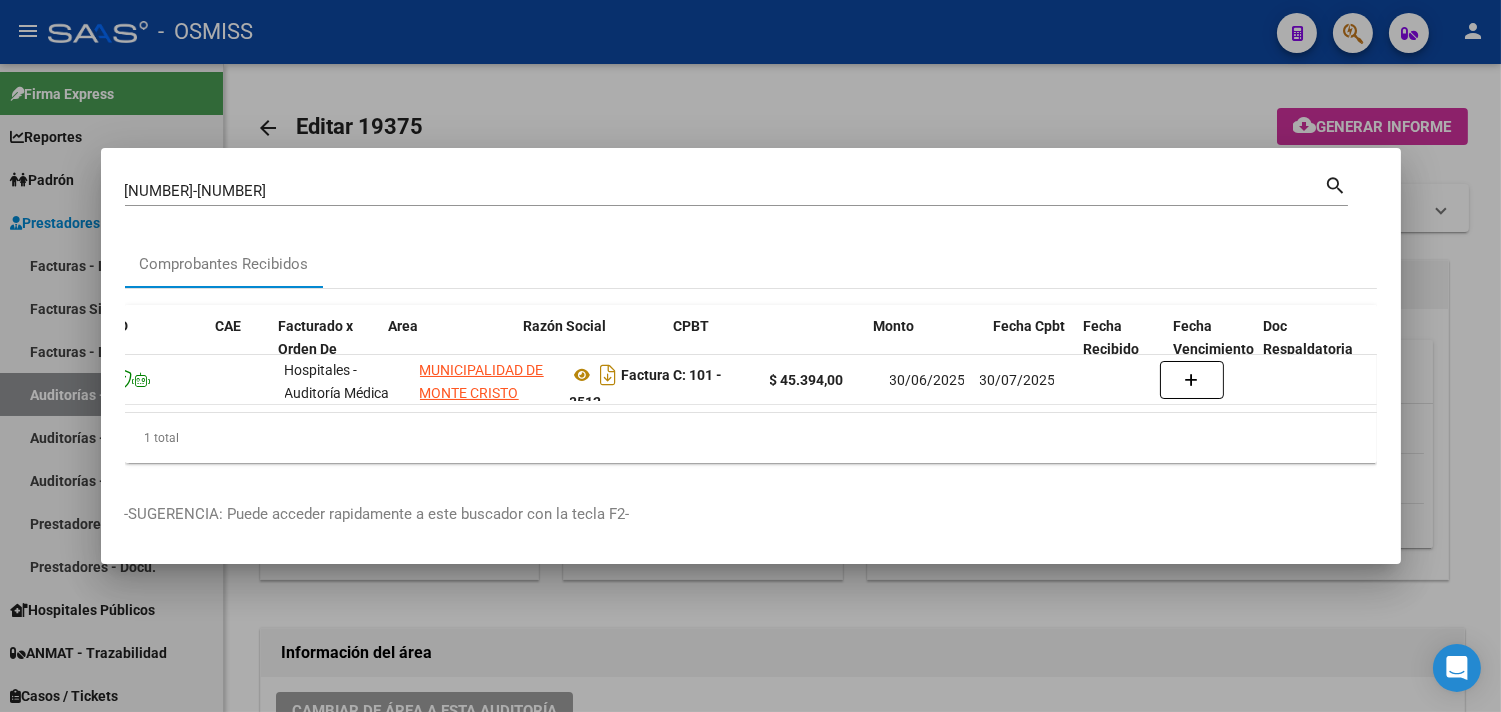 scroll, scrollTop: 0, scrollLeft: 1131, axis: horizontal 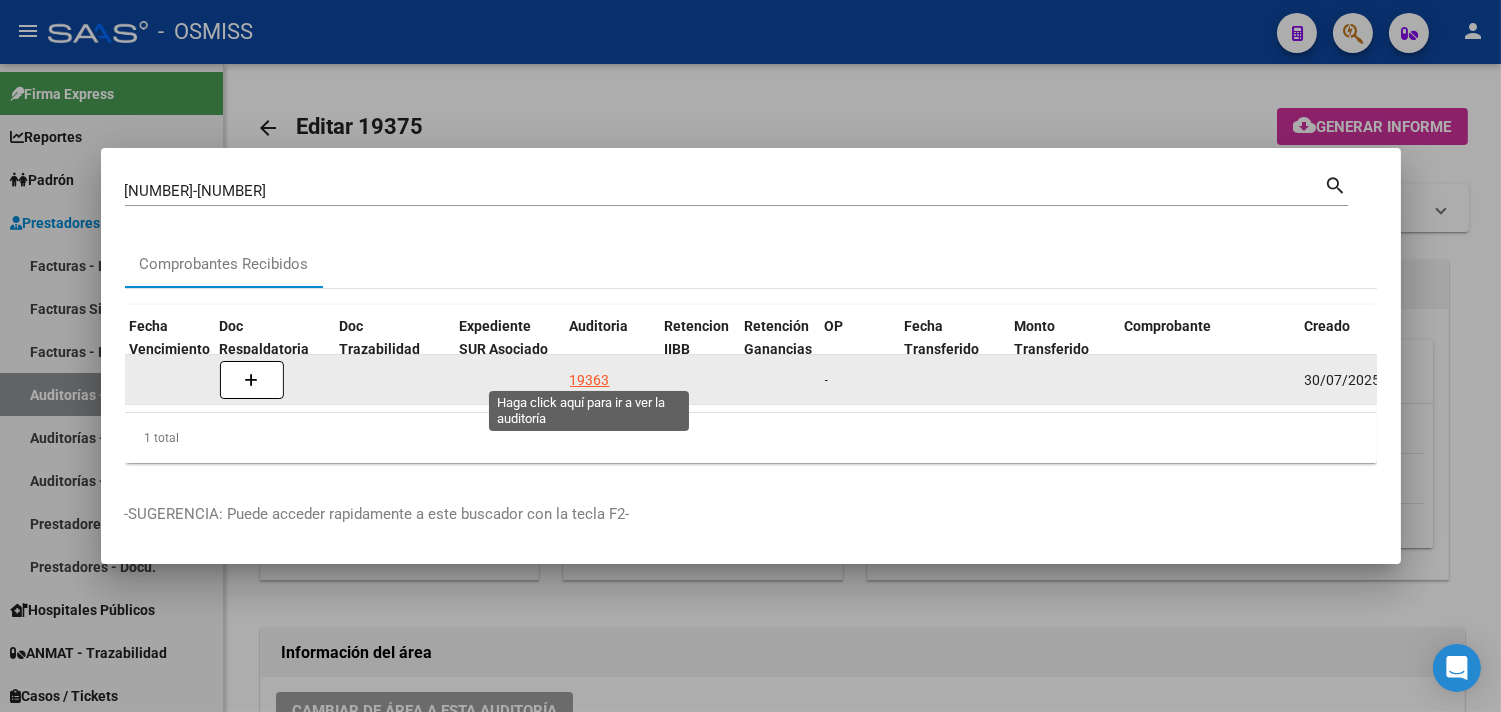 click on "19363" 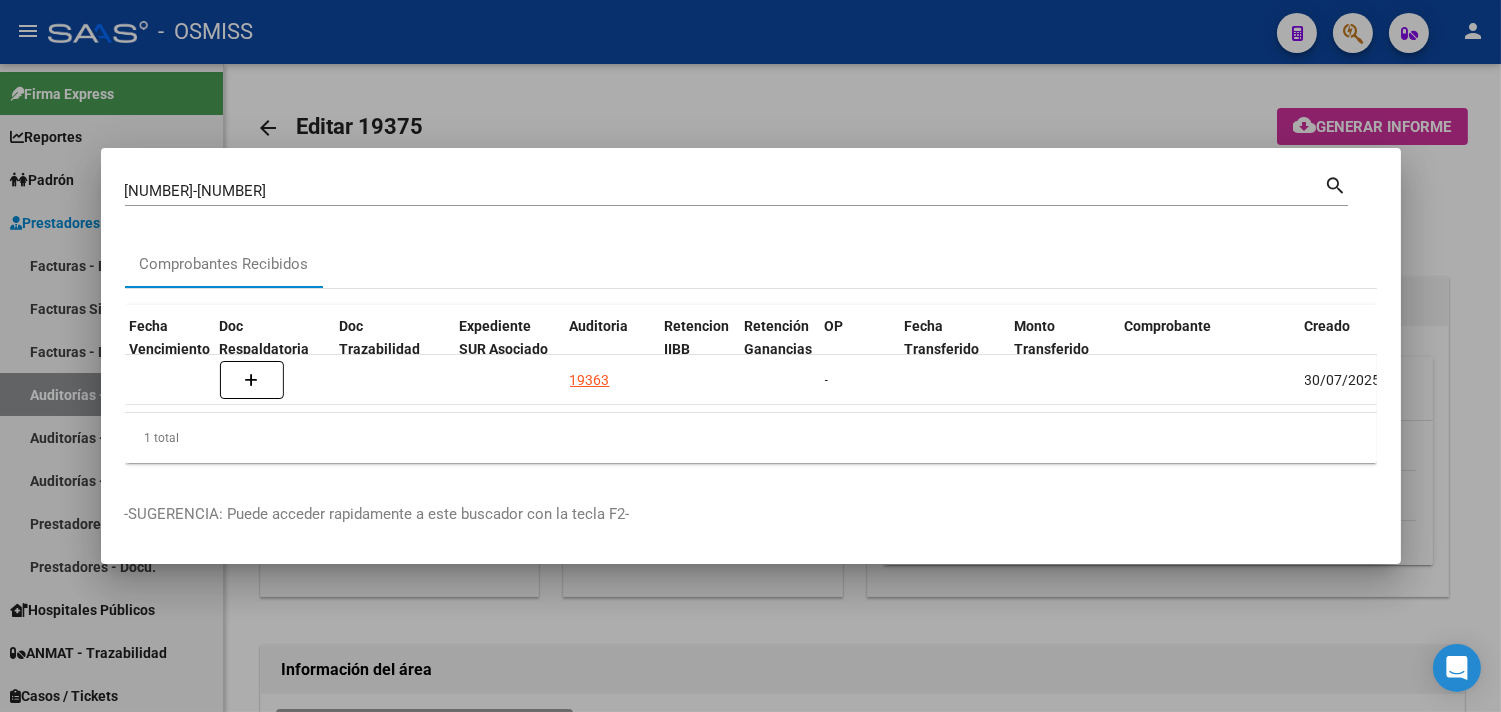 click at bounding box center (750, 356) 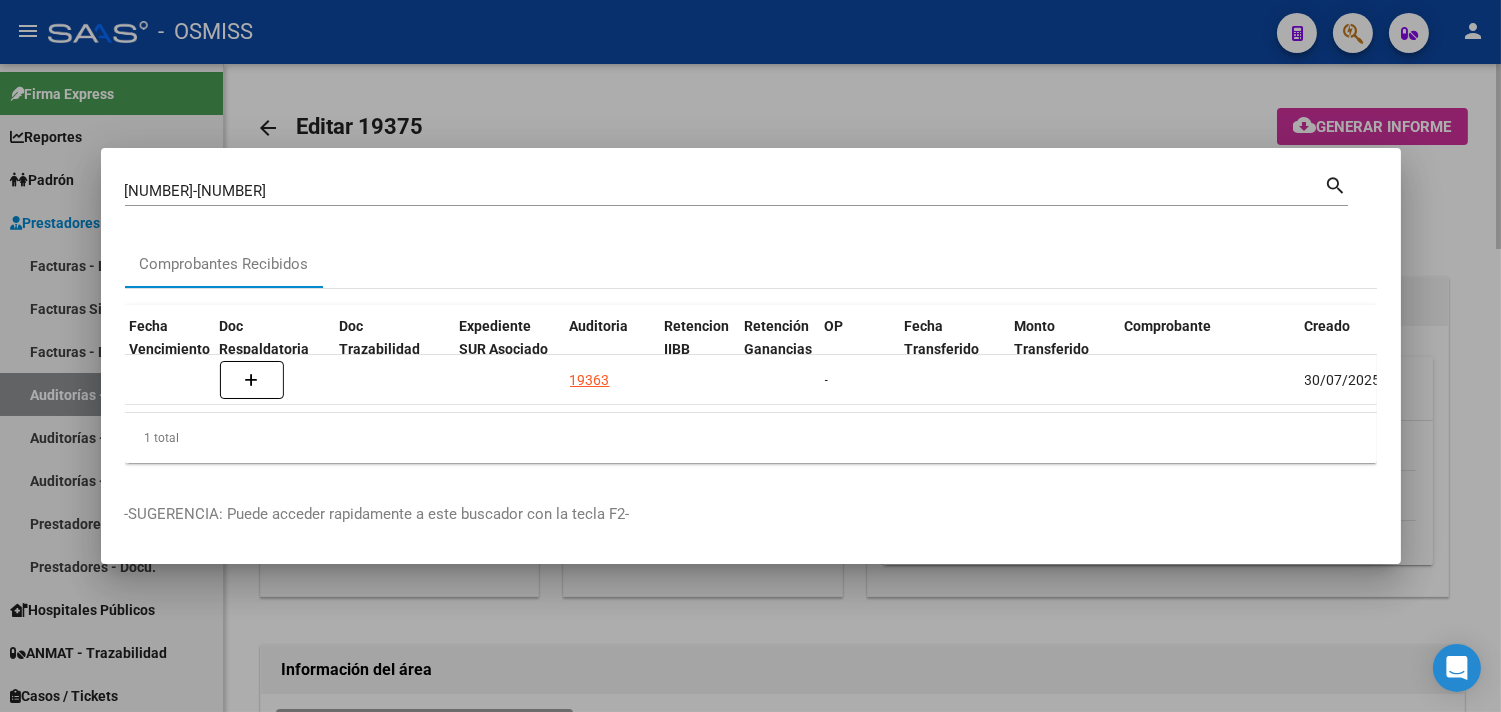 type 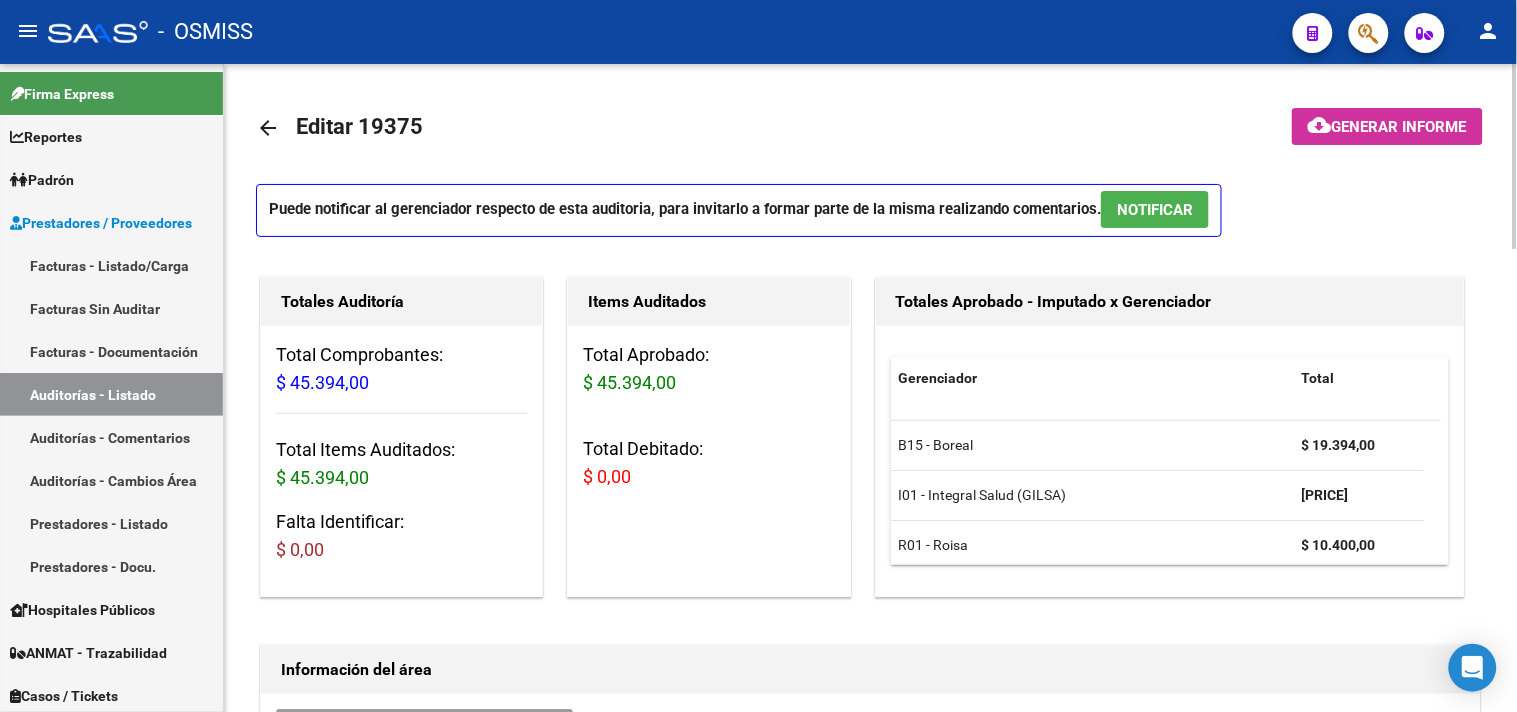 click on "NOTIFICAR" at bounding box center [1155, 210] 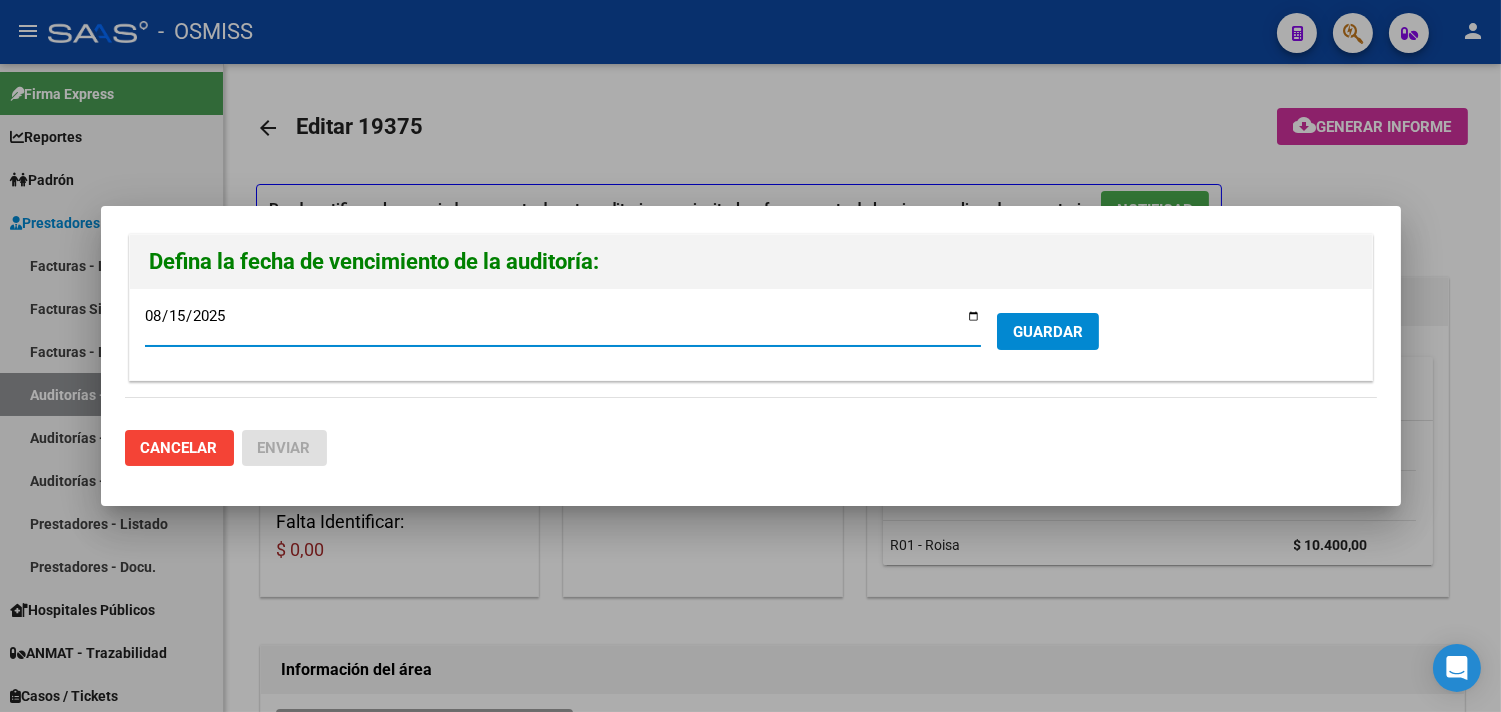 click on "2025-08-15 Ingresar la fecha * GUARDAR" at bounding box center [751, 334] 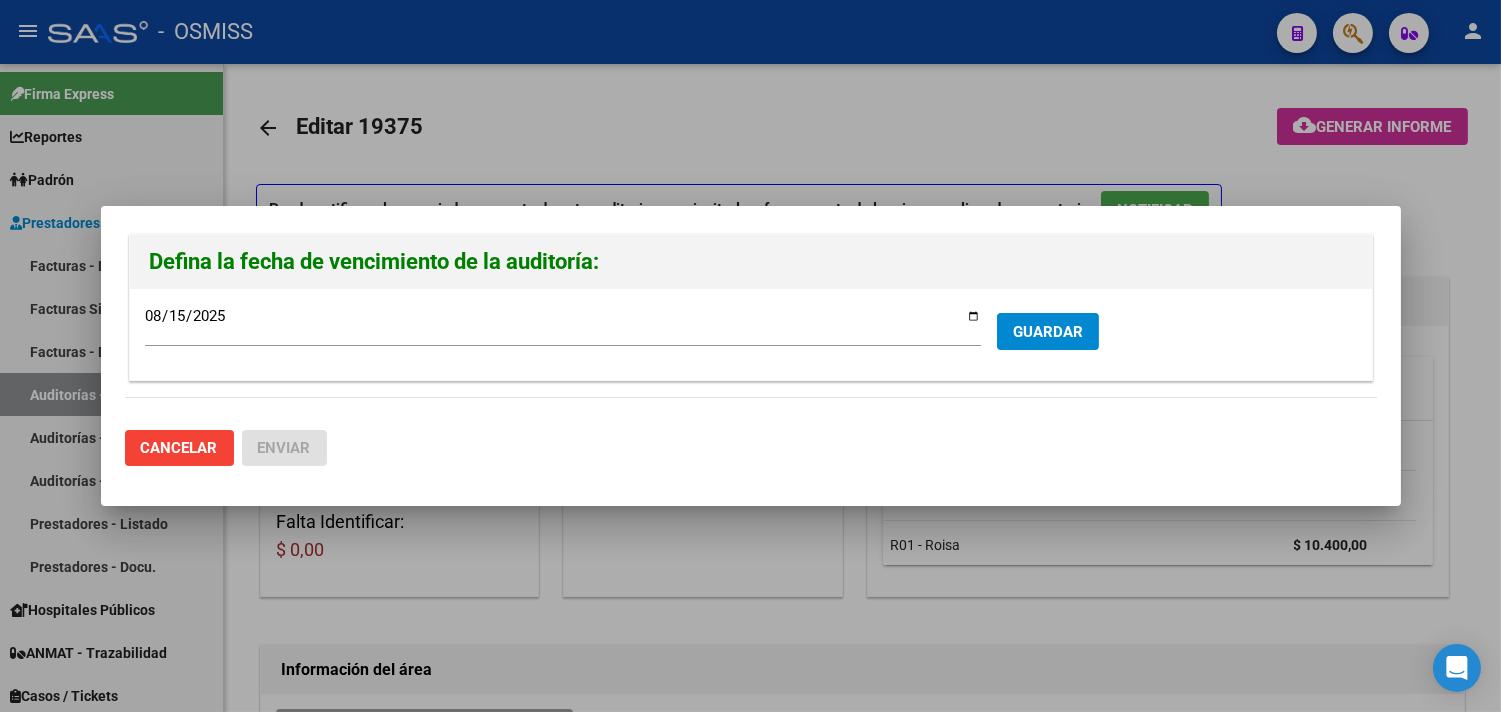 click on "GUARDAR" at bounding box center (1048, 331) 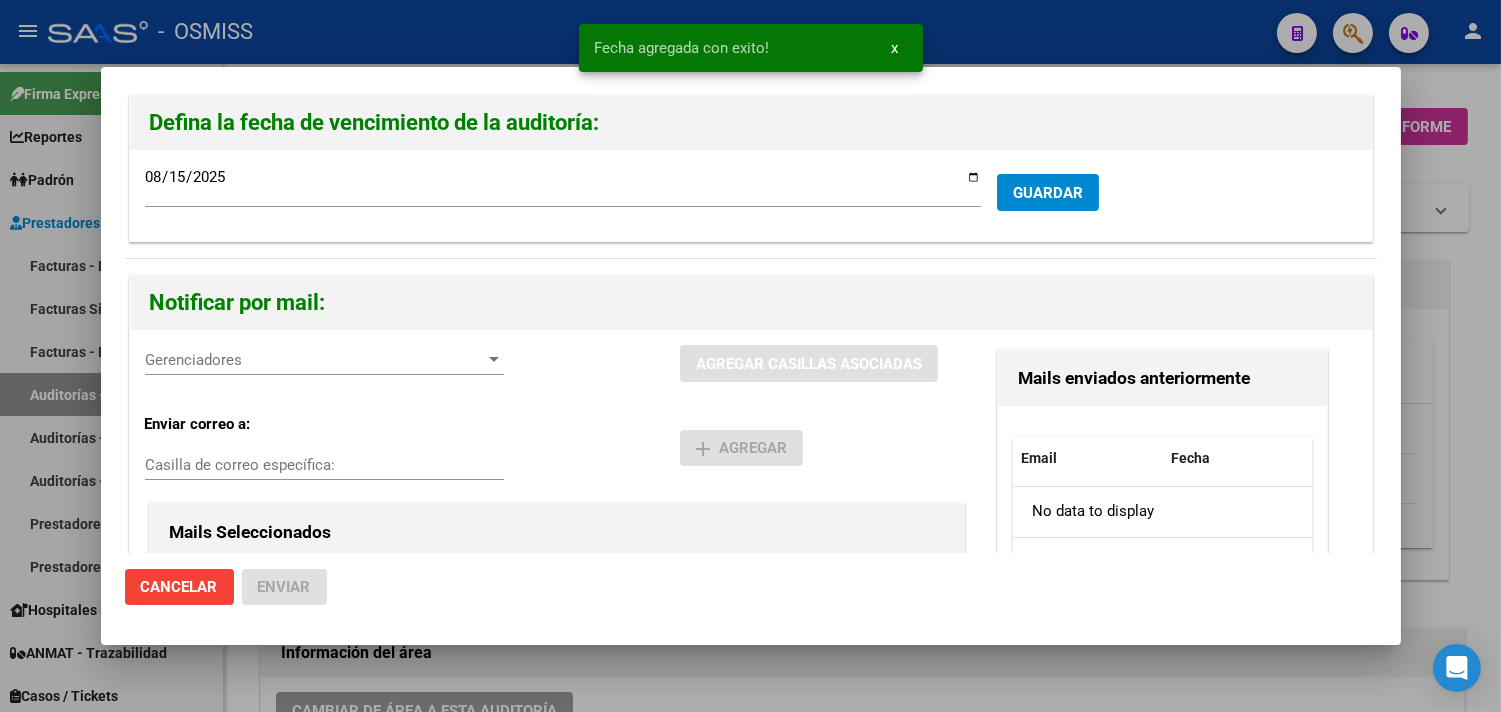 click on "Gerenciadores" at bounding box center [315, 360] 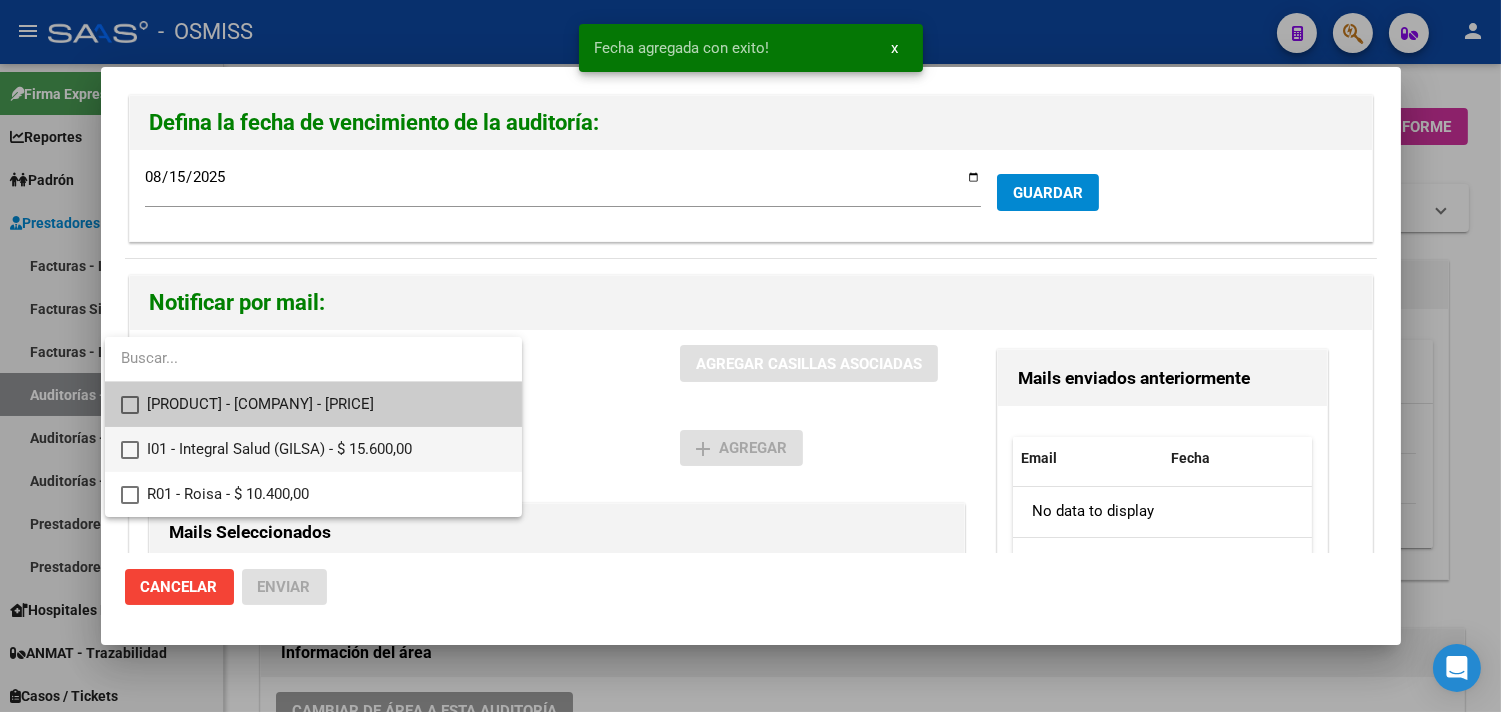 click on "I01 - Integral Salud (GILSA) - $ 15.600,00" at bounding box center (326, 449) 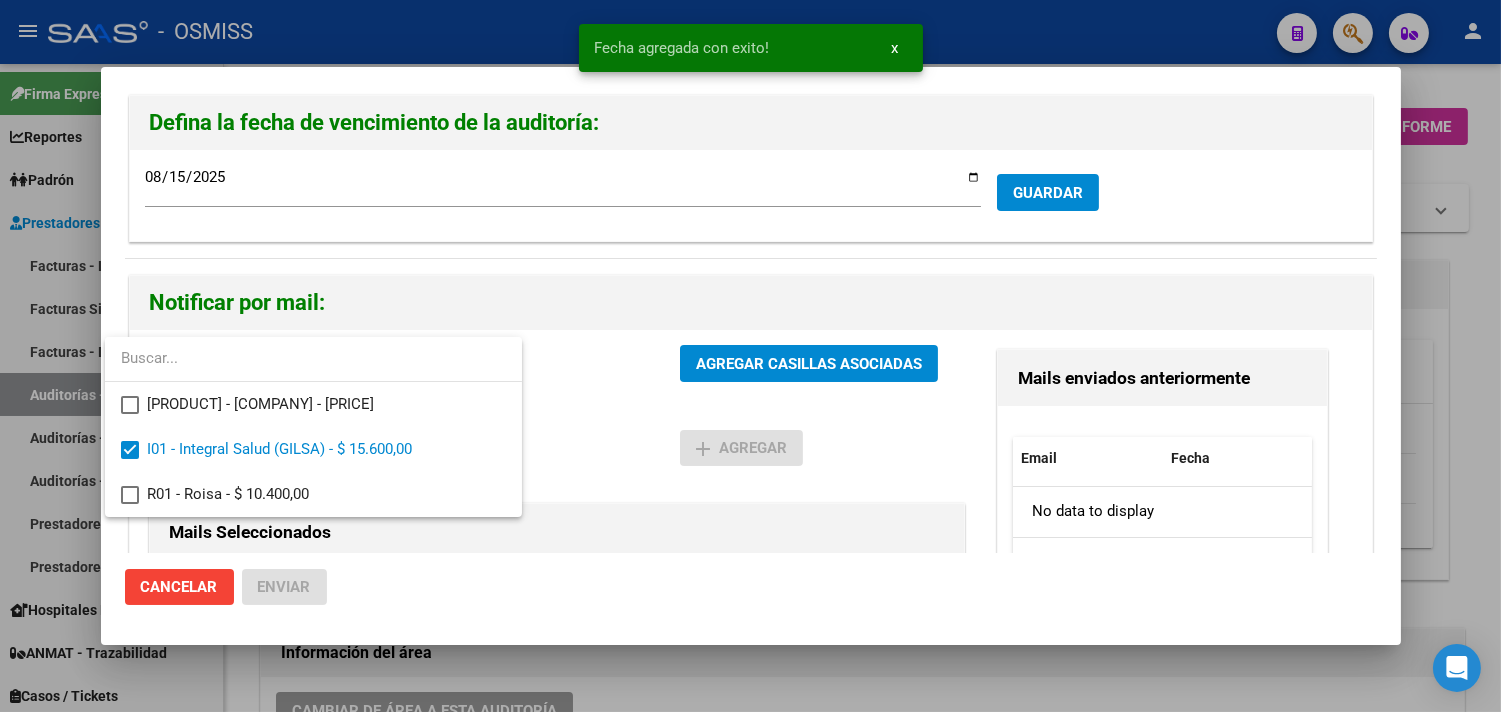 click at bounding box center (750, 356) 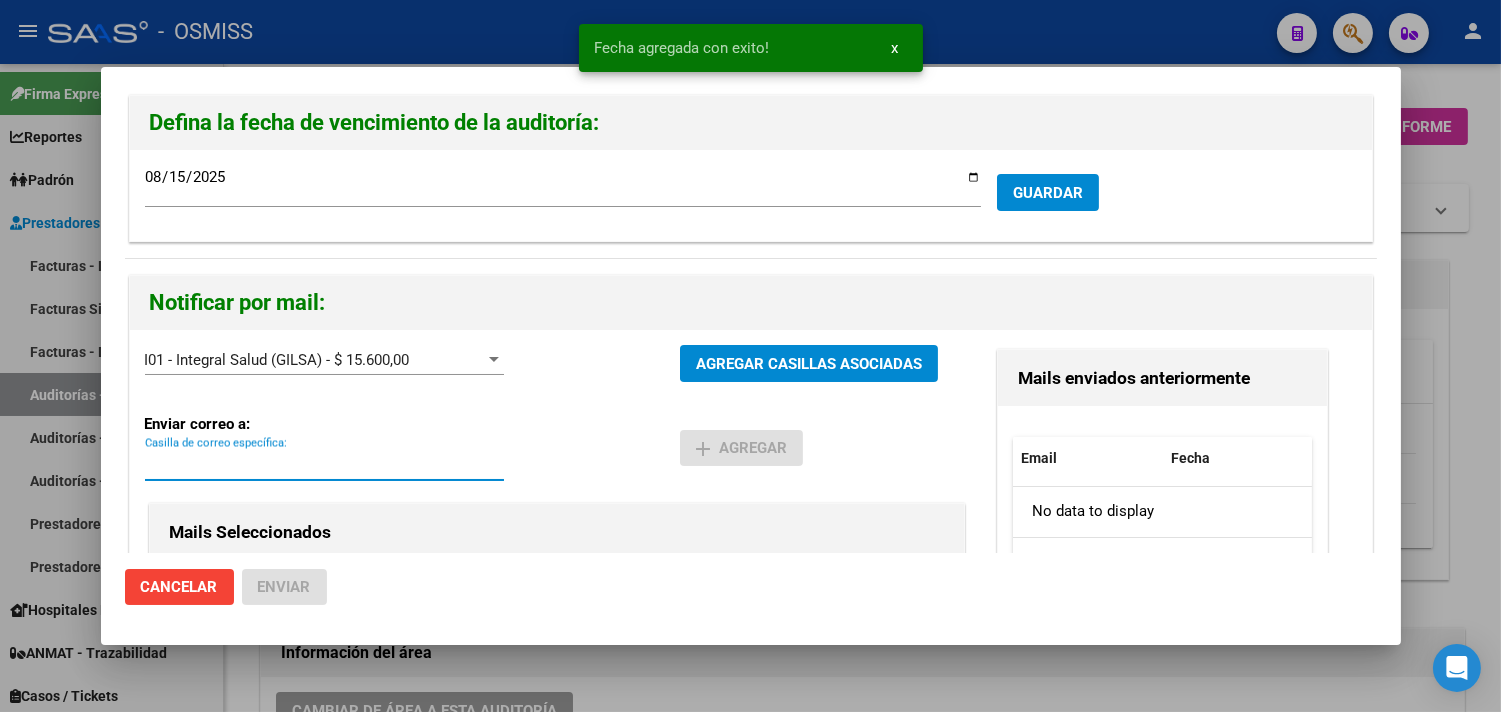 click on "Casilla de correo específica:" at bounding box center [324, 465] 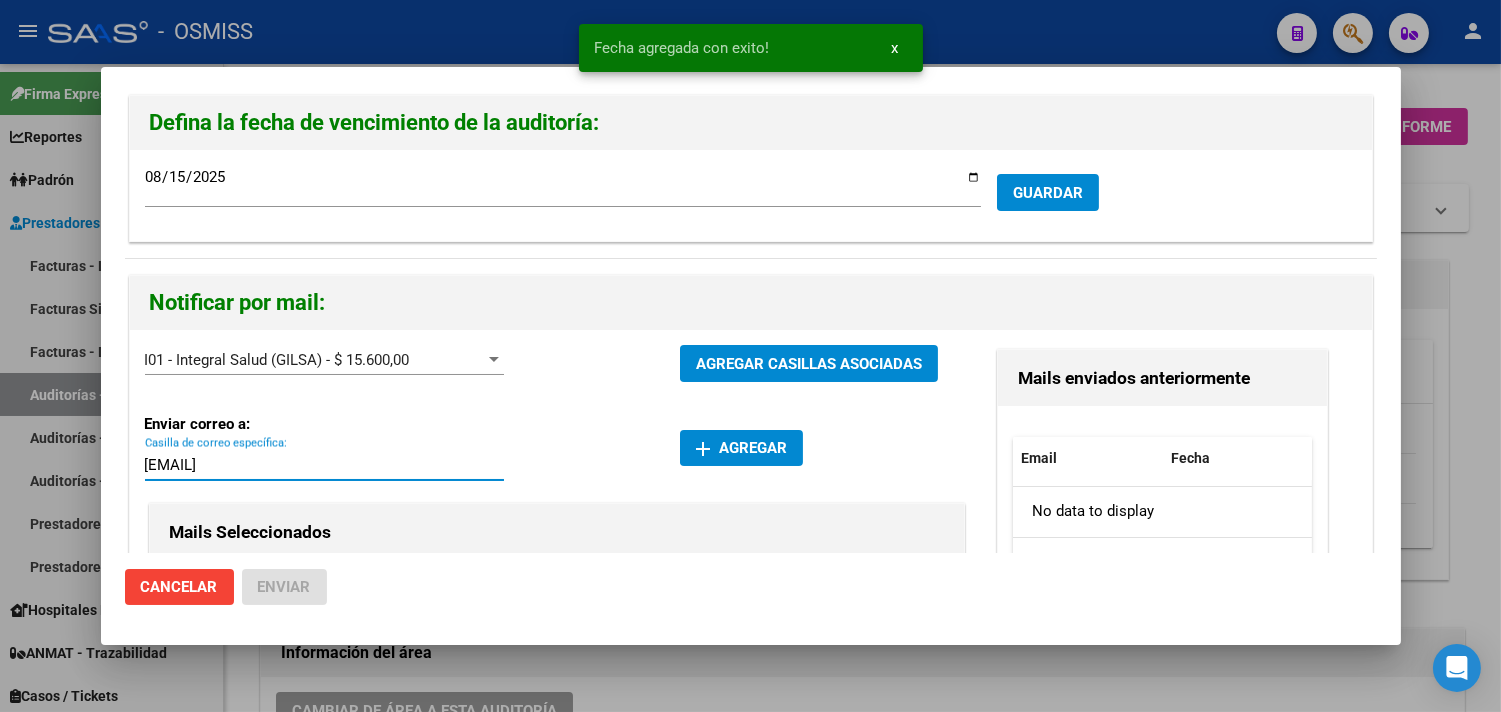 type on "[EMAIL]" 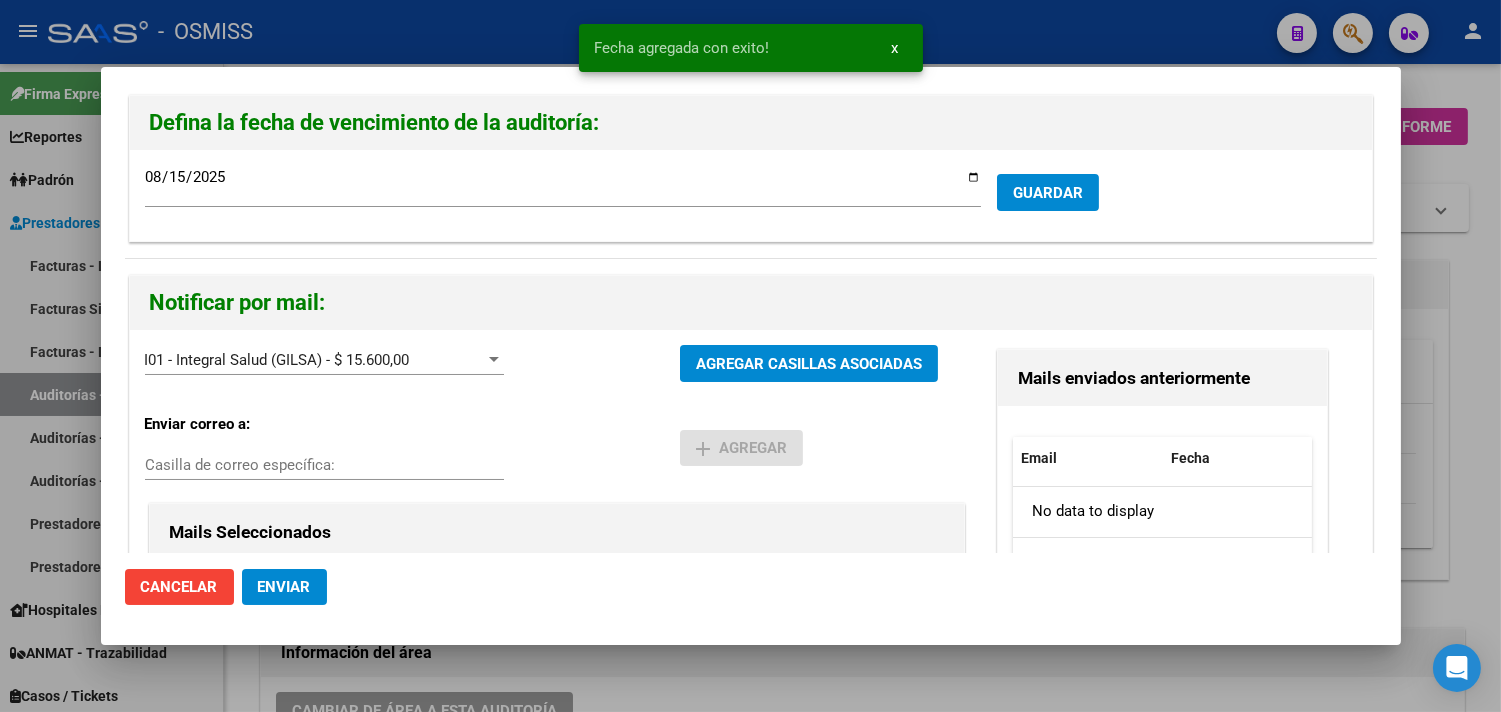 click on "Enviar" 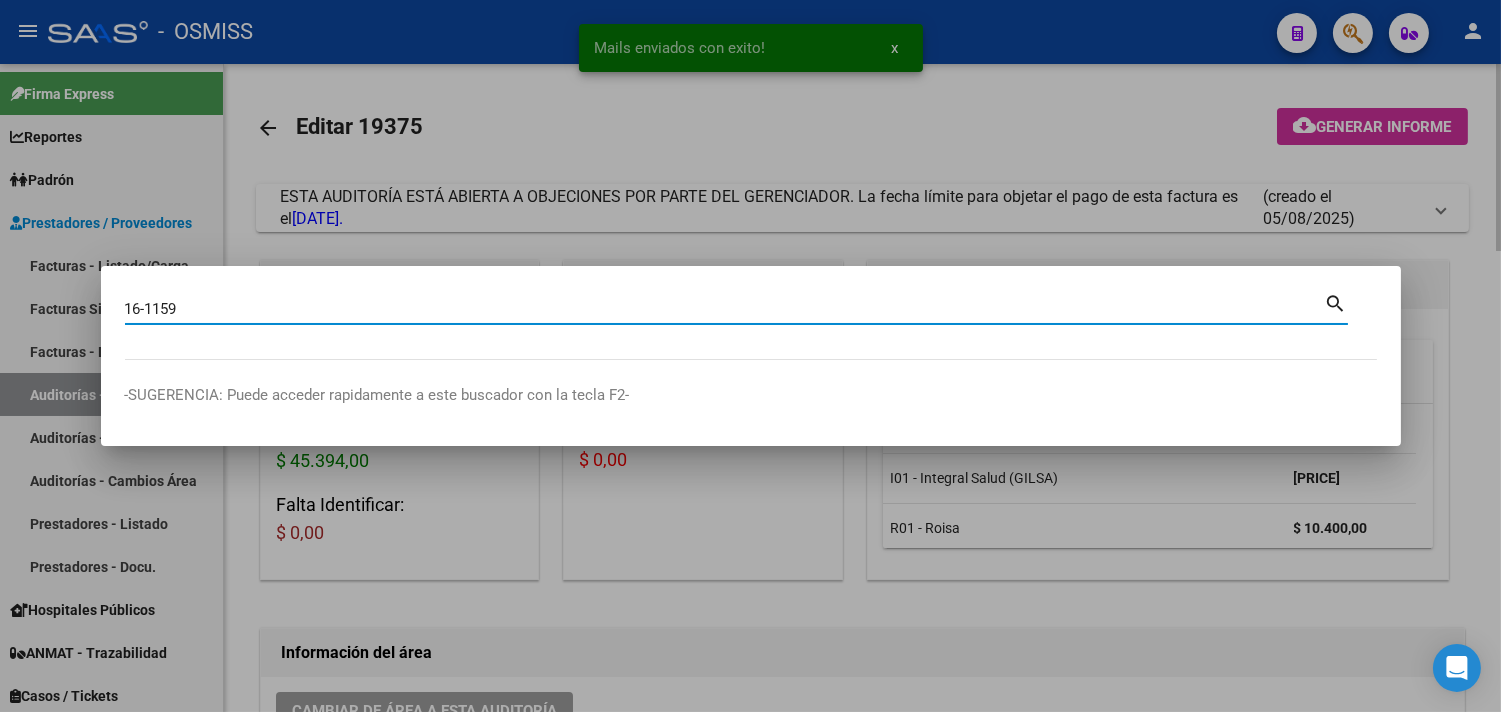 type on "16-1159" 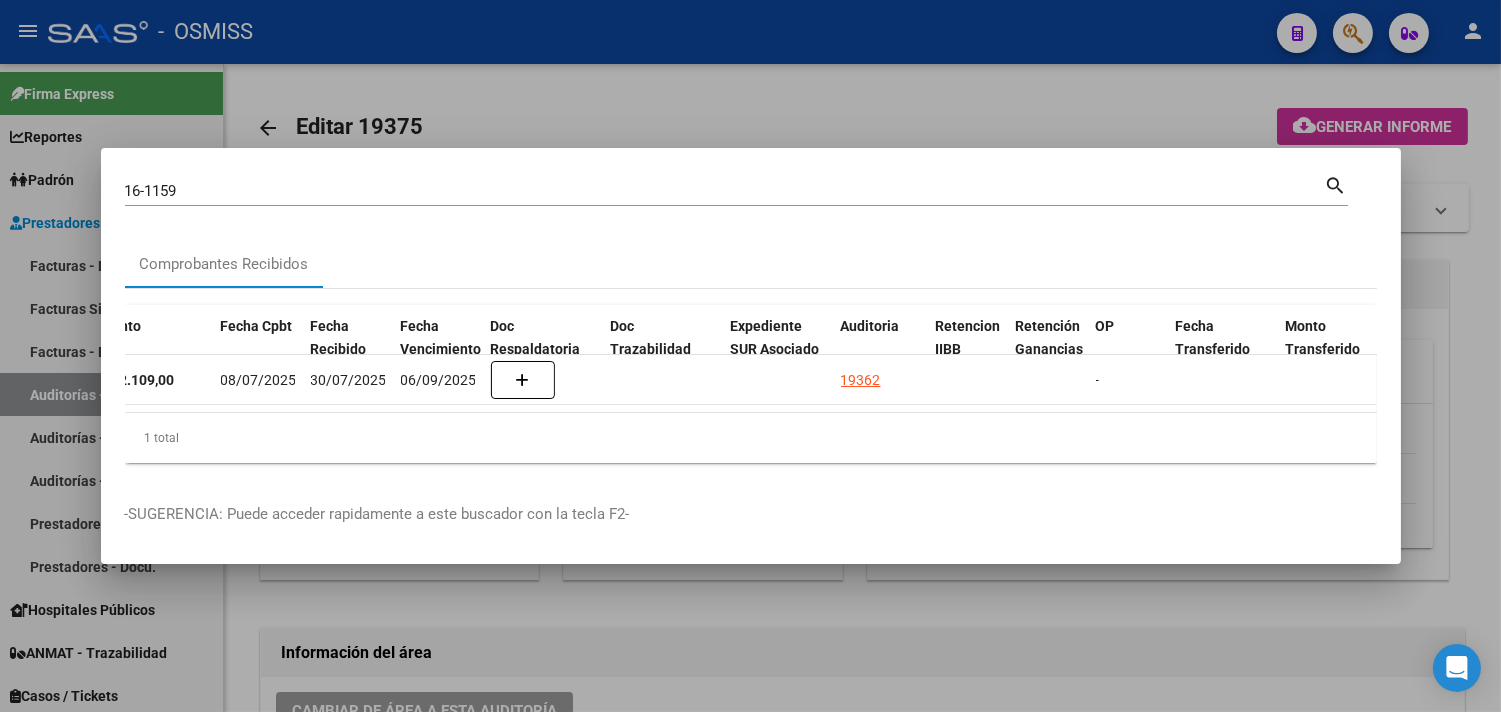 scroll, scrollTop: 0, scrollLeft: 980, axis: horizontal 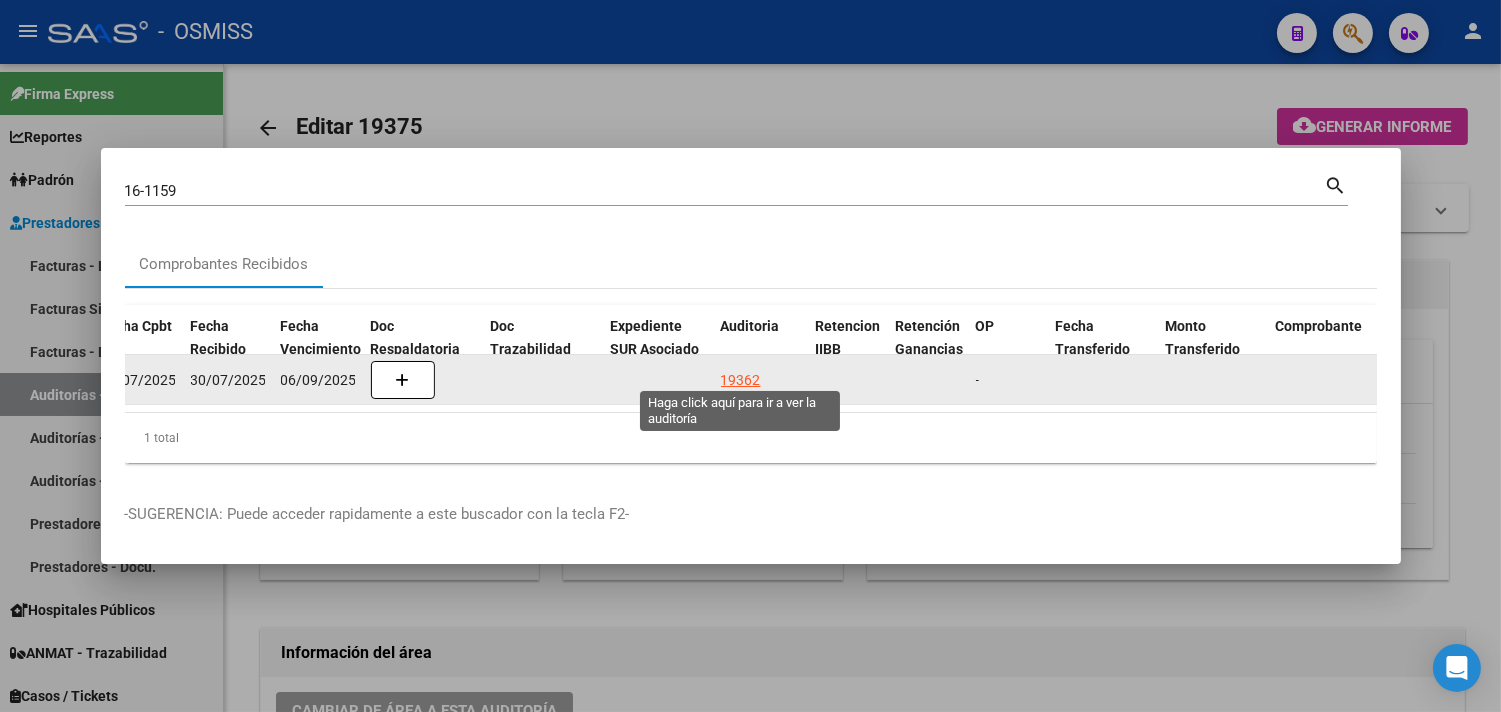 click on "19362" 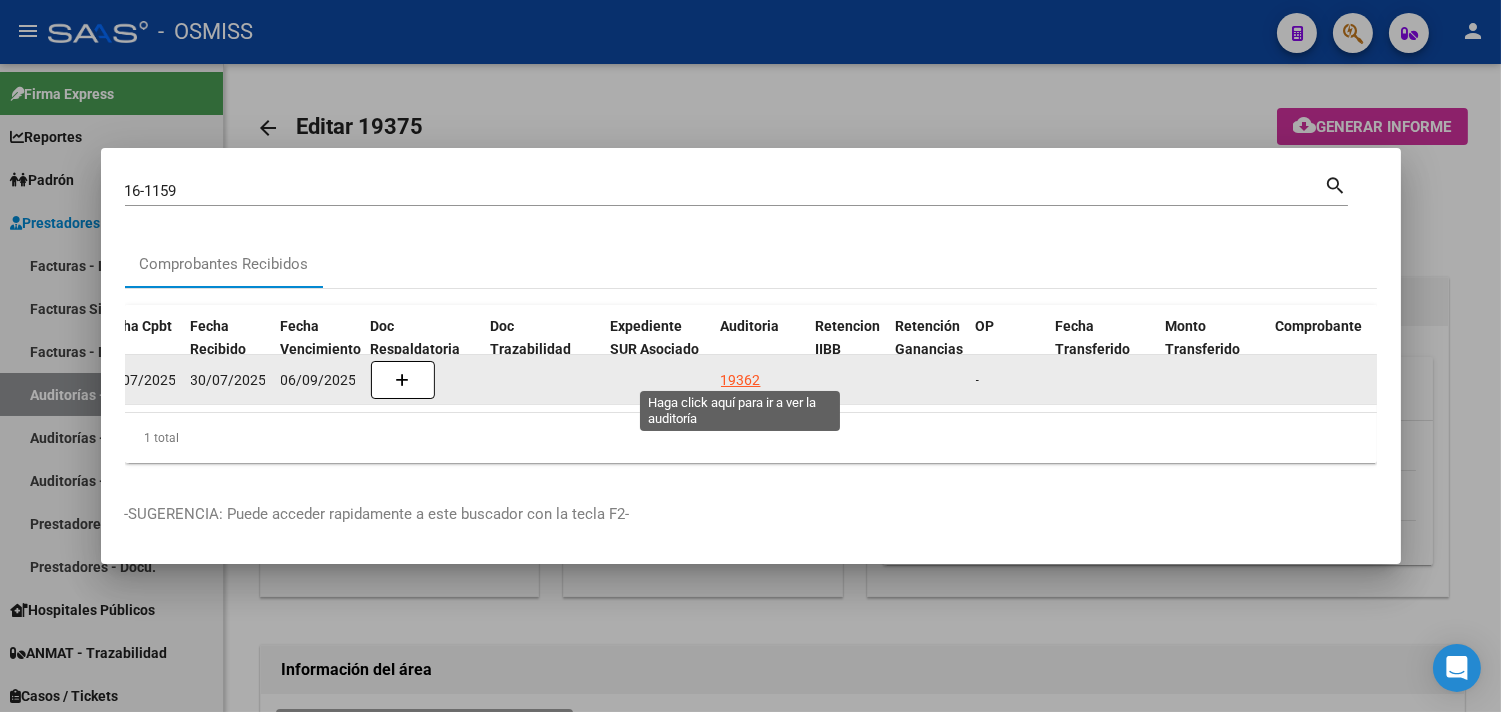 click on "19362" 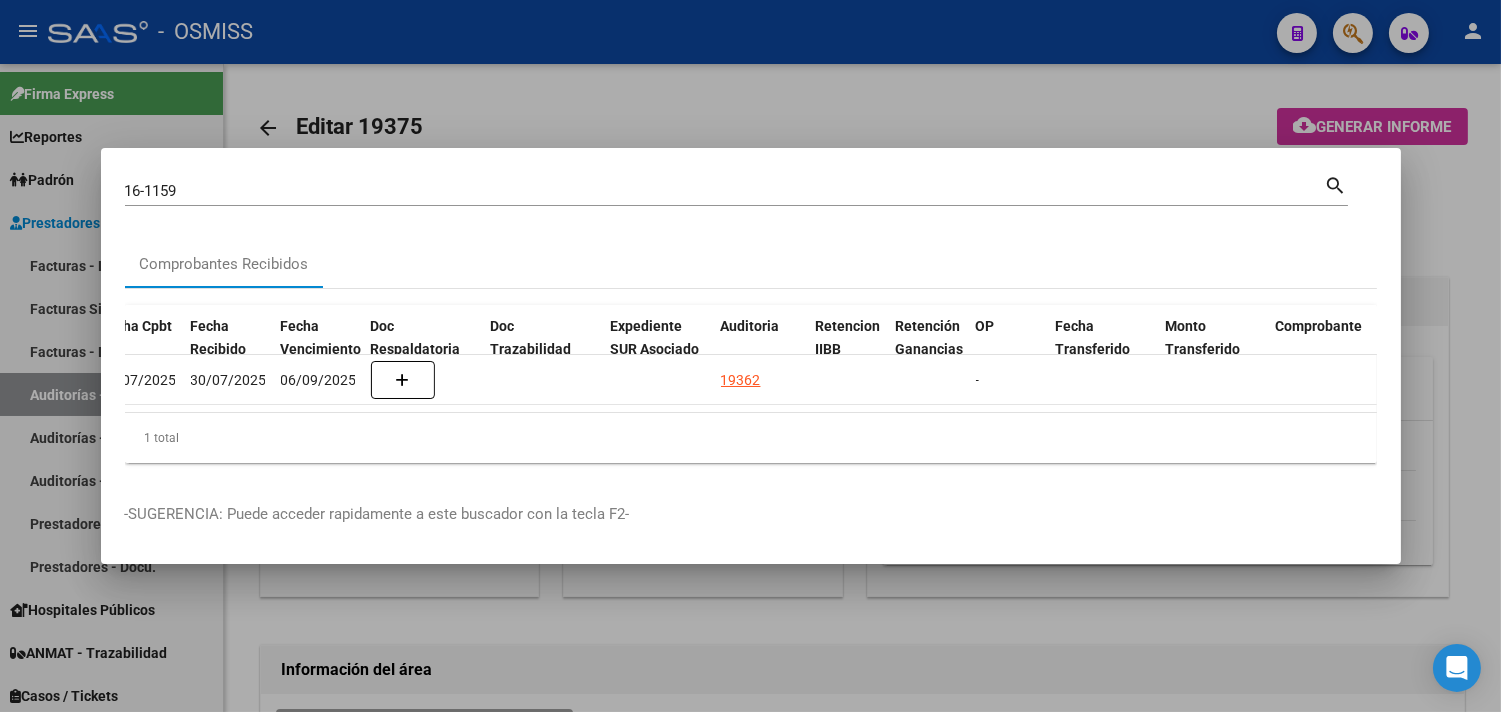 click at bounding box center [750, 356] 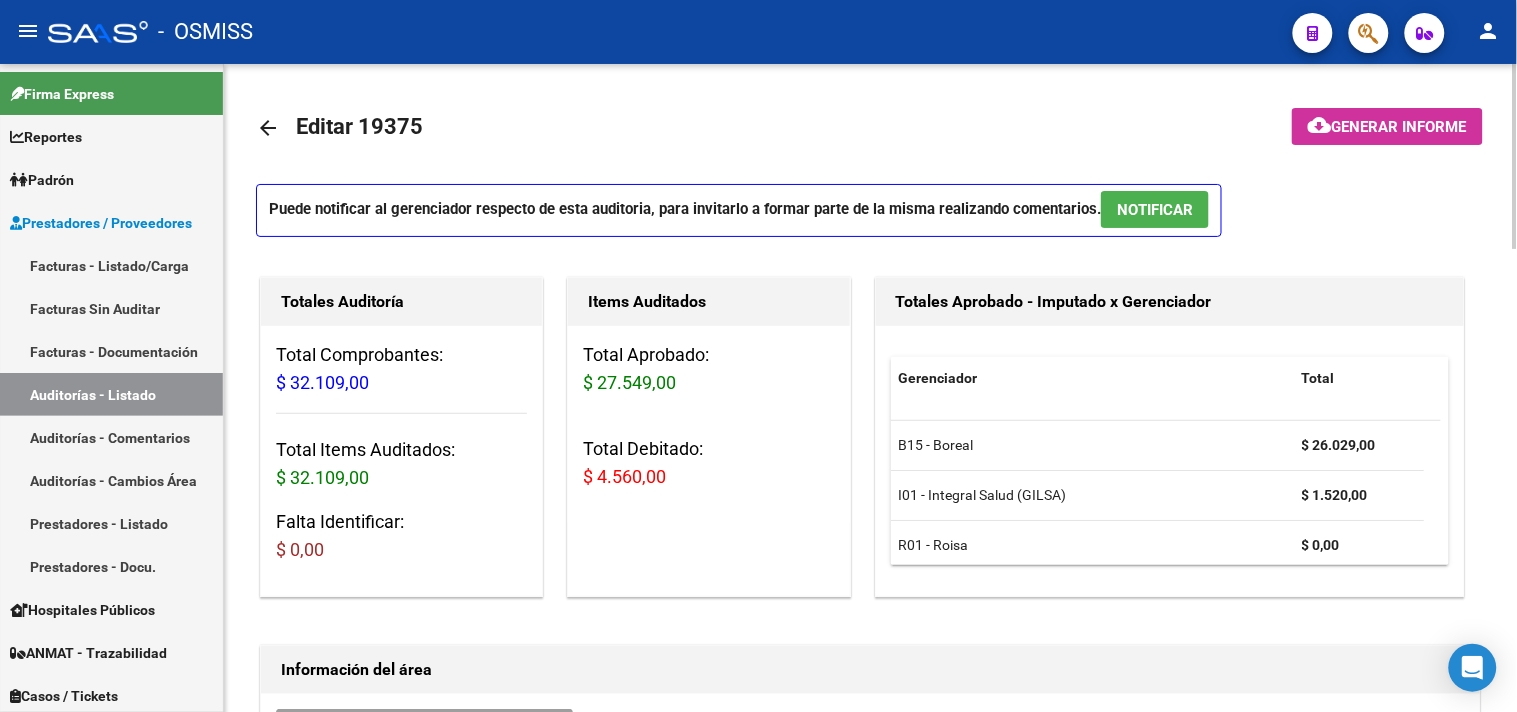 click on "NOTIFICAR" at bounding box center (1155, 210) 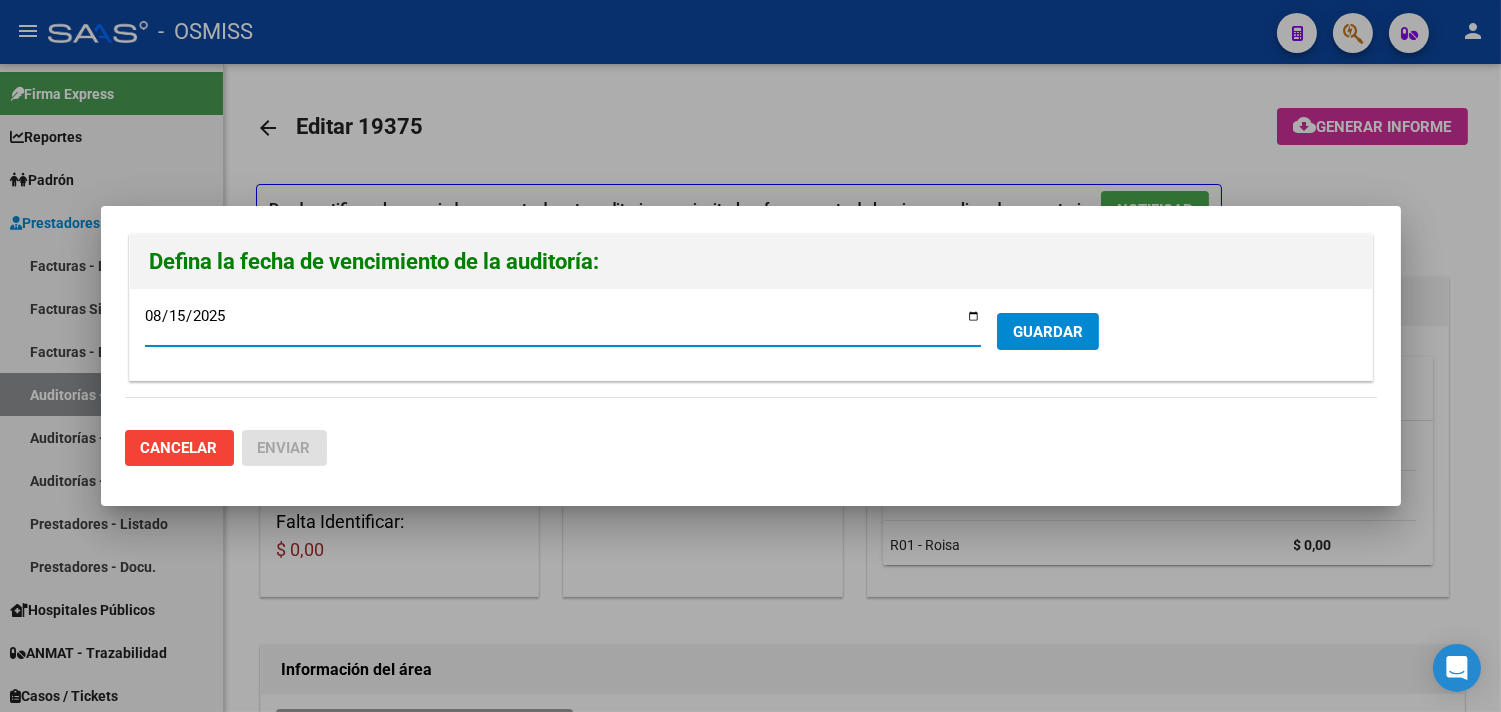 click on "GUARDAR" at bounding box center (1048, 332) 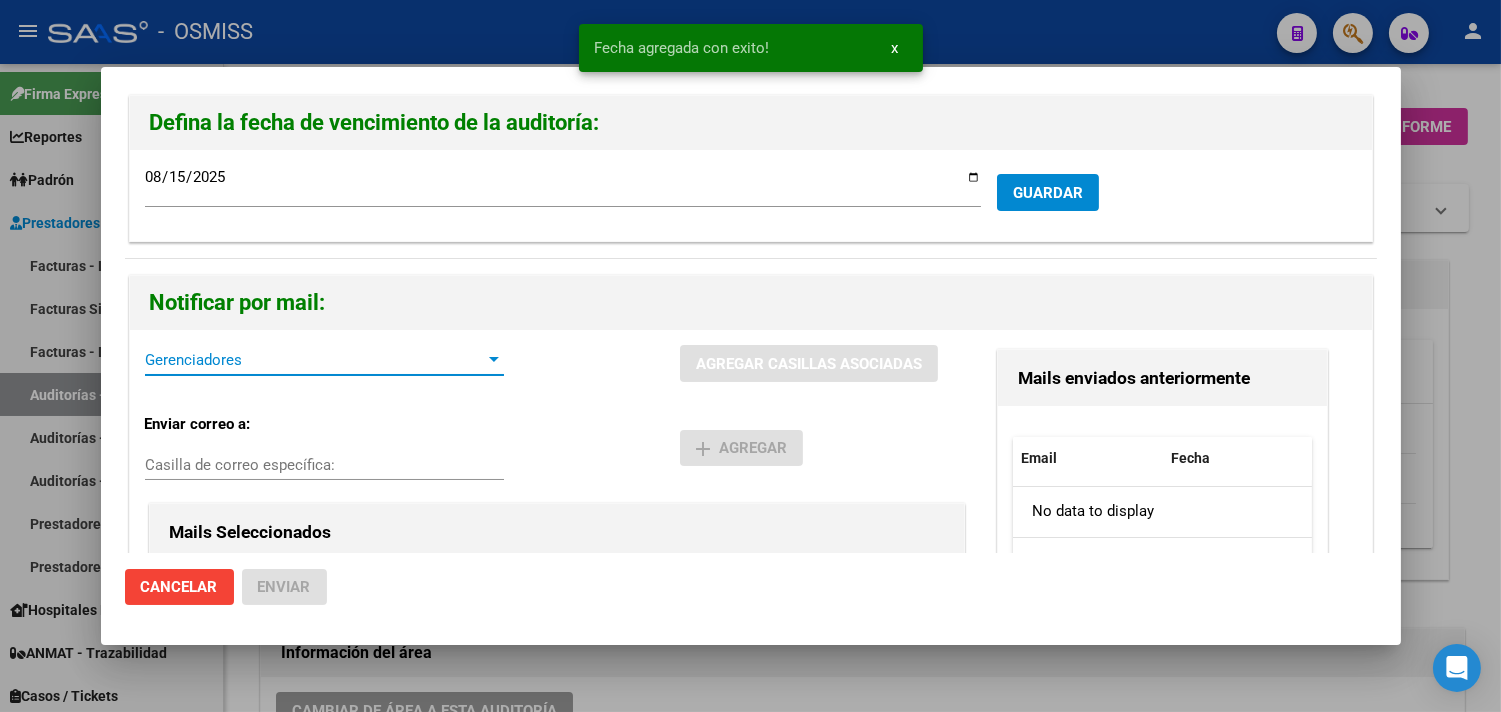 click on "Gerenciadores" at bounding box center [315, 360] 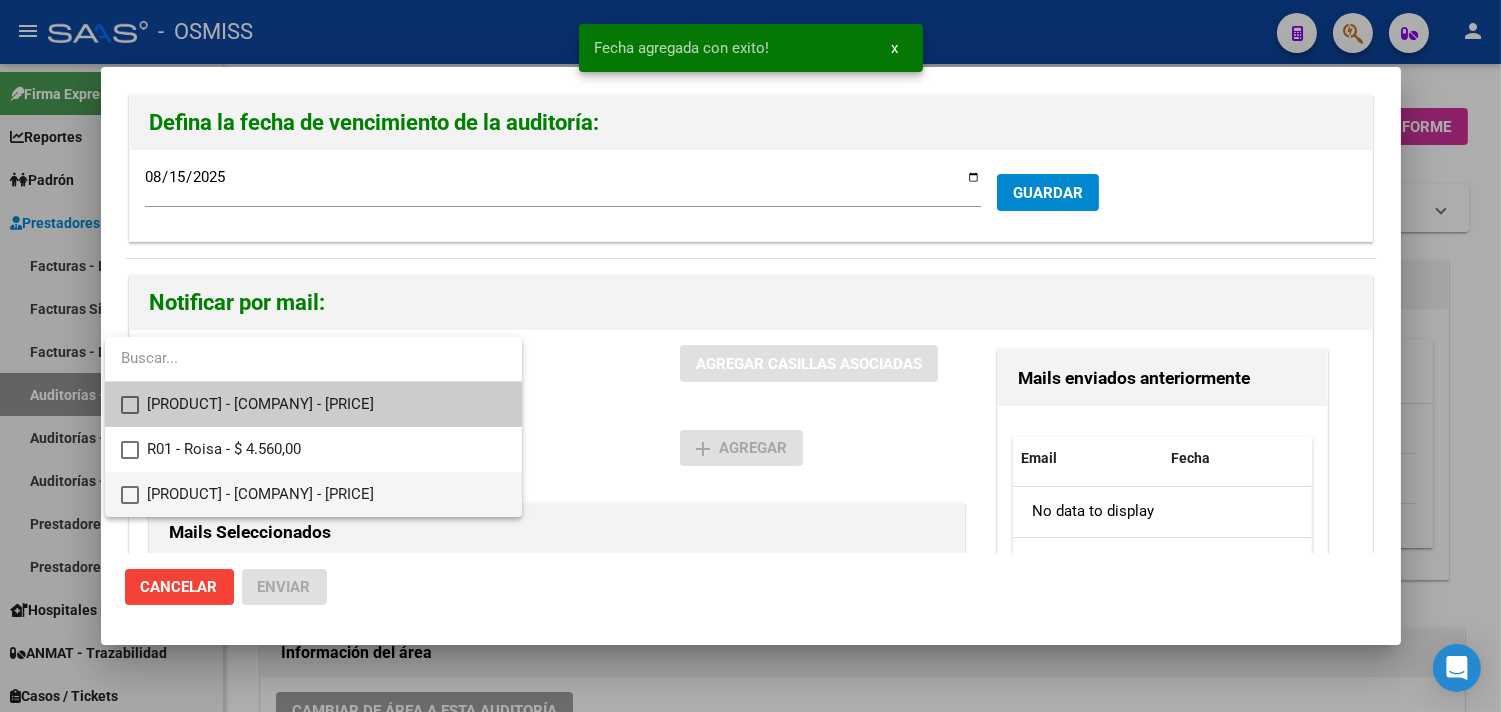 click on "[PRODUCT] - [COMPANY] - [PRICE]" at bounding box center [326, 494] 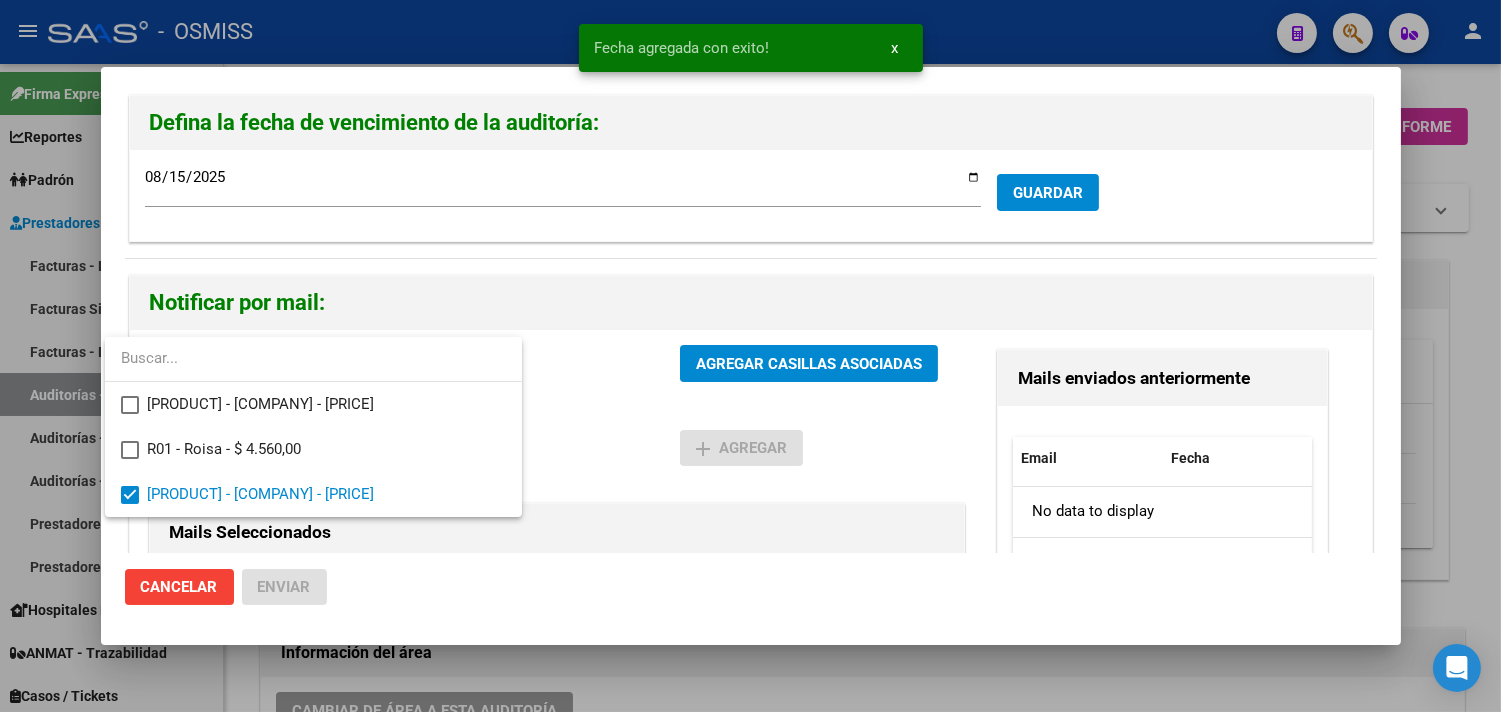 click at bounding box center (750, 356) 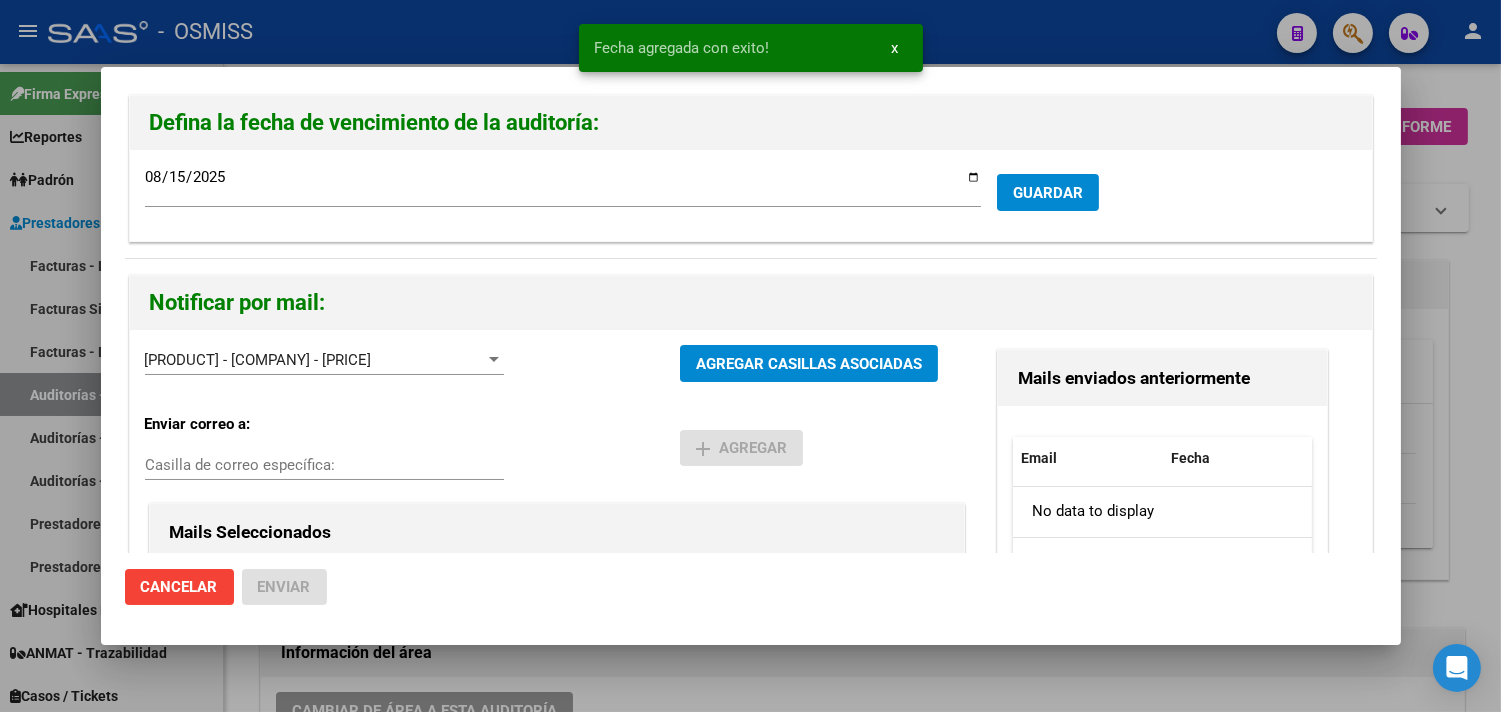 click on "Casilla de correo específica:" at bounding box center (324, 465) 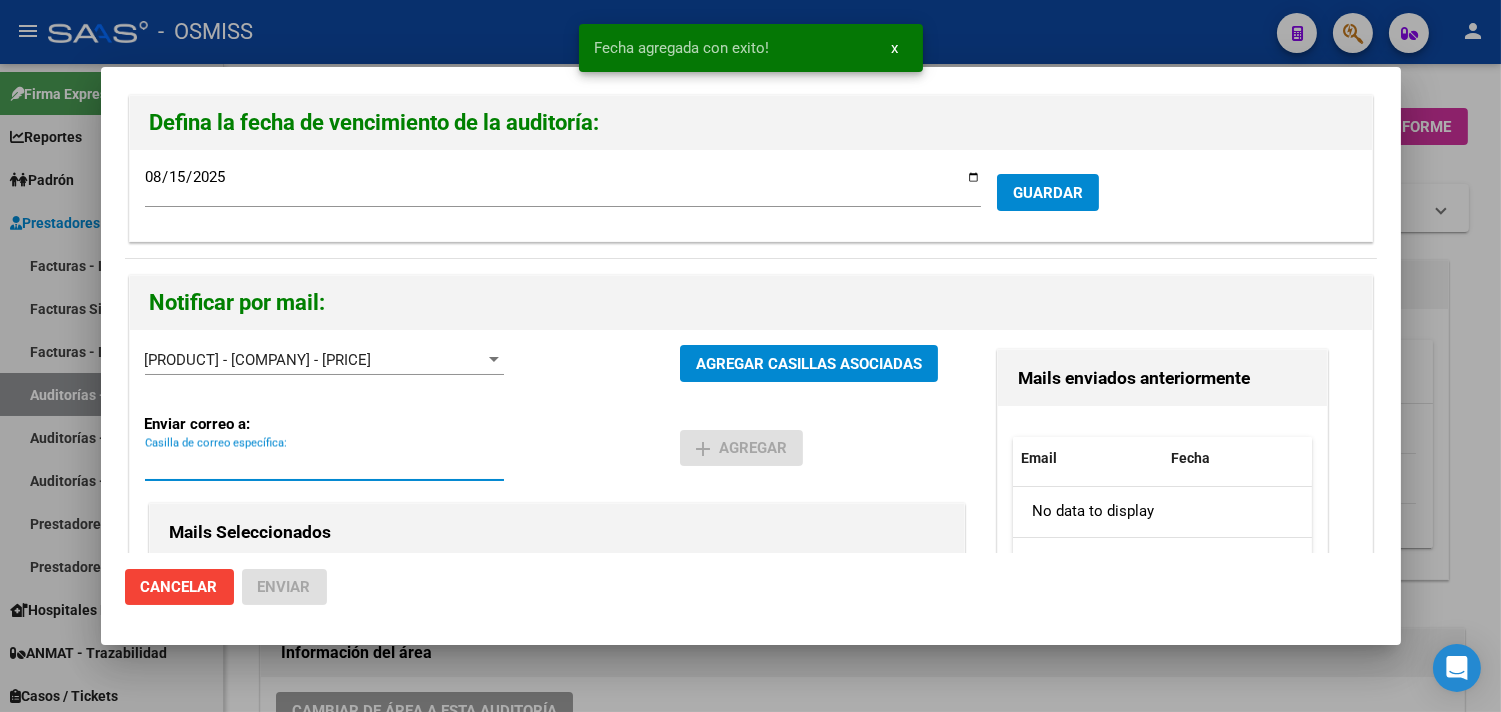 click on "Casilla de correo específica:" at bounding box center (324, 465) 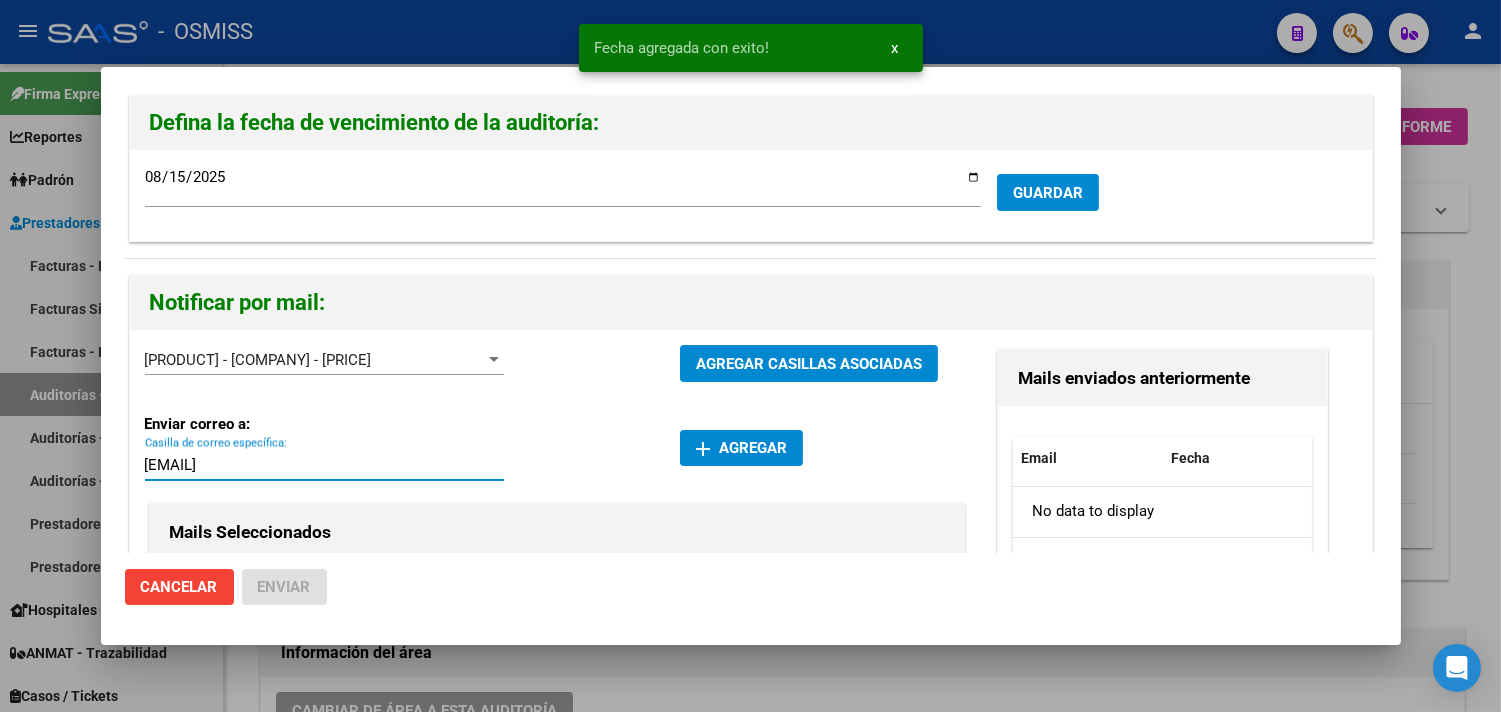 type on "[EMAIL]" 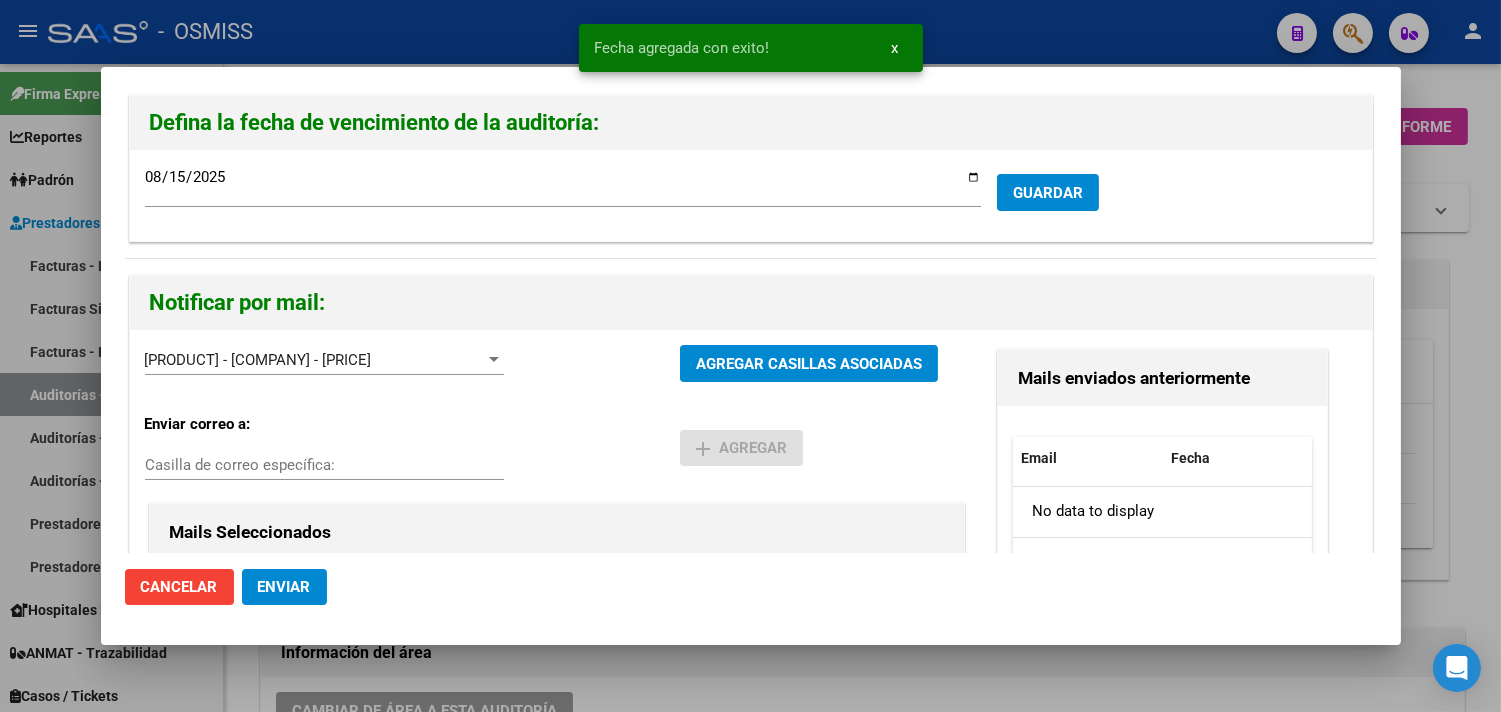 click on "Enviar" 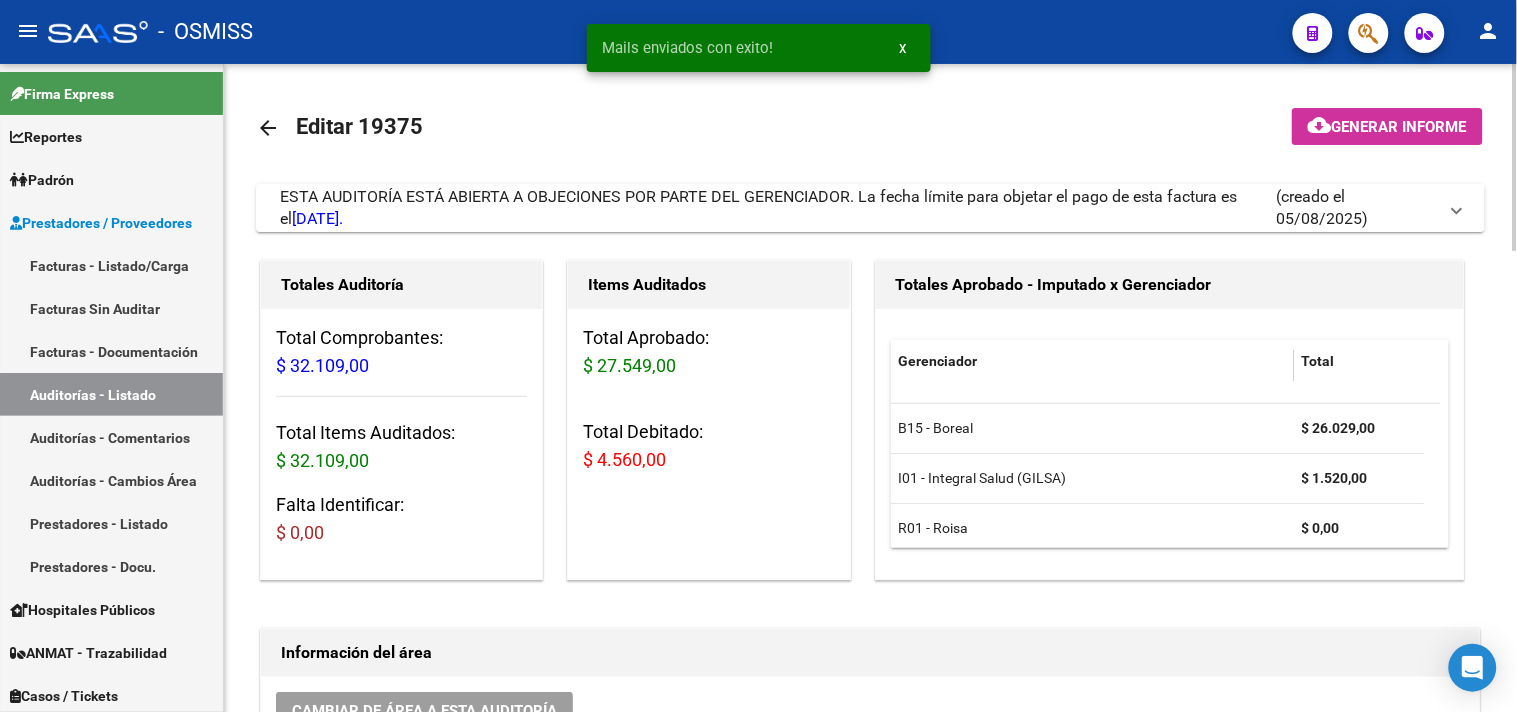 click on "Totales Aprobado - Imputado x Gerenciador Gerenciador Total [PRODUCT] - [COMPANY]  [PRICE] [PRODUCT] - [COMPANY]  [PRICE] [PRODUCT] - [COMPANY]  [PRICE]" 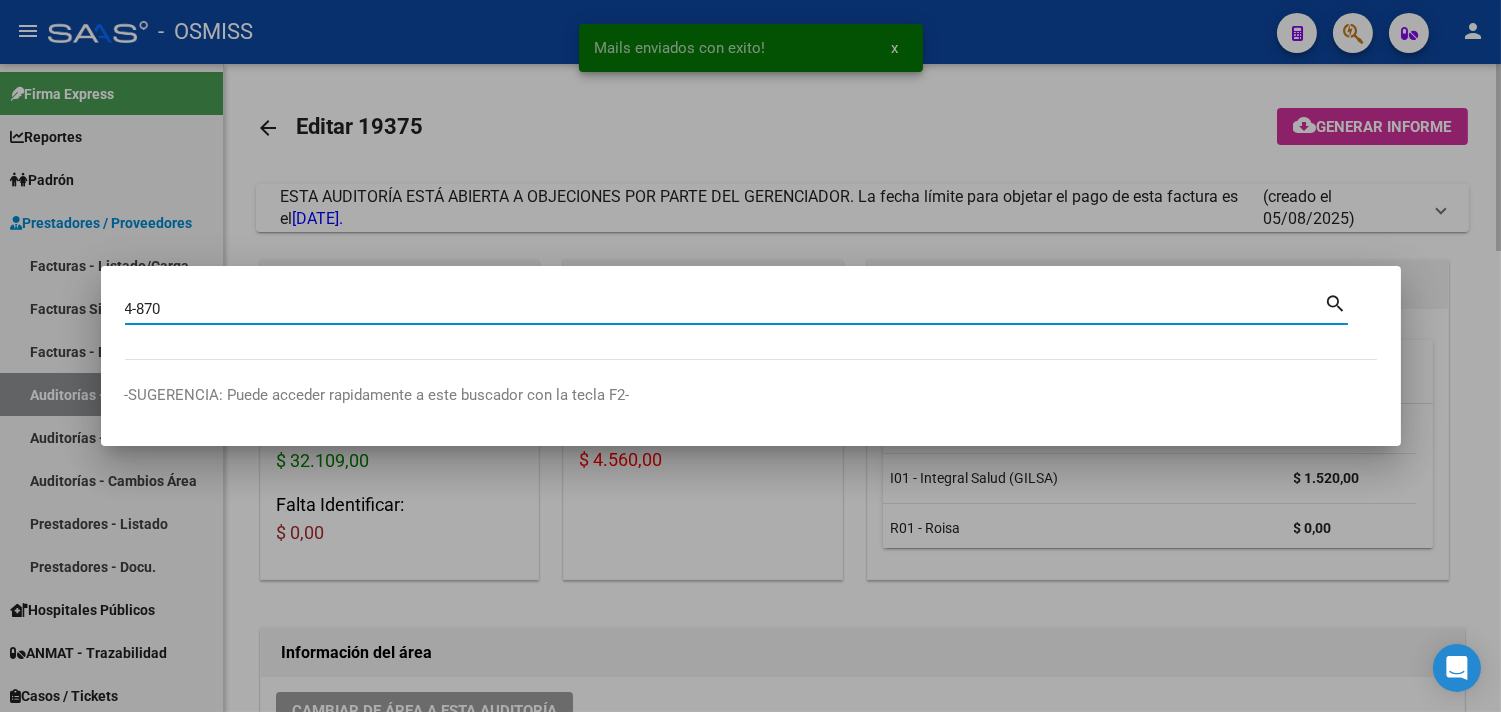 type on "4-870" 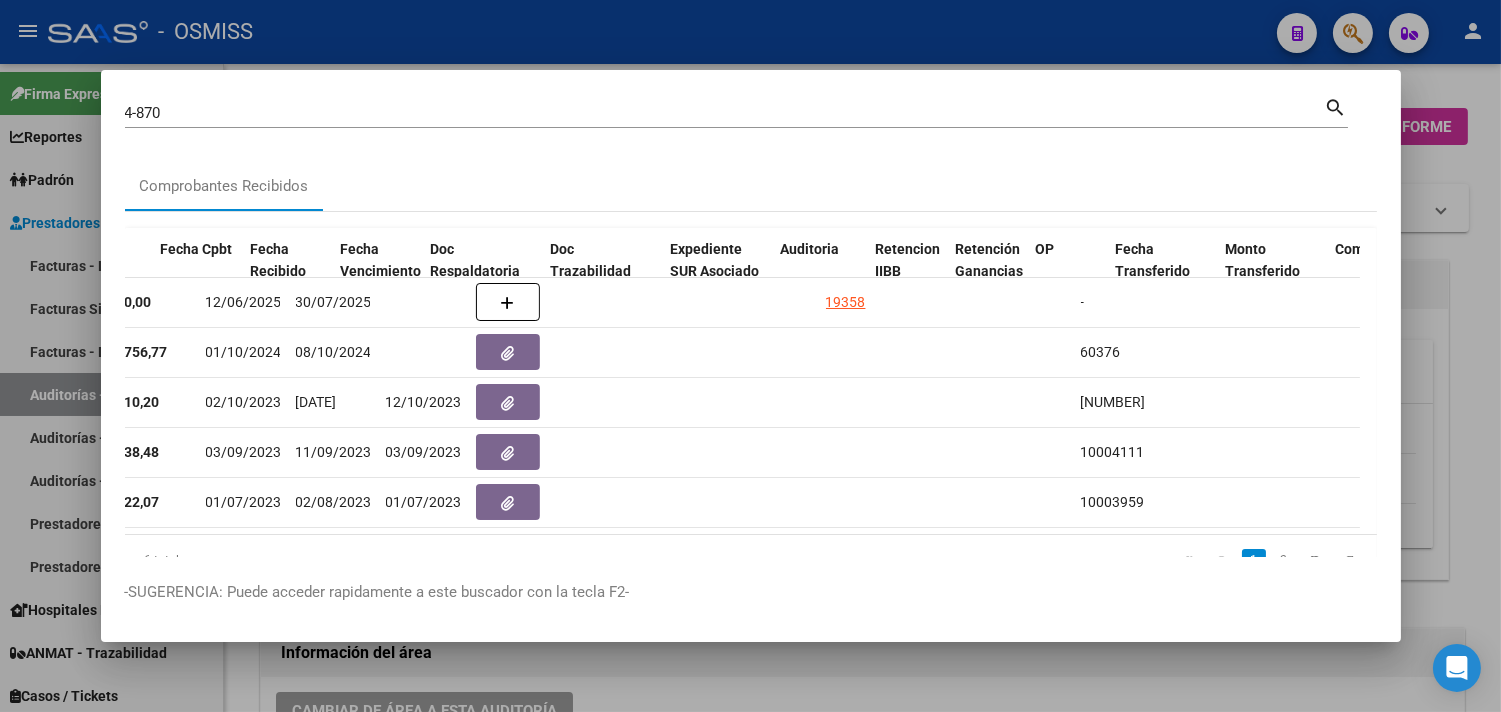 scroll, scrollTop: 0, scrollLeft: 927, axis: horizontal 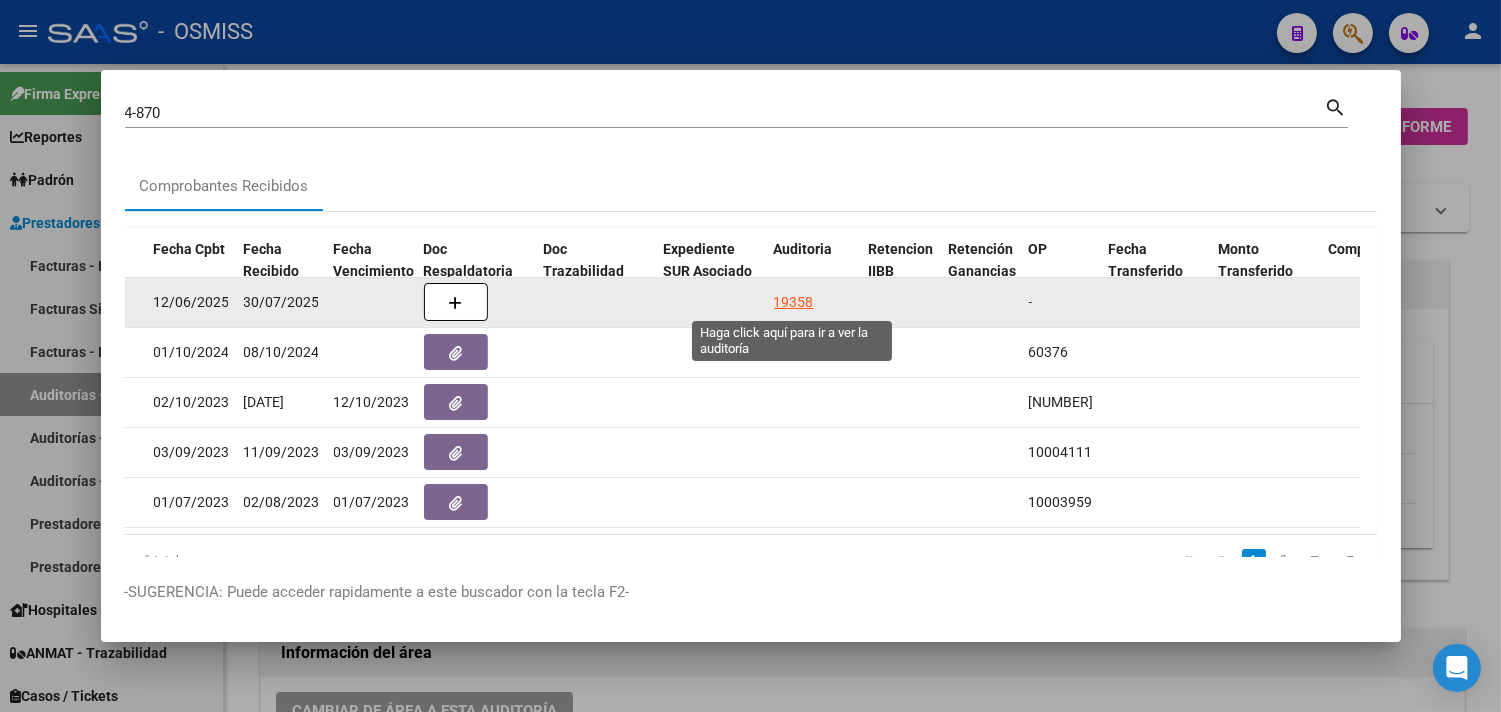 click on "19358" 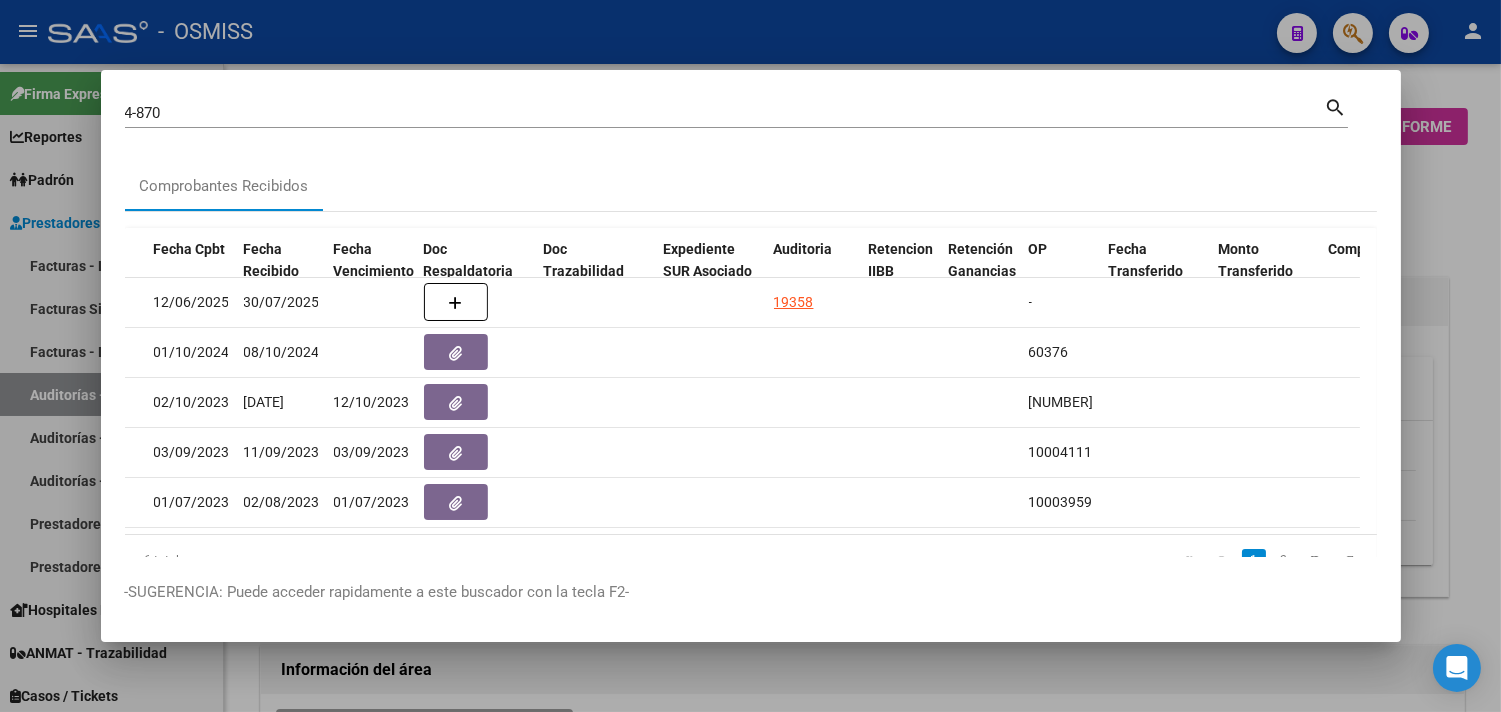 click at bounding box center [750, 356] 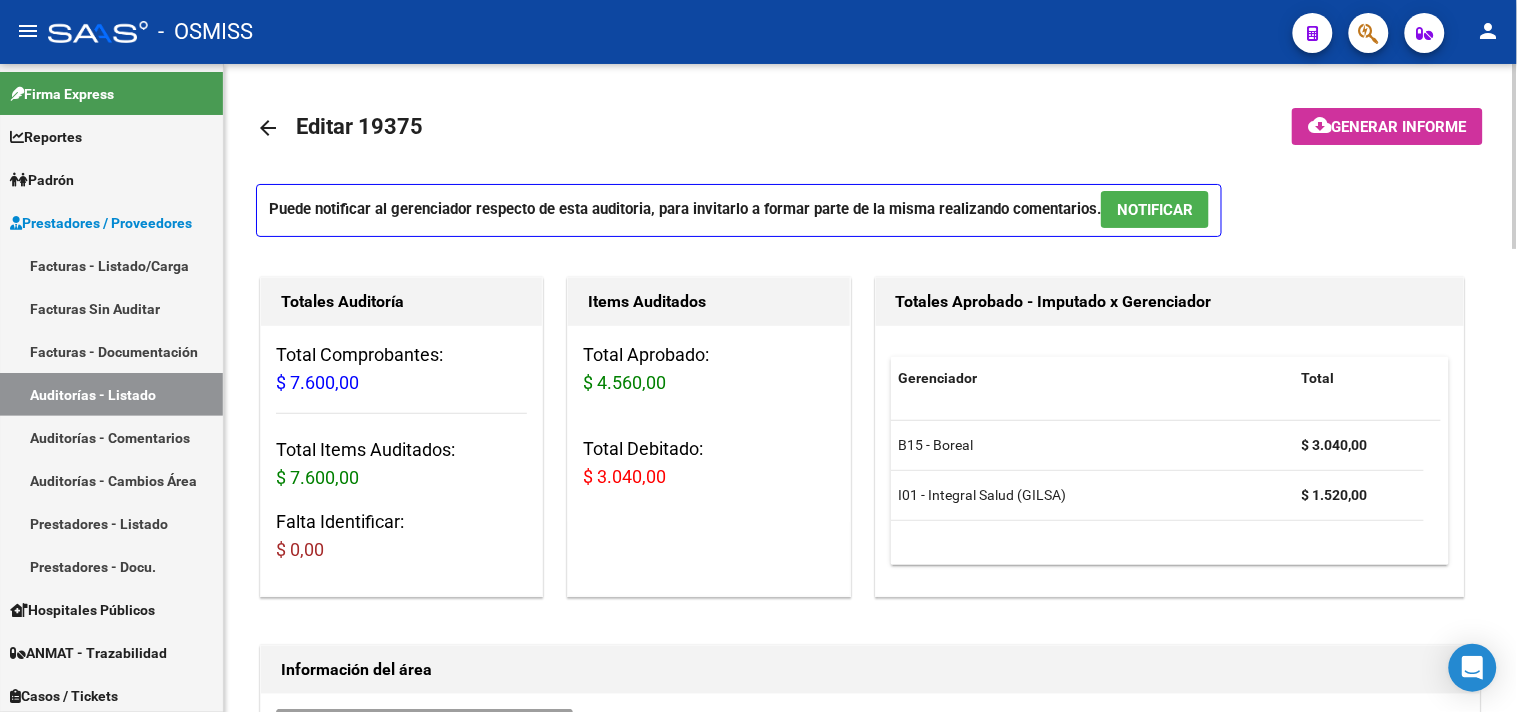 click on "NOTIFICAR" at bounding box center [1155, 210] 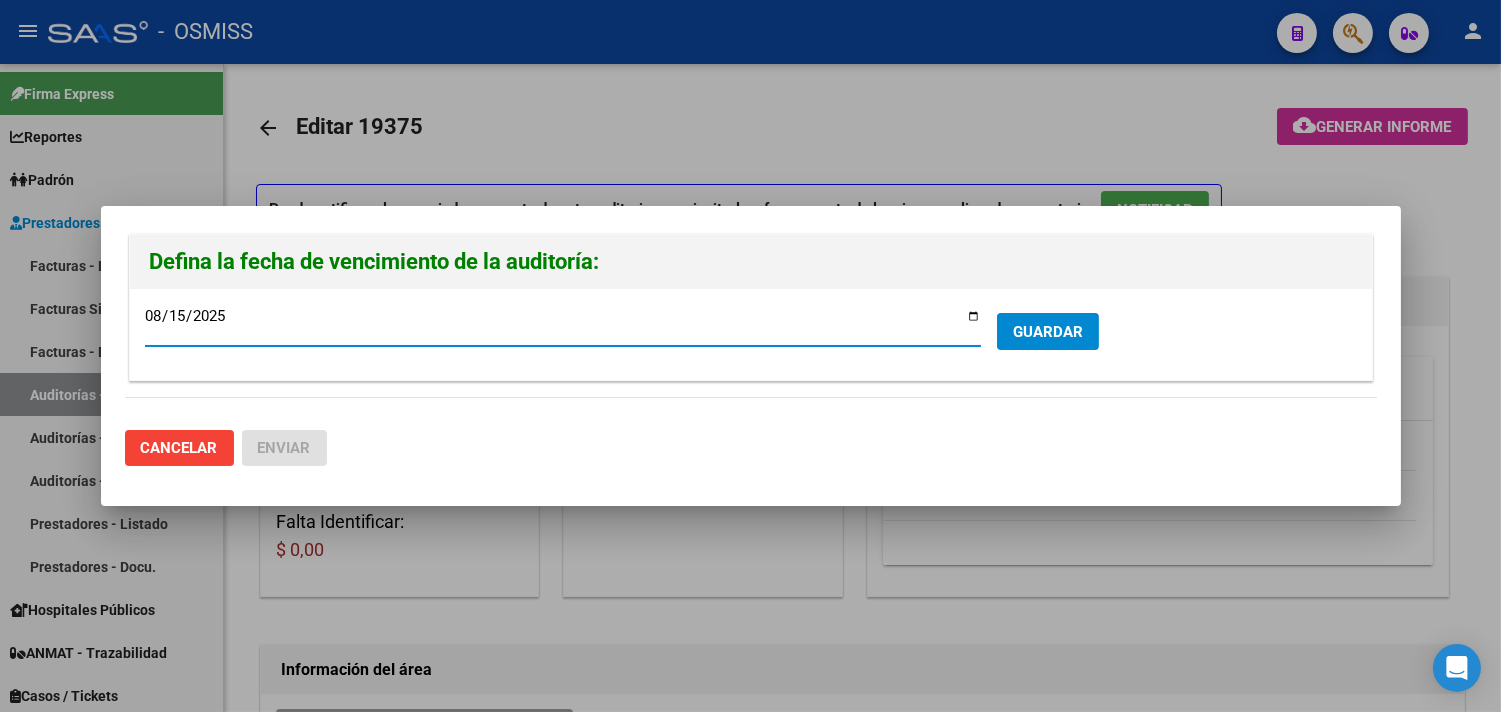 click on "GUARDAR" at bounding box center (1048, 332) 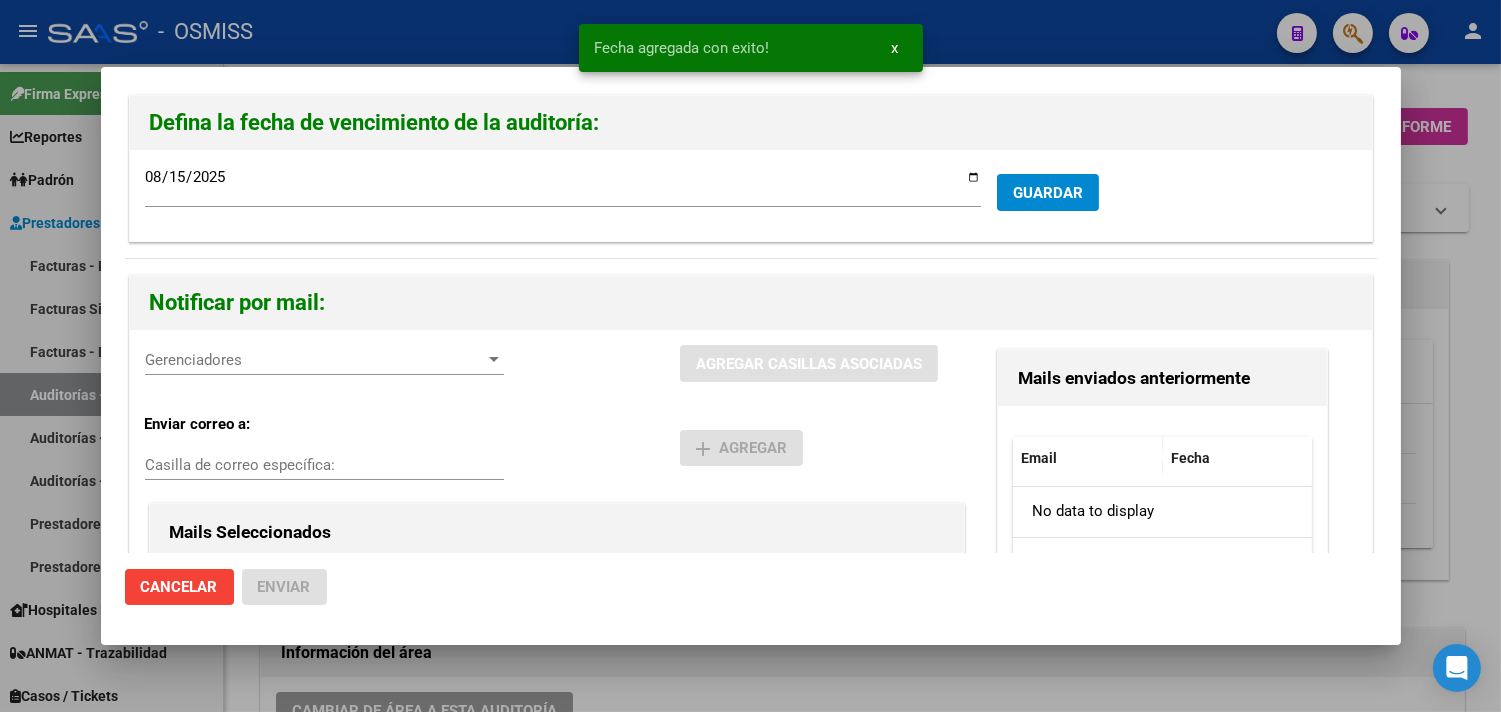 click on "Gerenciadores Gerenciadores" at bounding box center [324, 360] 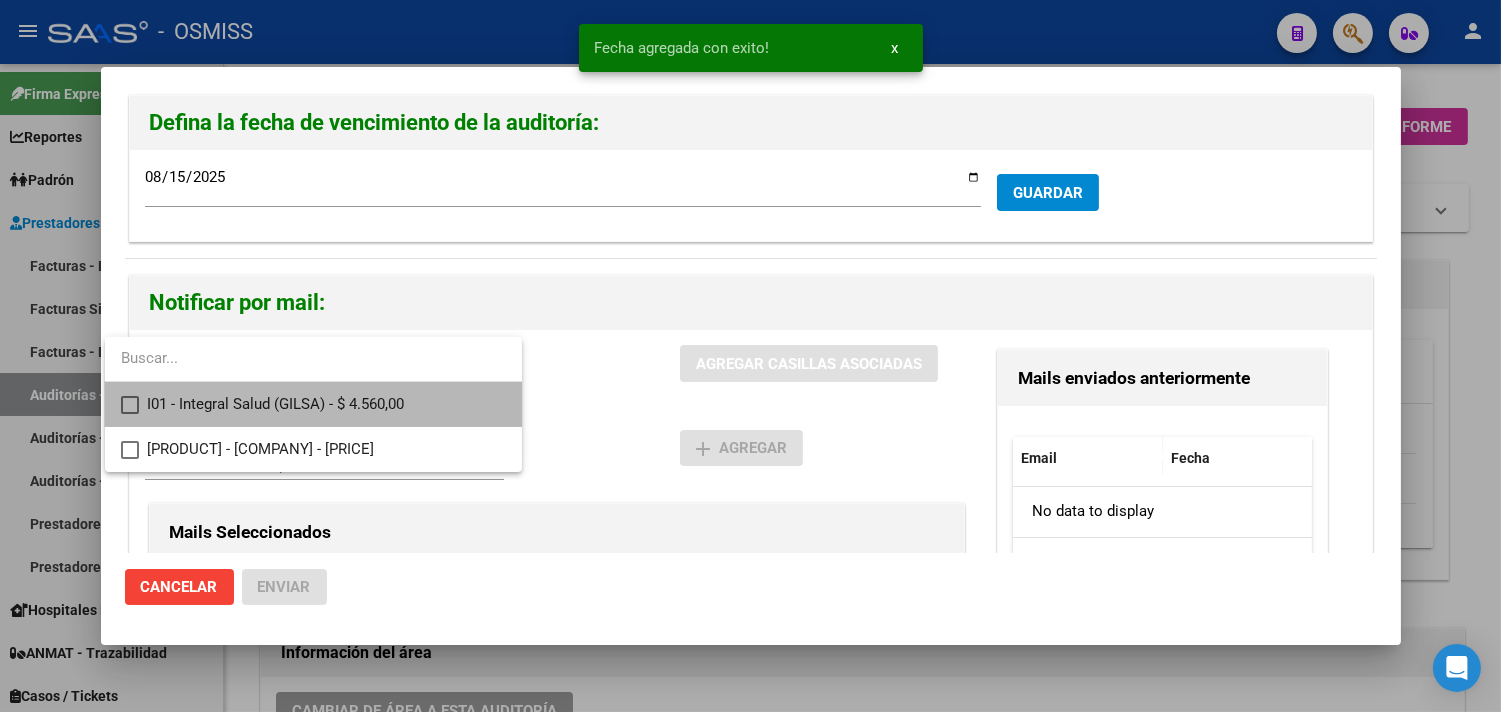 drag, startPoint x: 298, startPoint y: 396, endPoint x: 312, endPoint y: 407, distance: 17.804493 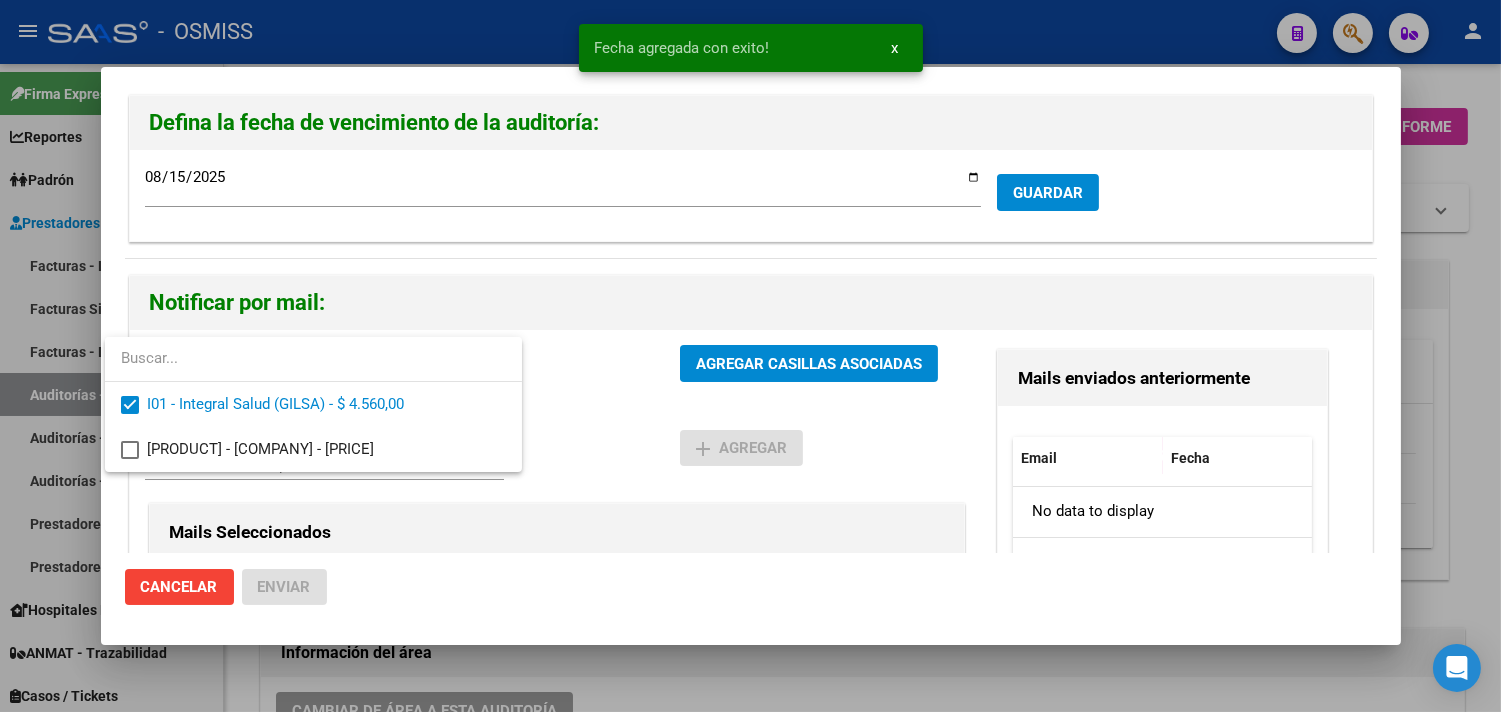 click at bounding box center [750, 356] 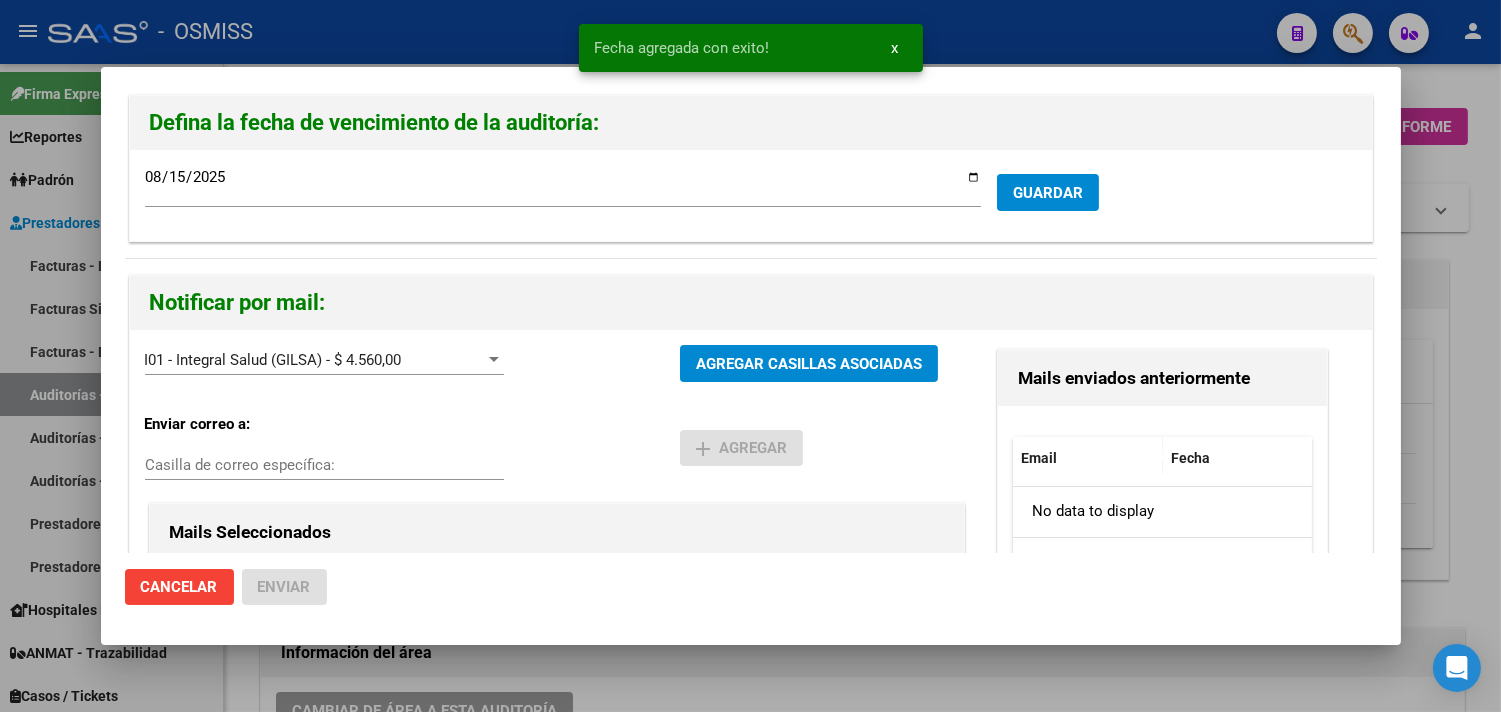 click on "Casilla de correo específica:" at bounding box center [324, 465] 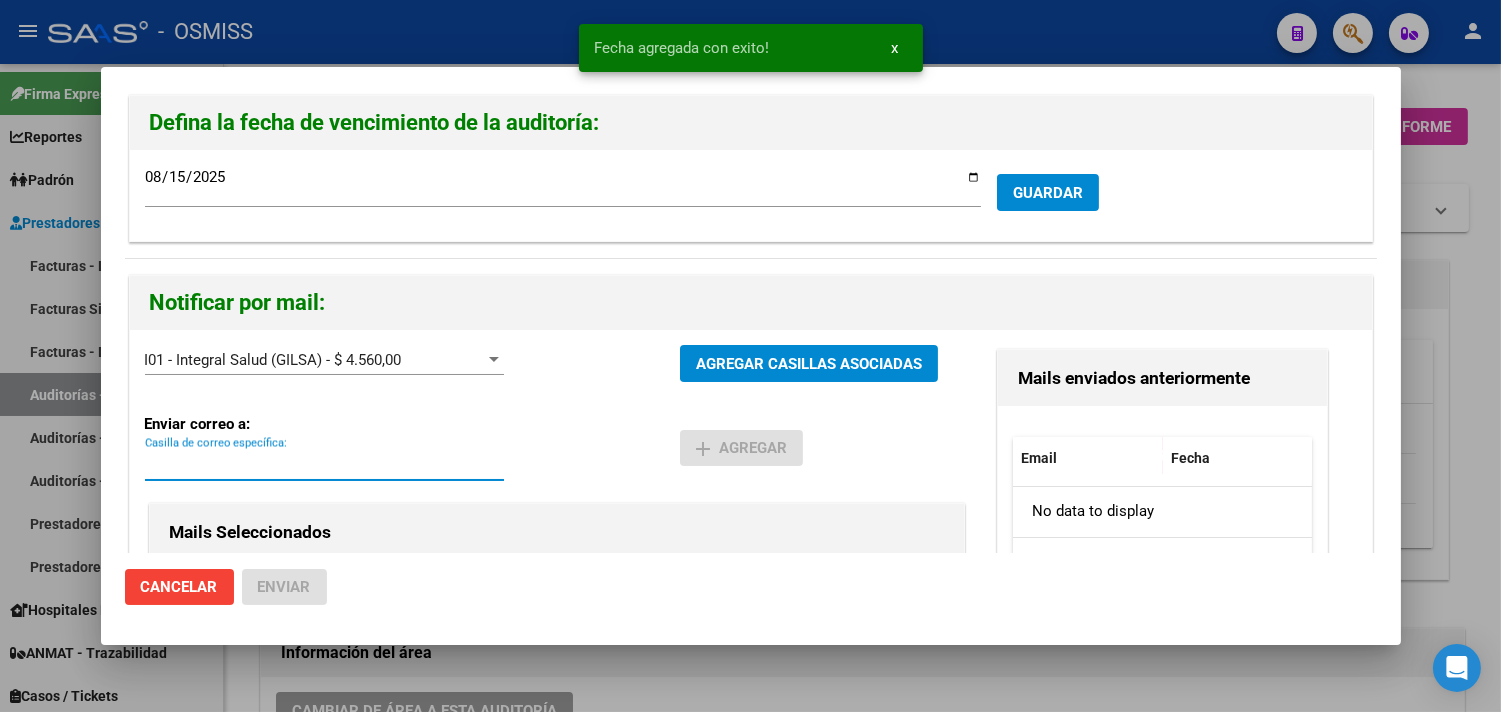paste on "[EMAIL]" 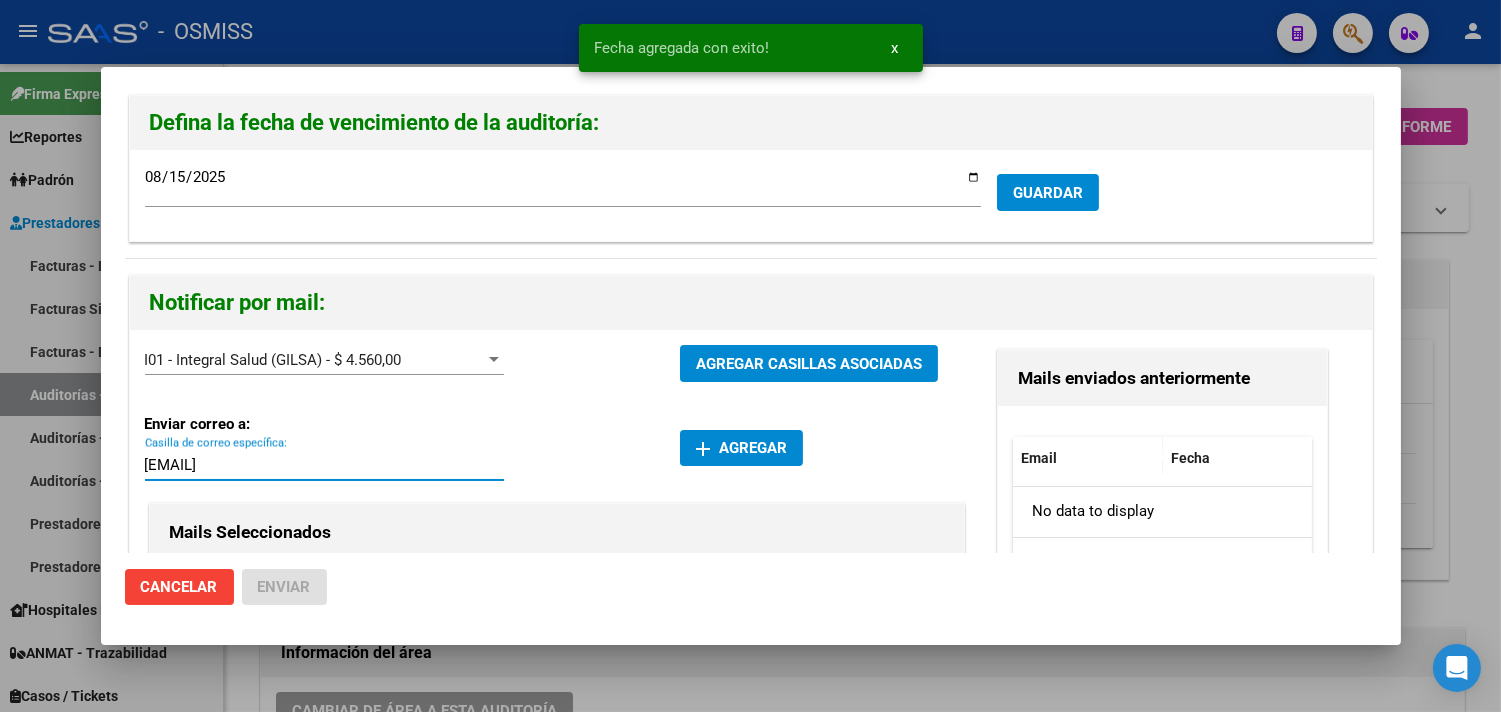 type on "[EMAIL]" 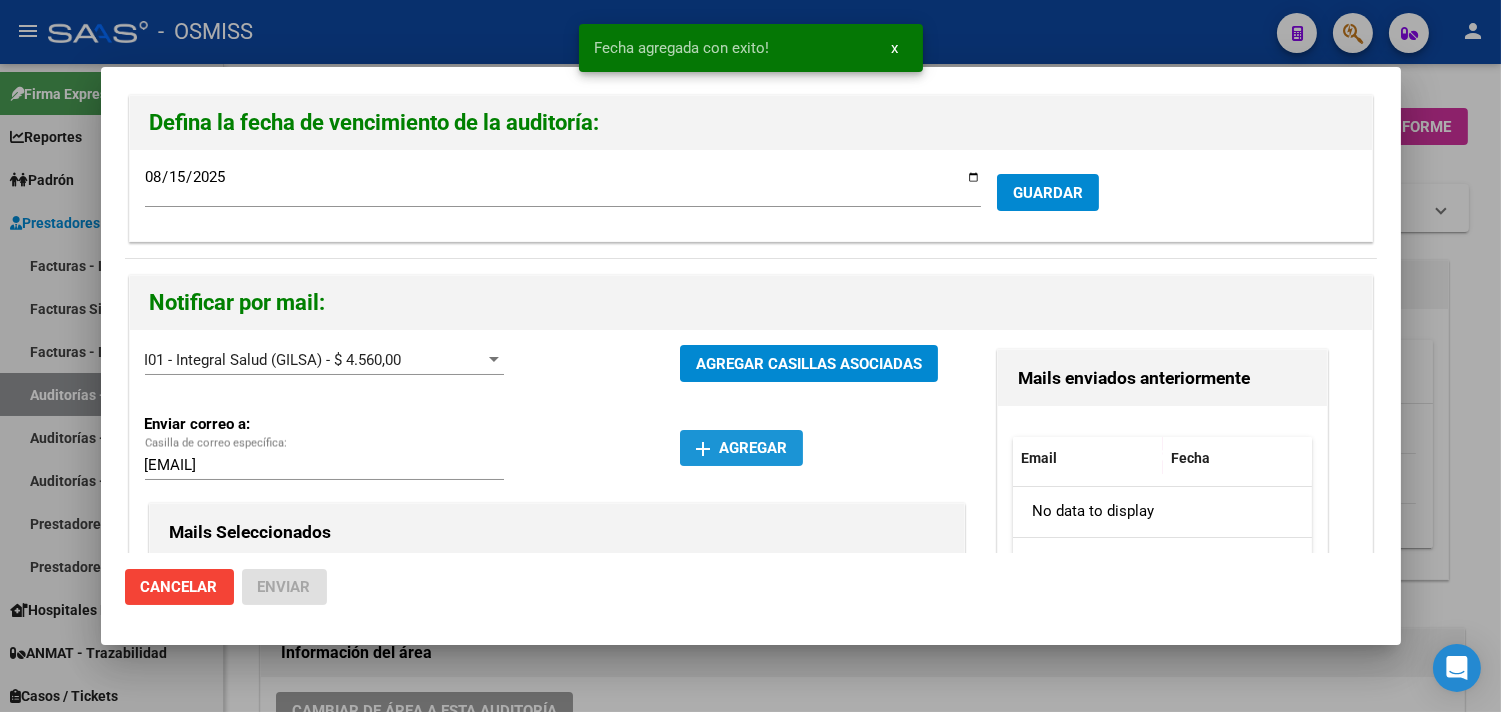 click on "add" at bounding box center [703, 449] 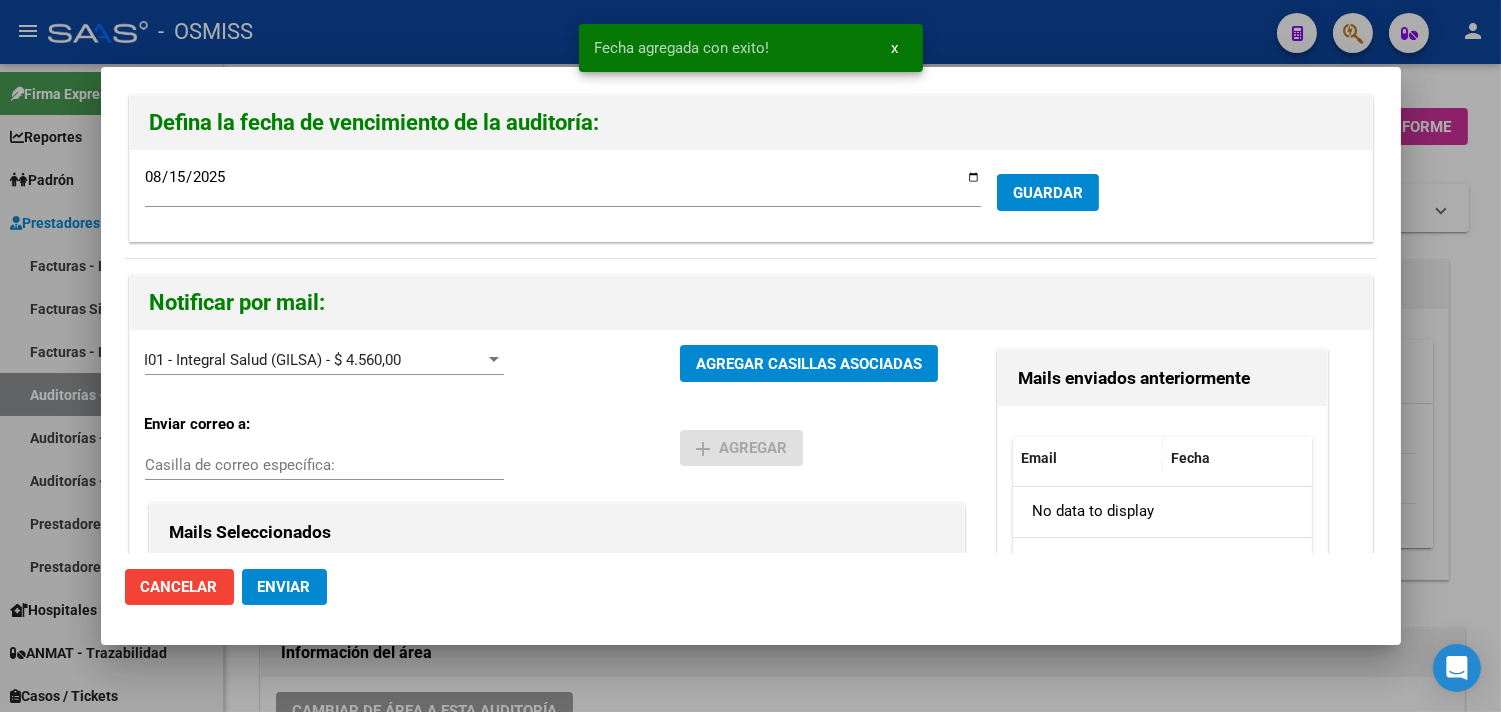 click on "Enviar" 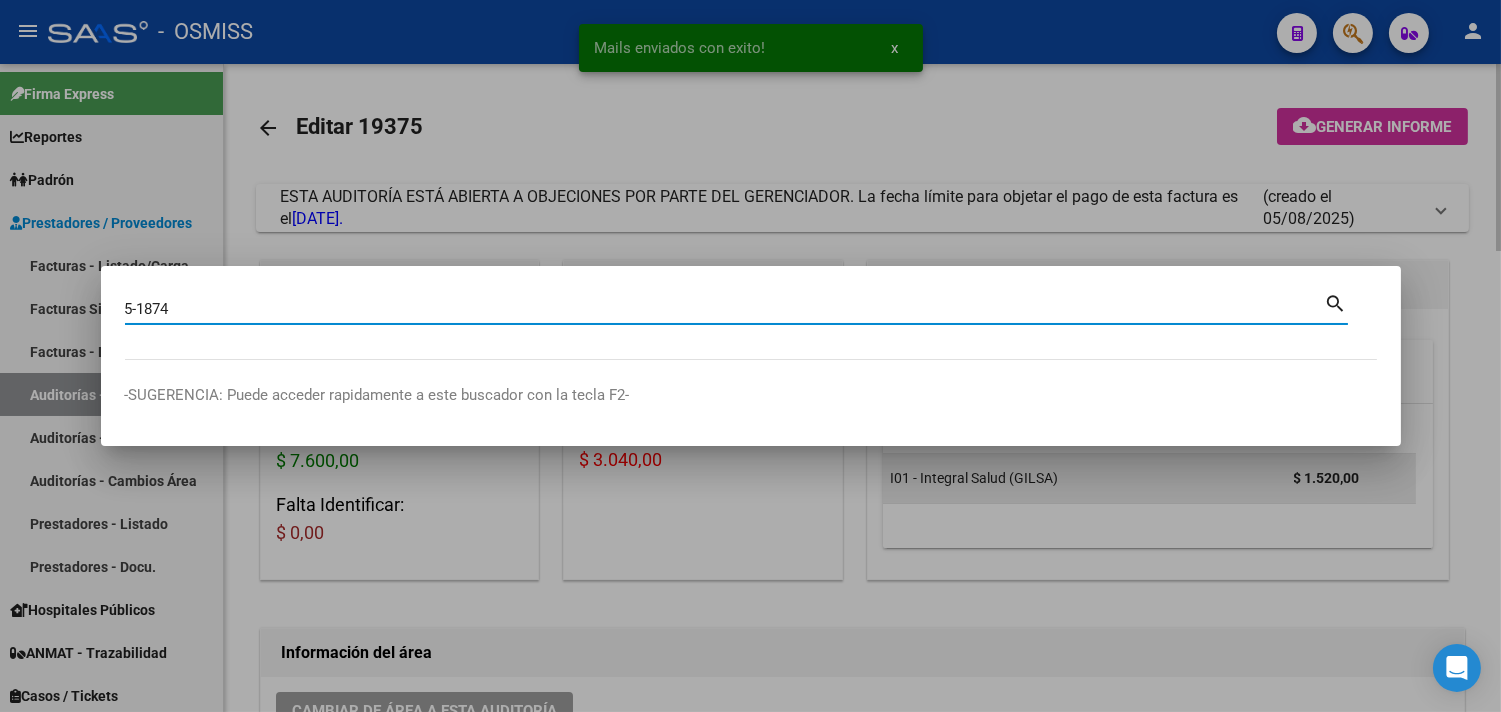 type on "5-1874" 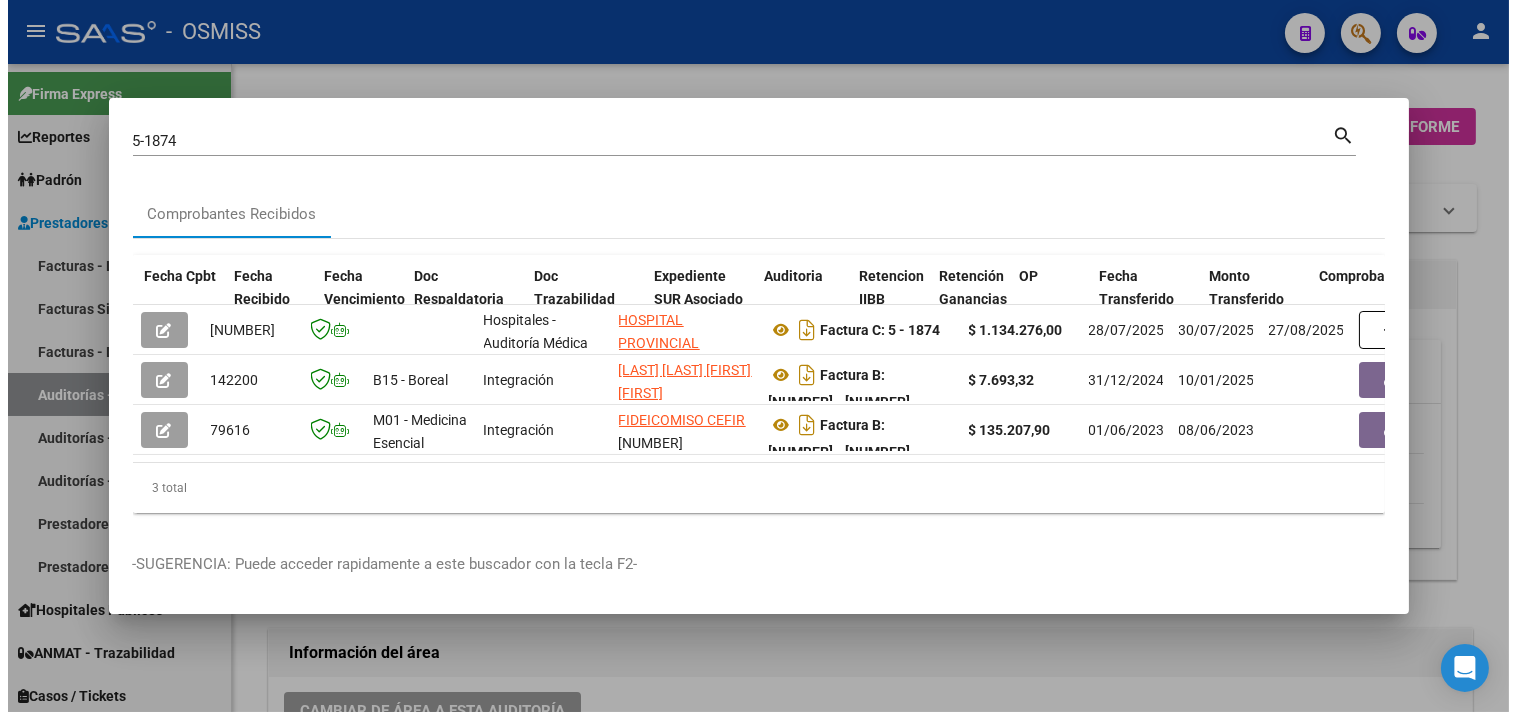 scroll, scrollTop: 0, scrollLeft: 1075, axis: horizontal 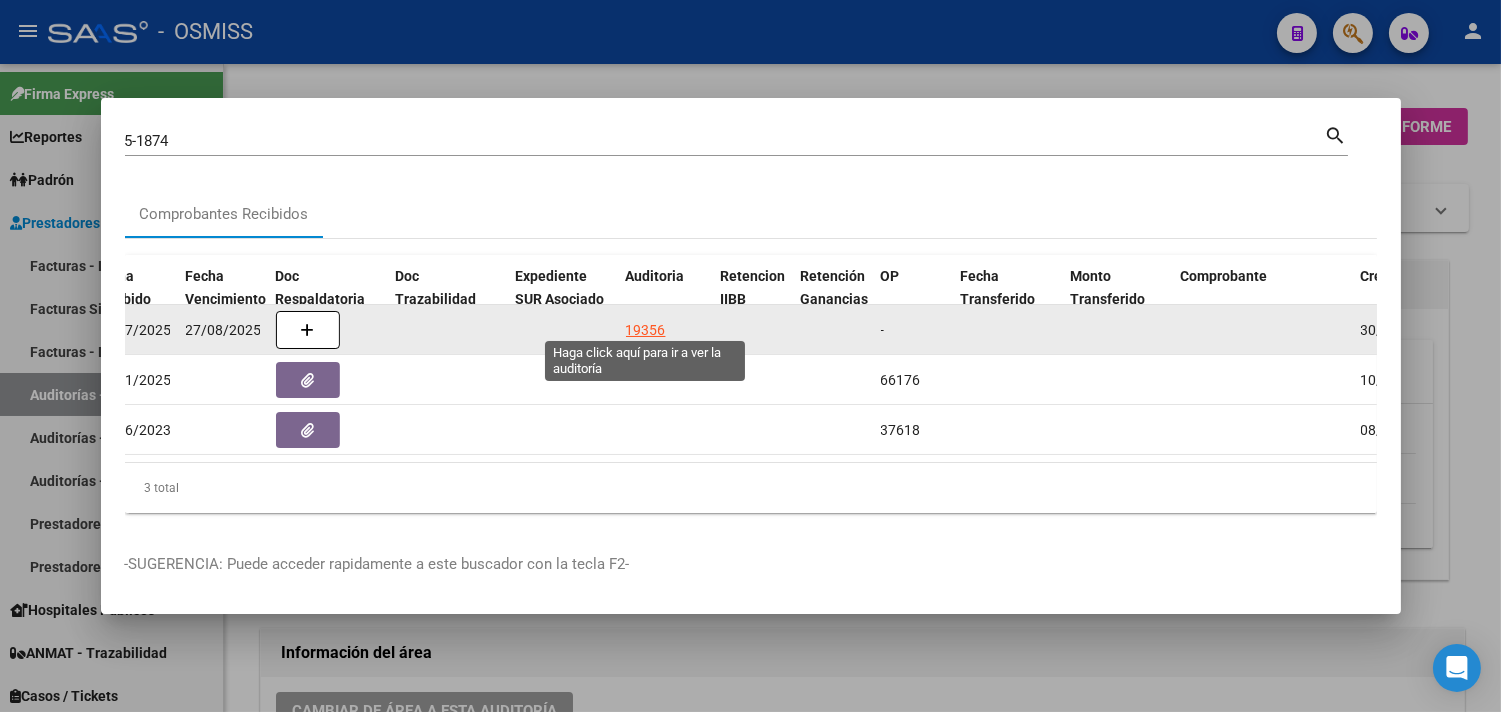 click on "19356" 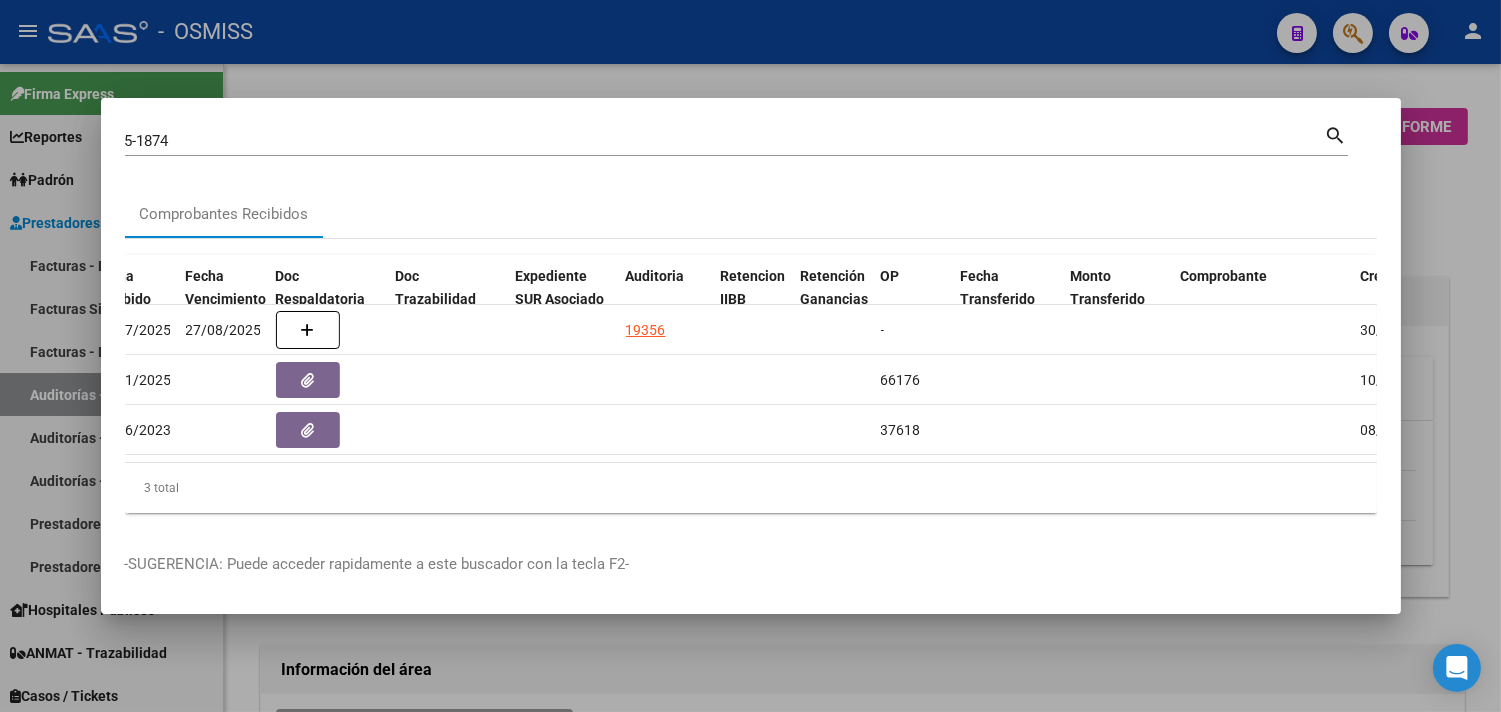 click at bounding box center (750, 356) 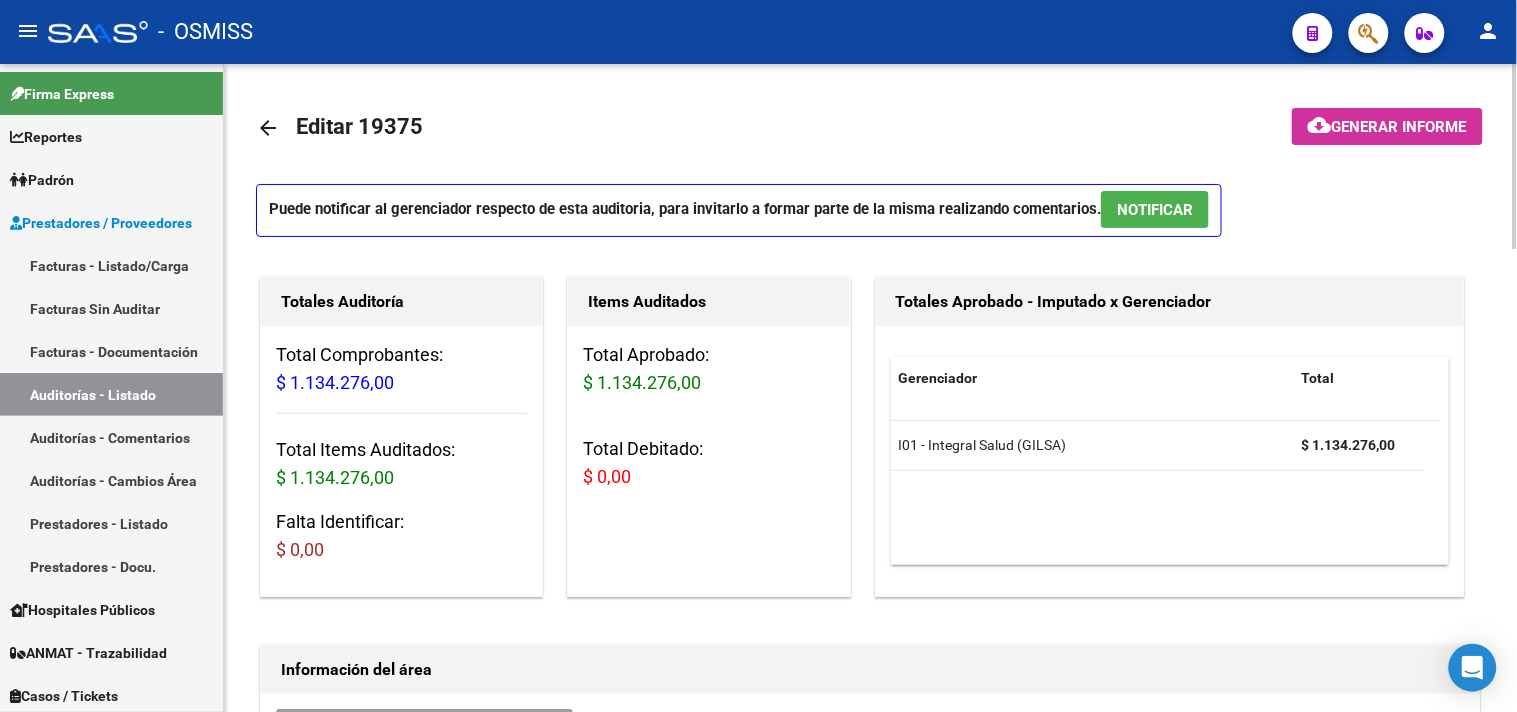 click on "NOTIFICAR" at bounding box center [1155, 210] 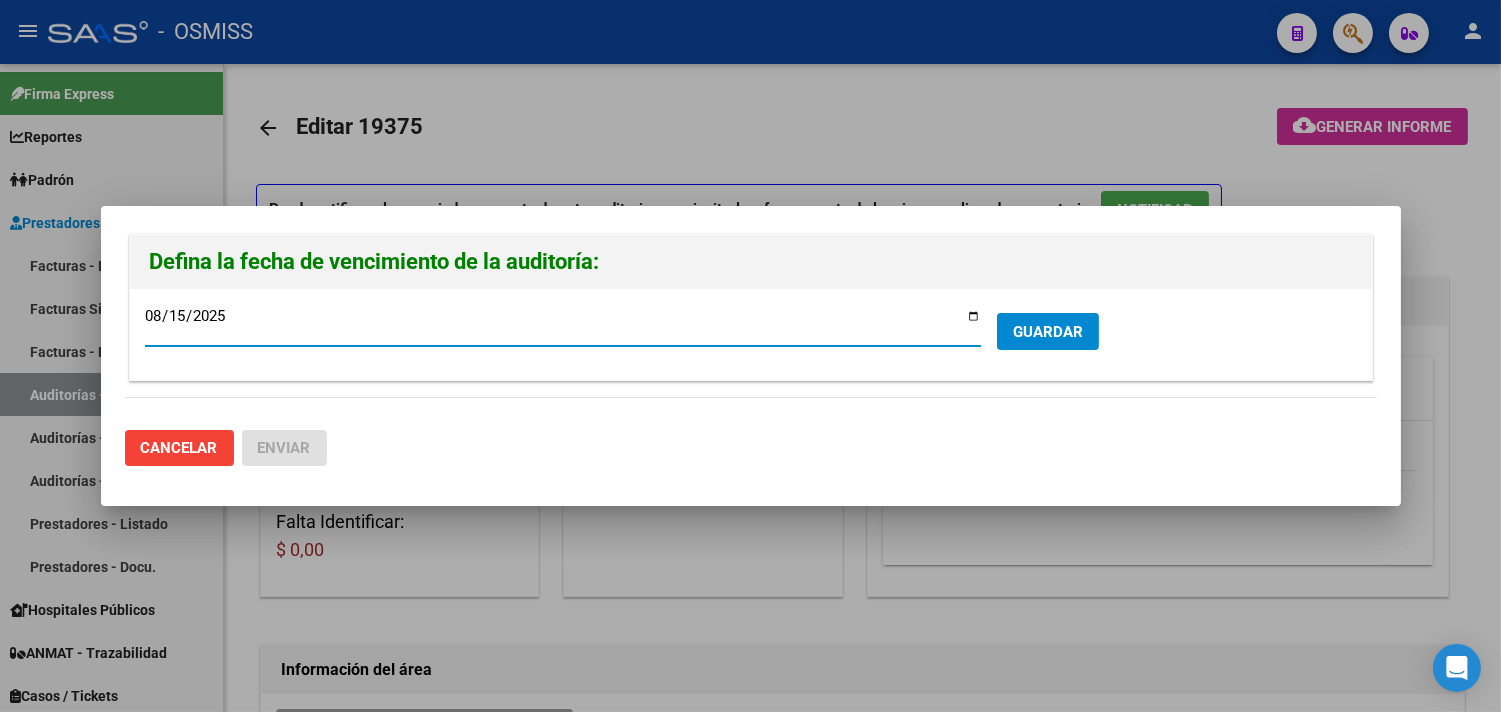 click on "GUARDAR" at bounding box center [1048, 331] 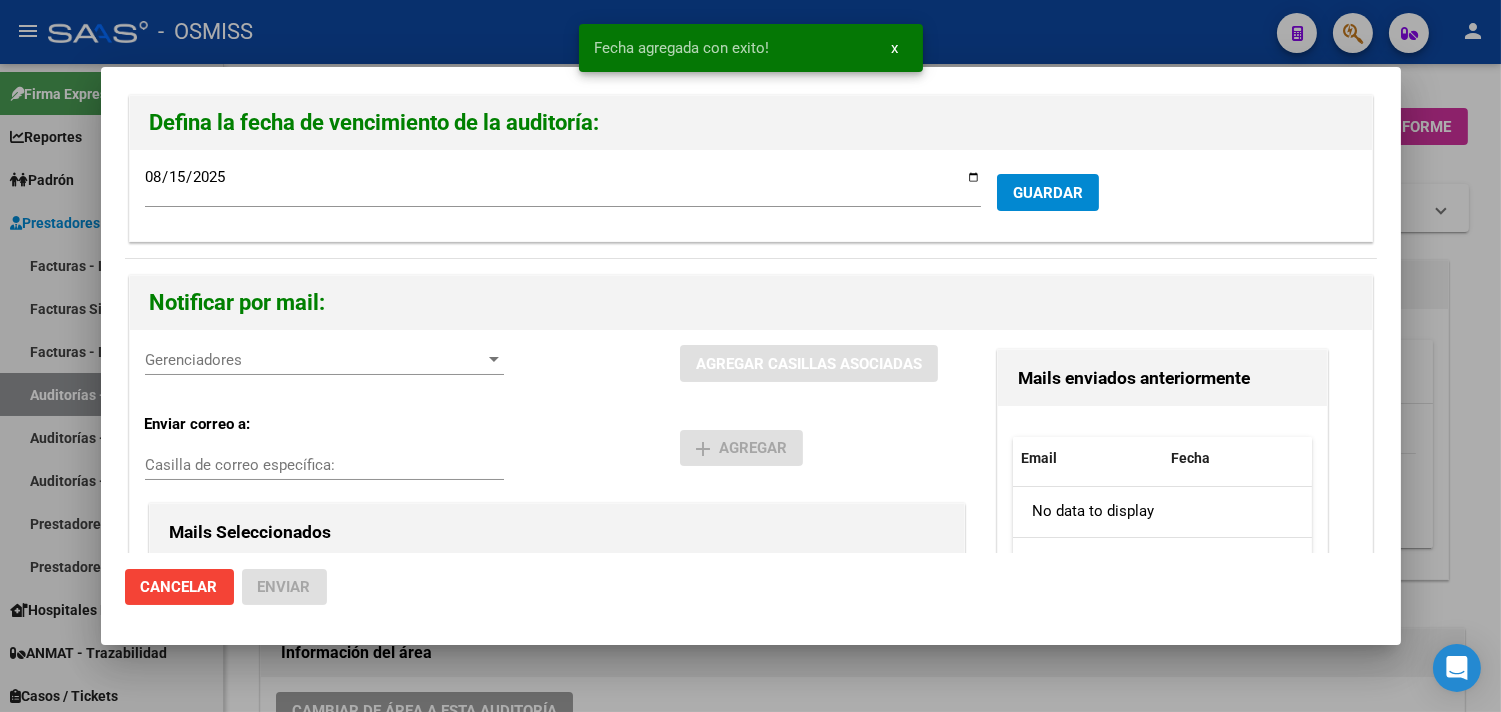 click on "Gerenciadores Gerenciadores" at bounding box center [324, 360] 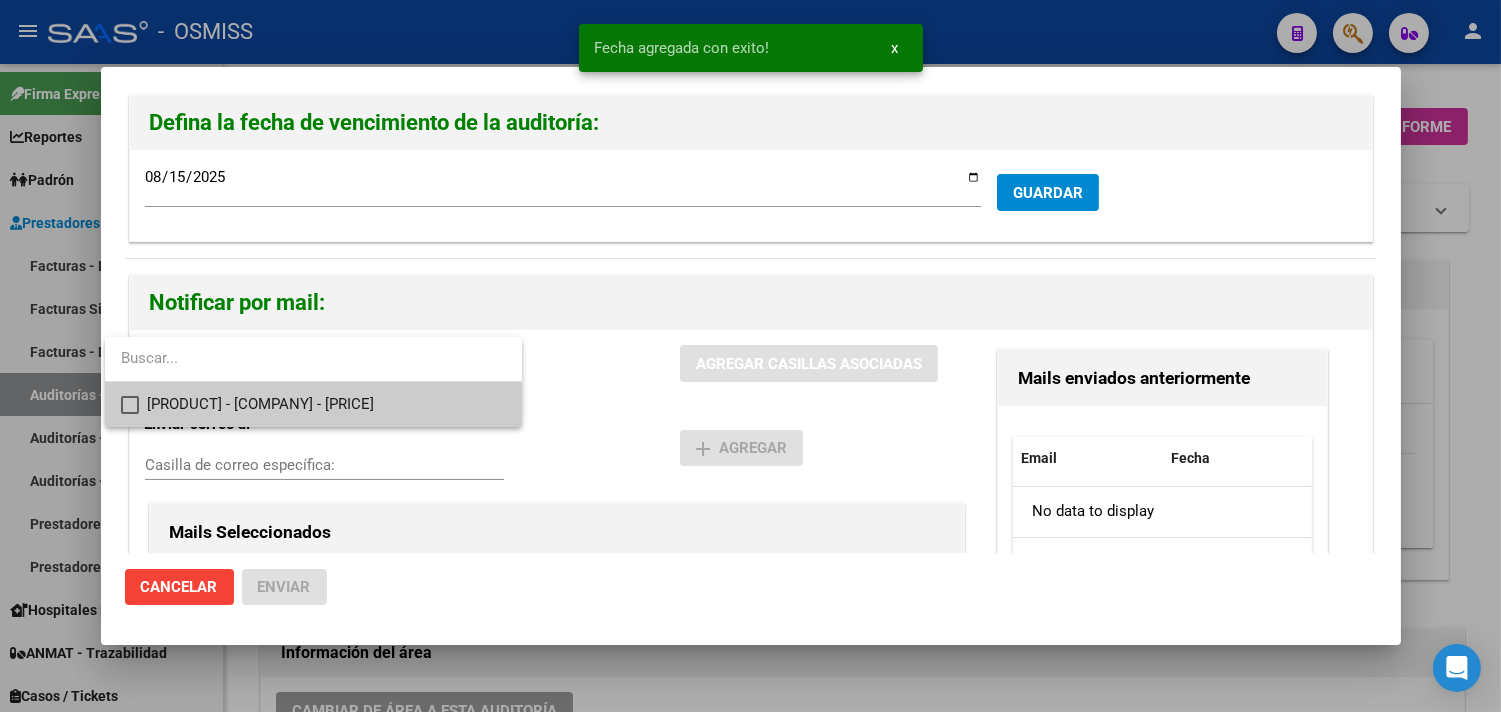 click on "[PRODUCT] - [COMPANY] - [PRICE]" at bounding box center [326, 404] 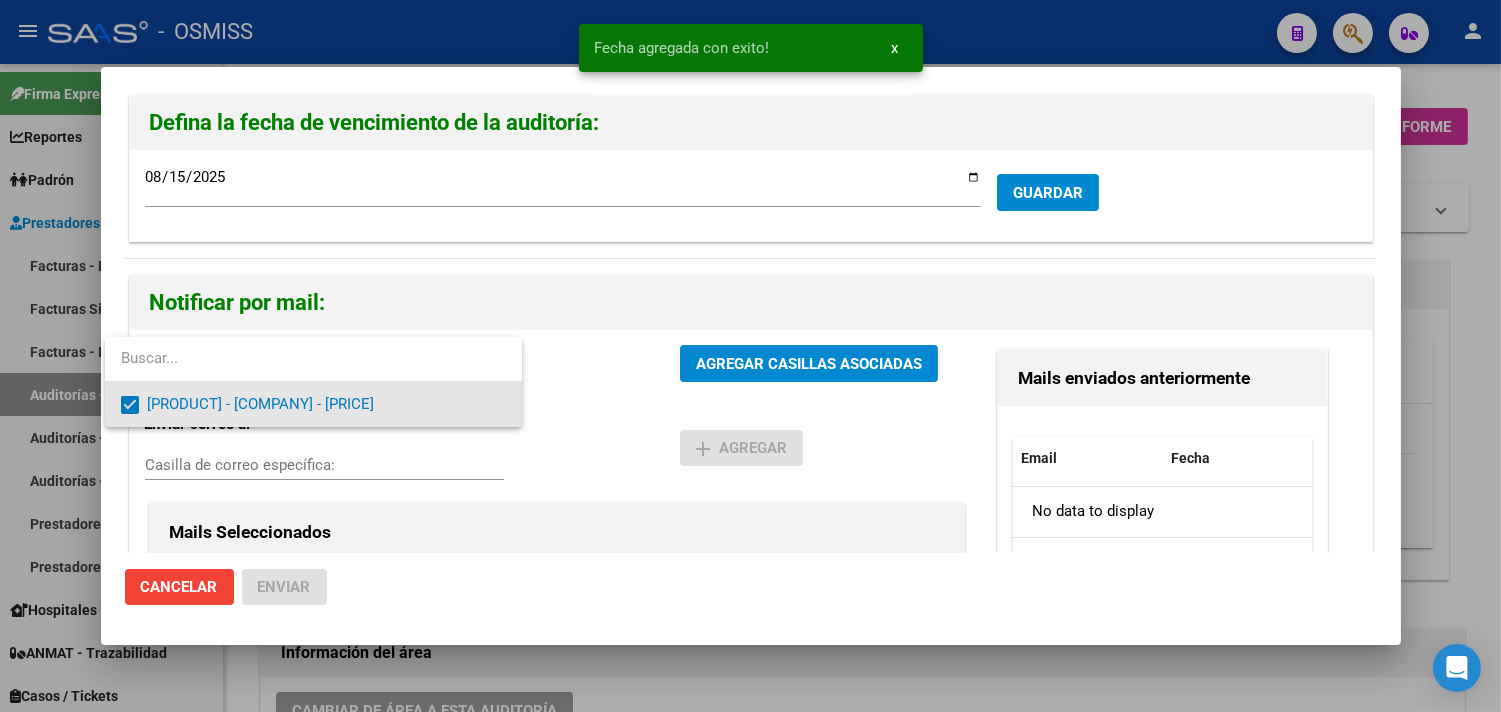 click at bounding box center [750, 356] 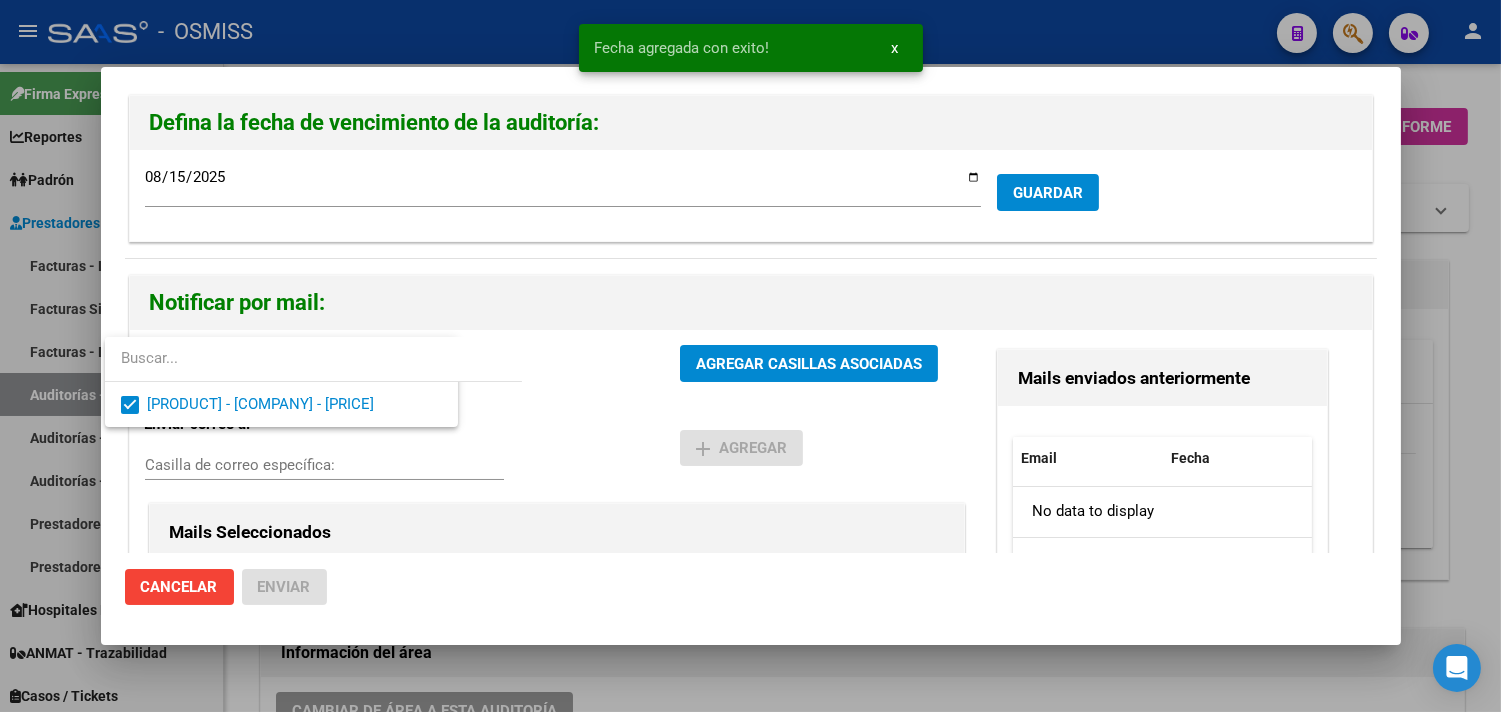 click on "Casilla de correo específica:" at bounding box center [324, 465] 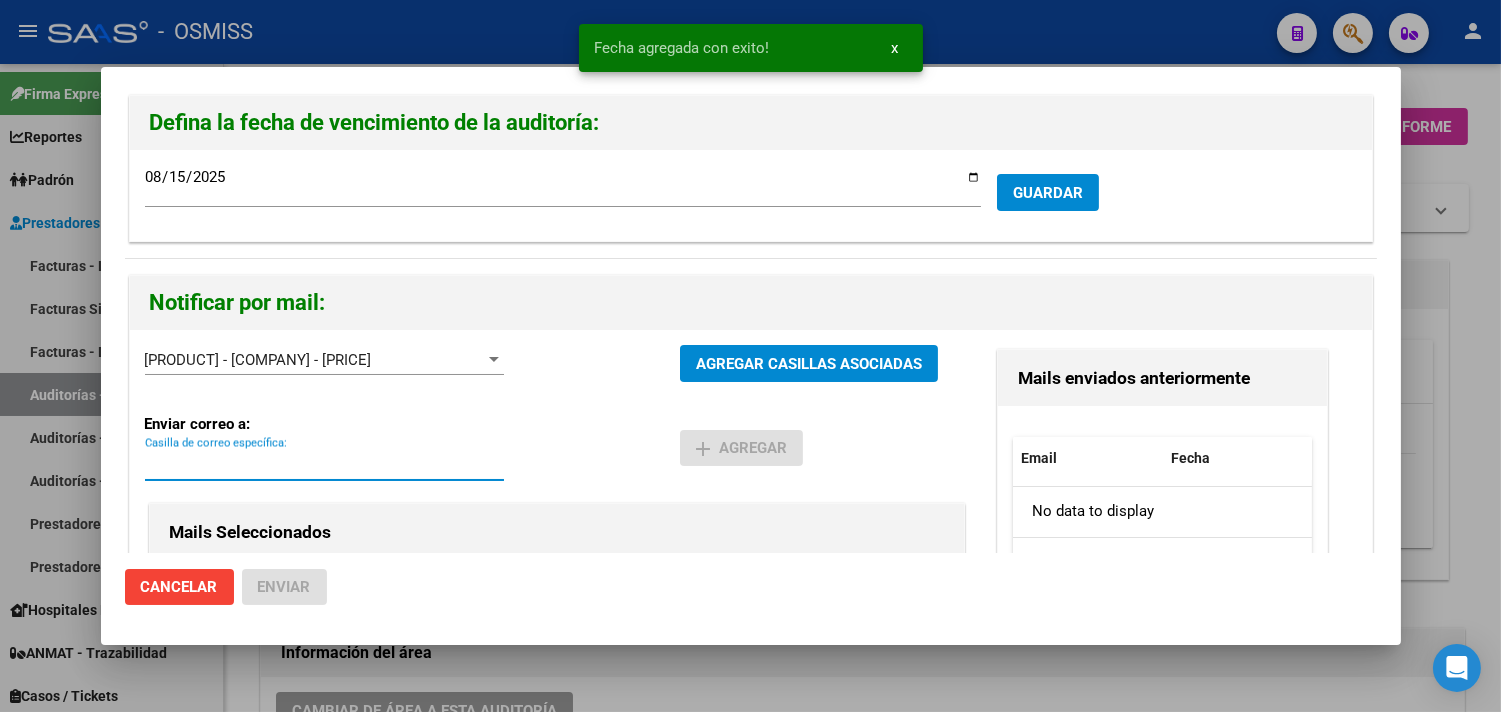 paste on "[EMAIL]" 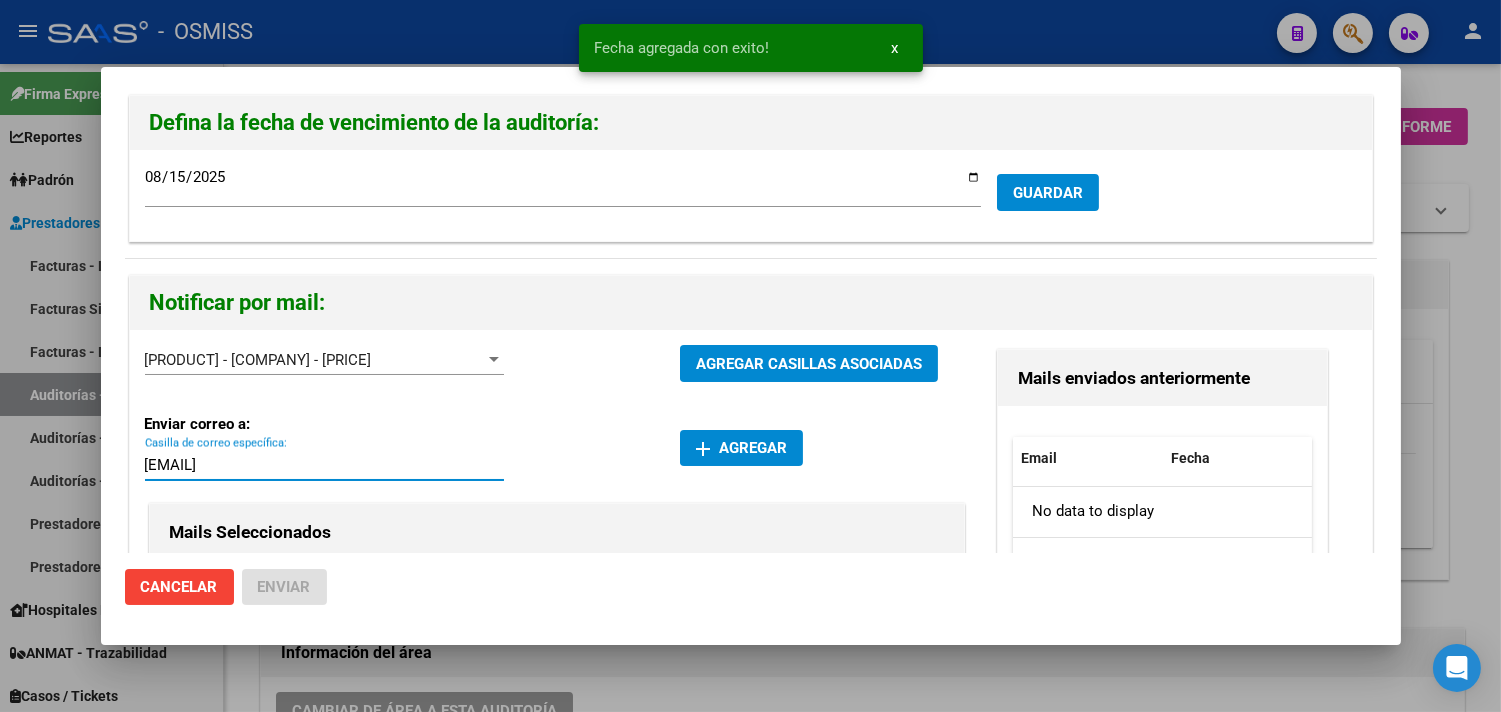 type on "[EMAIL]" 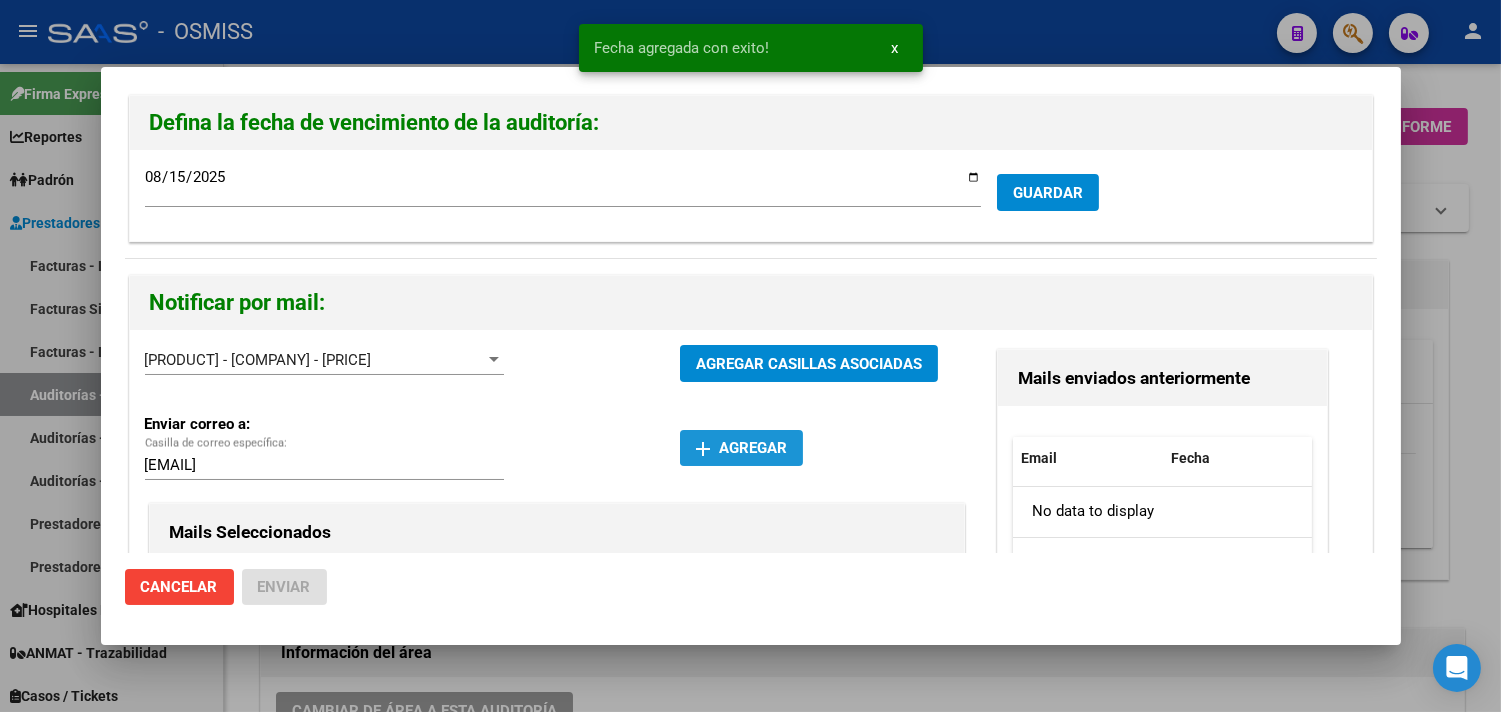 click on "add" at bounding box center [703, 449] 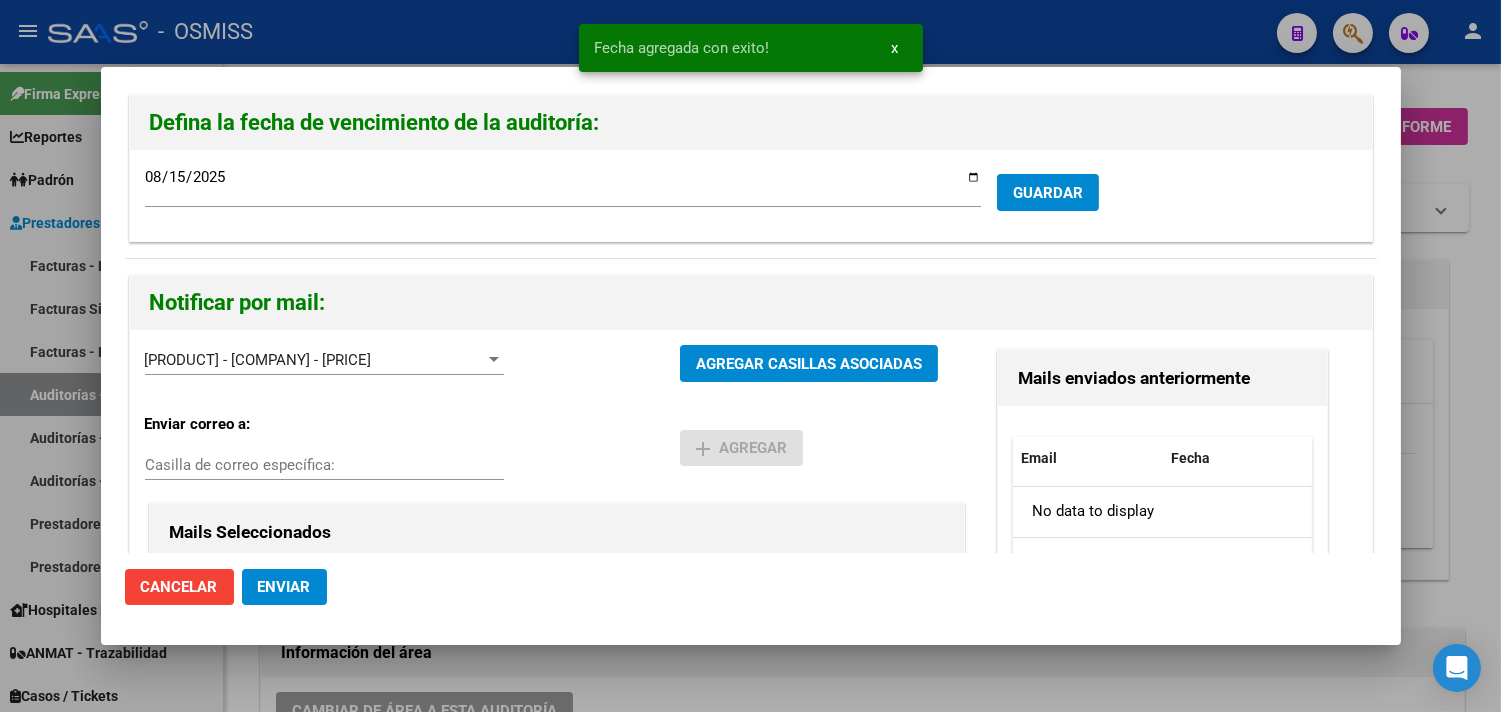 click on "Enviar" 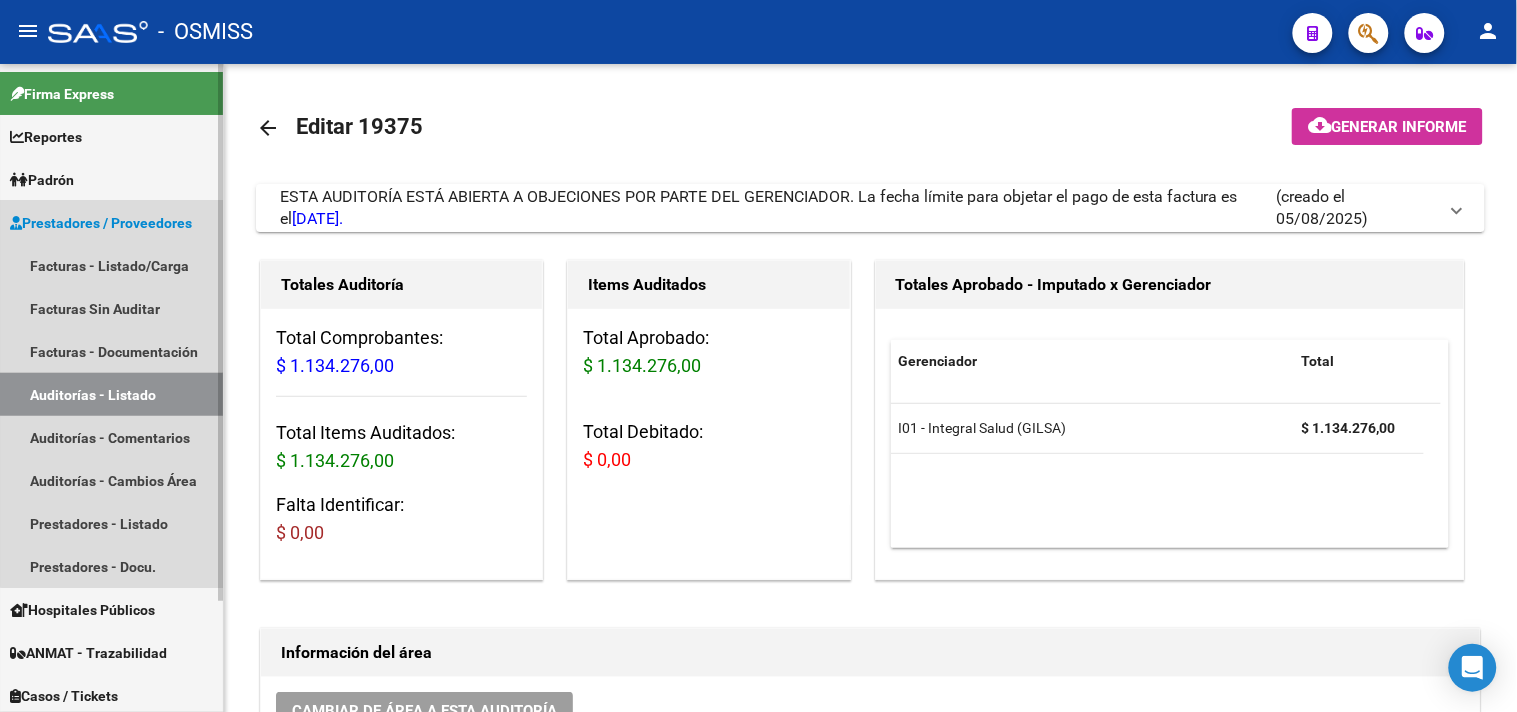 click on "Auditorías - Listado" at bounding box center (111, 394) 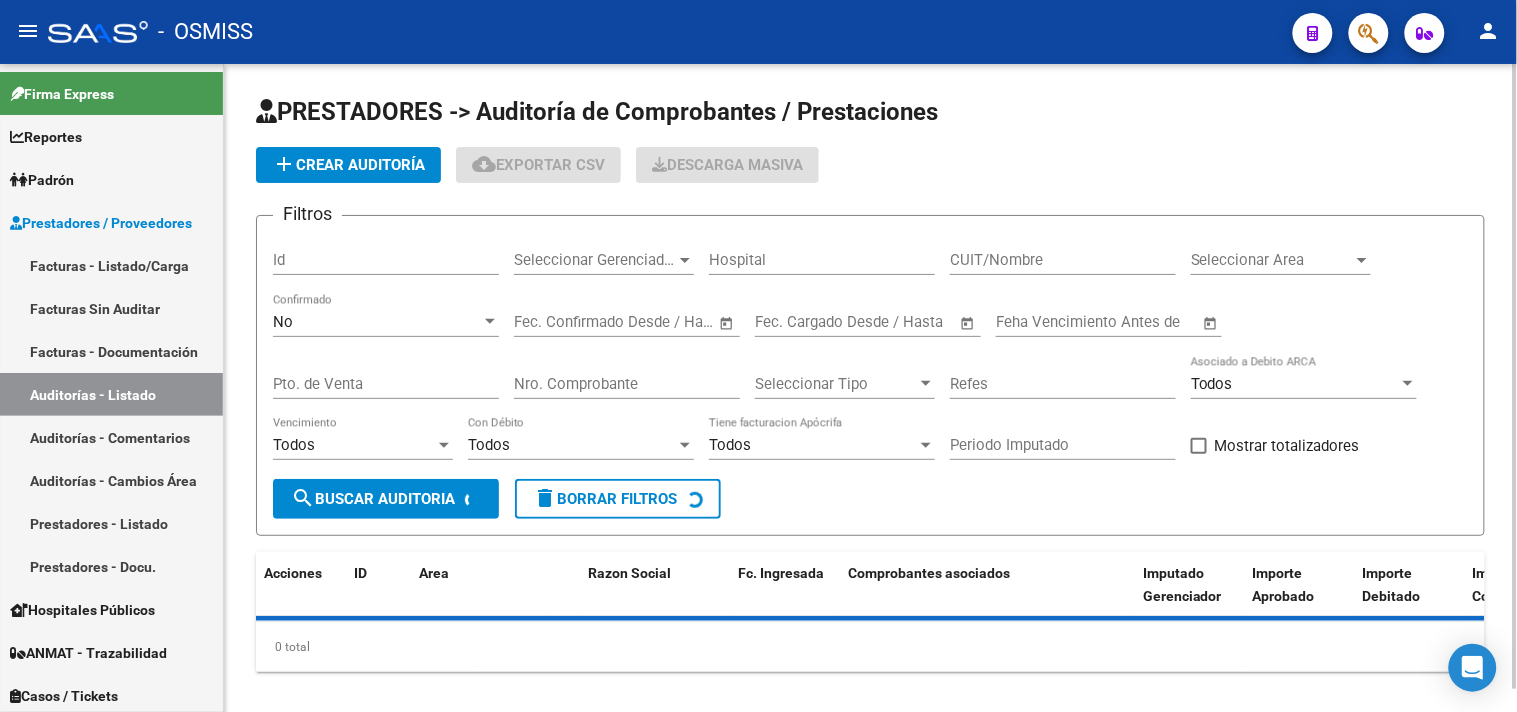 click on "Seleccionar Gerenciador" at bounding box center (595, 260) 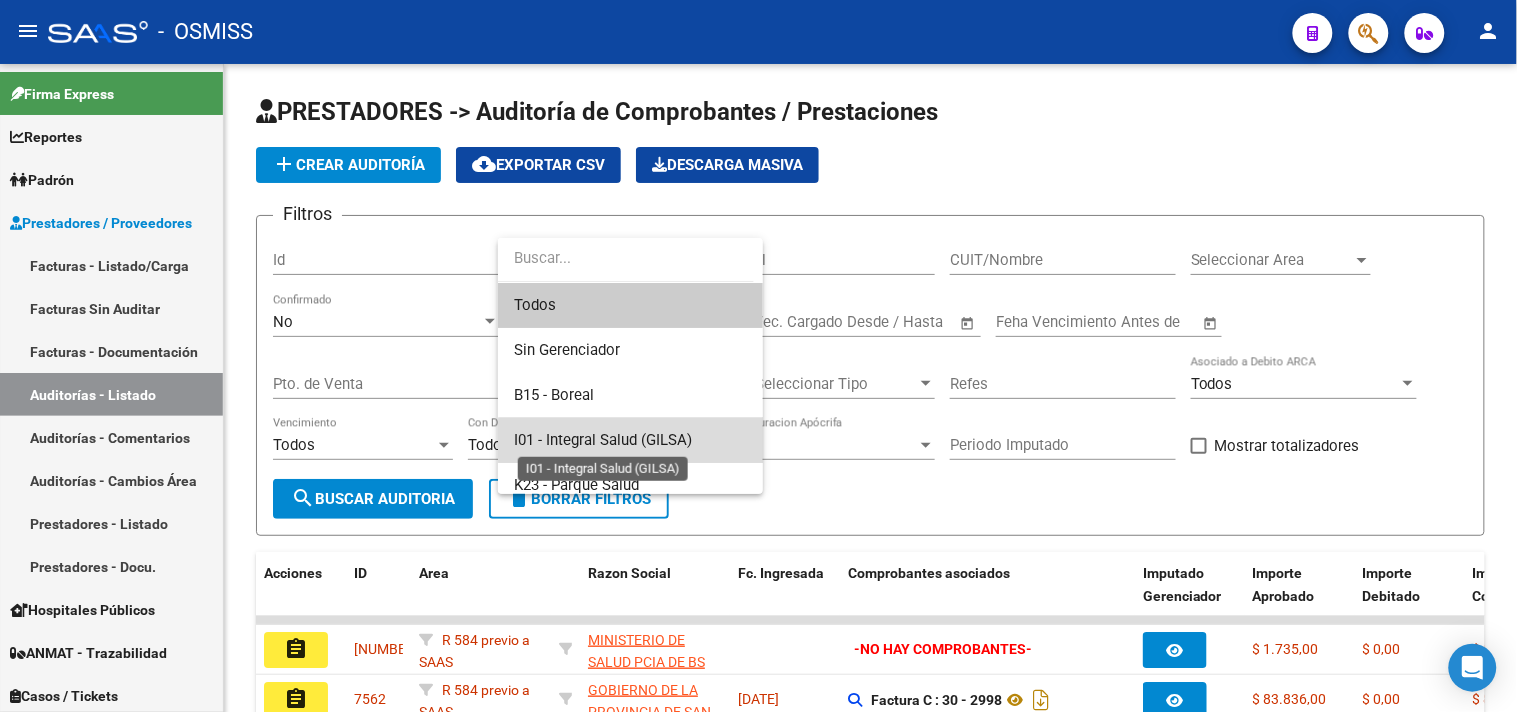 click on "I01 - Integral Salud (GILSA)" at bounding box center [603, 440] 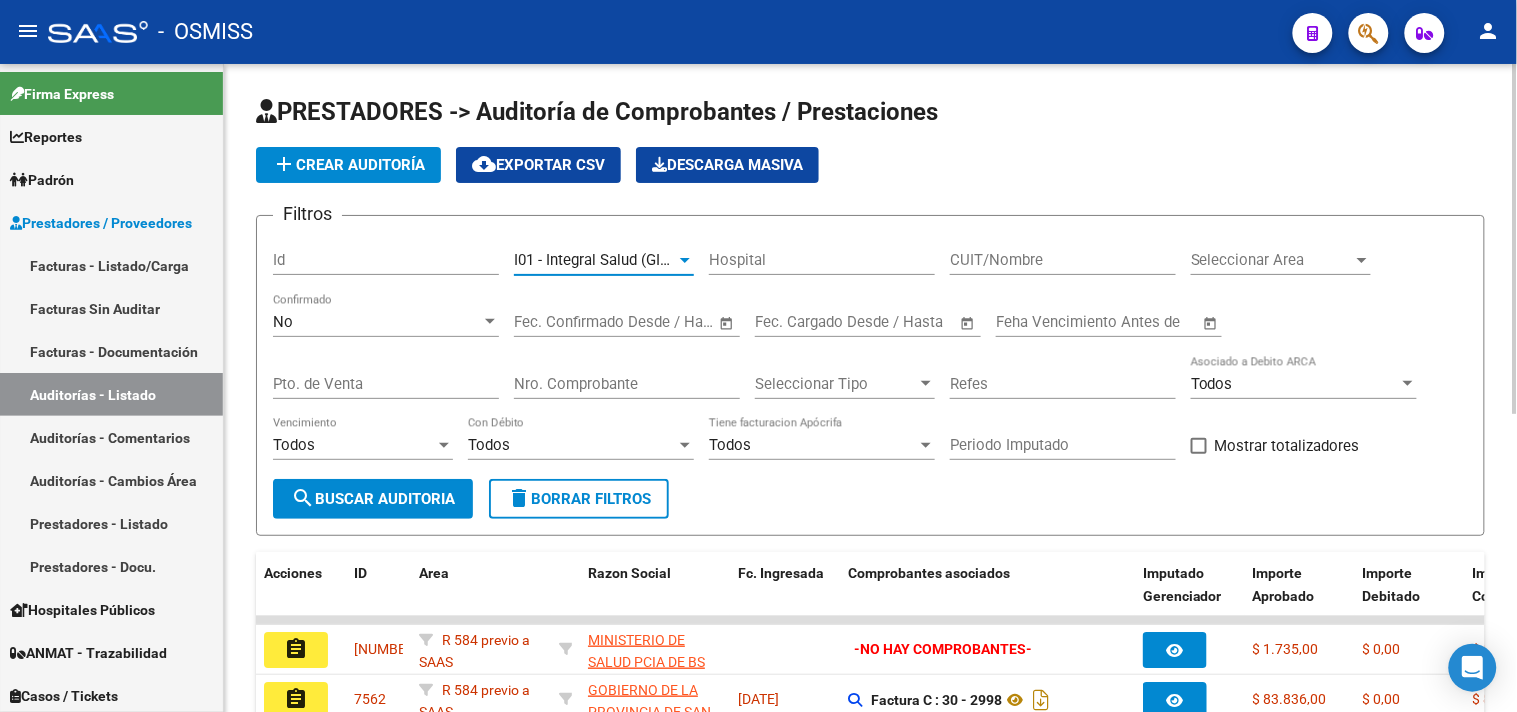 click on "Seleccionar Area" at bounding box center (1272, 260) 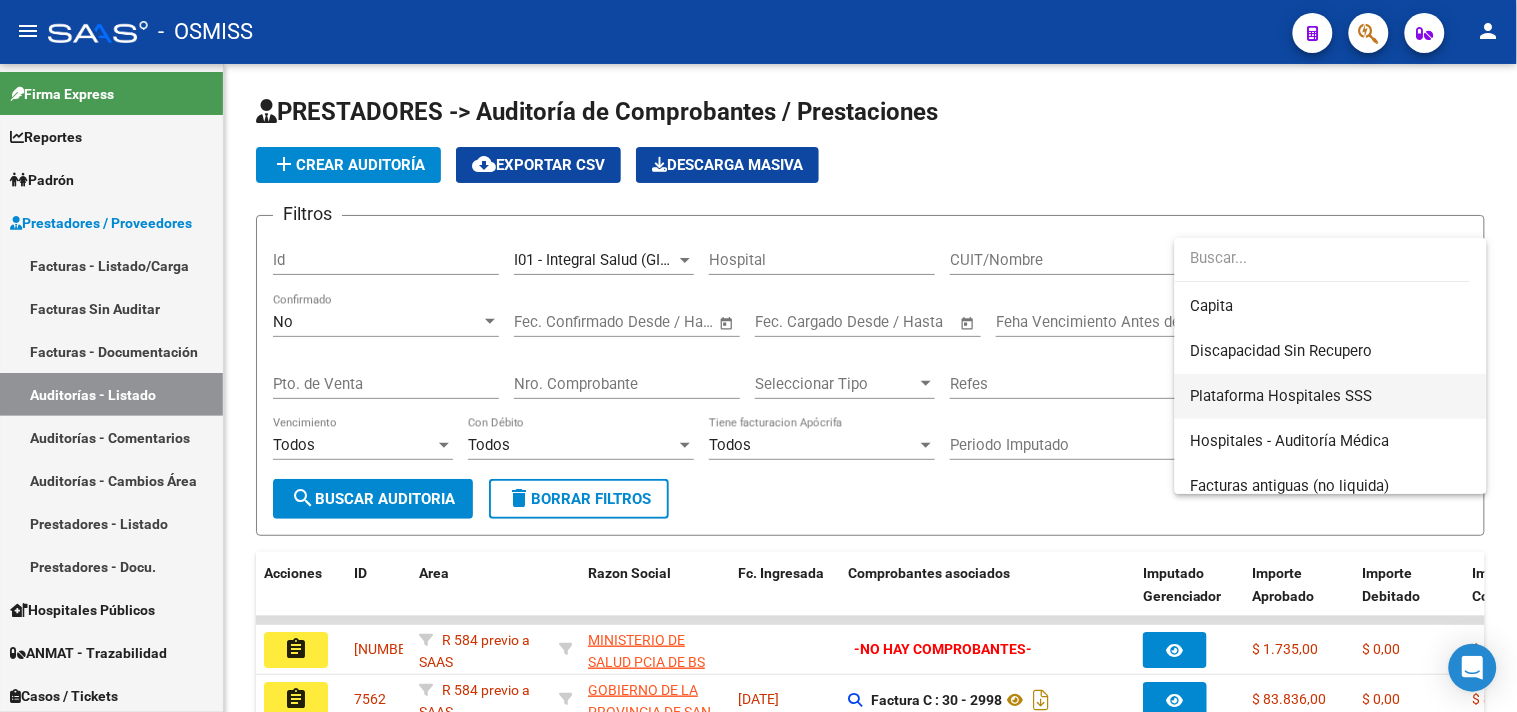 scroll, scrollTop: 444, scrollLeft: 0, axis: vertical 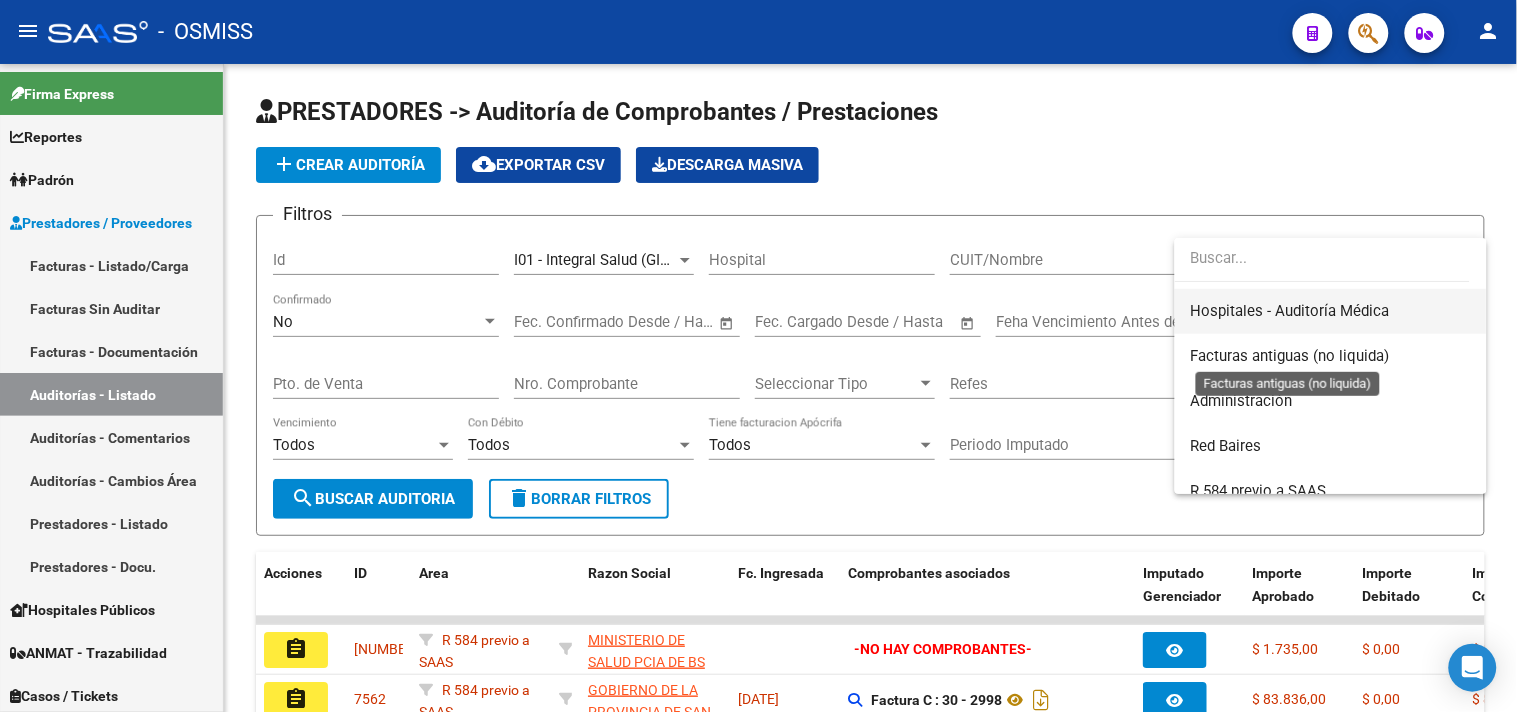 click on "Hospitales - Auditoría Médica" at bounding box center (1290, 311) 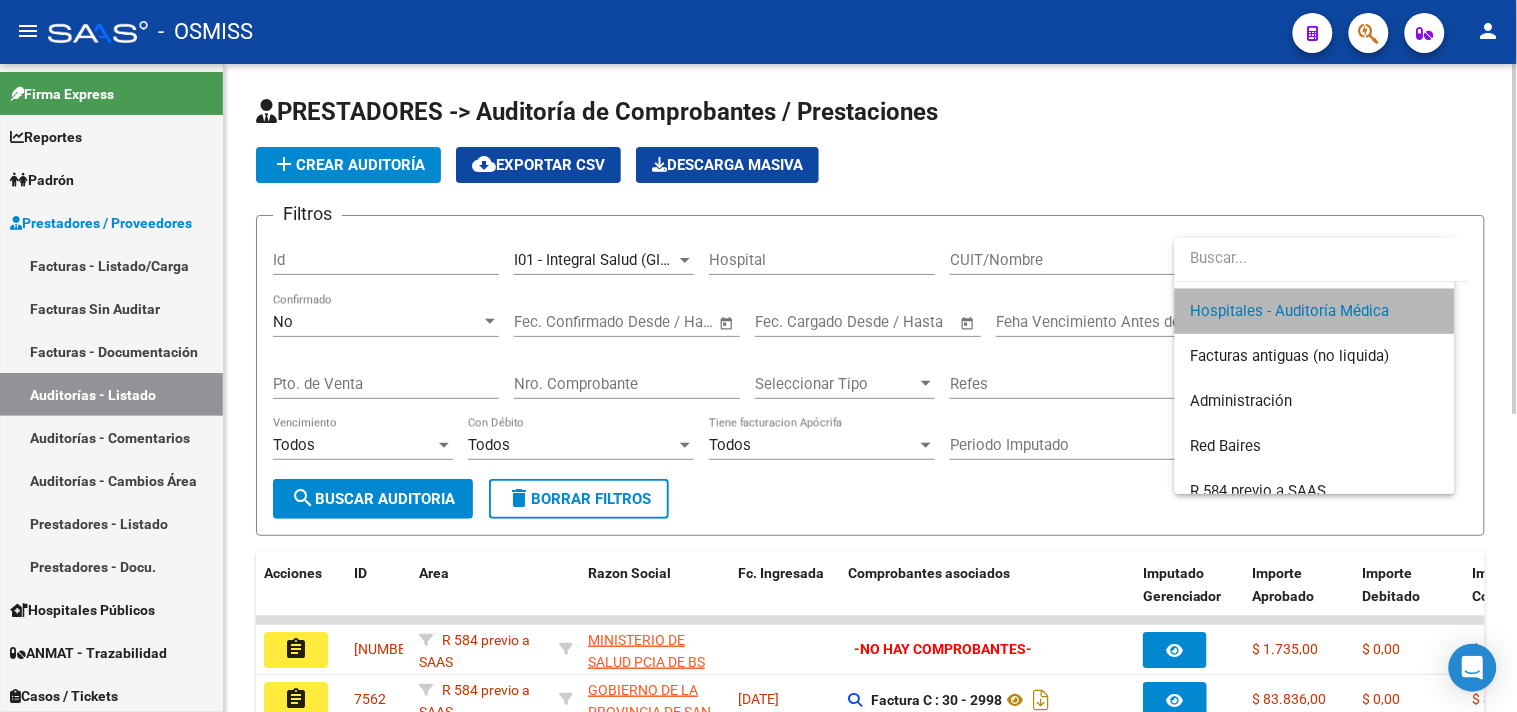 scroll, scrollTop: 450, scrollLeft: 0, axis: vertical 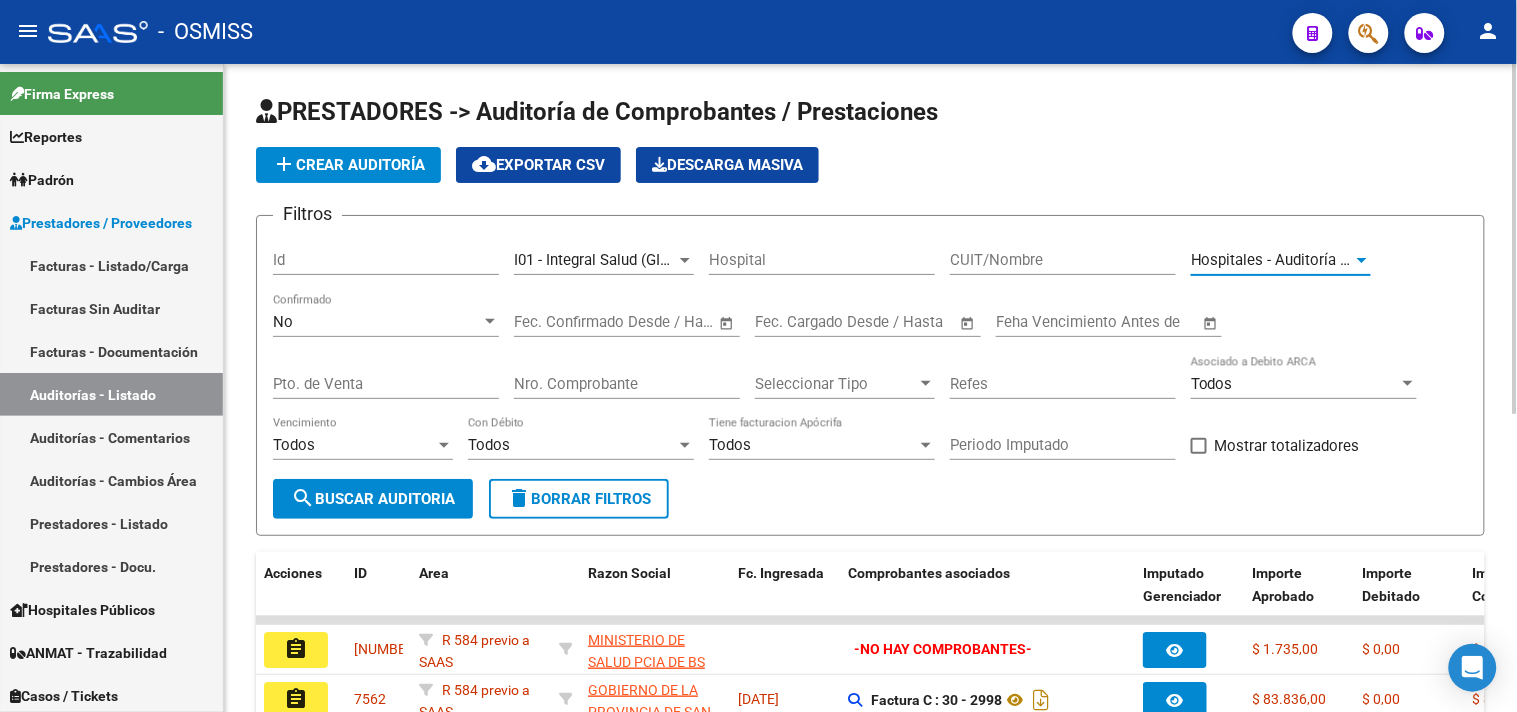 click on "search  Buscar Auditoria" 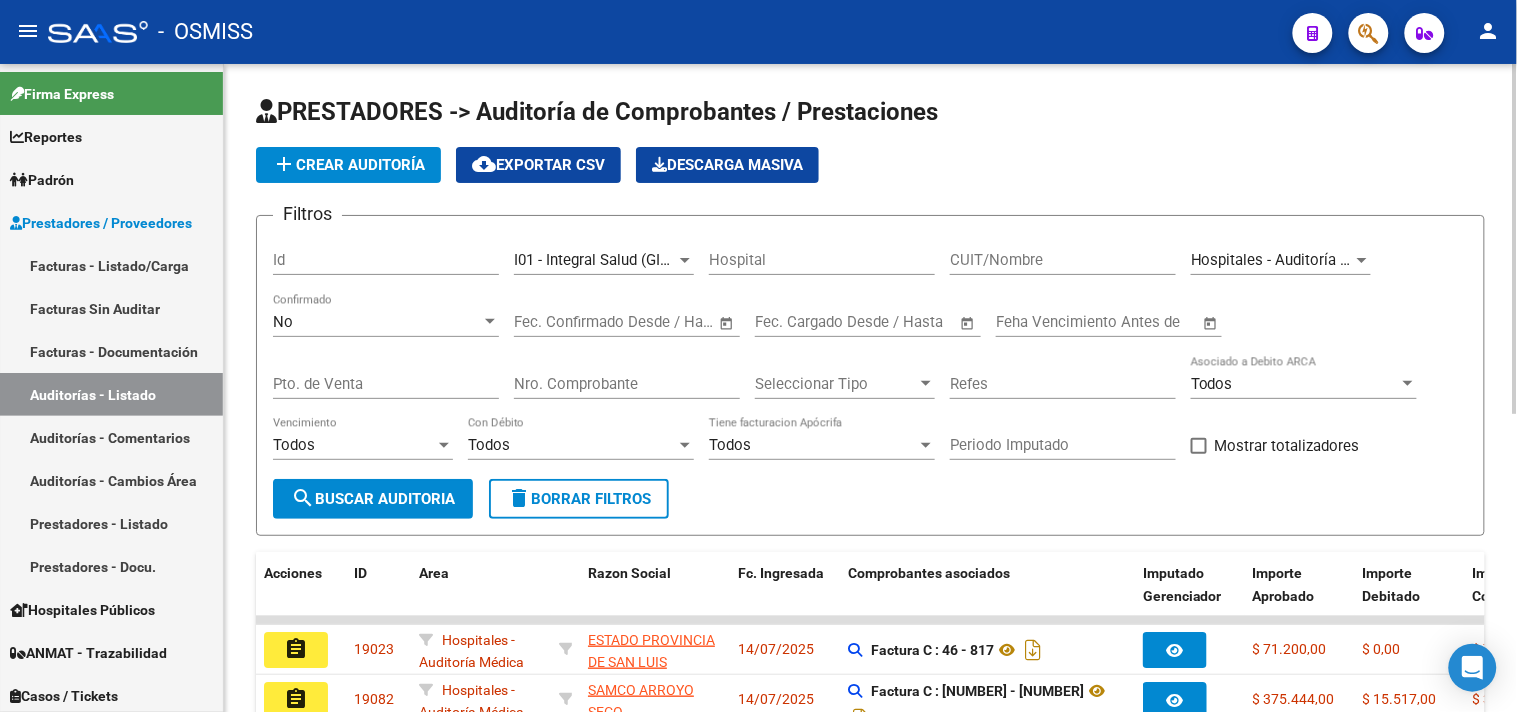 scroll, scrollTop: 551, scrollLeft: 0, axis: vertical 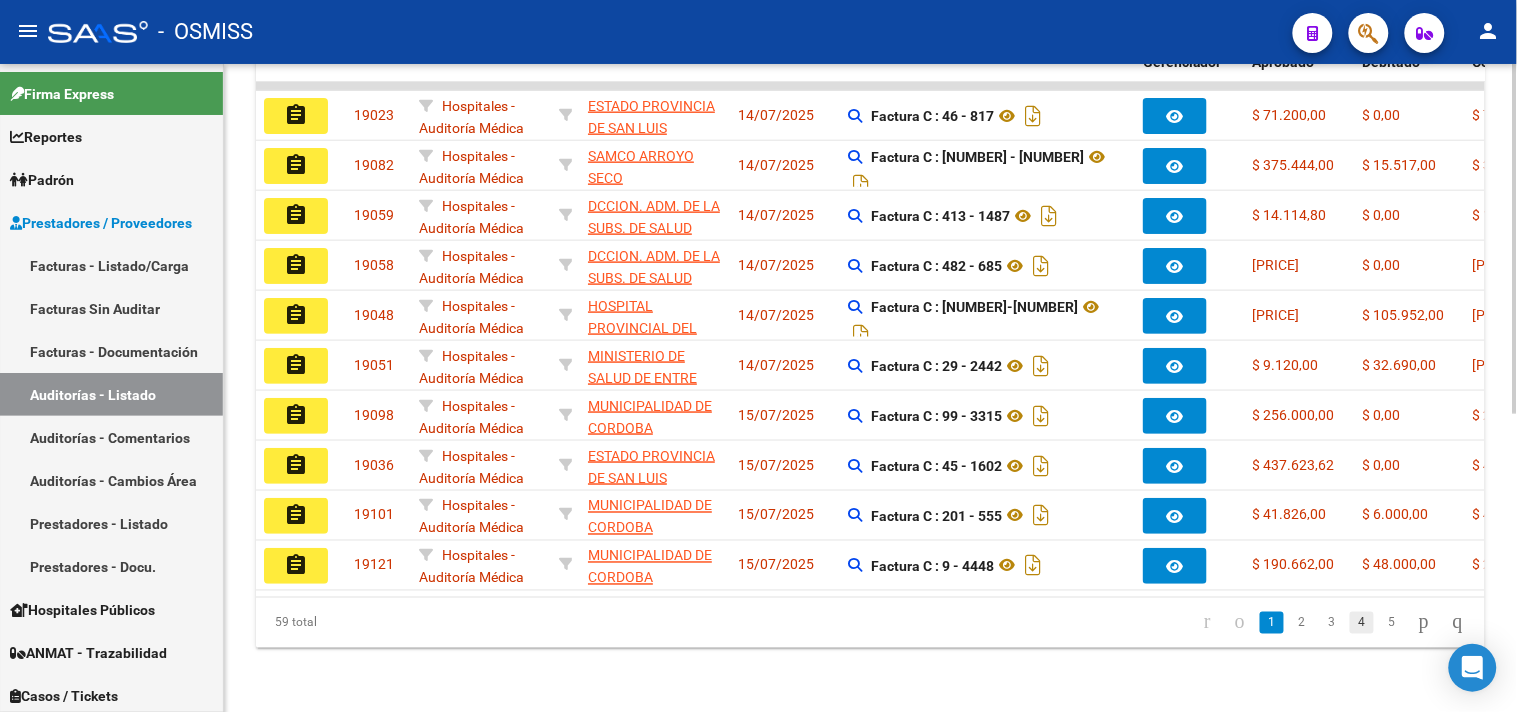 click on "4" 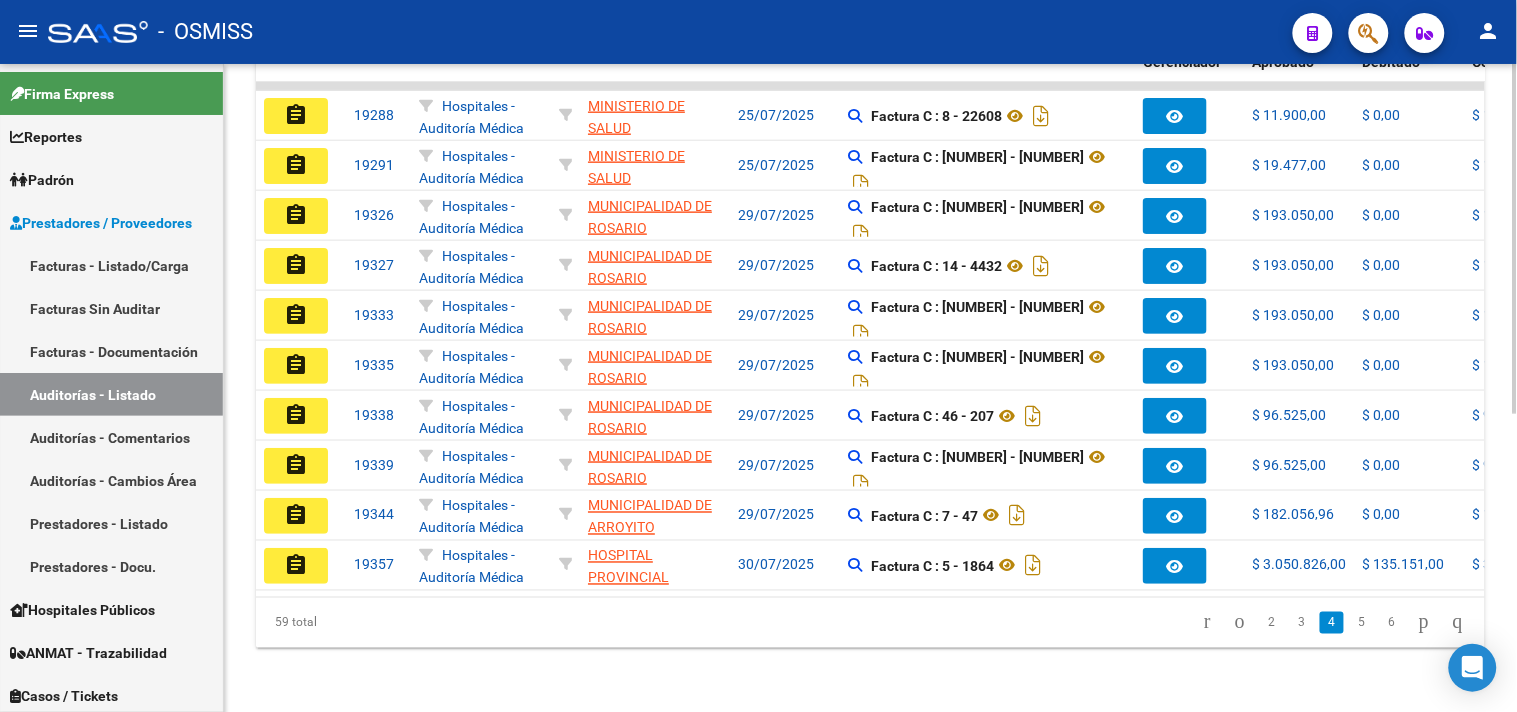 click on "5" 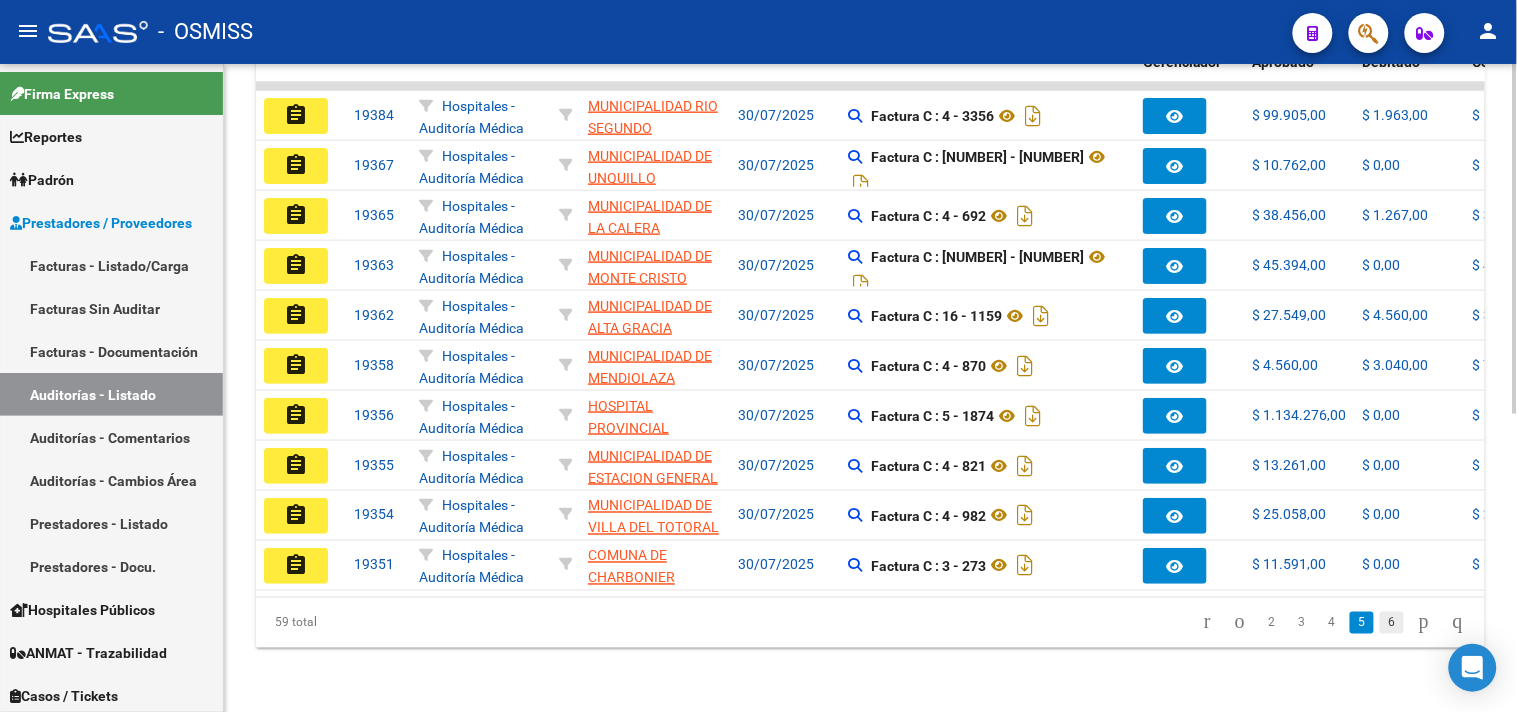 click on "6" 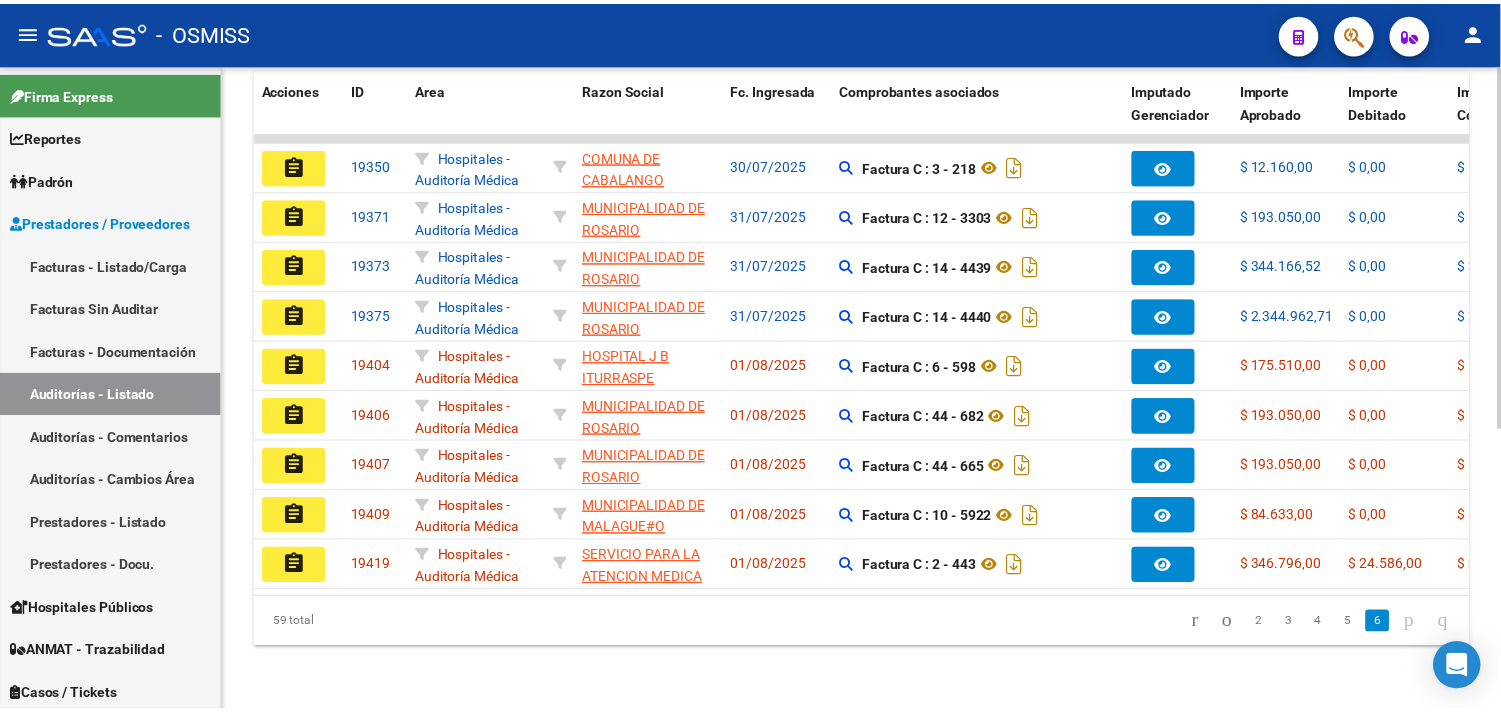 scroll, scrollTop: 501, scrollLeft: 0, axis: vertical 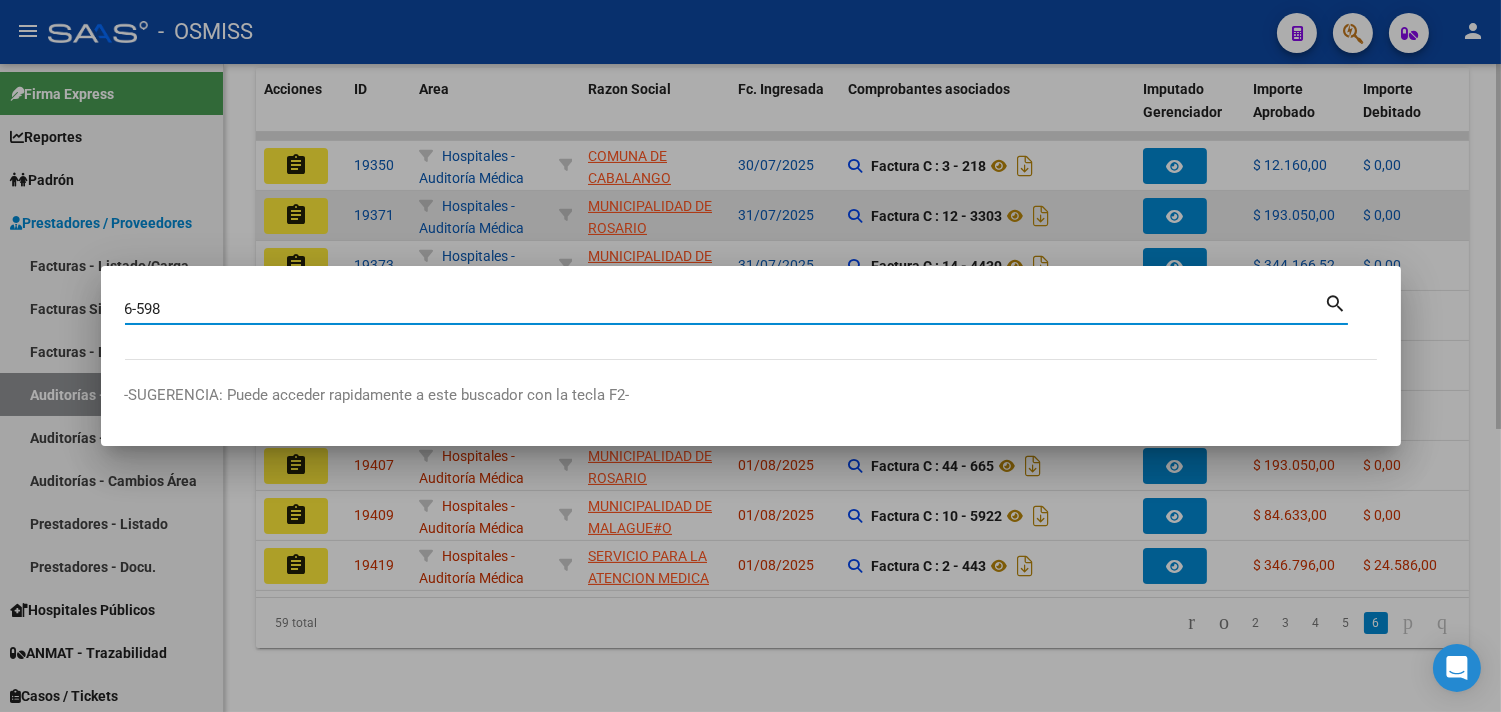 type on "6-598" 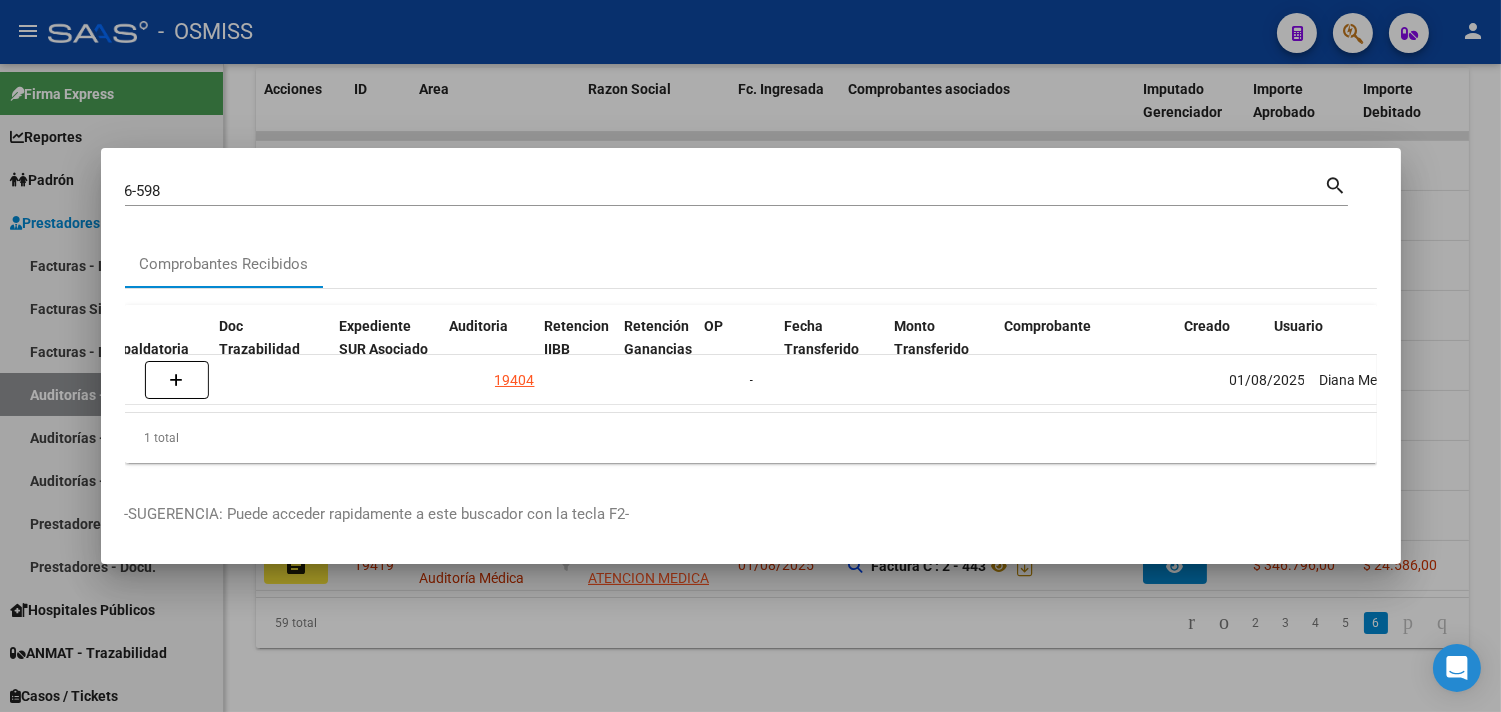 scroll, scrollTop: 0, scrollLeft: 1251, axis: horizontal 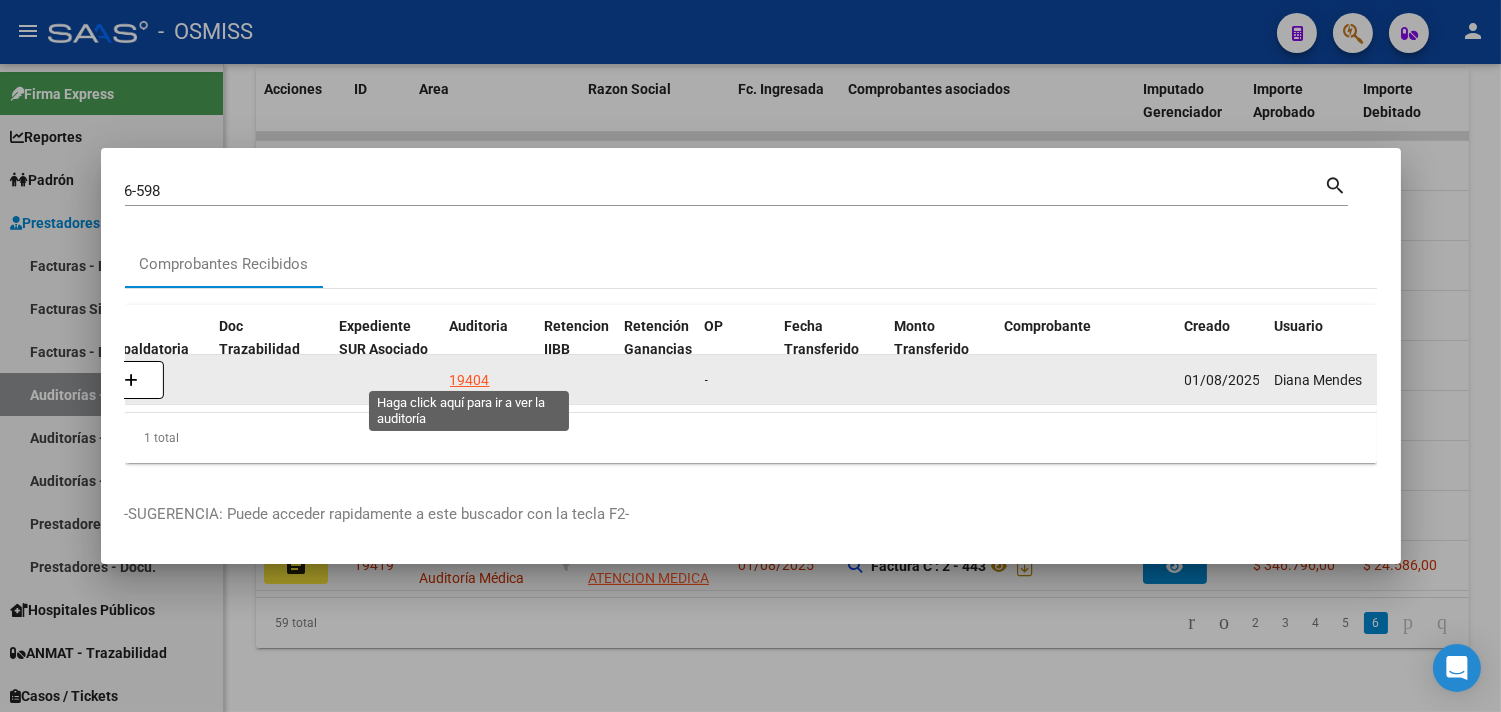 click on "19404" 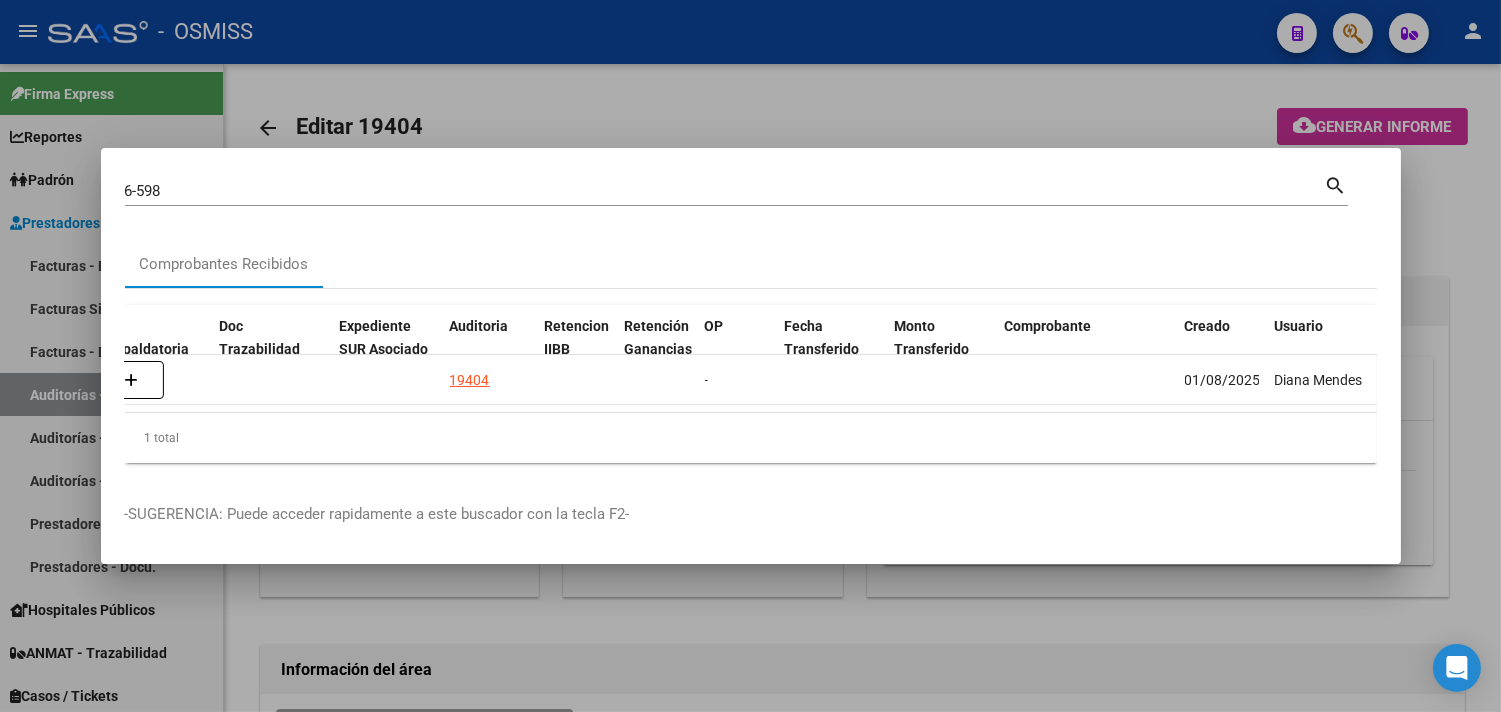 click at bounding box center (750, 356) 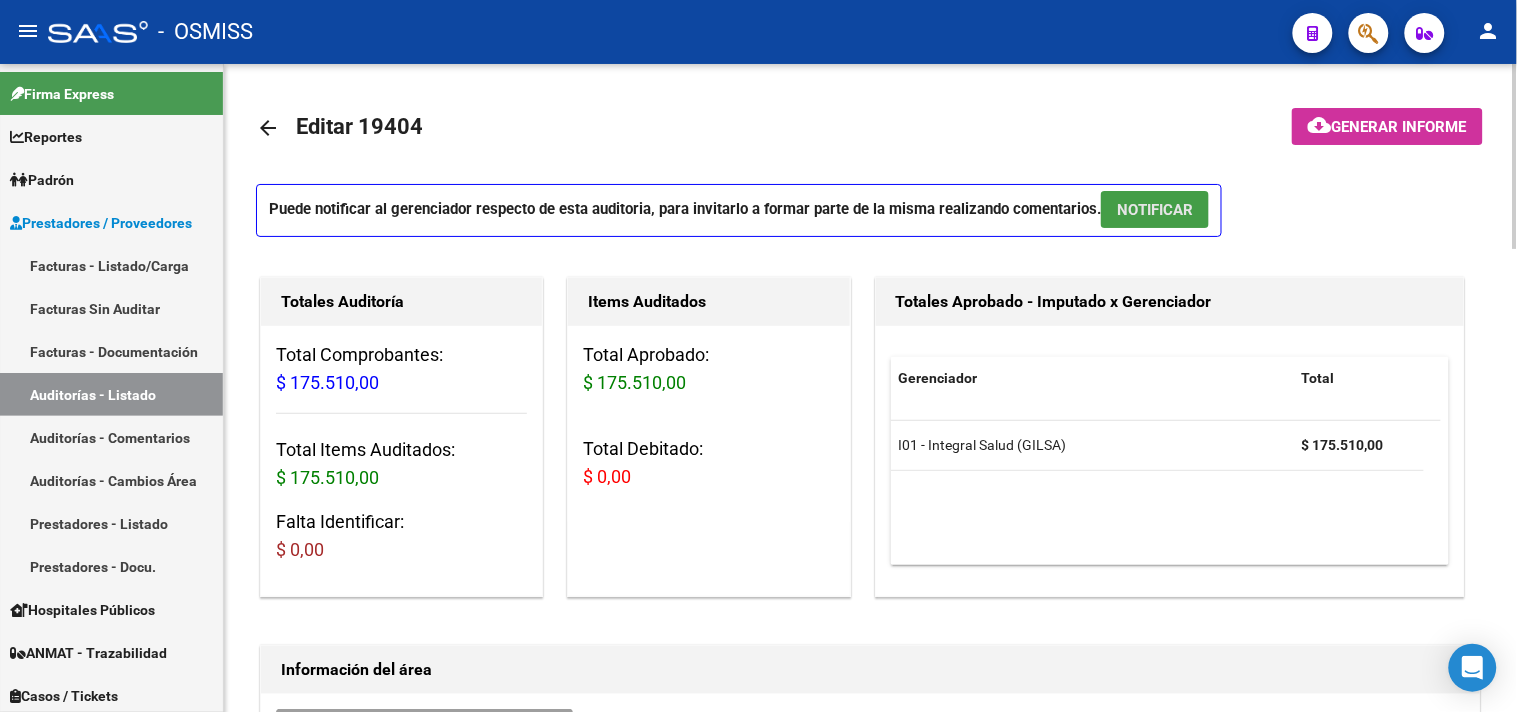 click on "NOTIFICAR" at bounding box center [1155, 210] 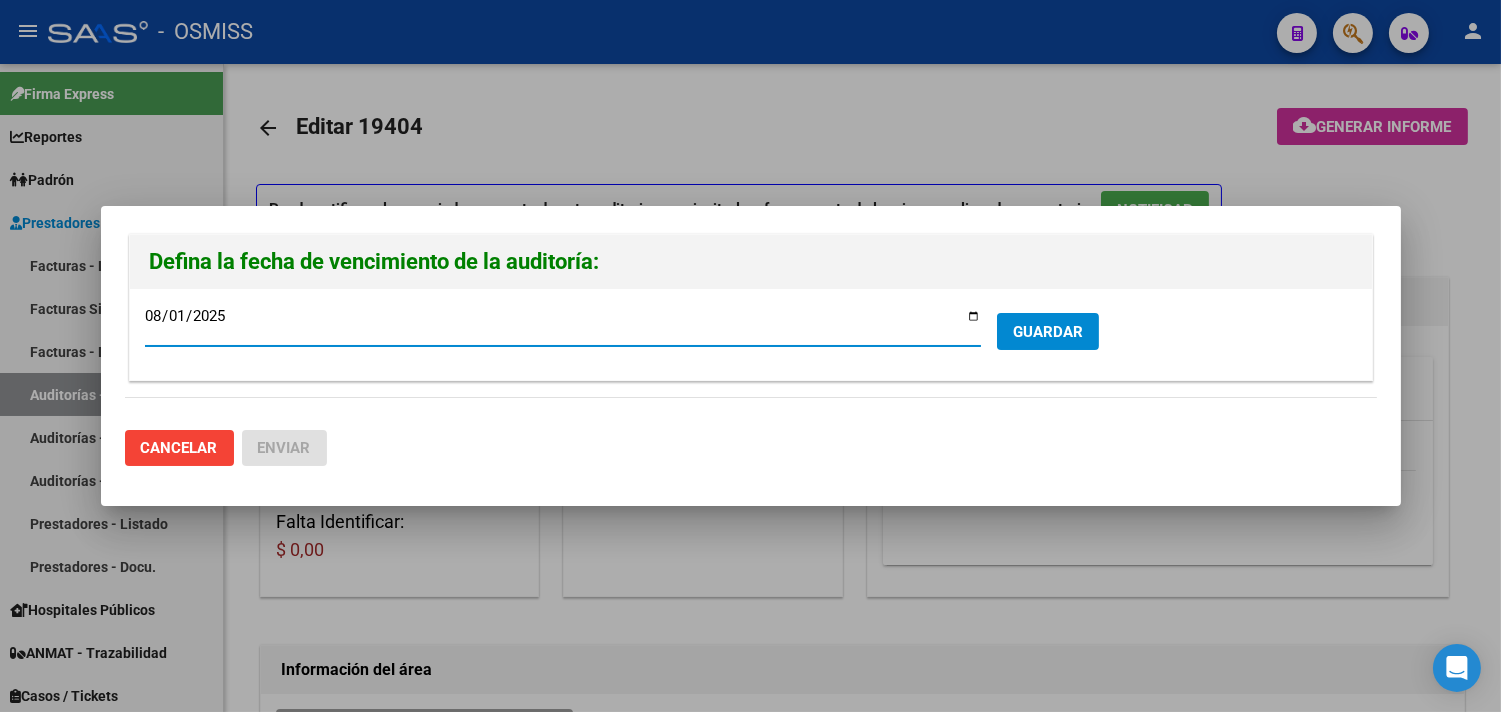 type on "2025-08-16" 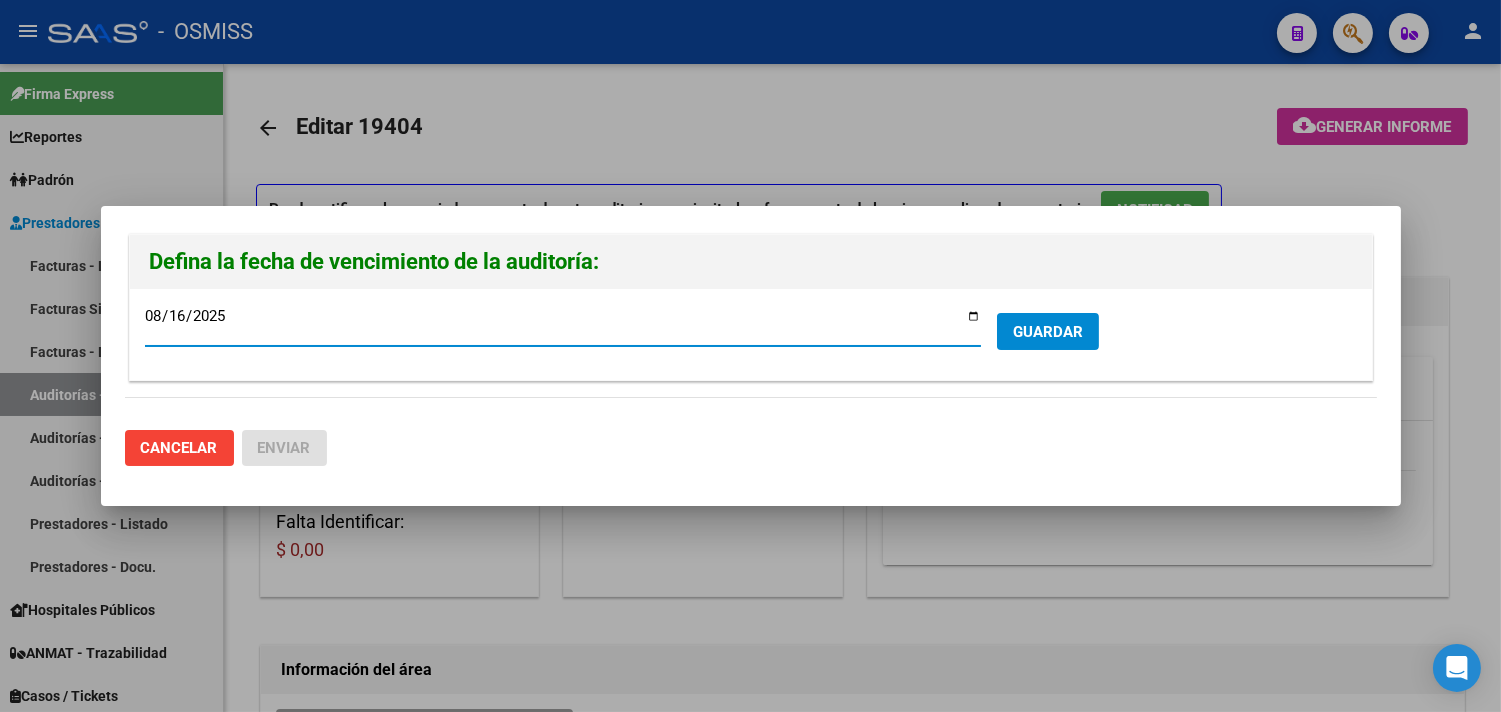 click on "GUARDAR" at bounding box center (1048, 332) 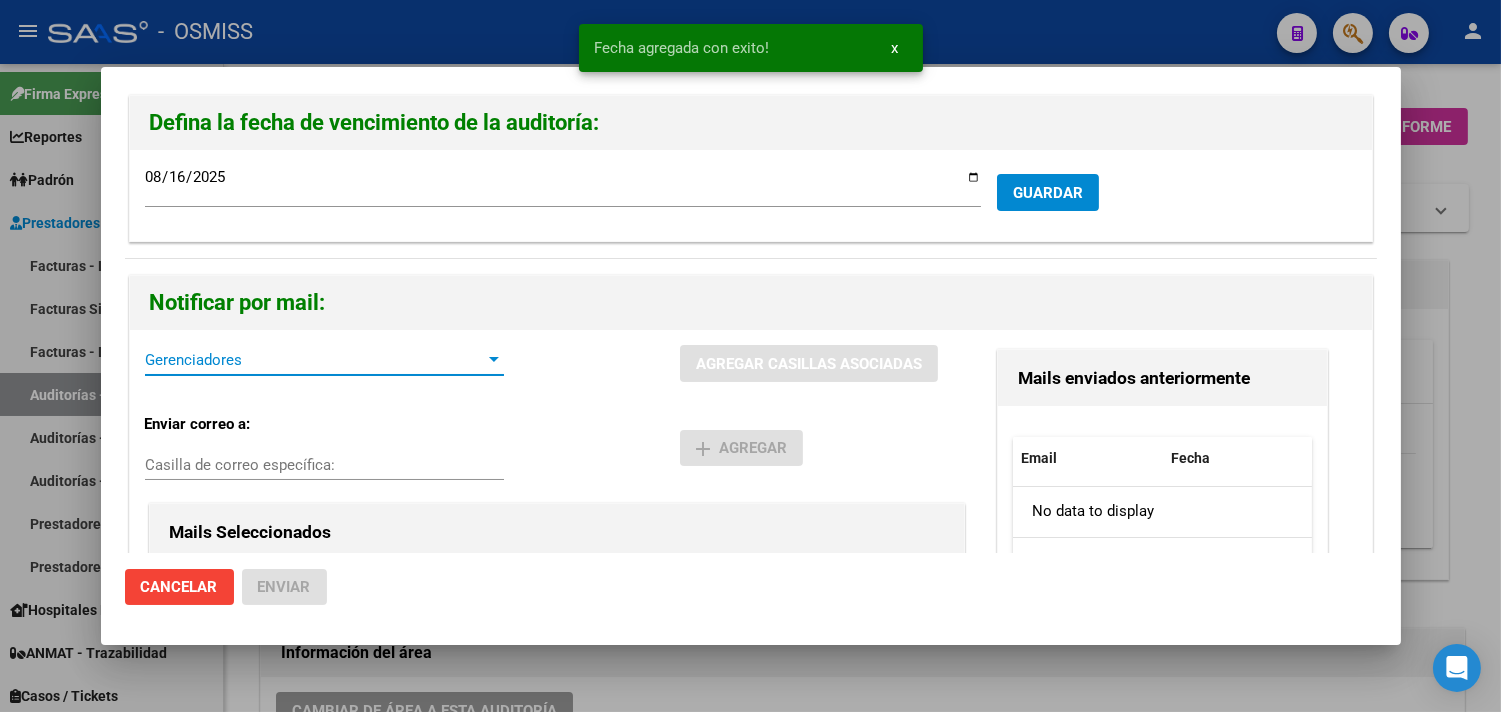 click on "Gerenciadores" at bounding box center (315, 360) 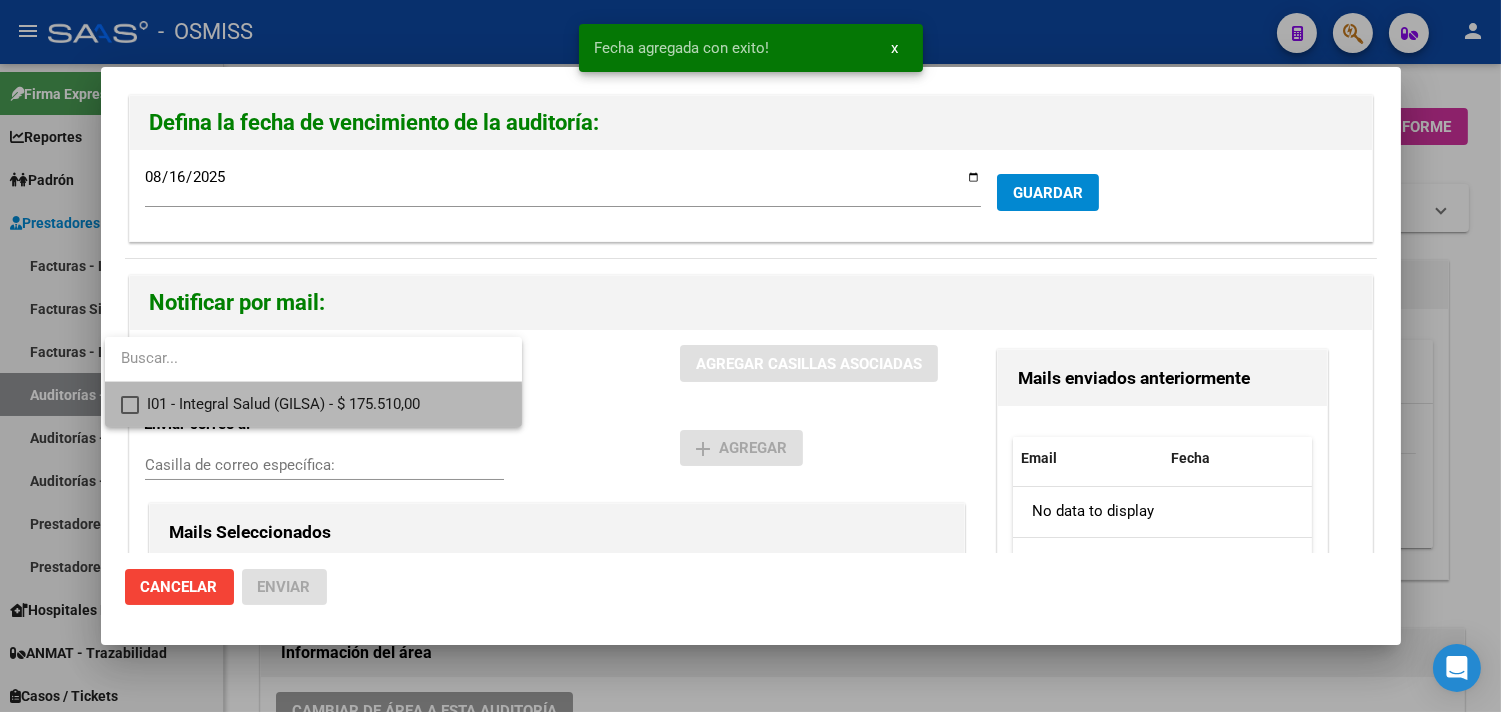 click on "I01 - Integral Salud (GILSA) - $ 175.510,00" at bounding box center [326, 404] 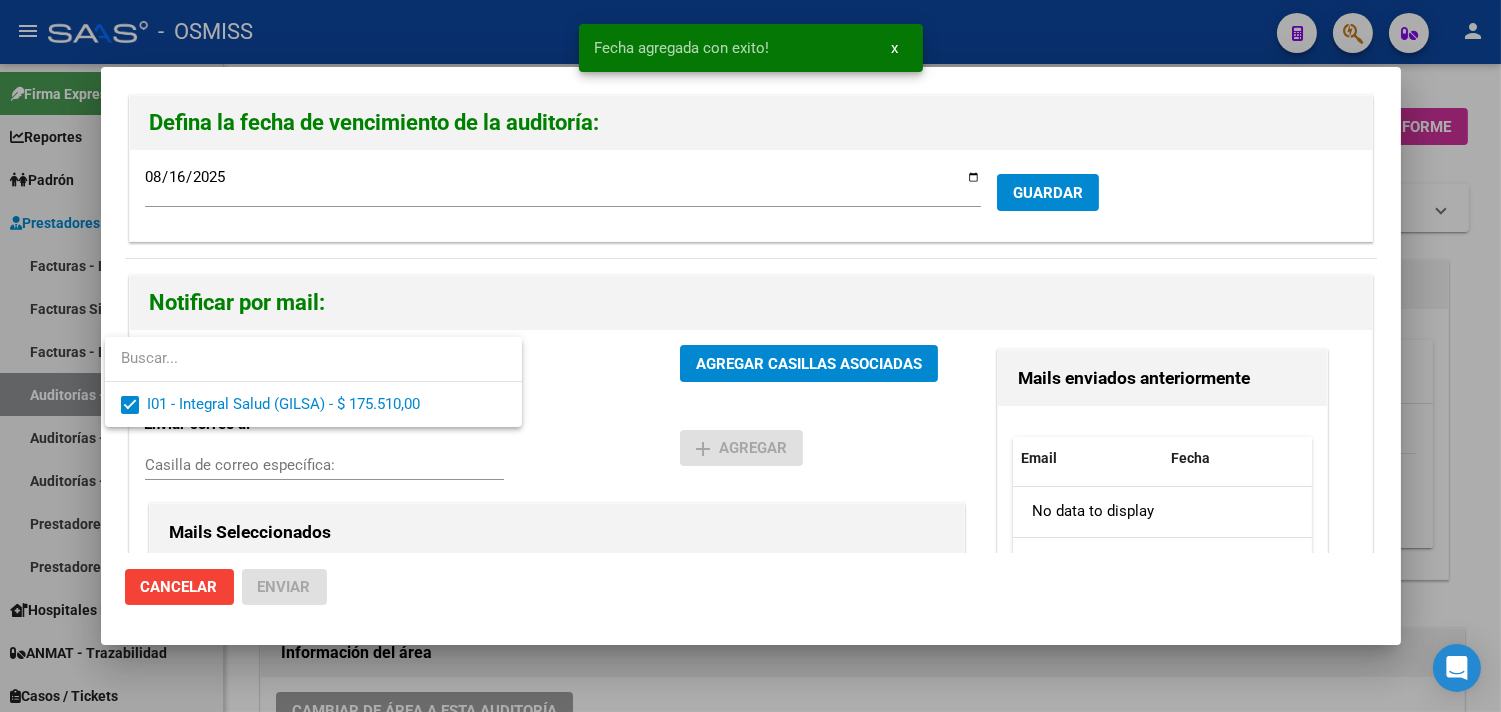 click at bounding box center (750, 356) 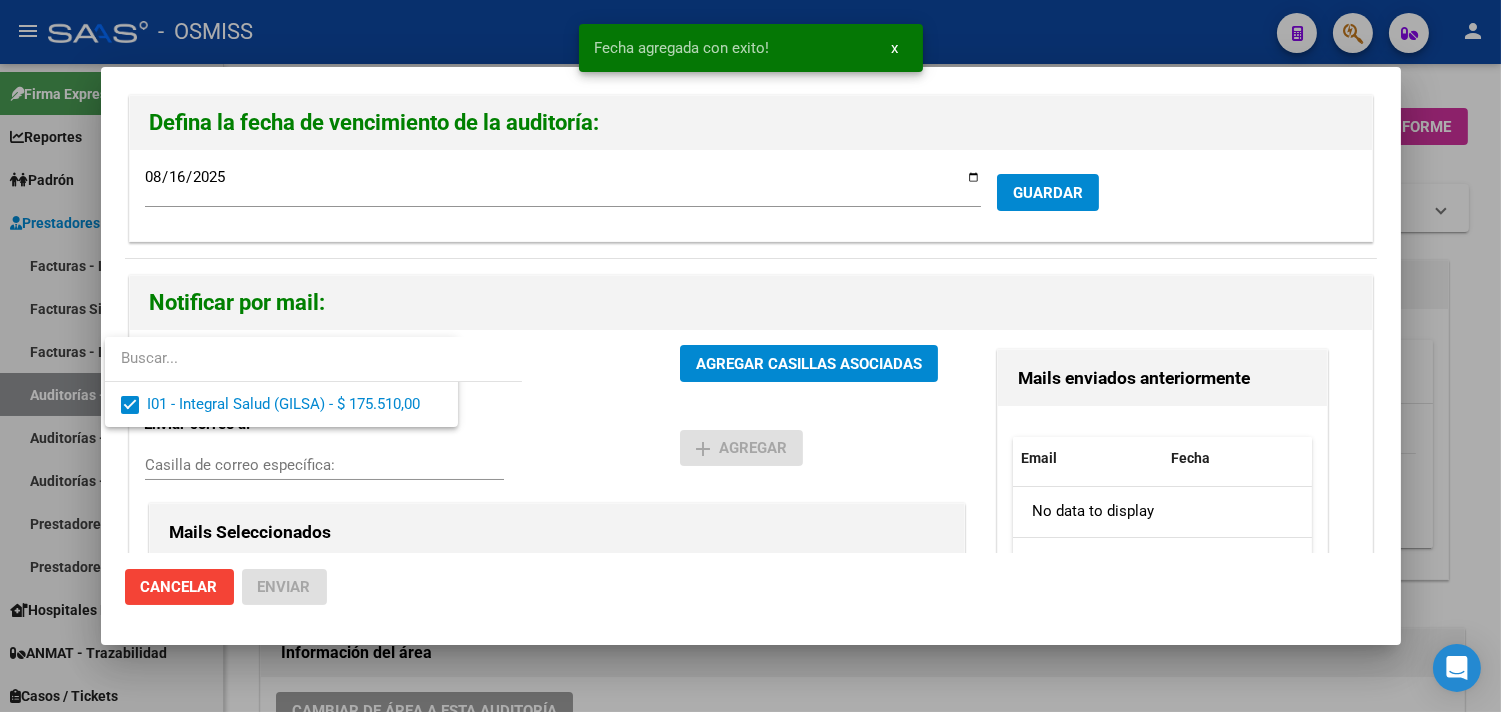 click on "Casilla de correo específica:" at bounding box center [324, 465] 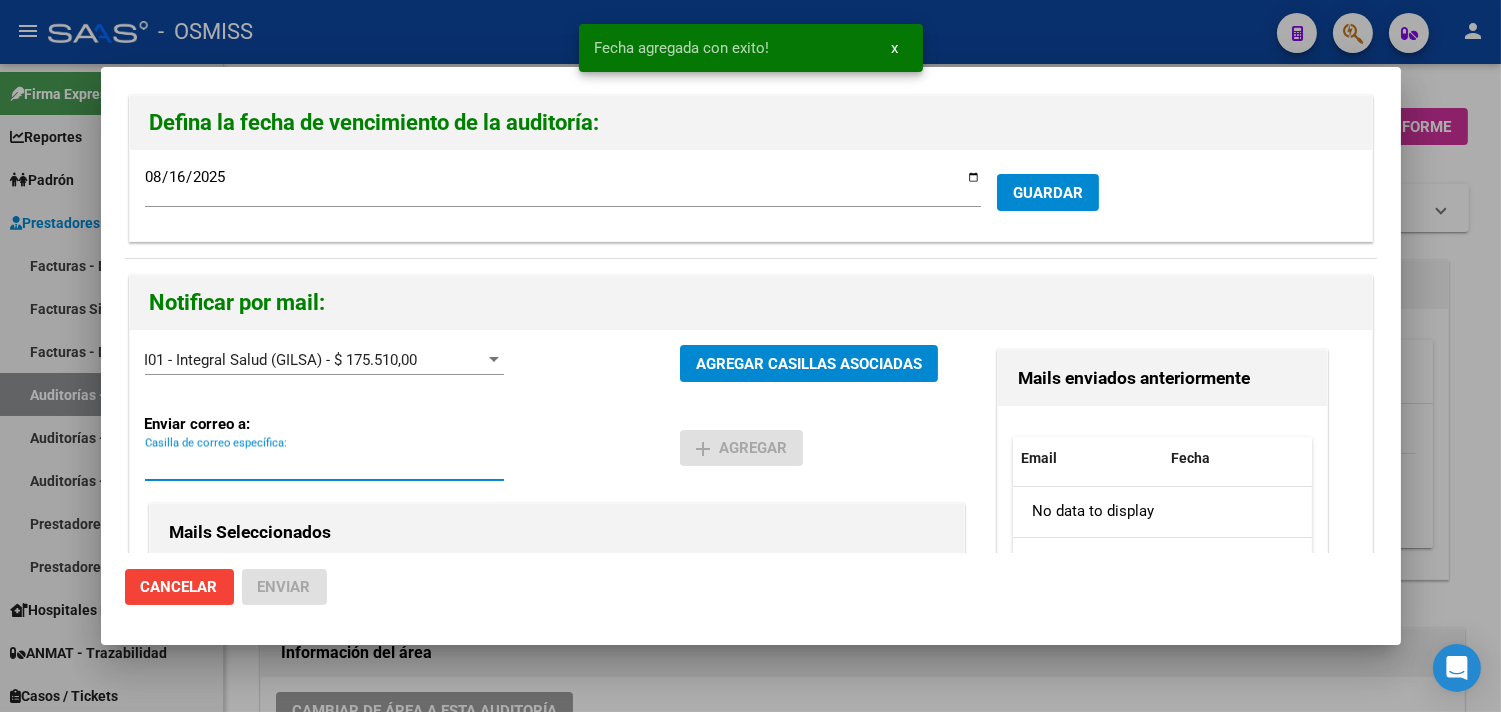 paste on "[EMAIL]" 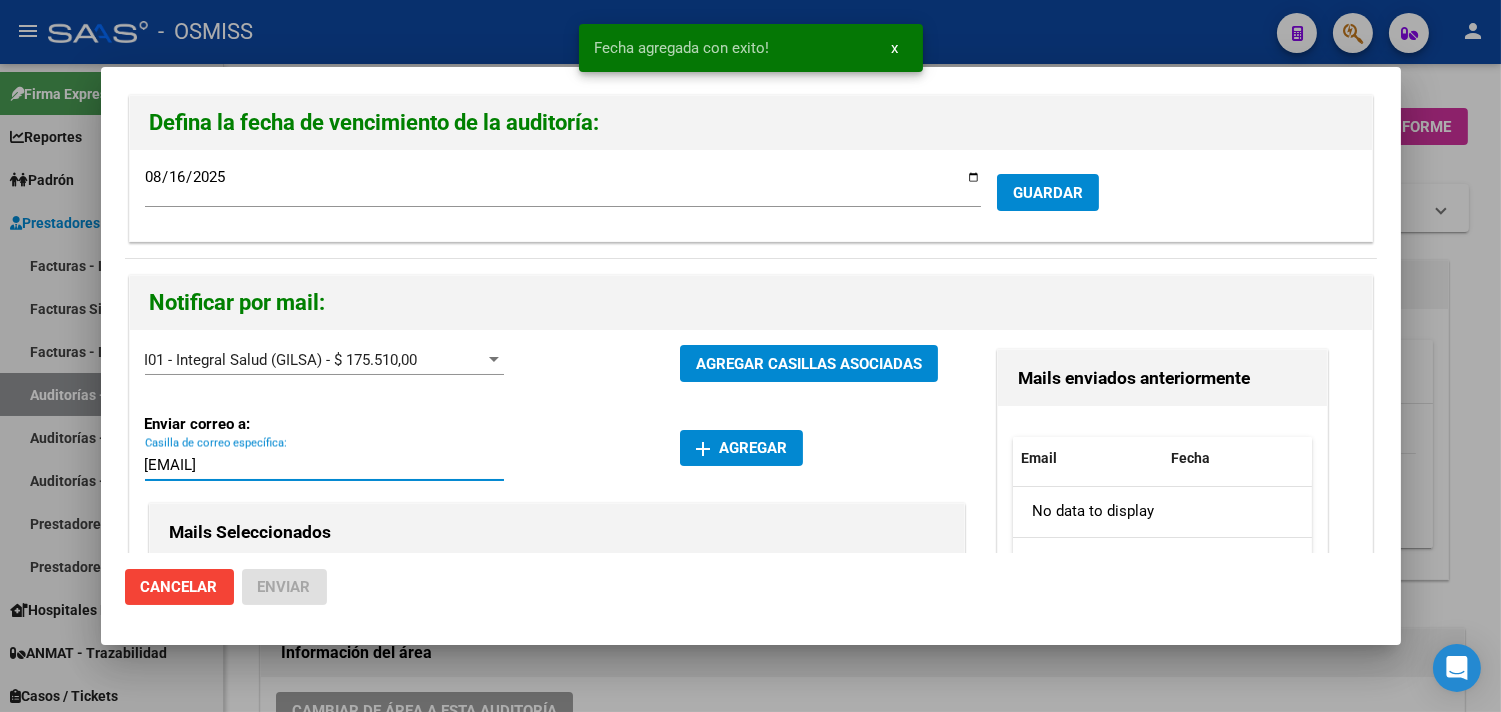 type on "[EMAIL]" 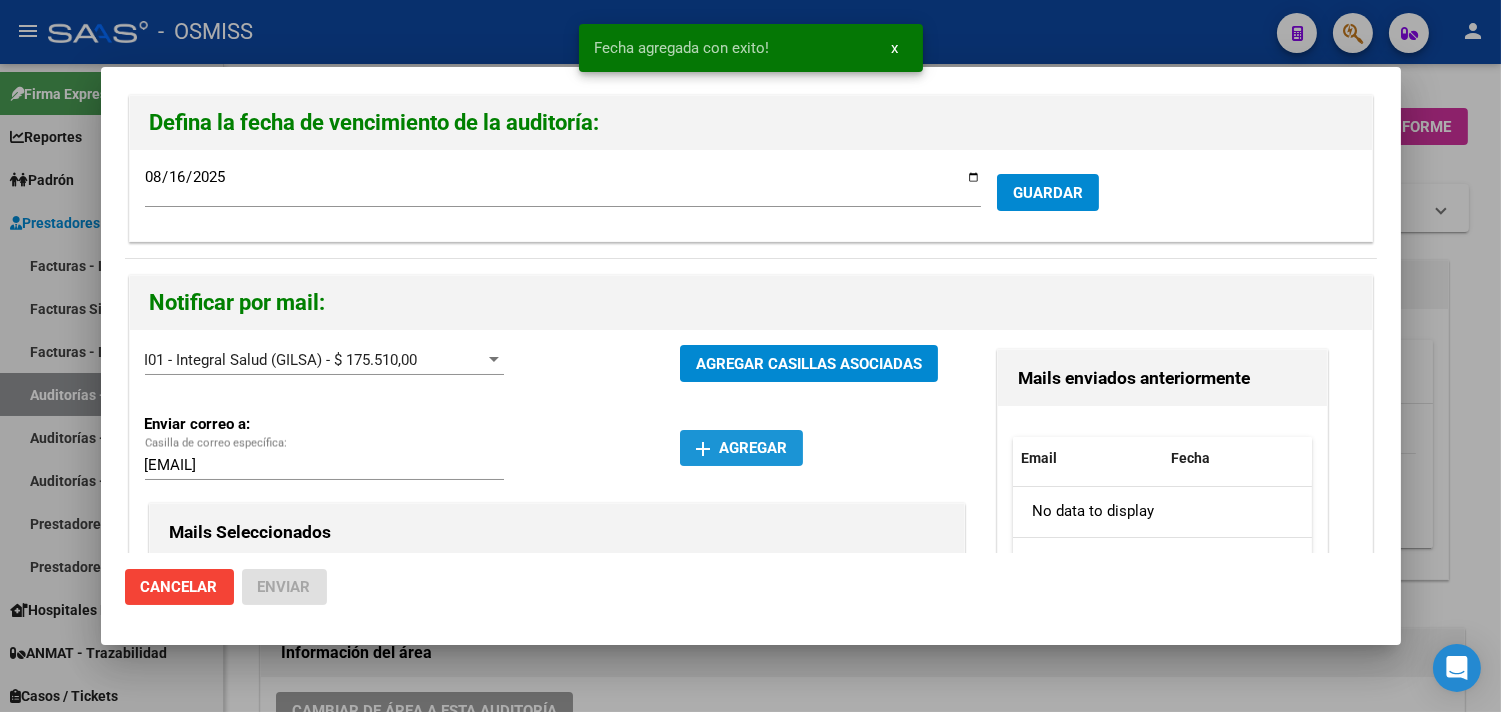 click on "add  Agregar" at bounding box center (741, 448) 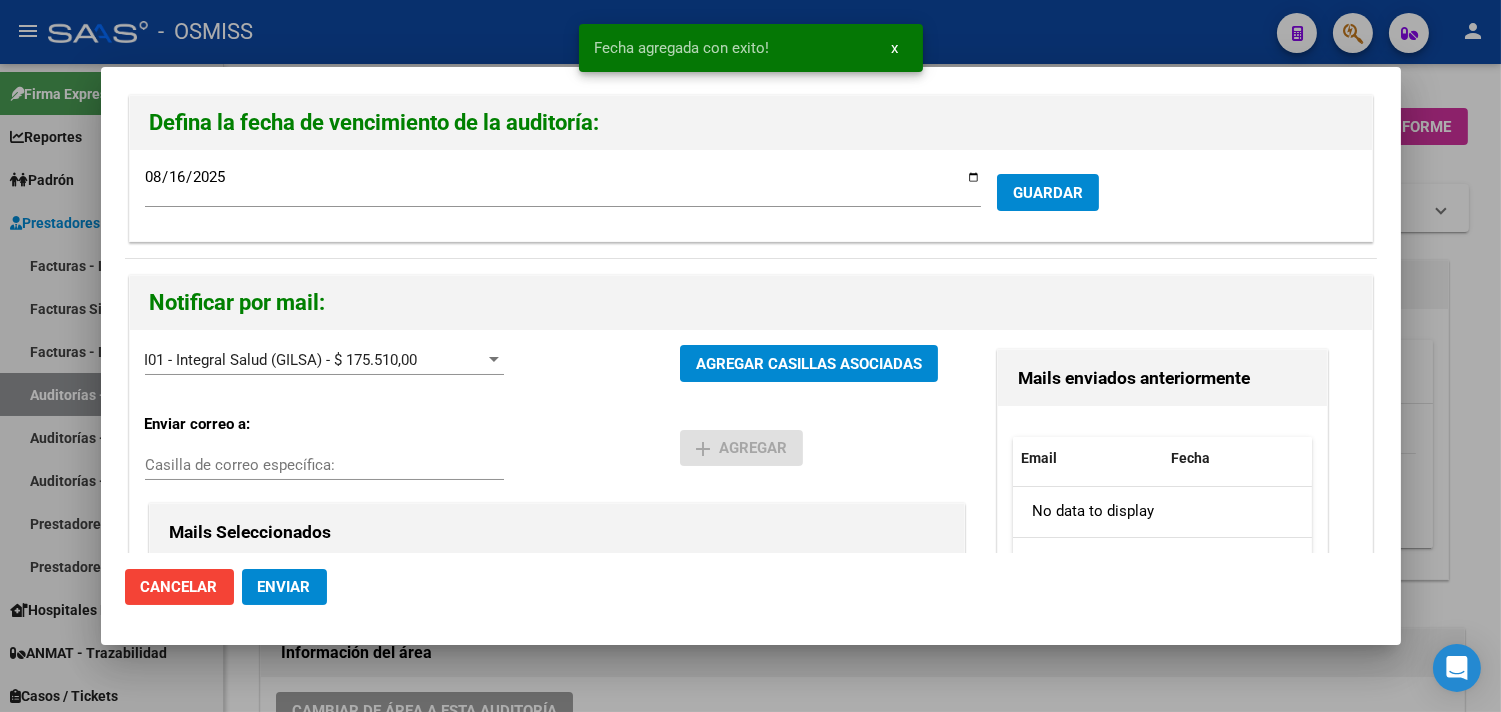 click on "Enviar" 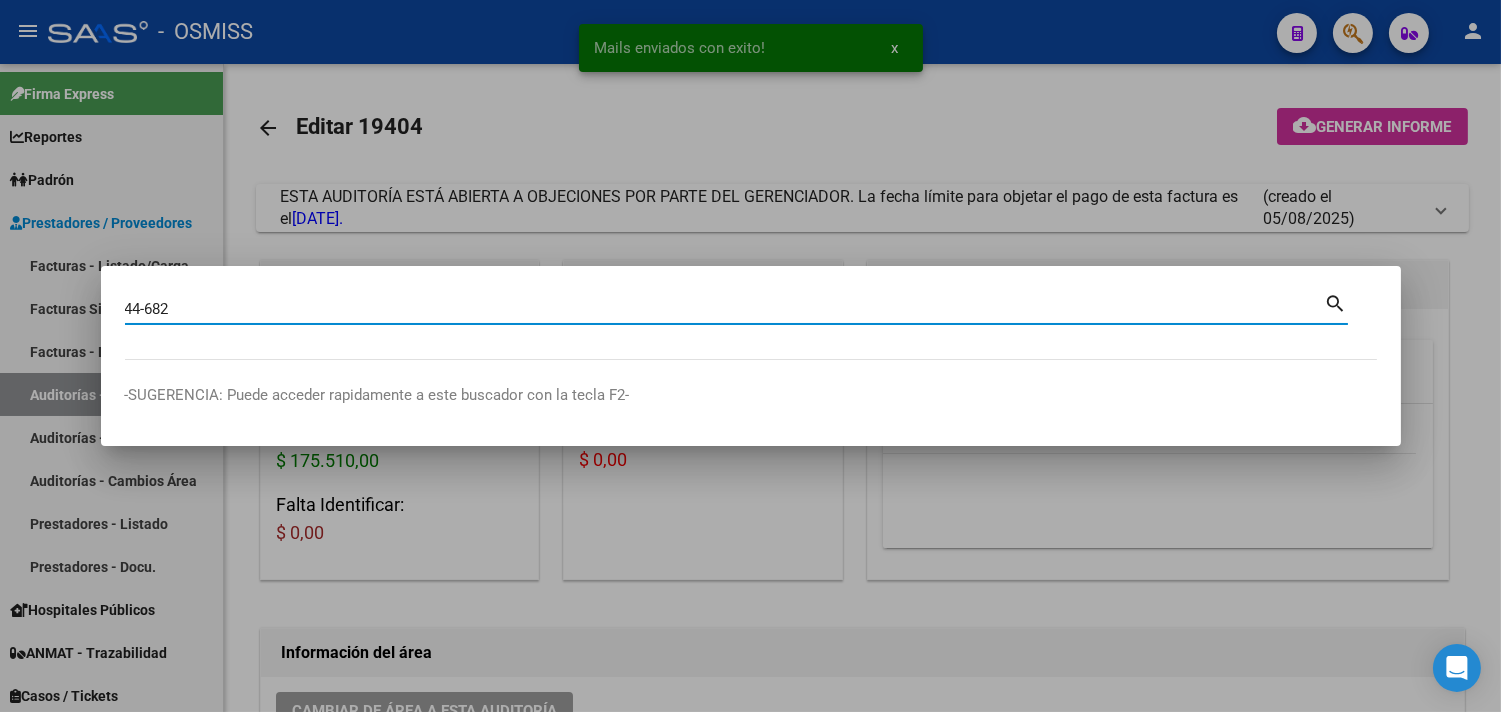 type on "44-682" 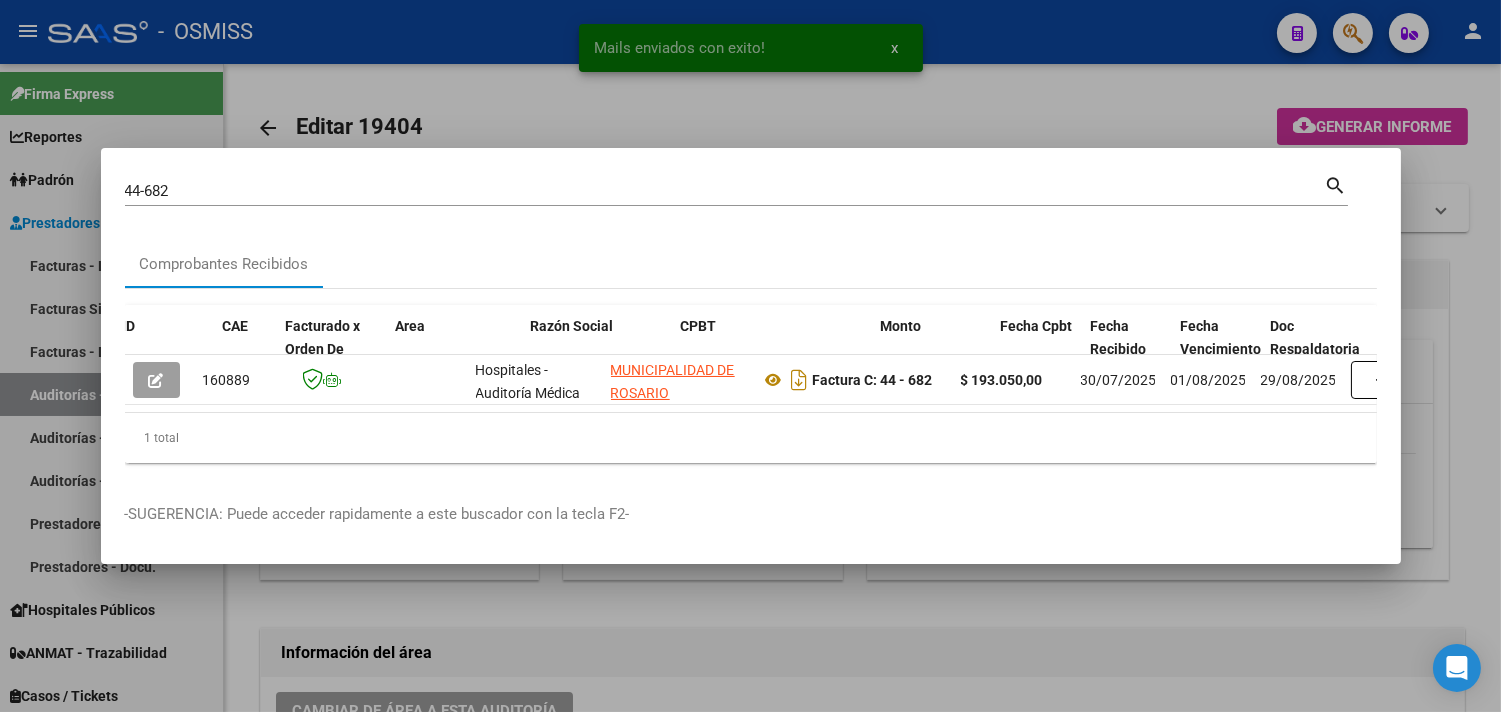 scroll, scrollTop: 0, scrollLeft: 992, axis: horizontal 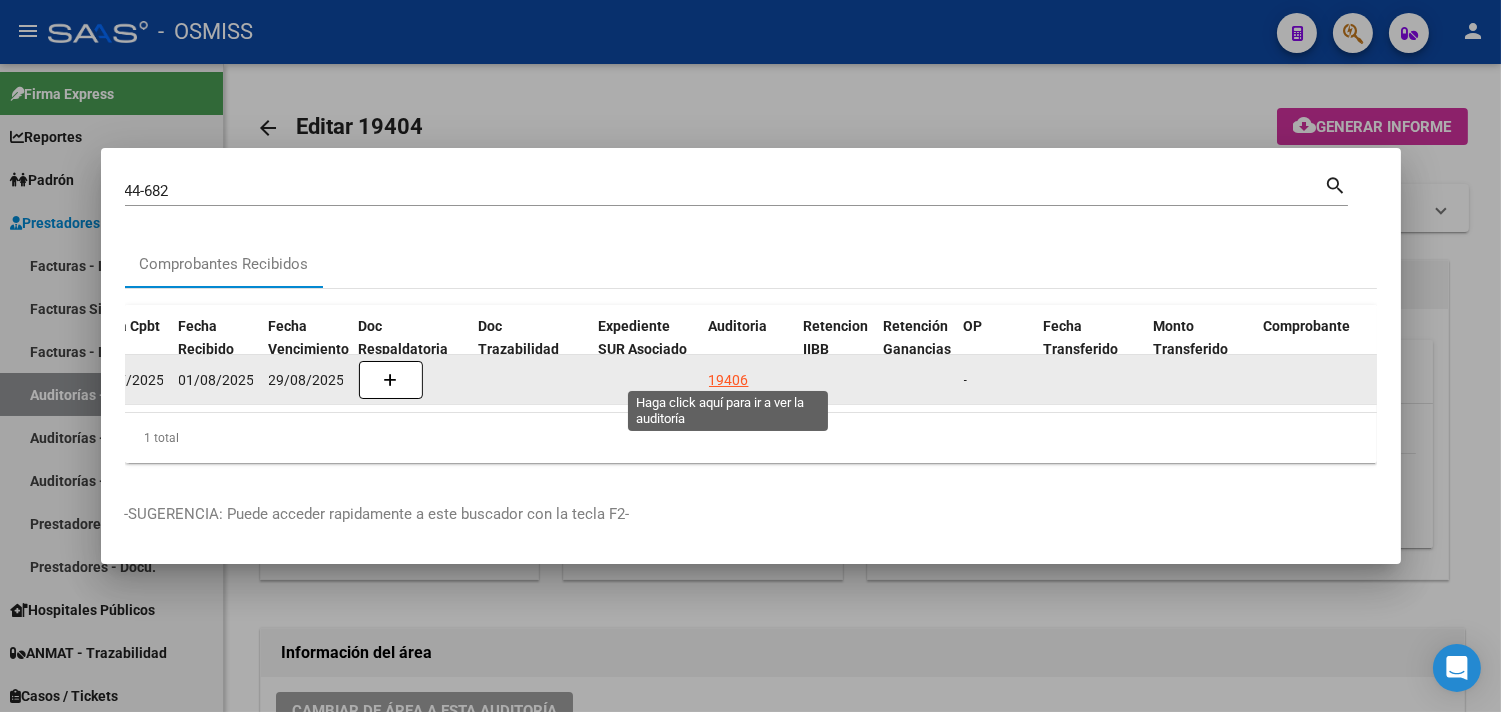 click on "19406" 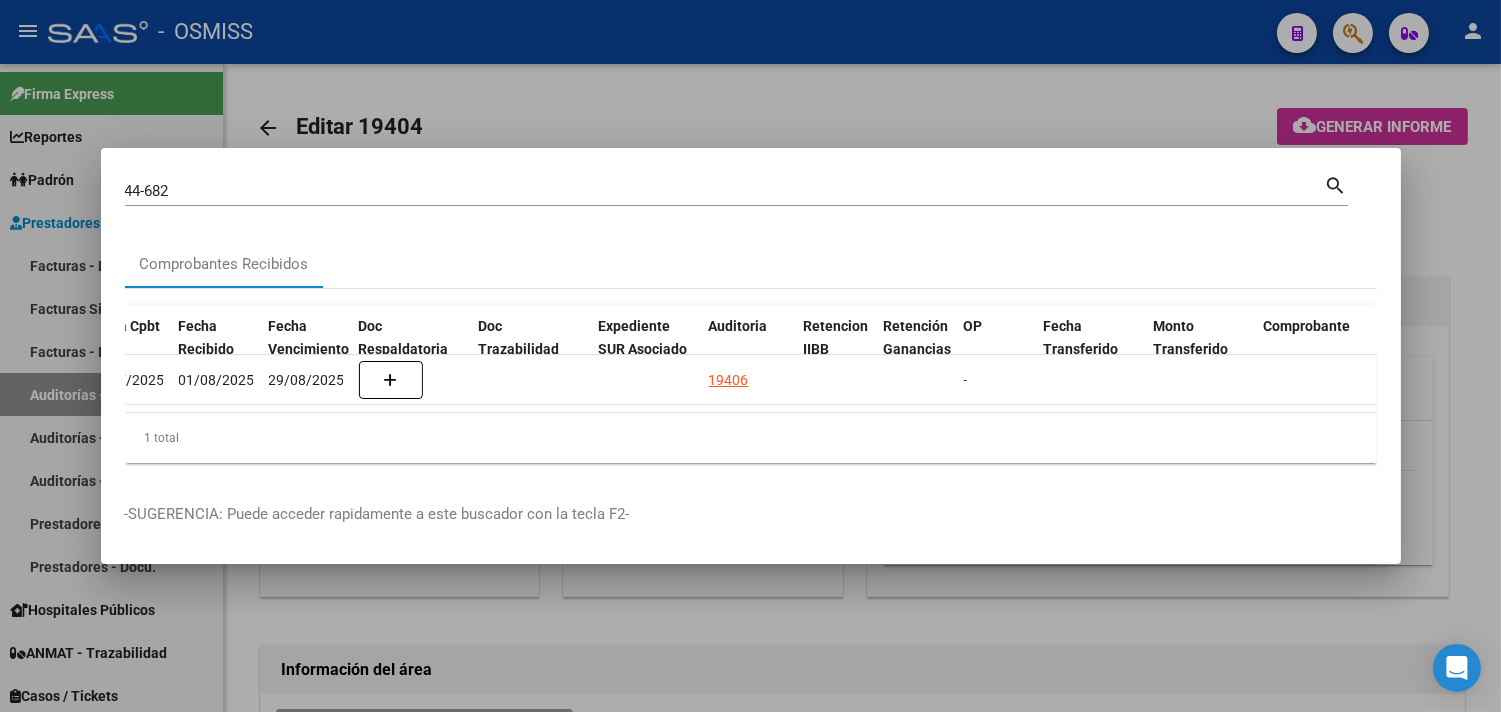 click at bounding box center [750, 356] 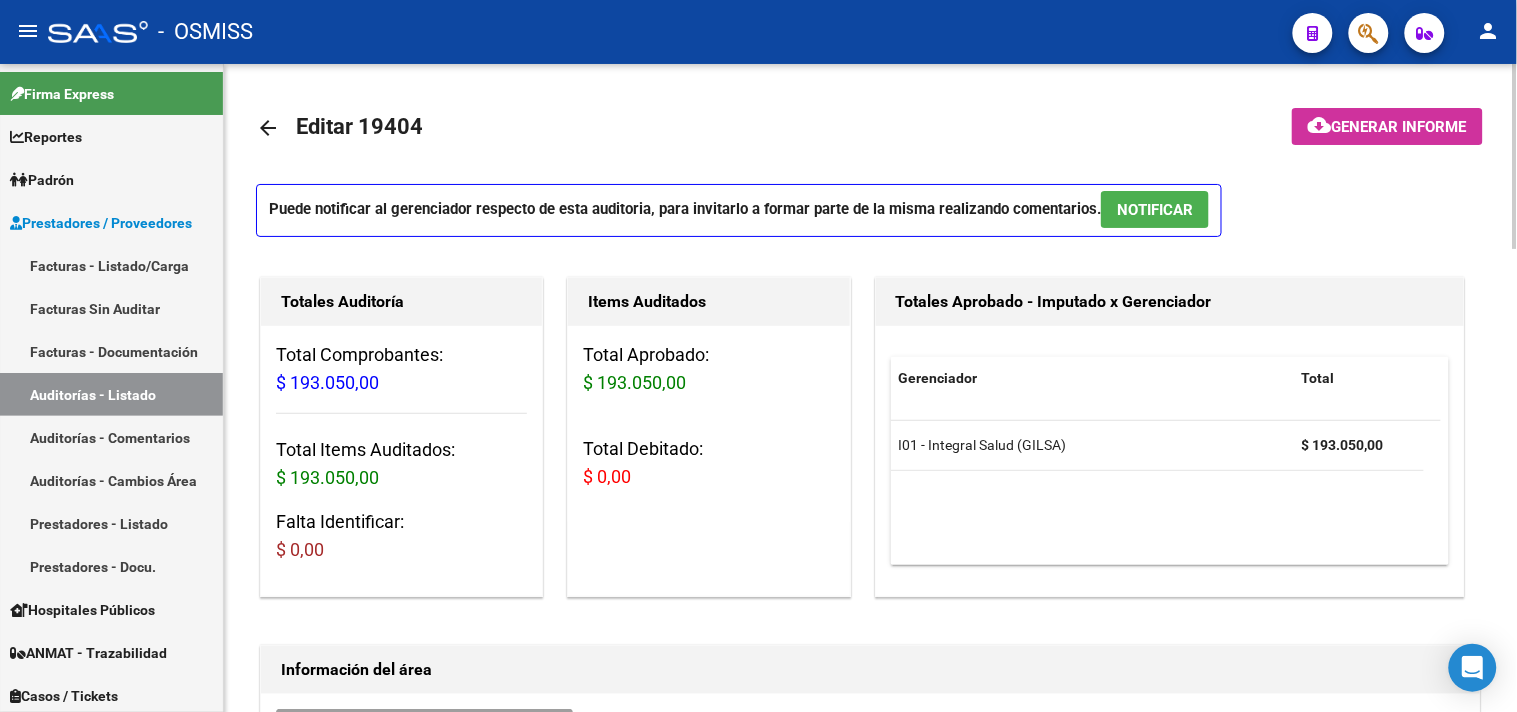 click on "NOTIFICAR" at bounding box center [1155, 210] 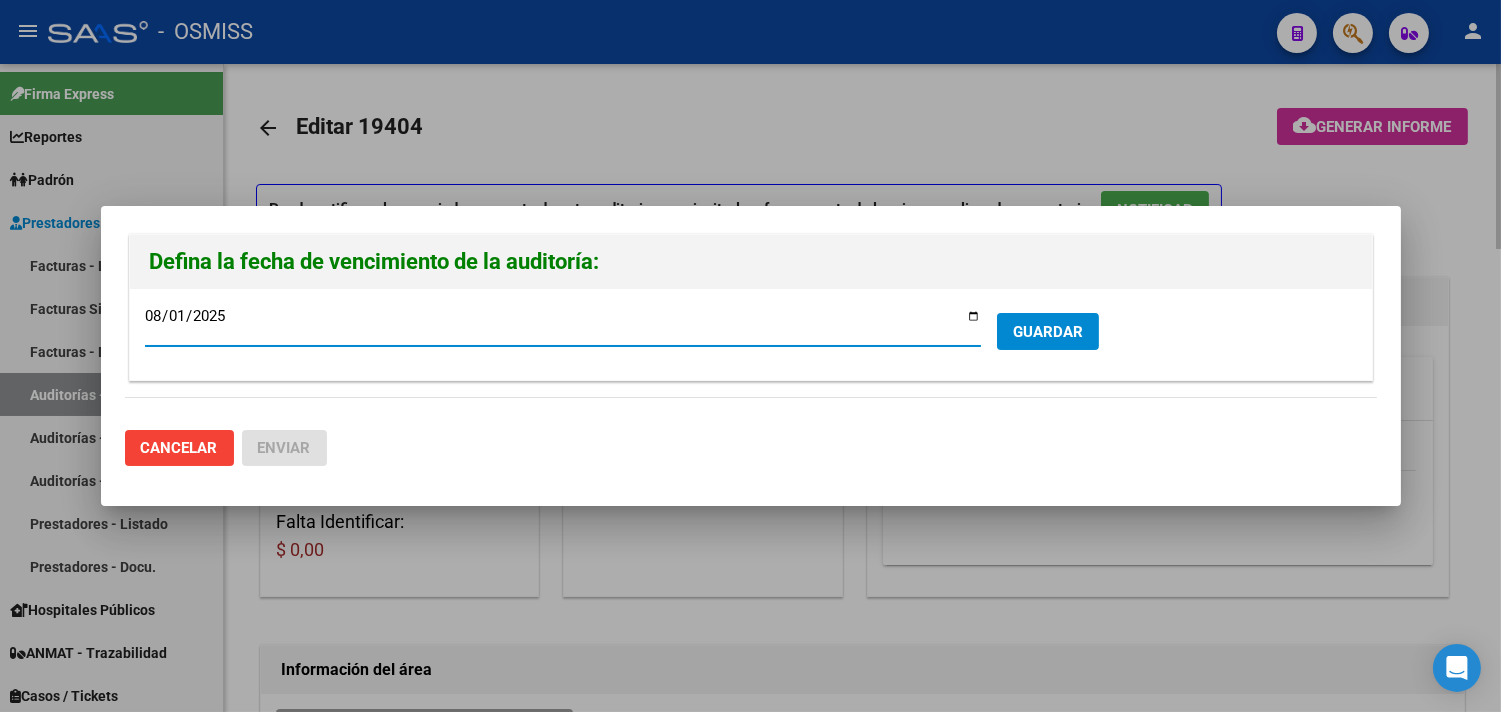 type on "2025-08-16" 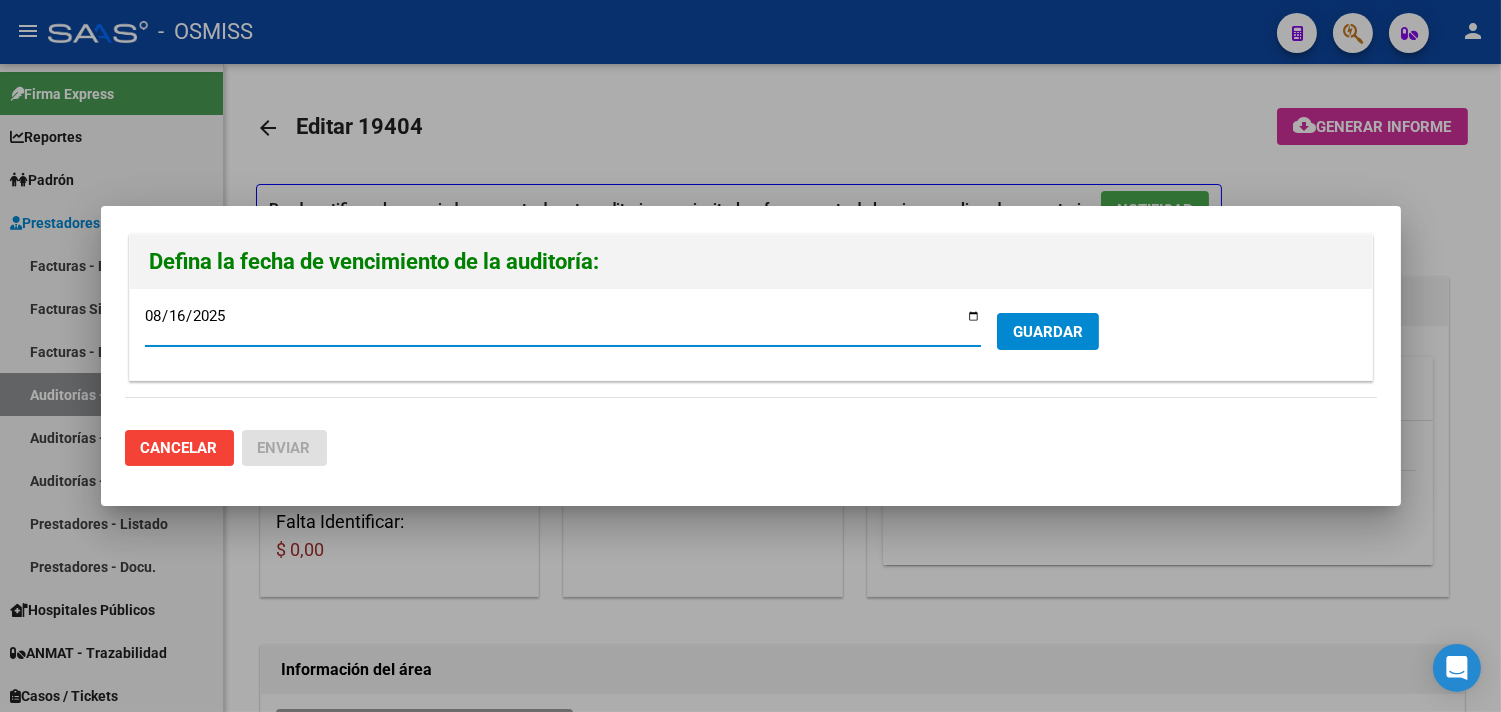 click on "GUARDAR" at bounding box center [1048, 332] 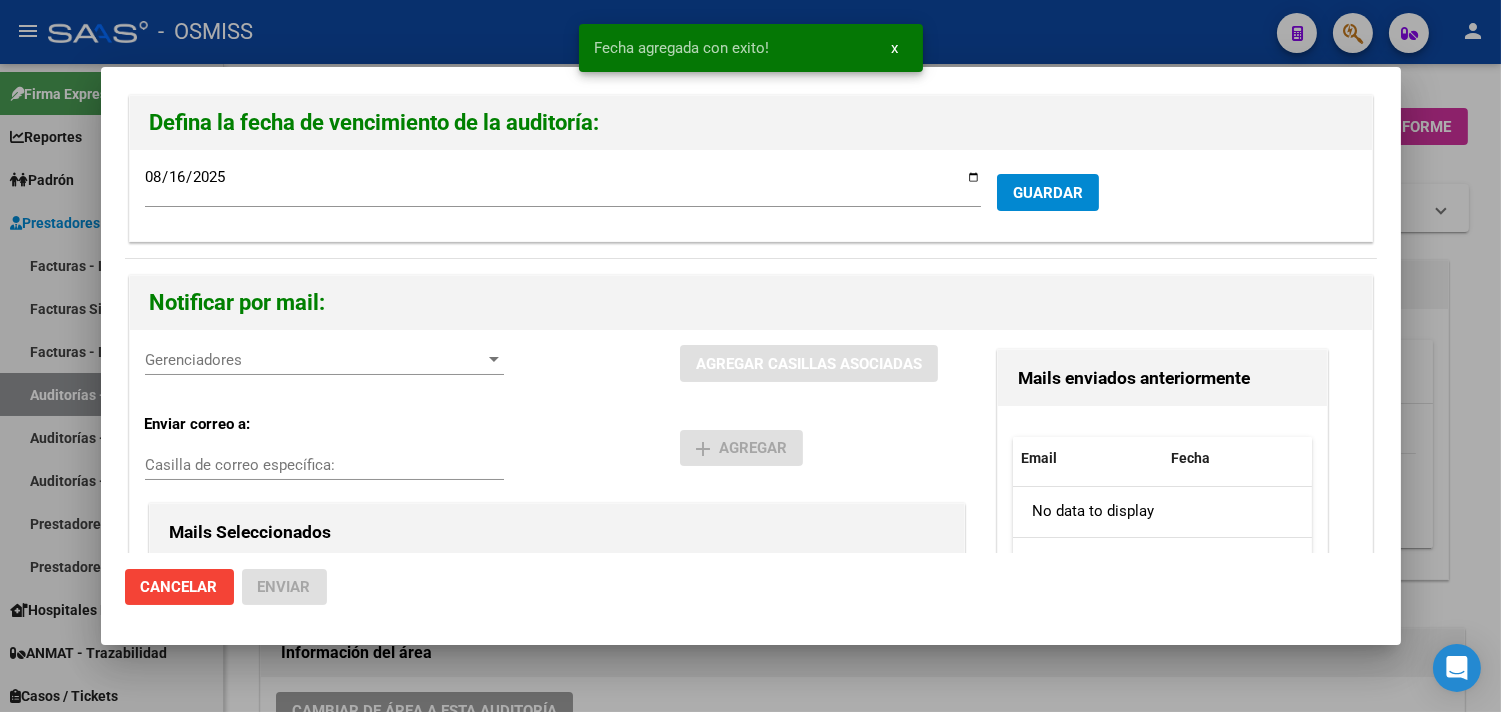 click on "Gerenciadores" at bounding box center [315, 360] 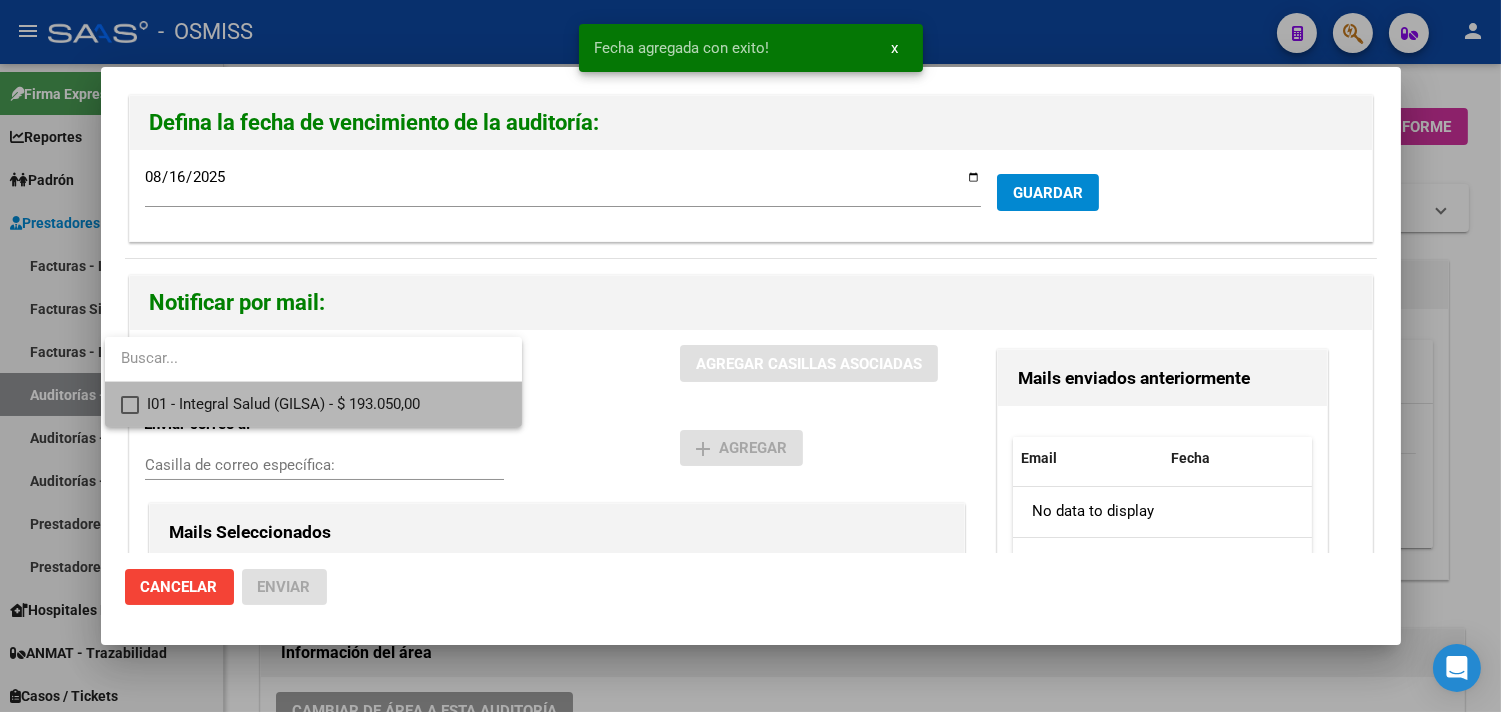 click on "I01 - Integral Salud (GILSA) - $ 193.050,00" at bounding box center [326, 404] 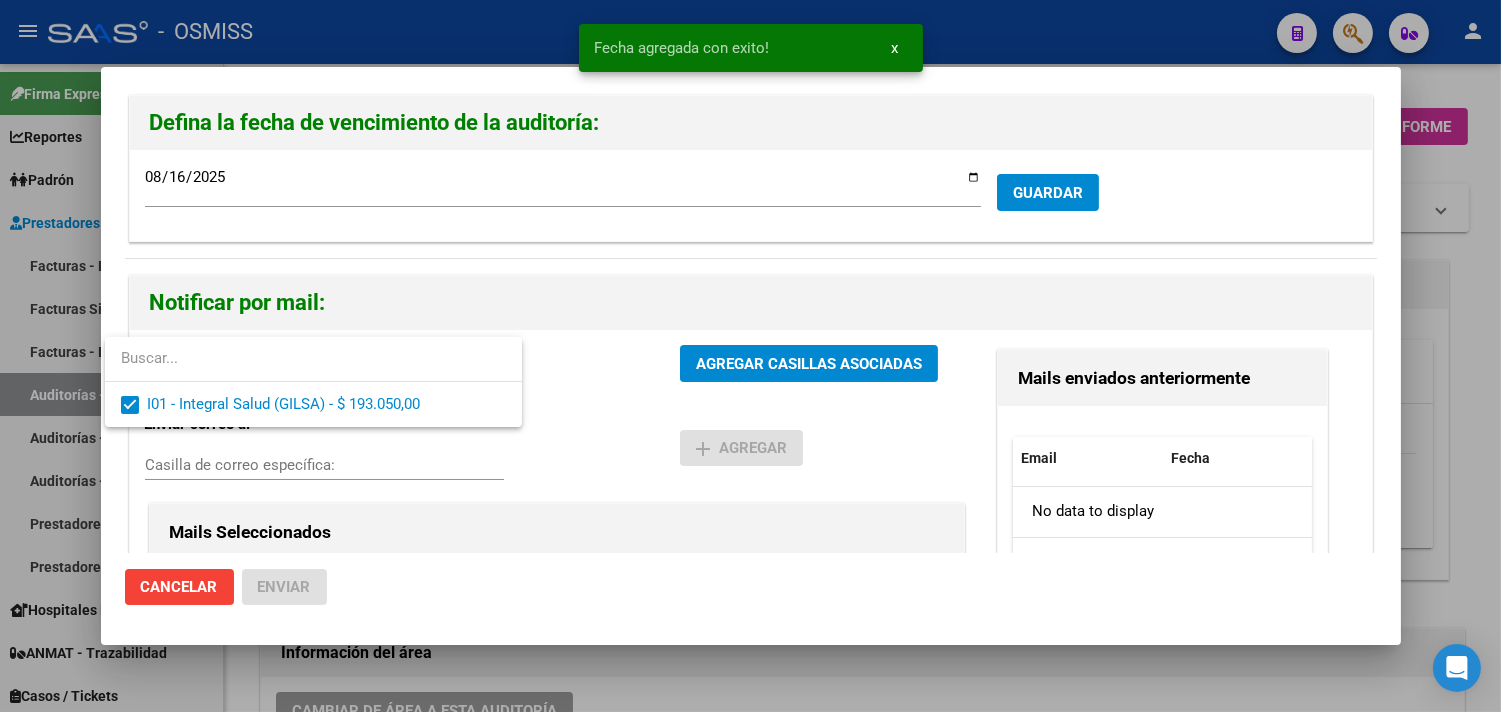 click at bounding box center (750, 356) 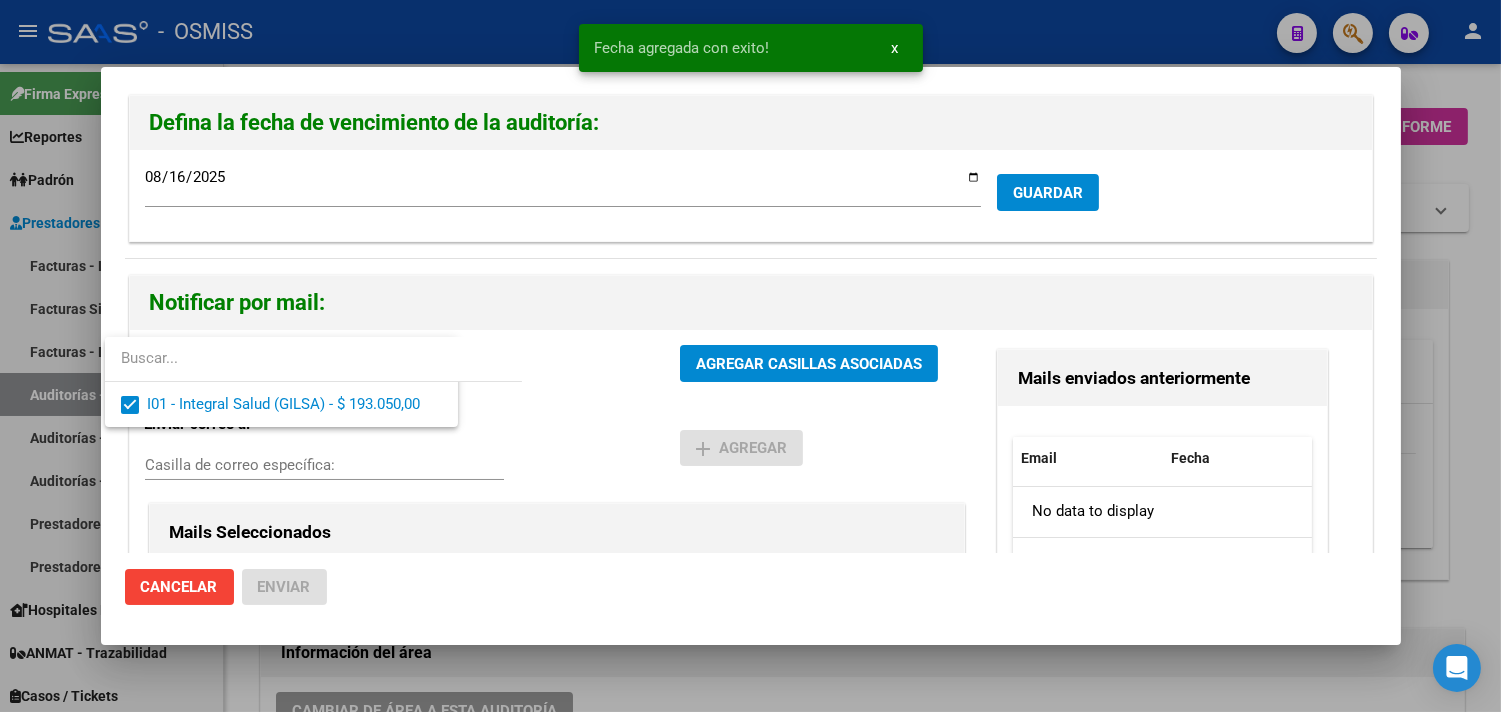click on "Casilla de correo específica:" at bounding box center (324, 465) 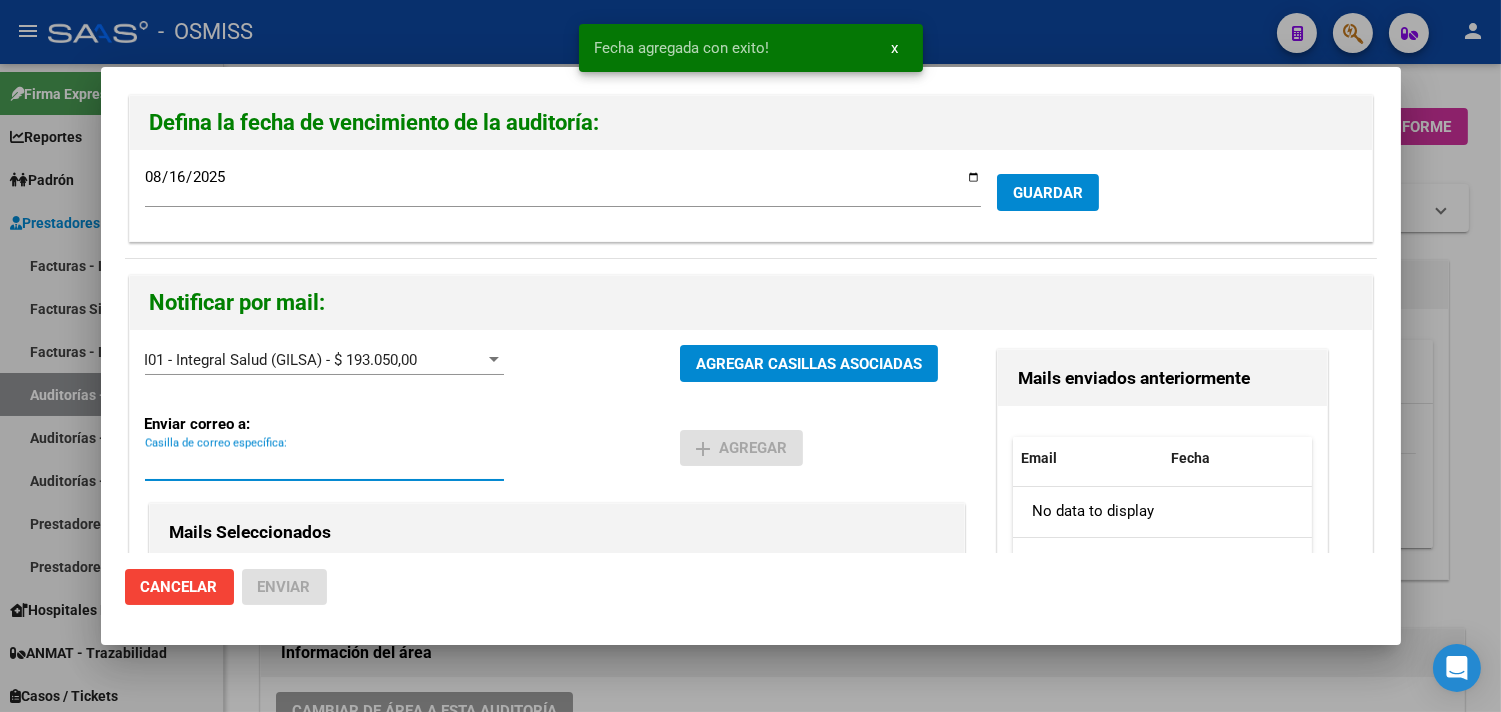 paste on "[EMAIL]" 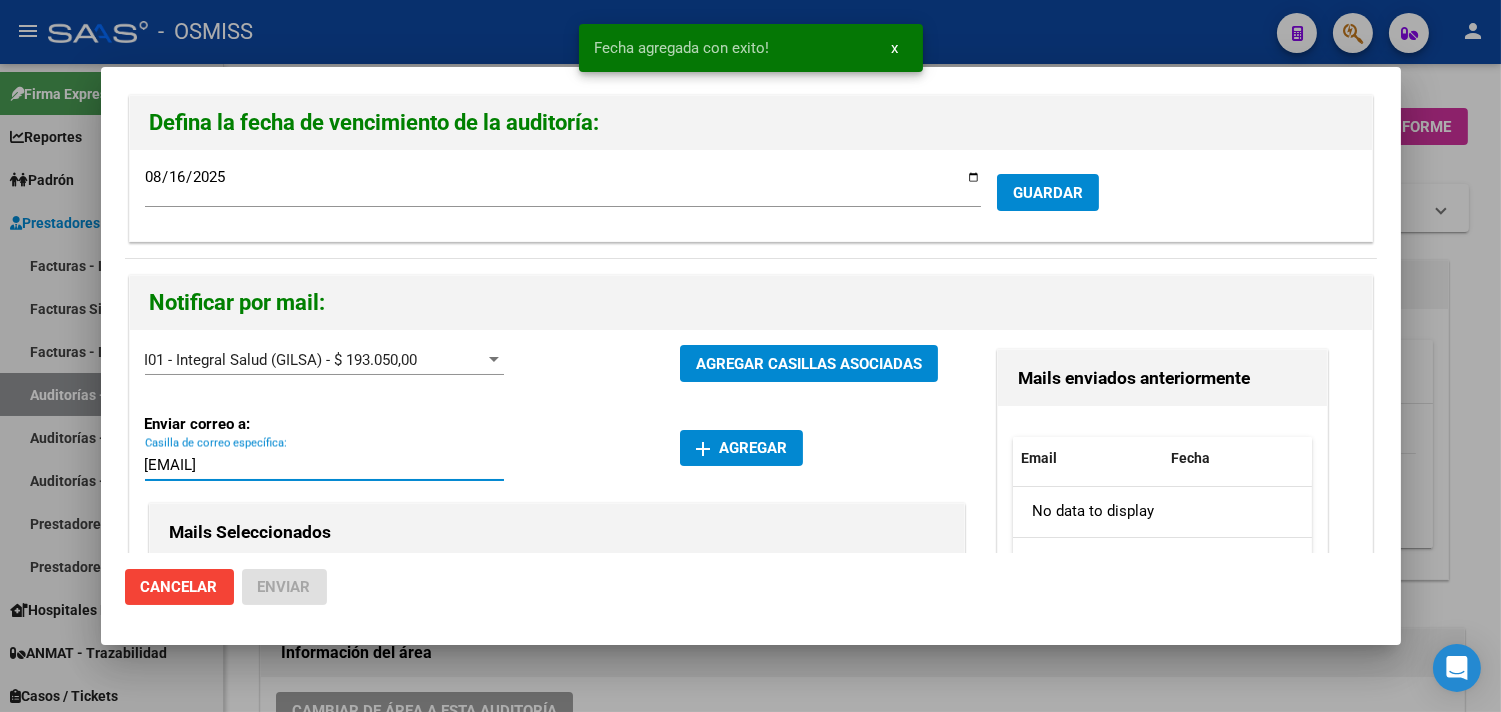 type on "[EMAIL]" 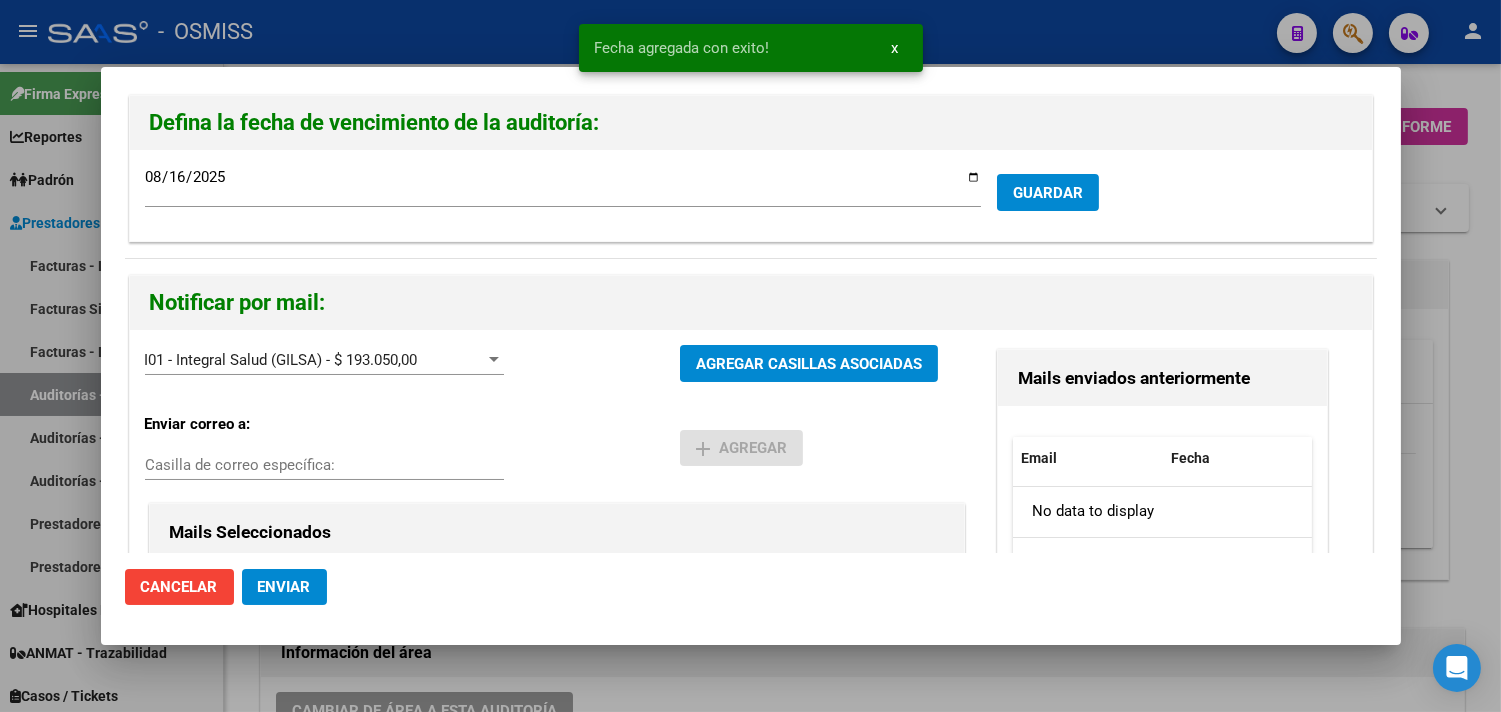 click on "Enviar" 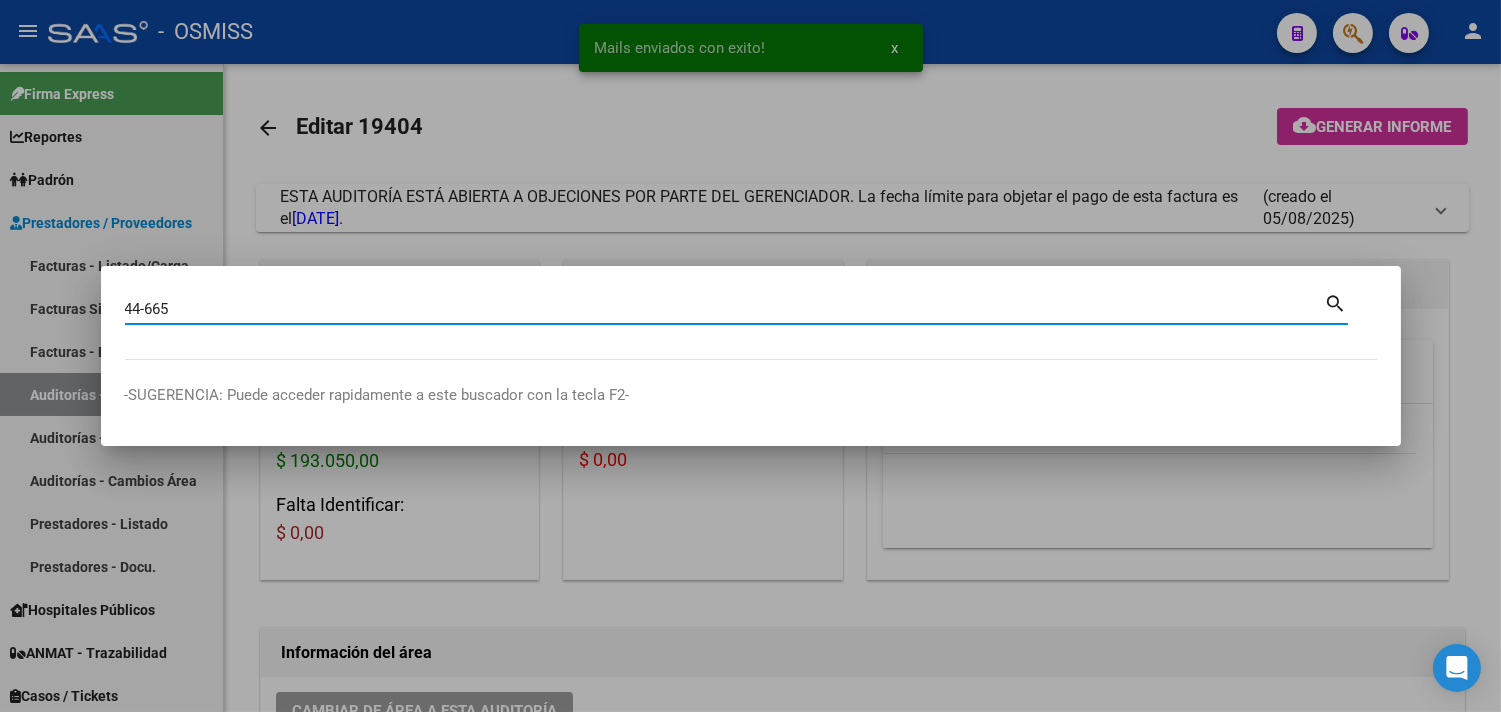 type on "44-665" 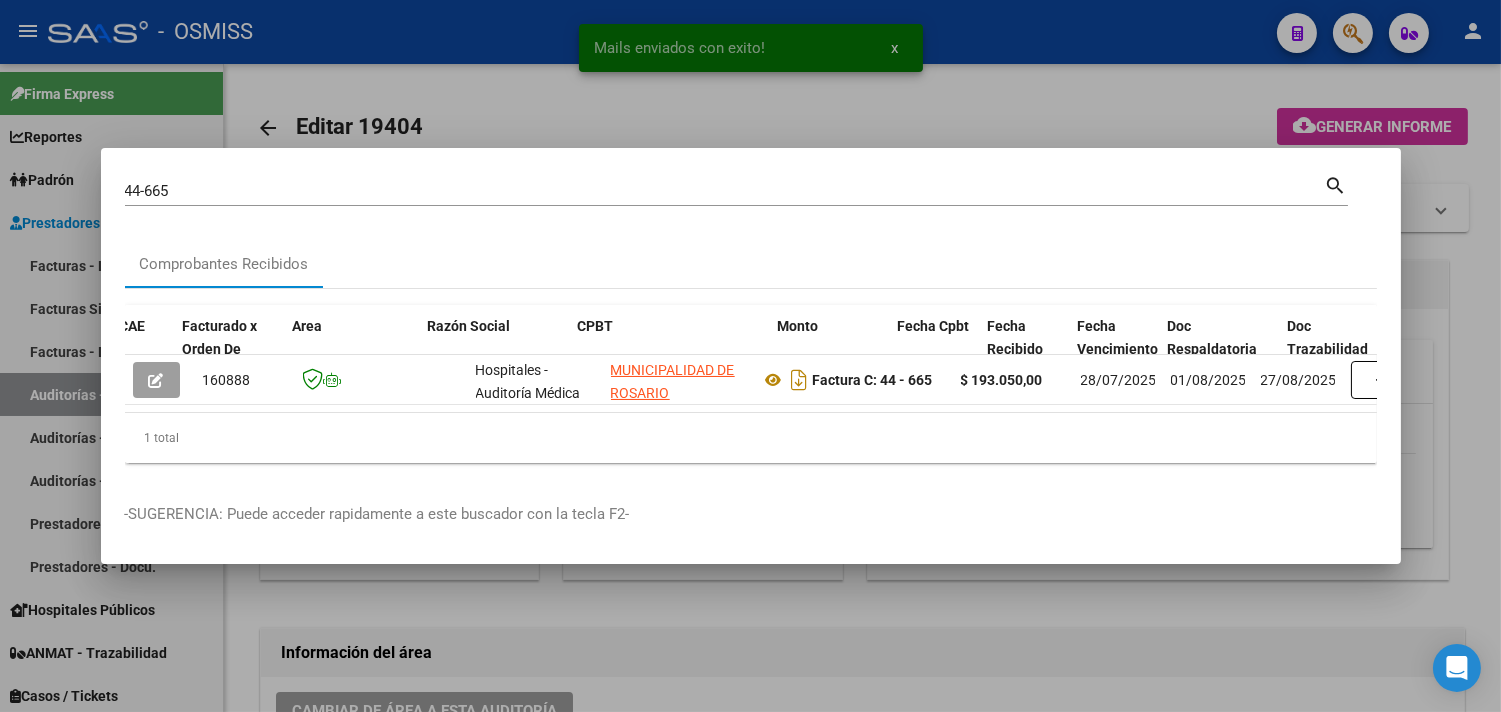scroll, scrollTop: 0, scrollLeft: 1334, axis: horizontal 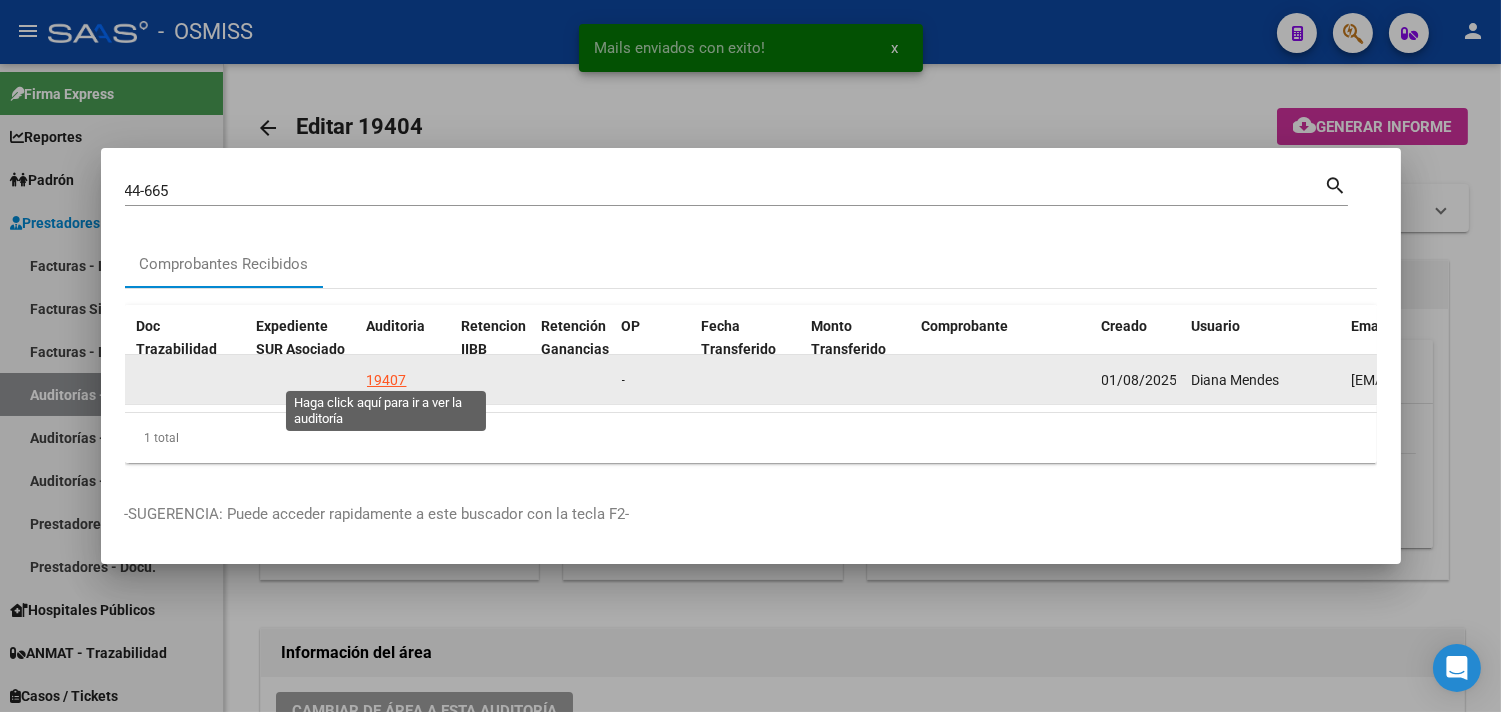 click on "19407" 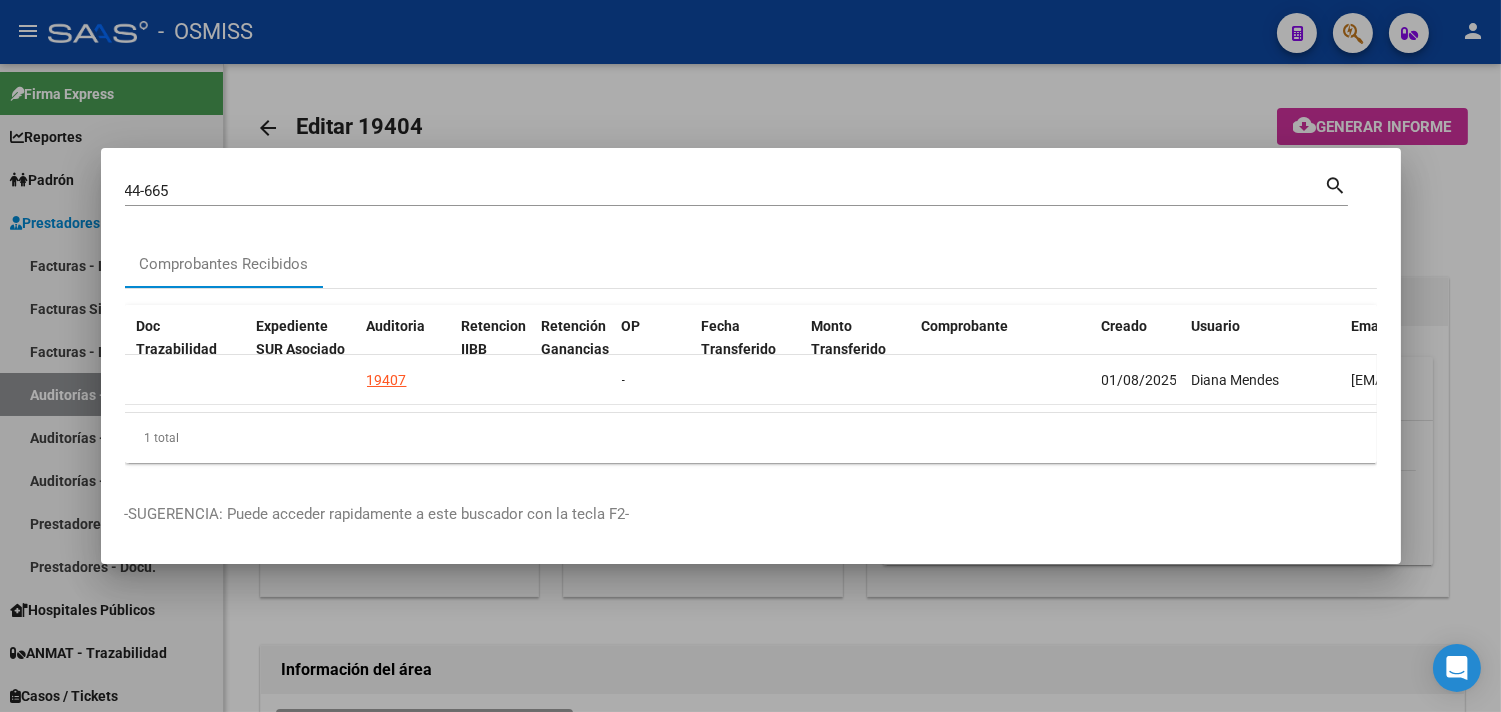 click at bounding box center [750, 356] 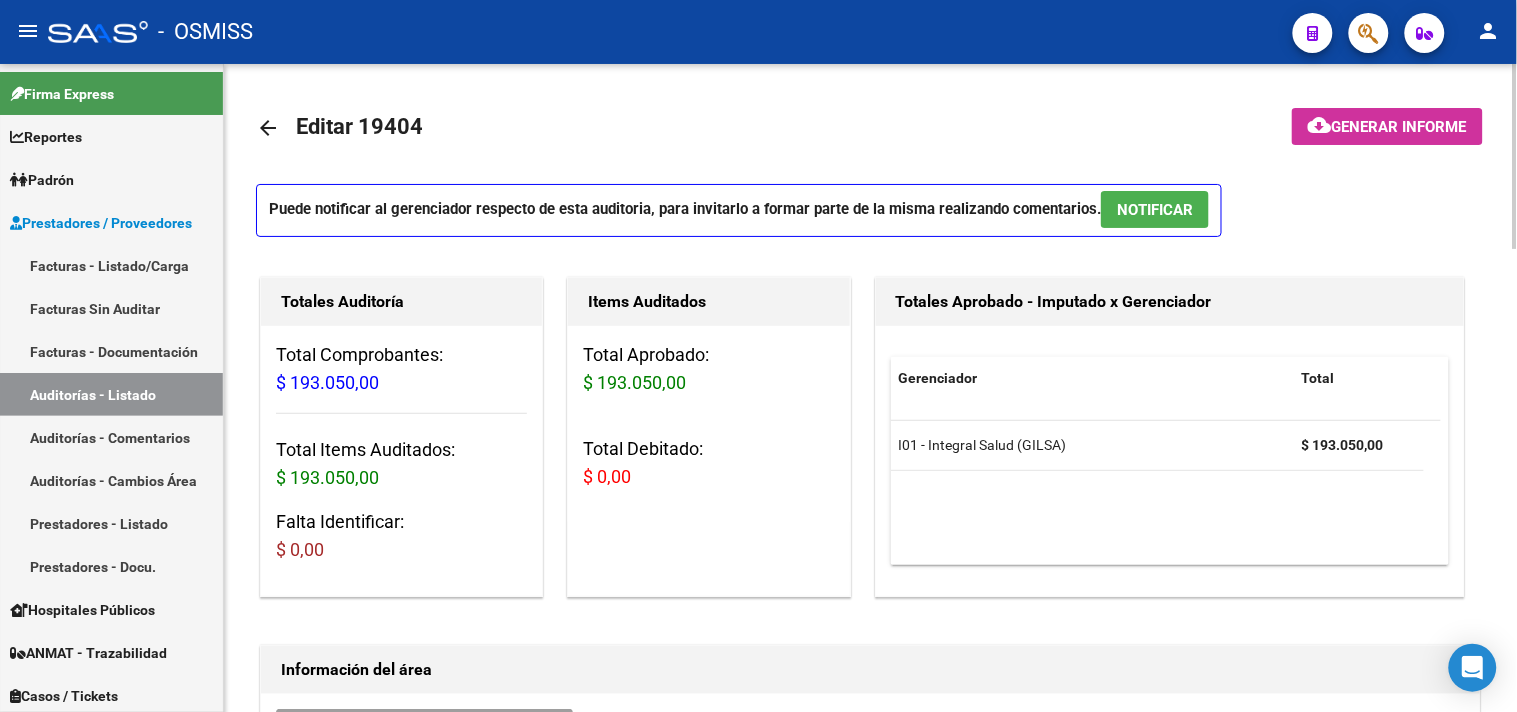 click on "NOTIFICAR" at bounding box center [1155, 210] 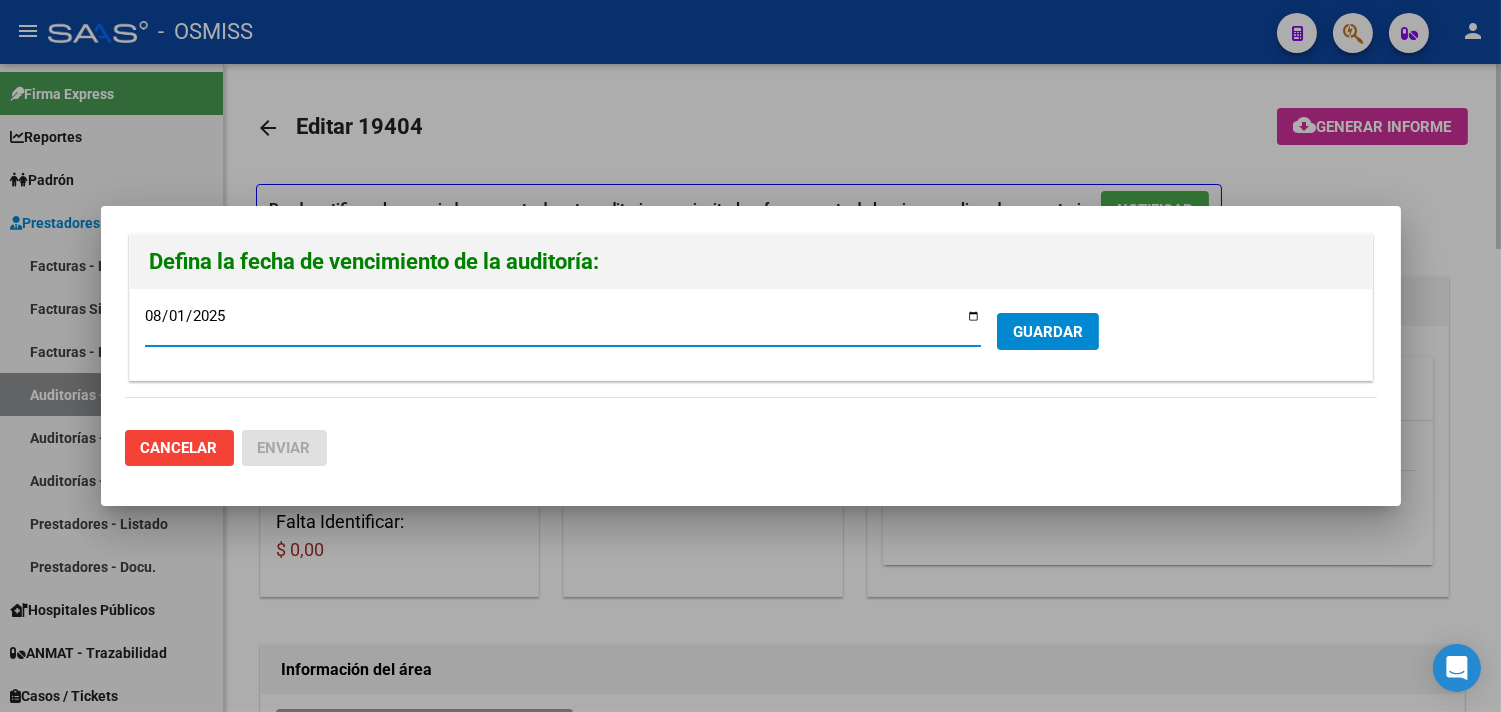 type on "2025-08-16" 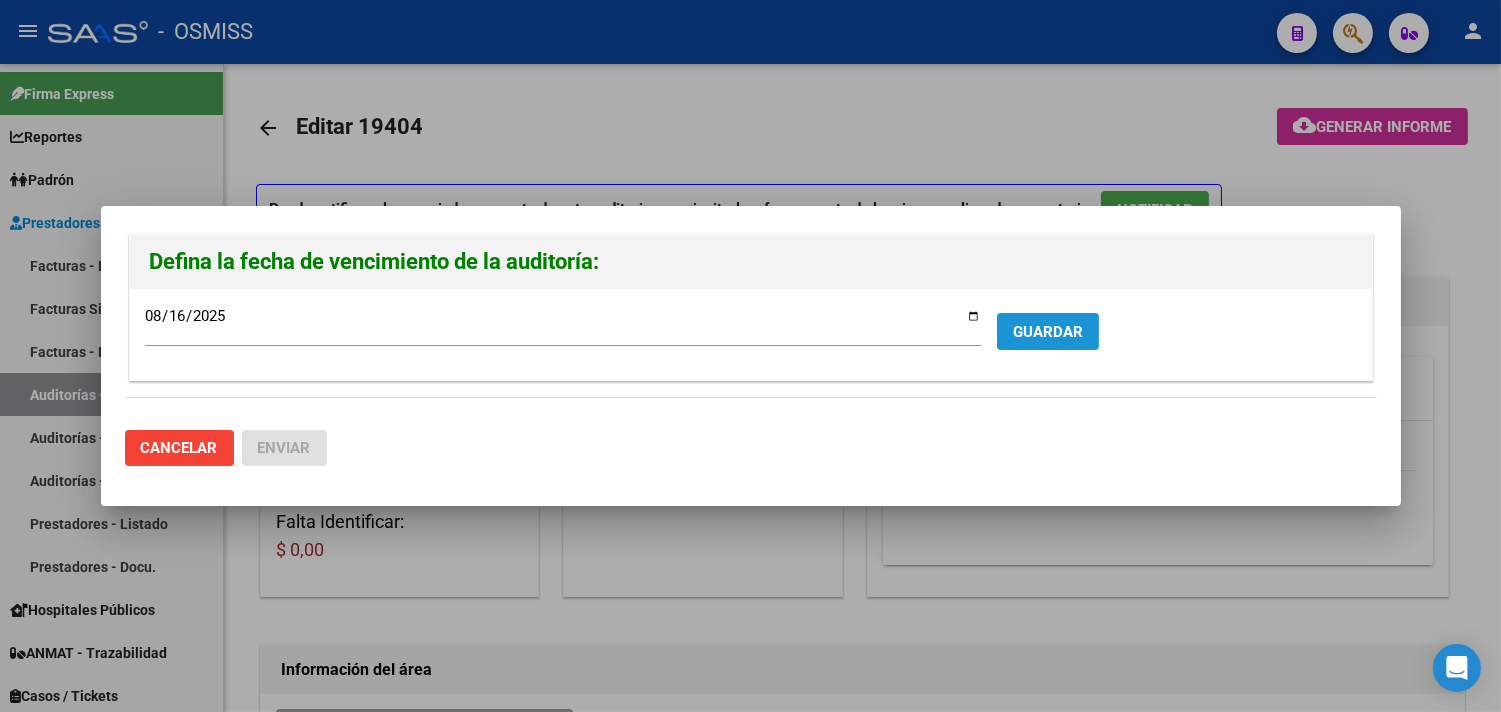click on "GUARDAR" at bounding box center (1048, 332) 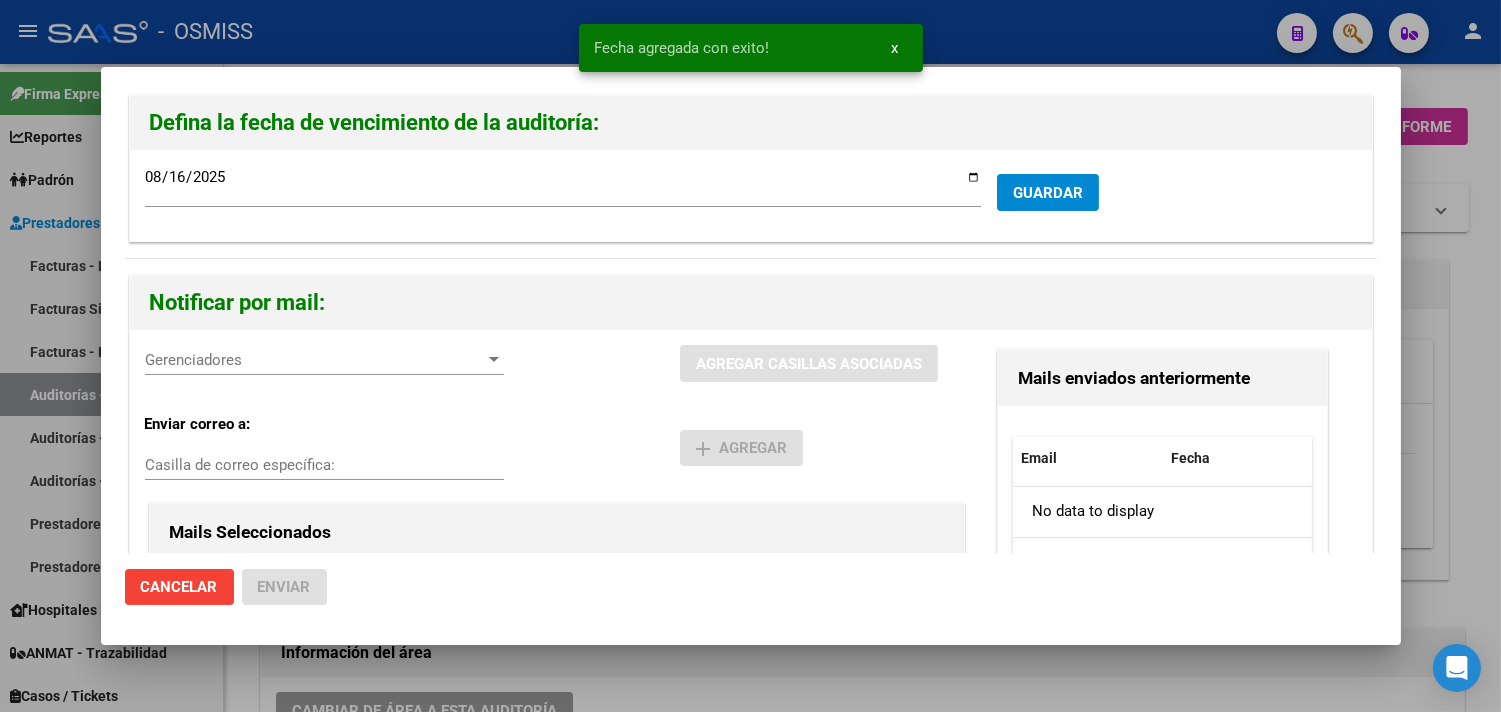 click on "Gerenciadores Gerenciadores" at bounding box center [324, 360] 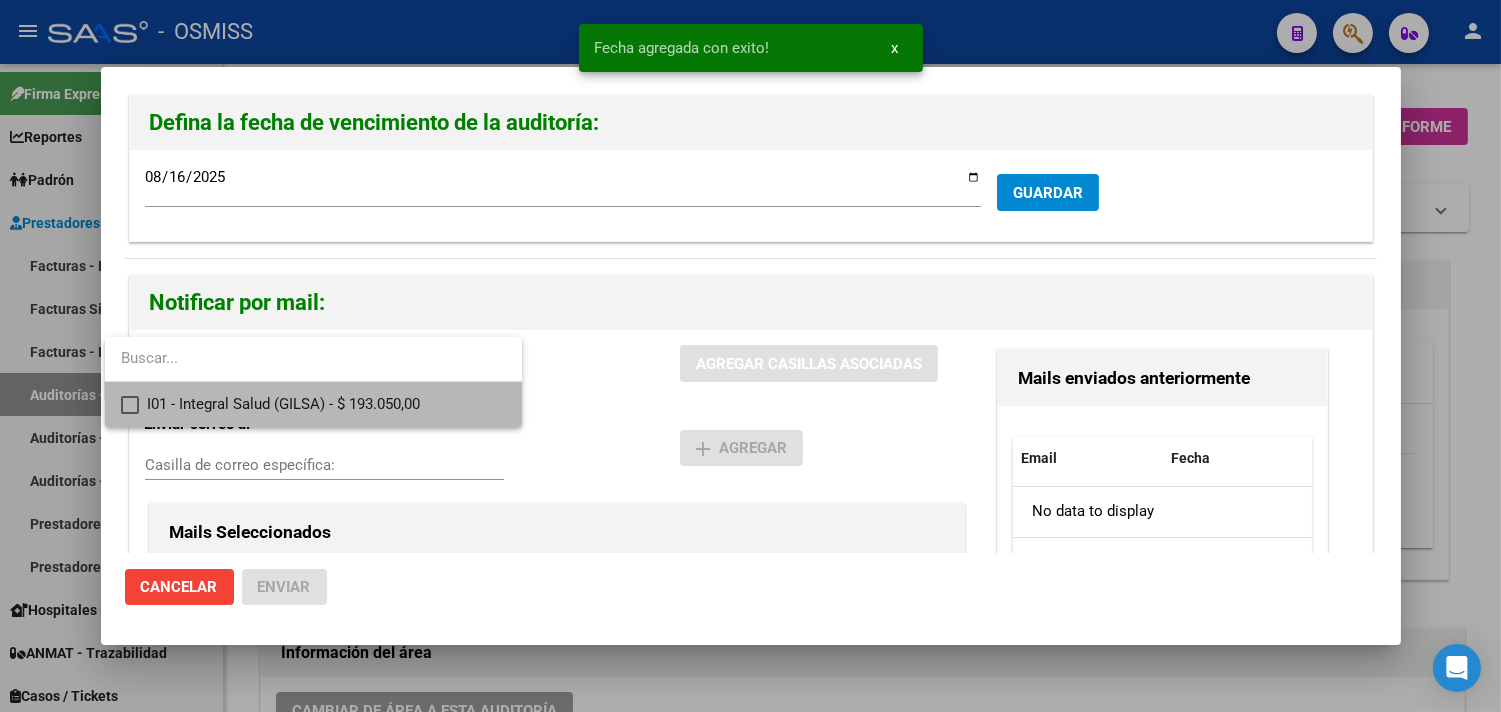 click on "I01 - Integral Salud (GILSA) - $ 193.050,00" at bounding box center (326, 404) 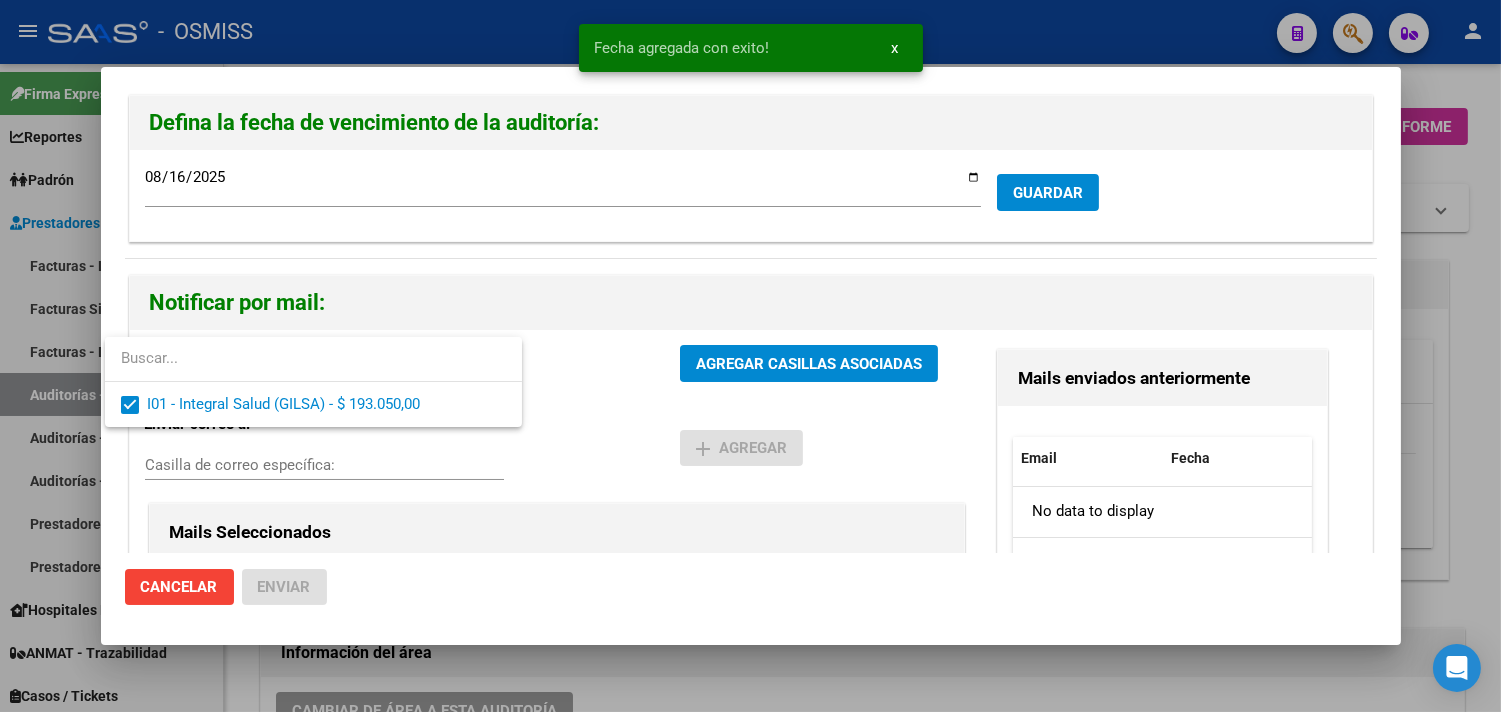 click at bounding box center (750, 356) 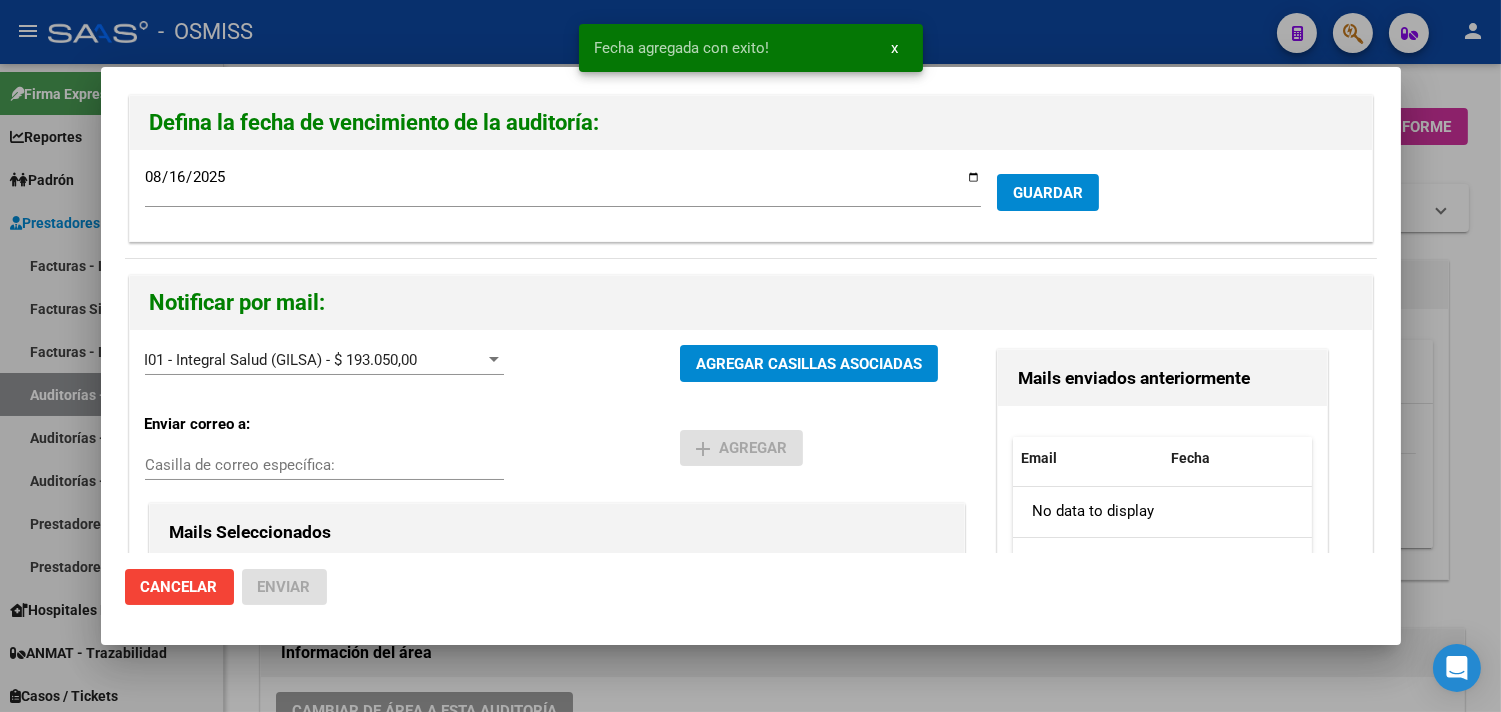 click on "Casilla de correo específica:" at bounding box center (324, 465) 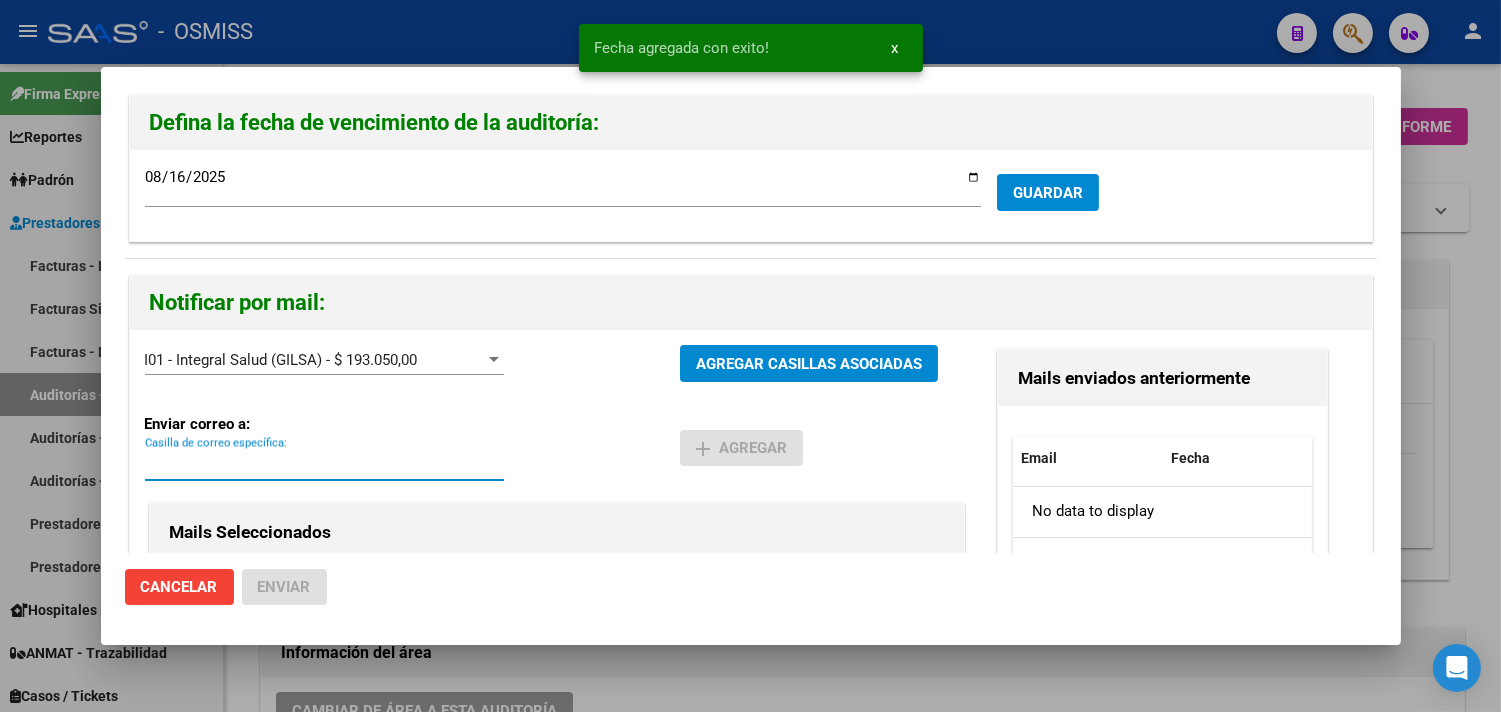 paste on "[EMAIL]" 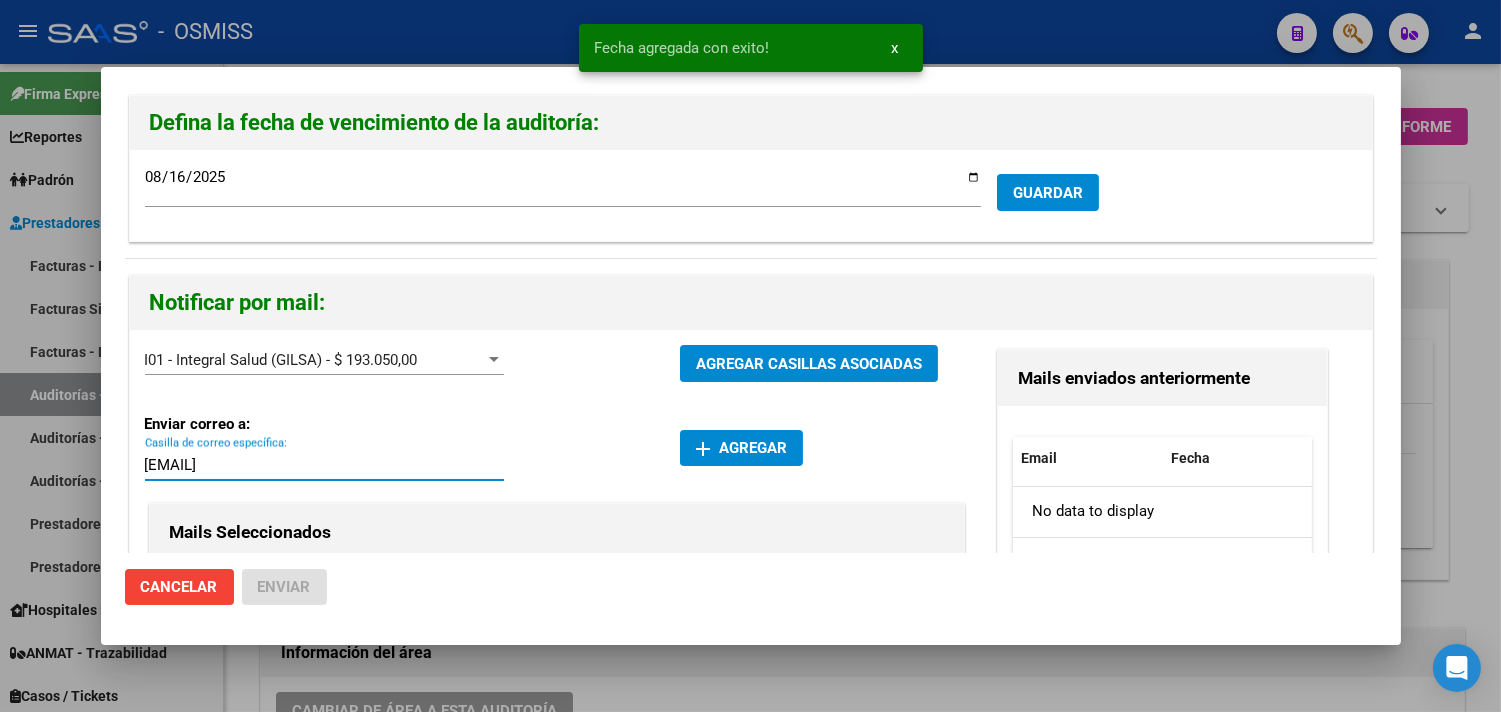 type on "[EMAIL]" 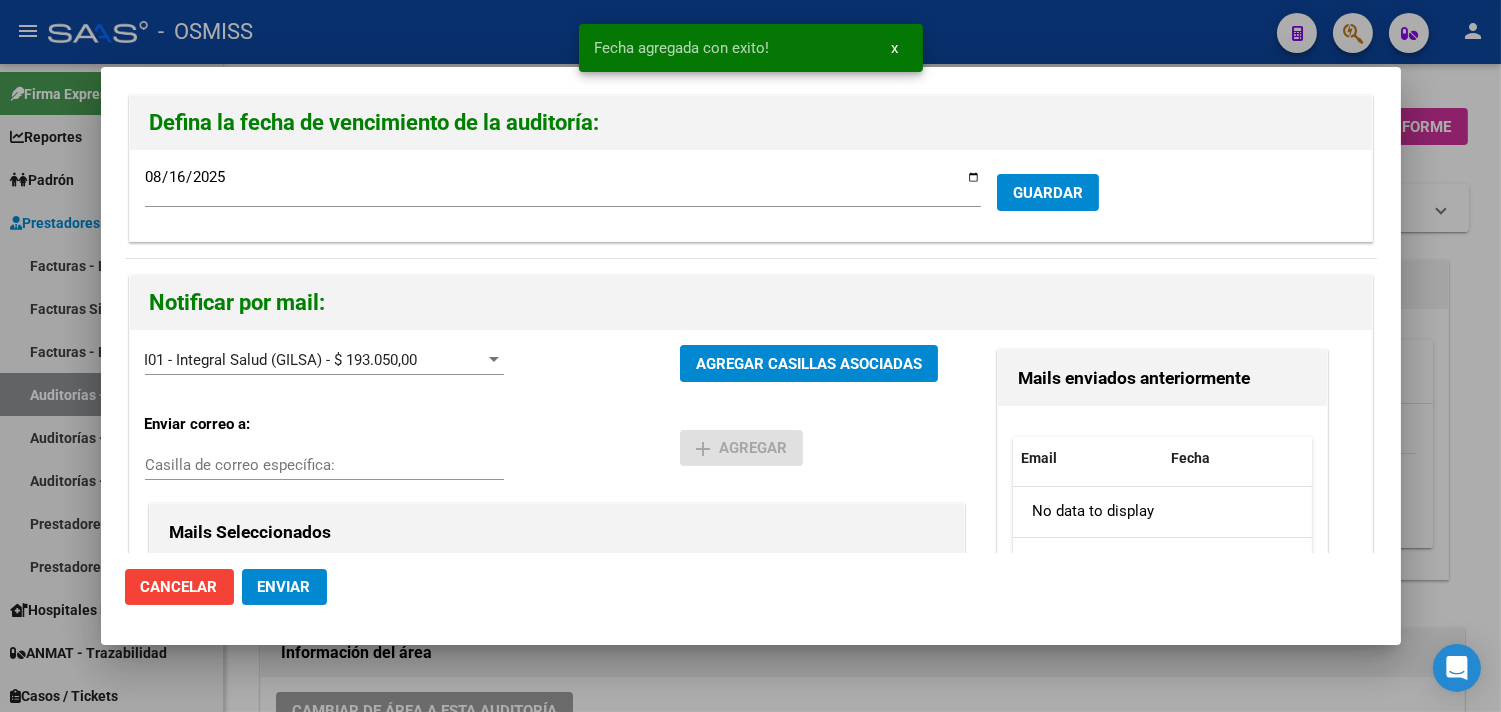 click on "Enviar" 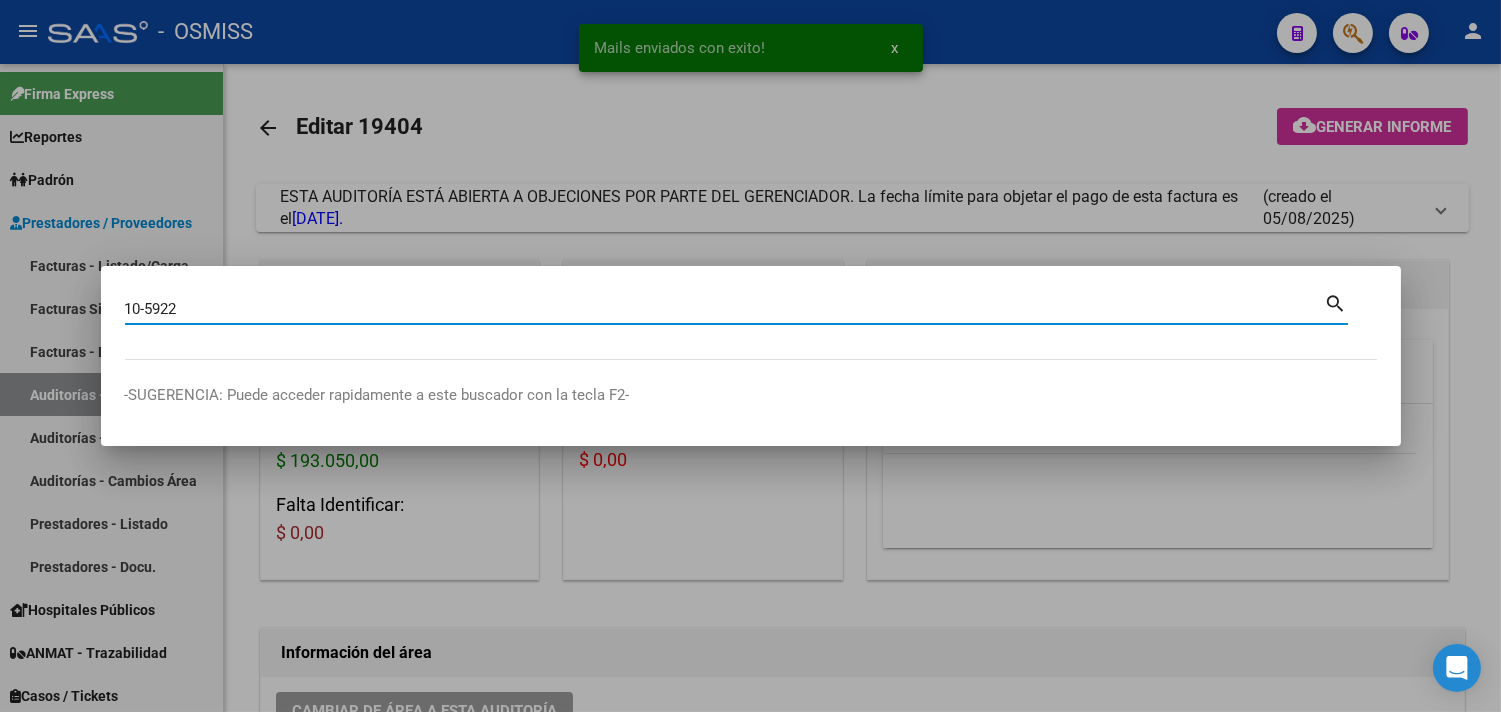type on "10-5922" 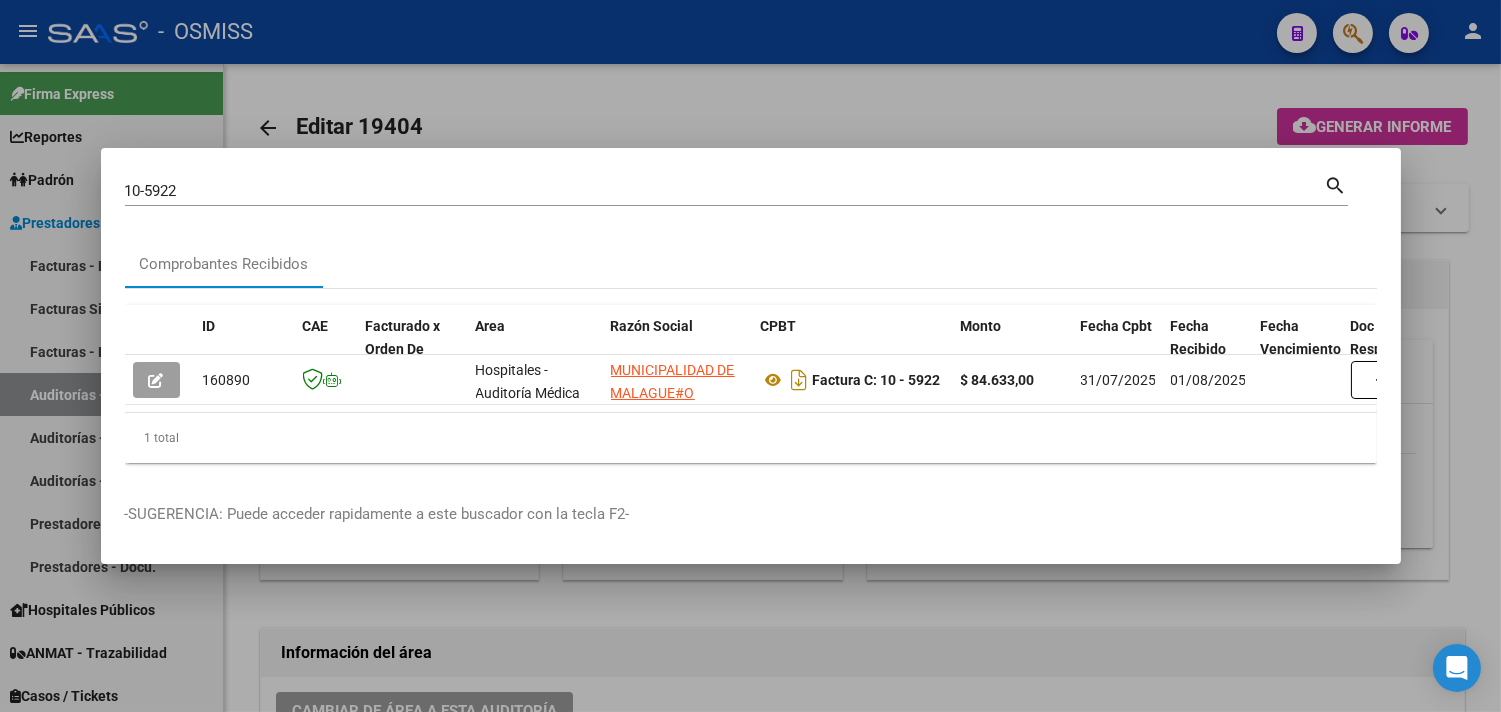 drag, startPoint x: 393, startPoint y: 401, endPoint x: 524, endPoint y: 430, distance: 134.17154 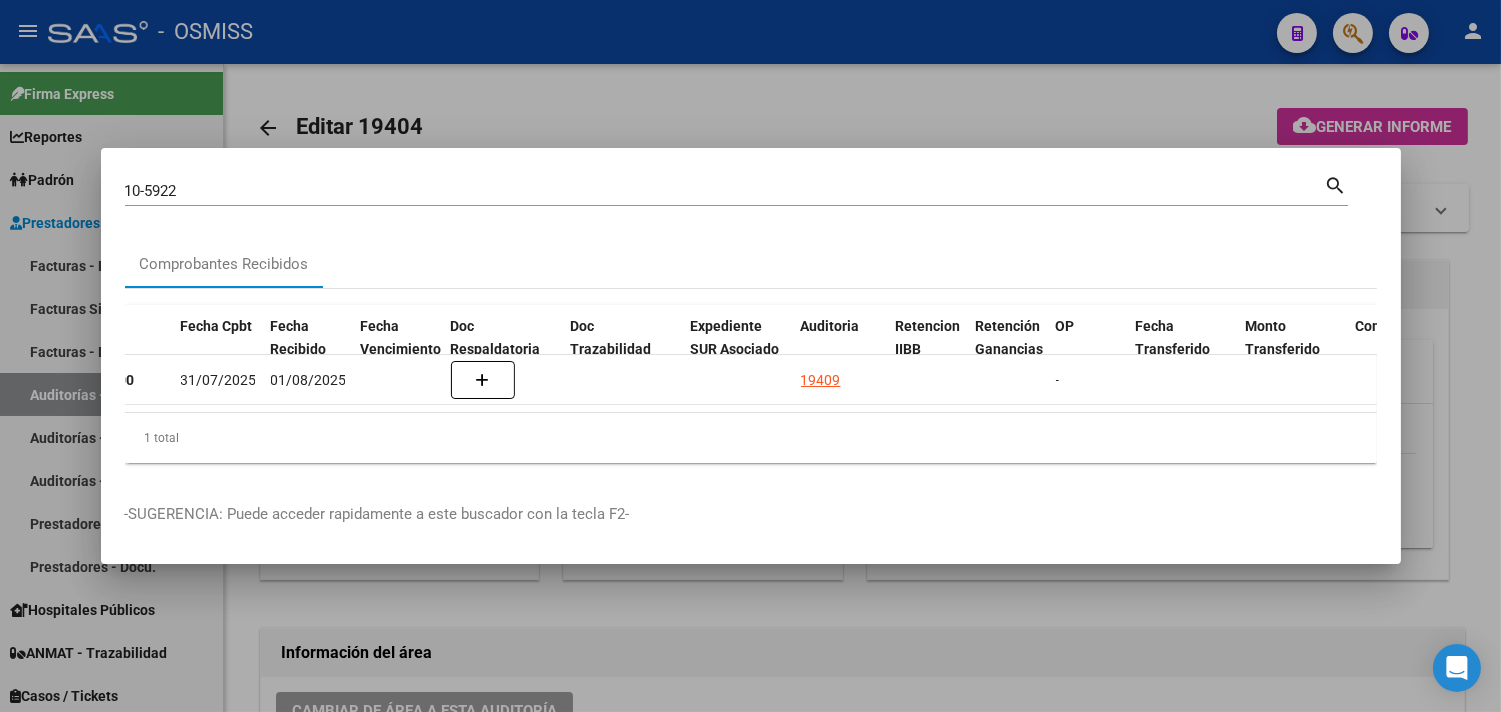 scroll, scrollTop: 0, scrollLeft: 1178, axis: horizontal 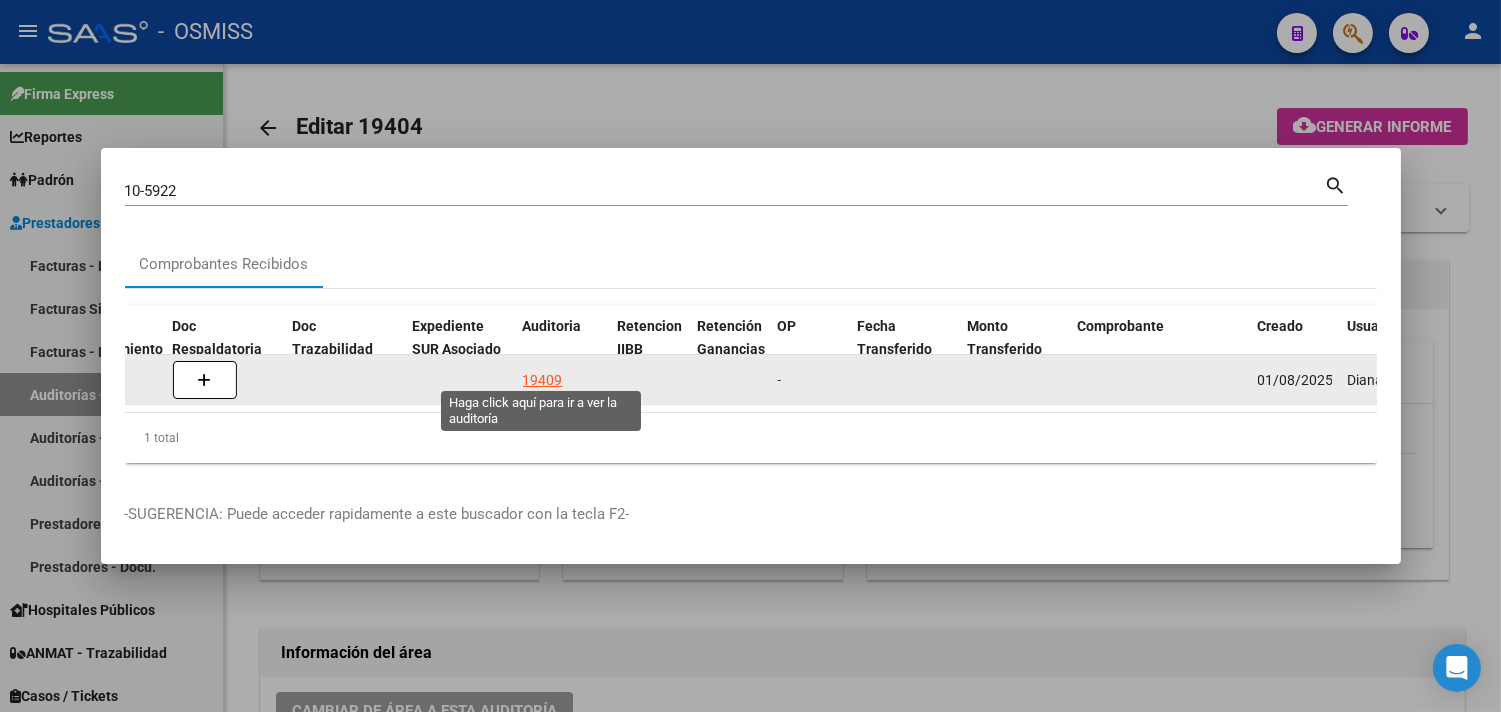 click on "19409" 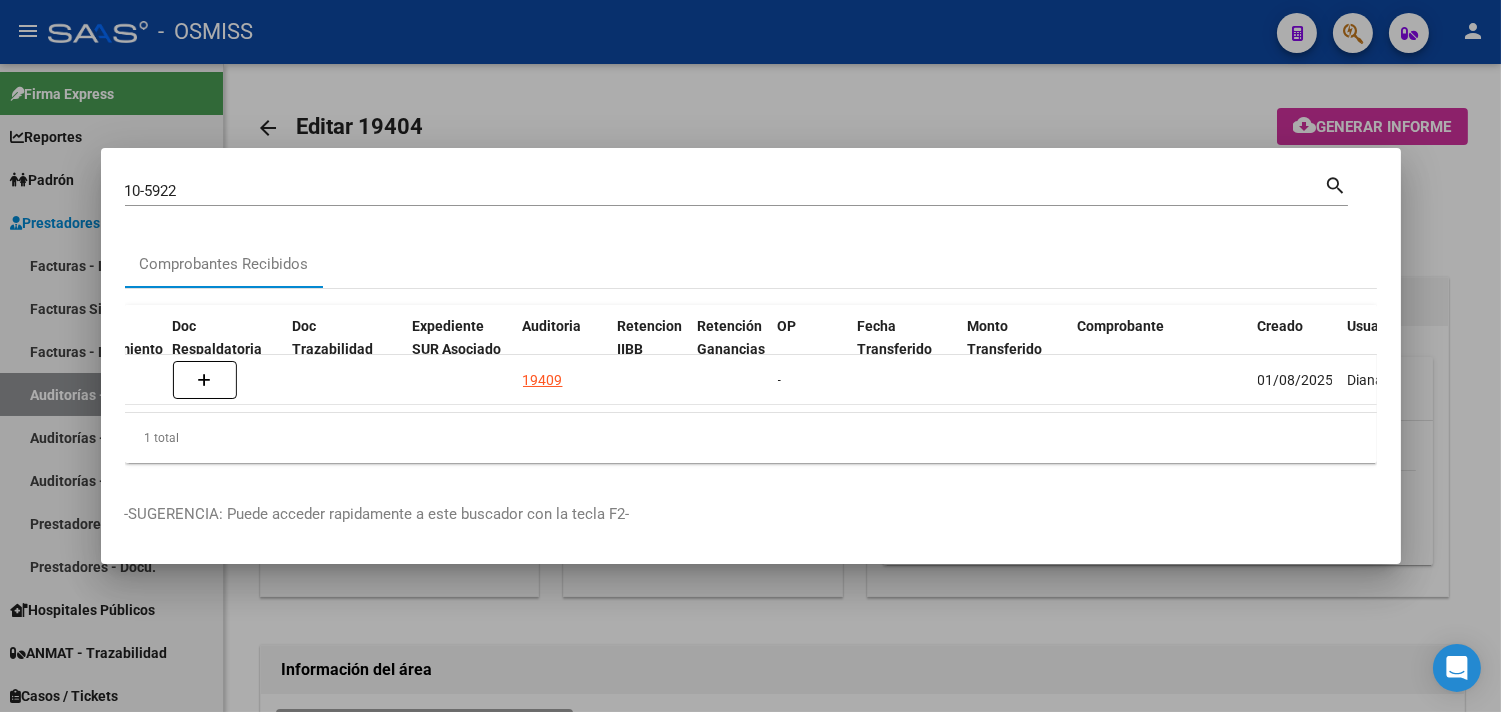 click at bounding box center (750, 356) 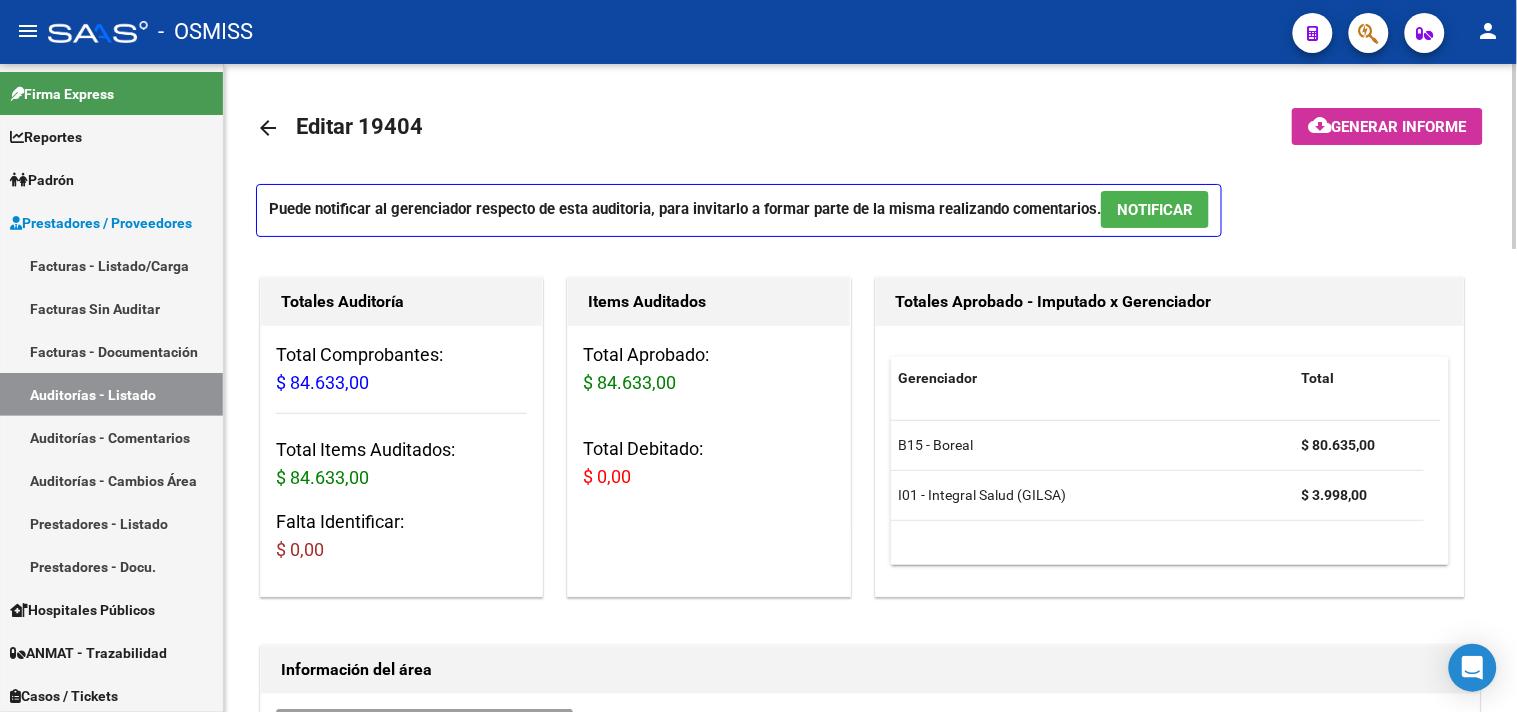 click on "NOTIFICAR" at bounding box center [1155, 210] 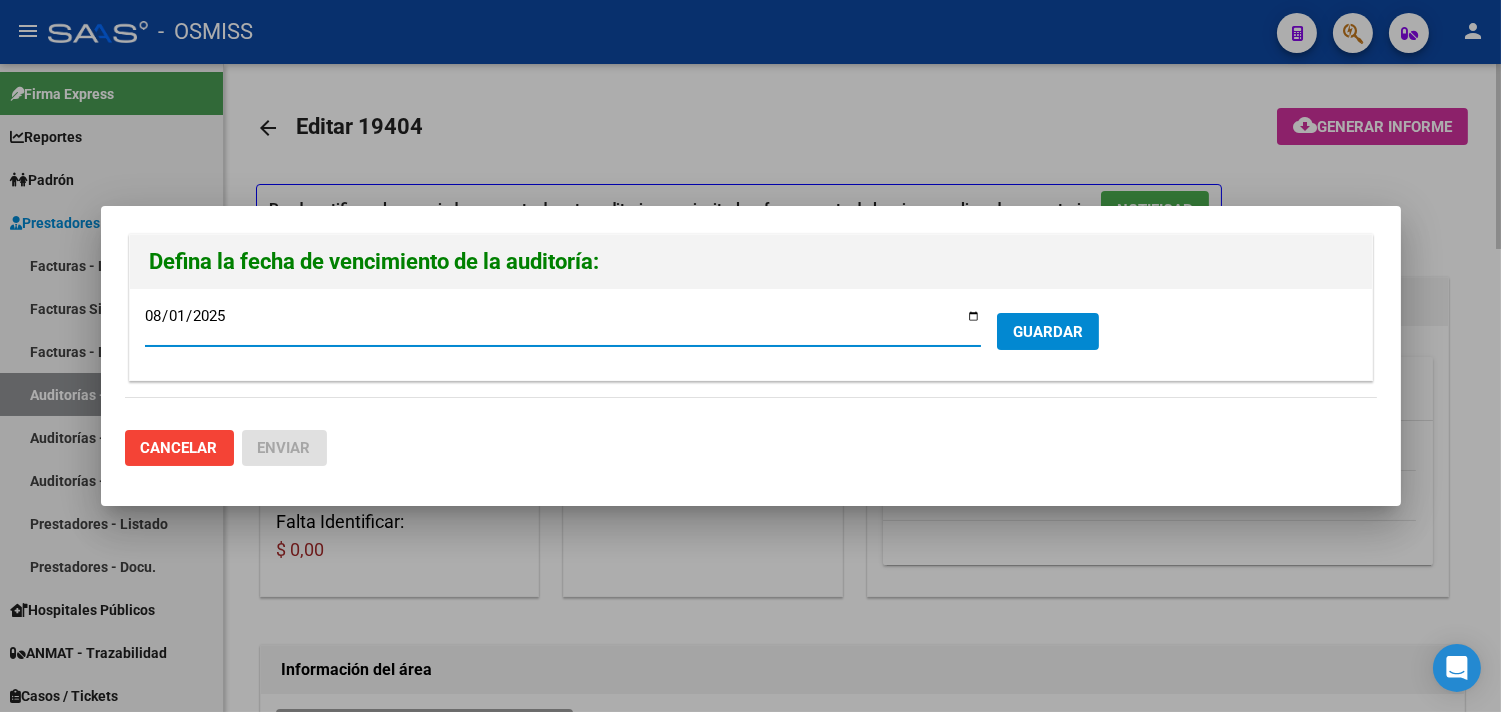 type on "2025-08-16" 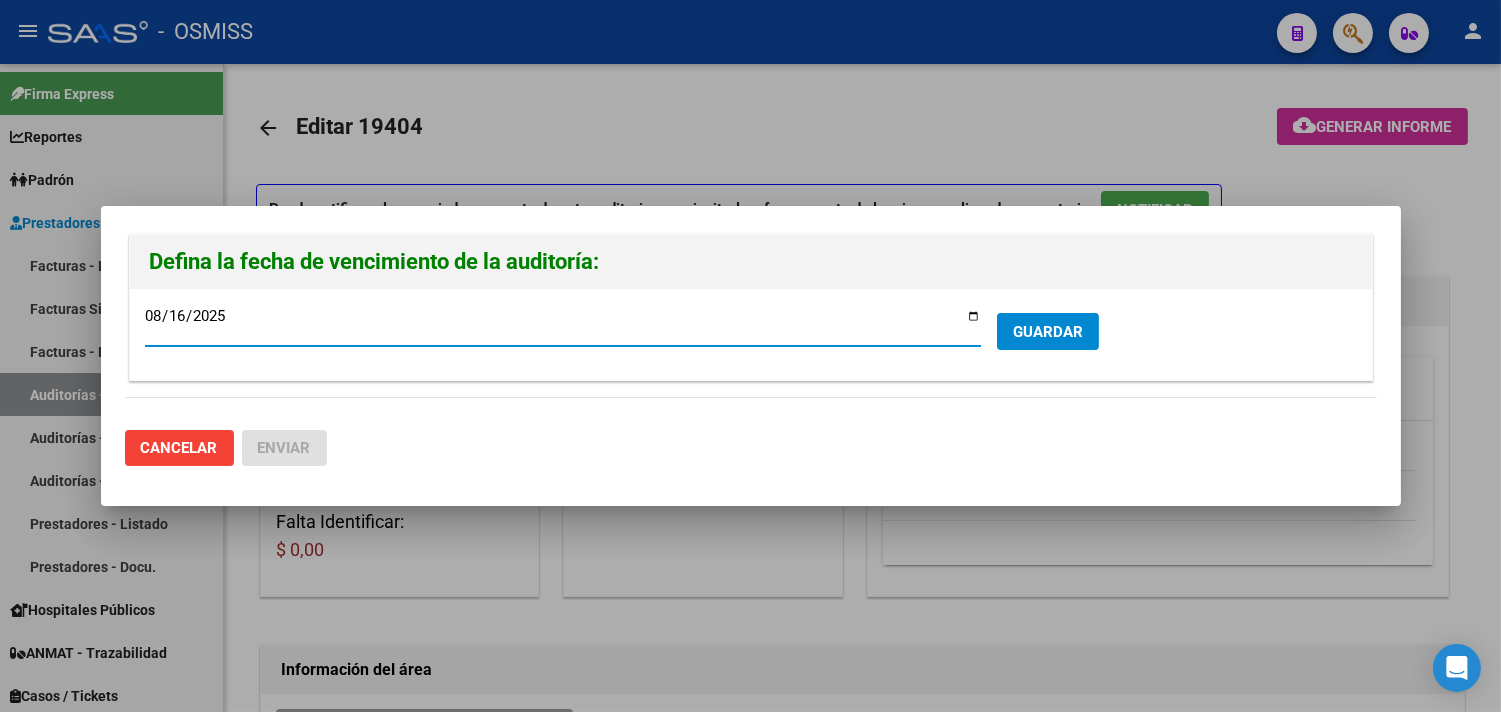 click on "GUARDAR" at bounding box center (1048, 331) 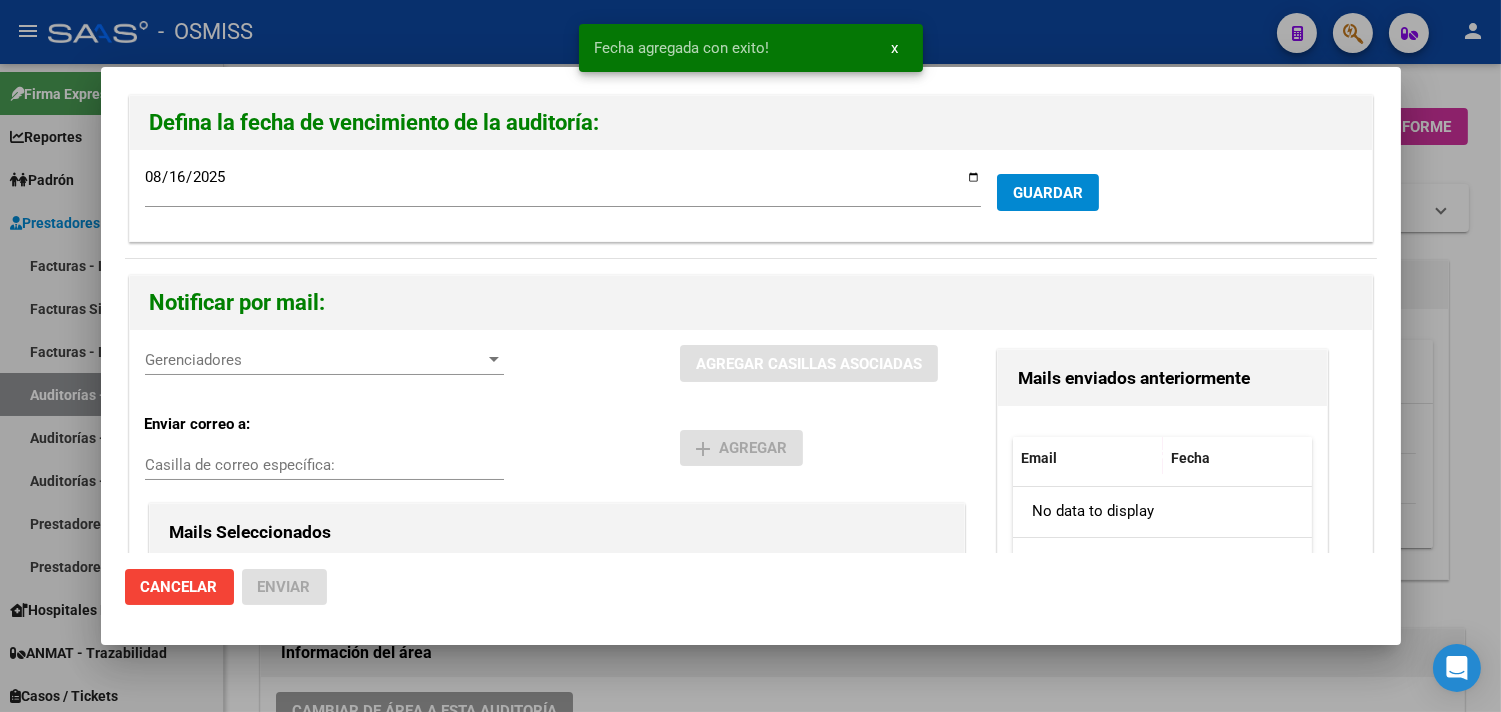 click on "Gerenciadores" at bounding box center [315, 360] 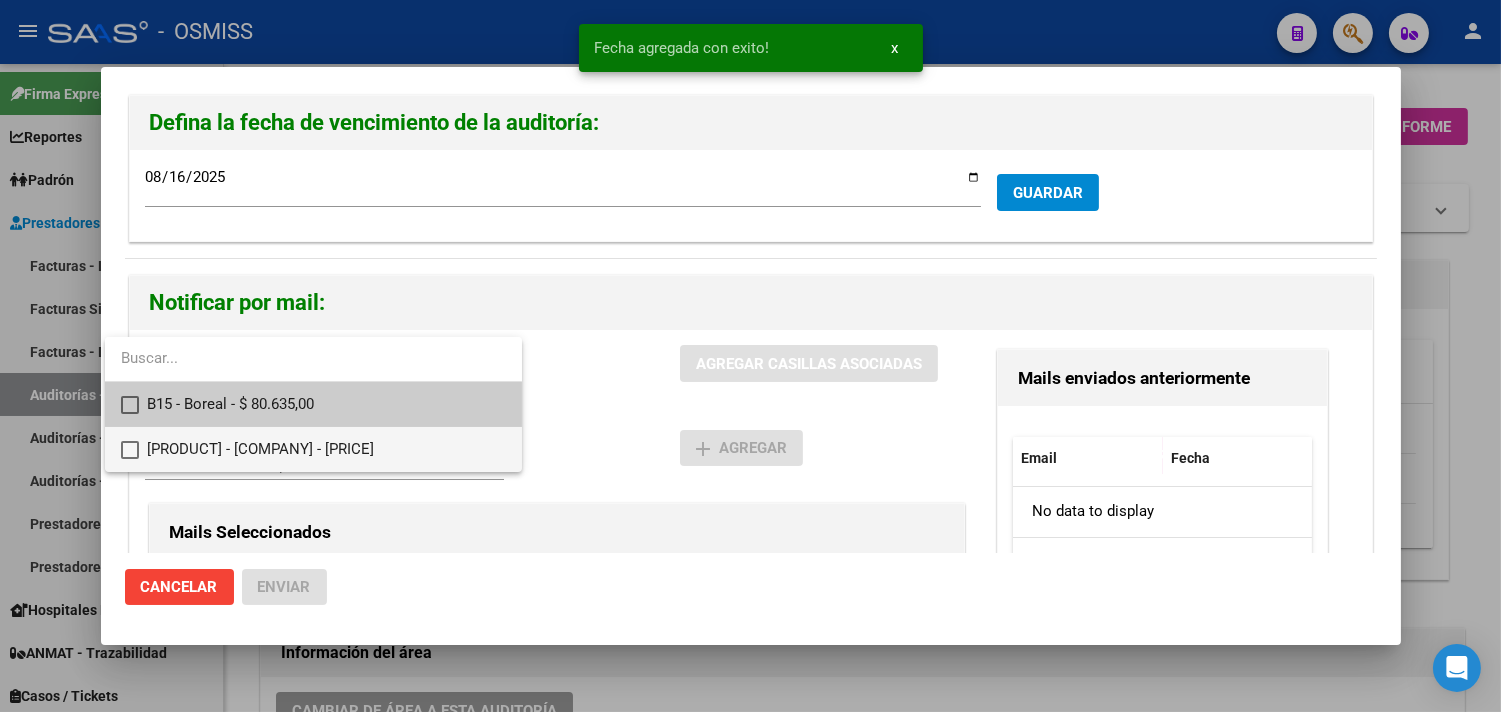 click on "[PRODUCT] - [COMPANY] - [PRICE]" at bounding box center (326, 449) 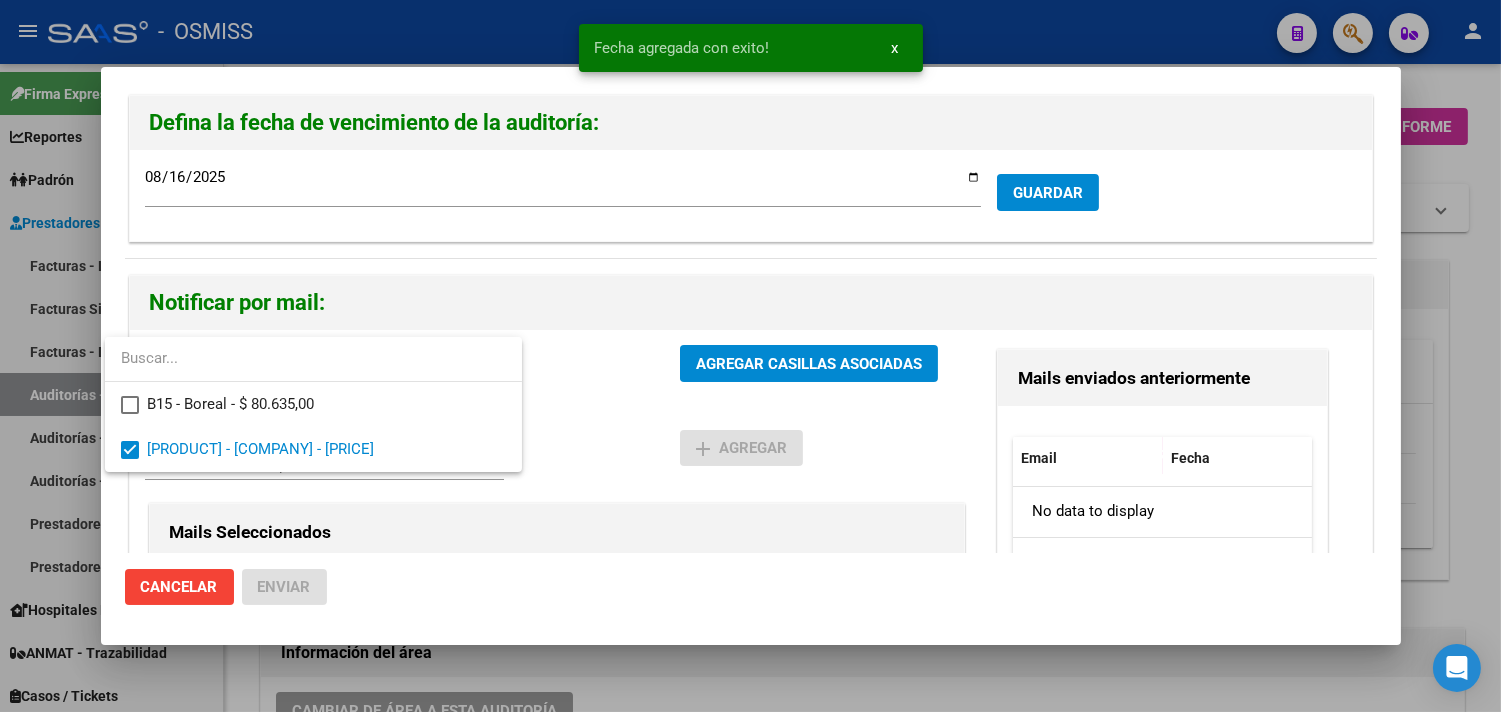click at bounding box center [750, 356] 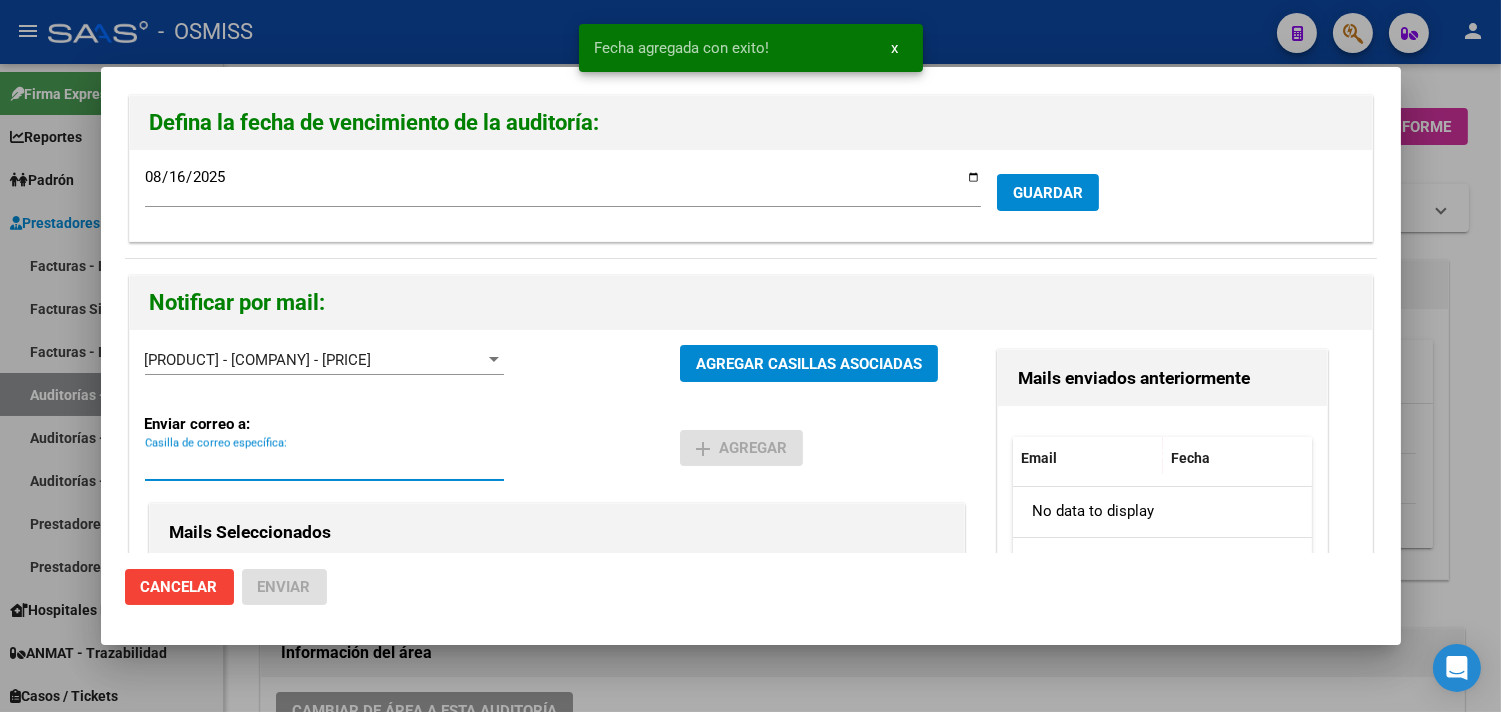 click on "Casilla de correo específica:" at bounding box center (324, 465) 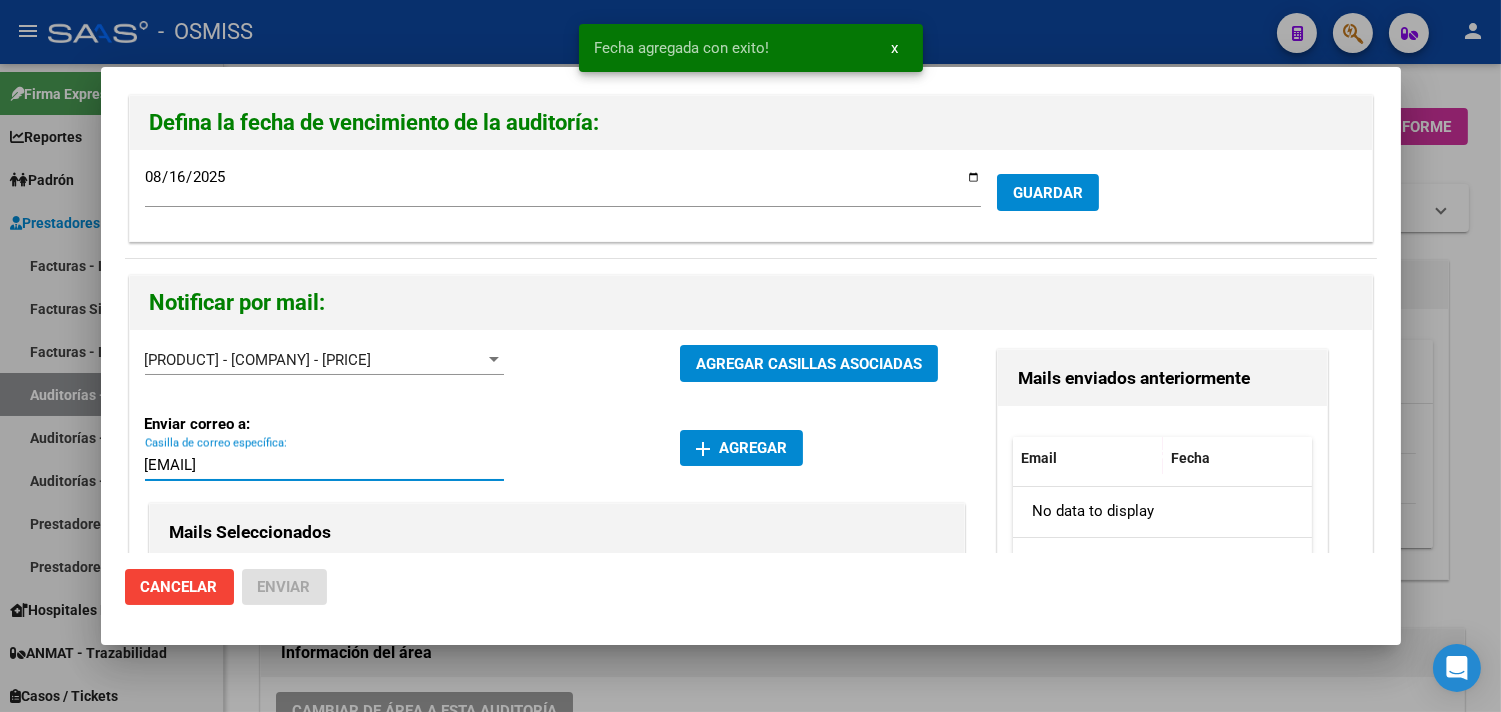 type on "[EMAIL]" 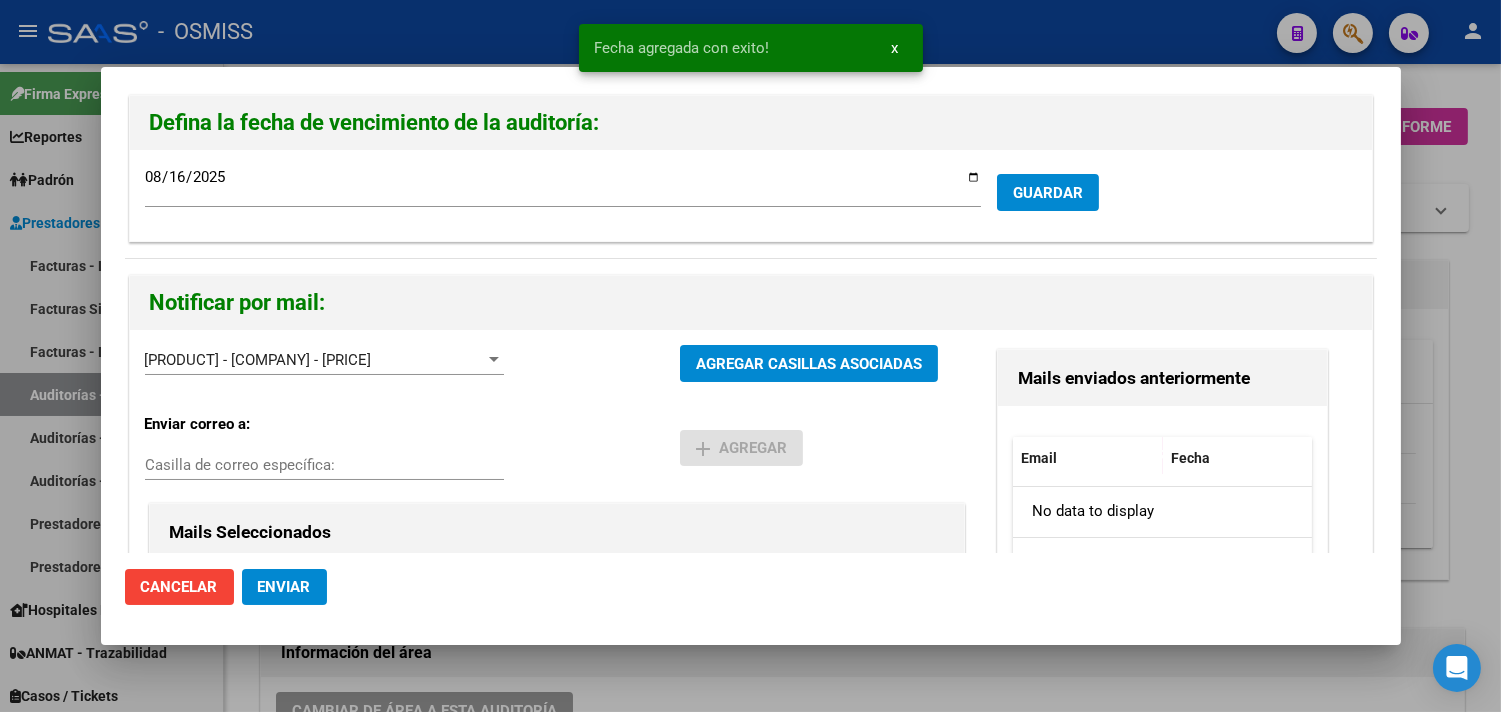 click on "Enviar" 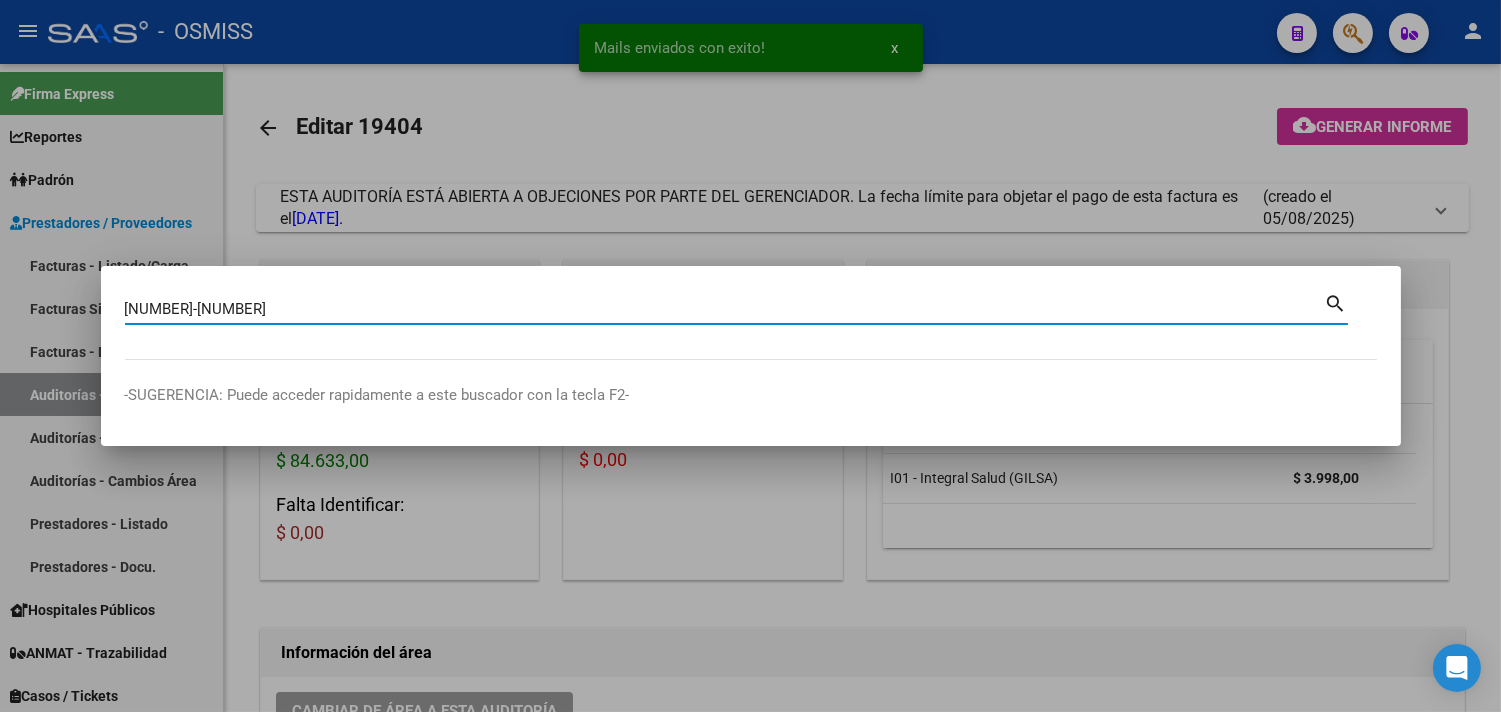 type on "[NUMBER]-[NUMBER]" 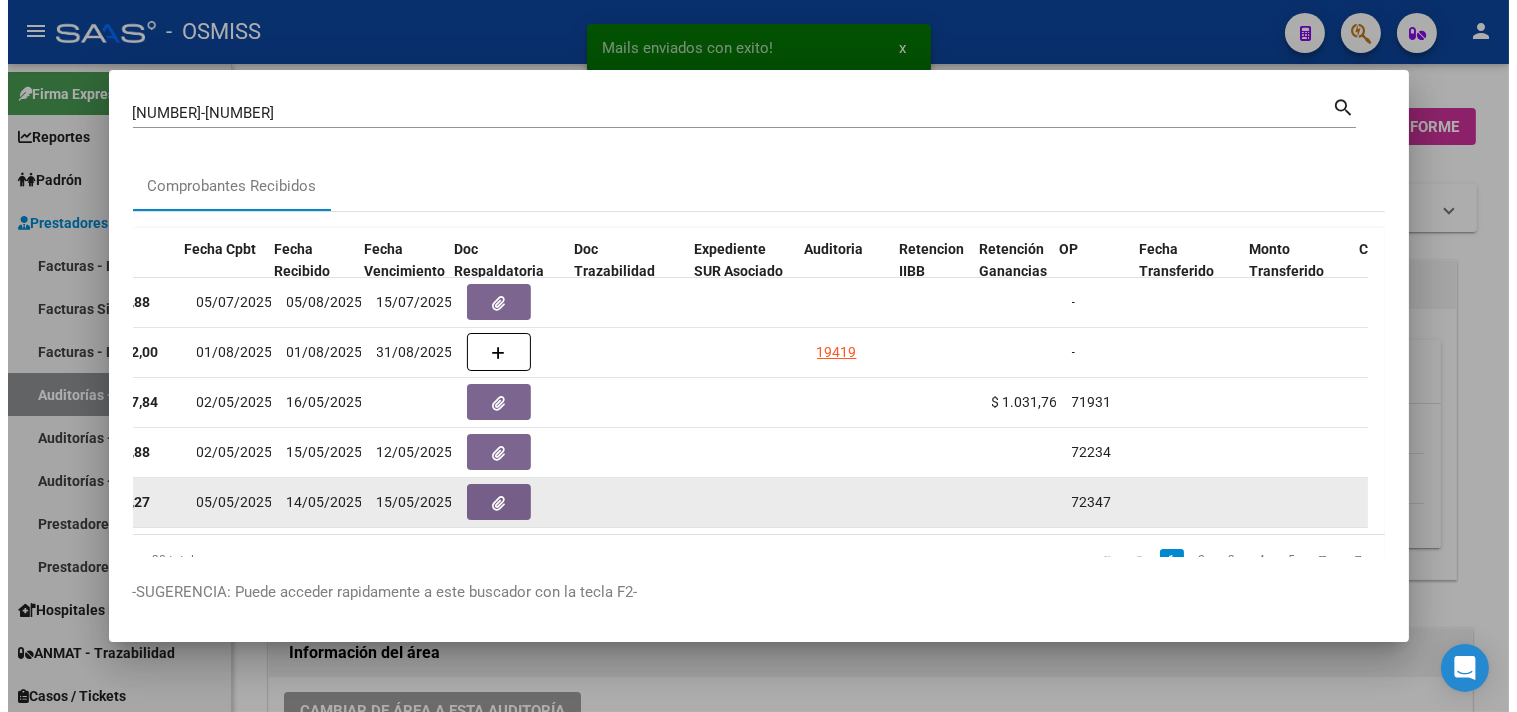 scroll, scrollTop: 0, scrollLeft: 904, axis: horizontal 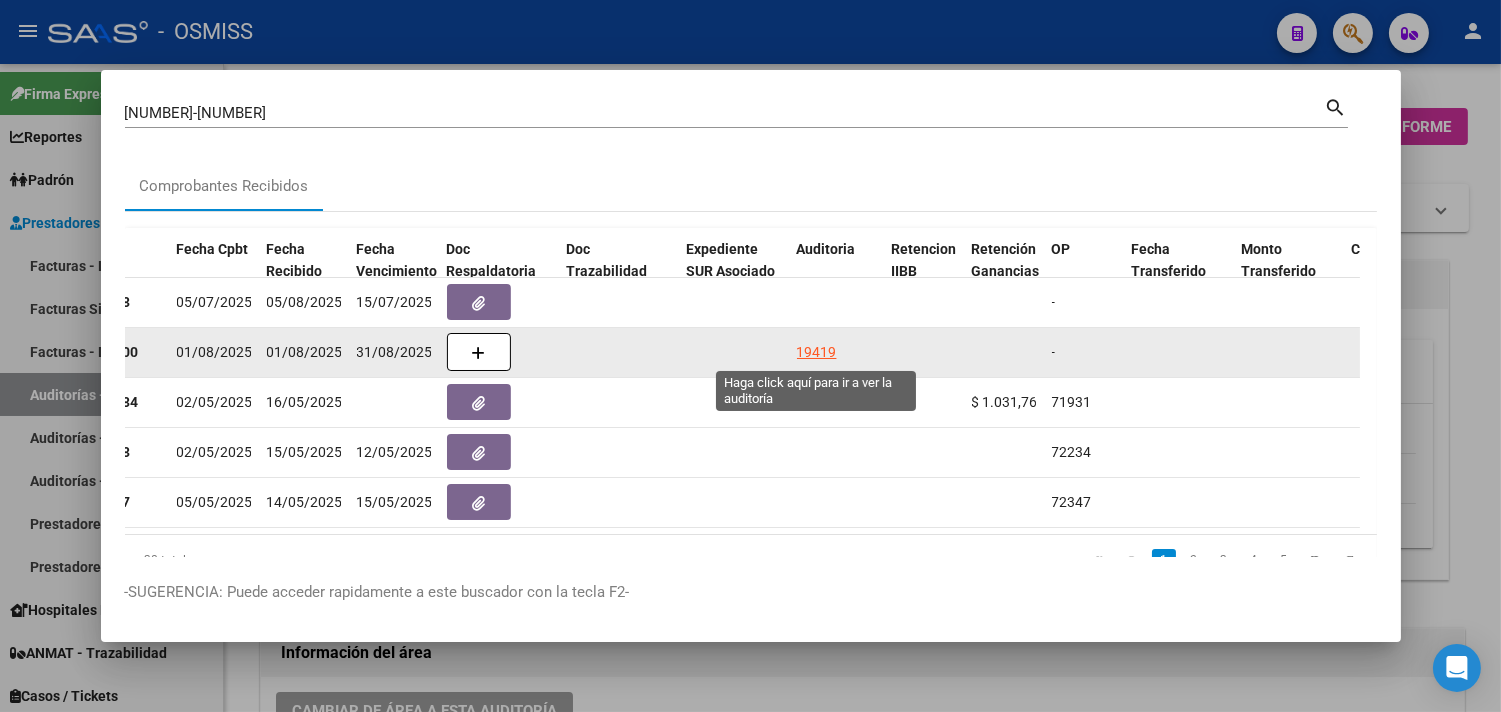 click on "19419" 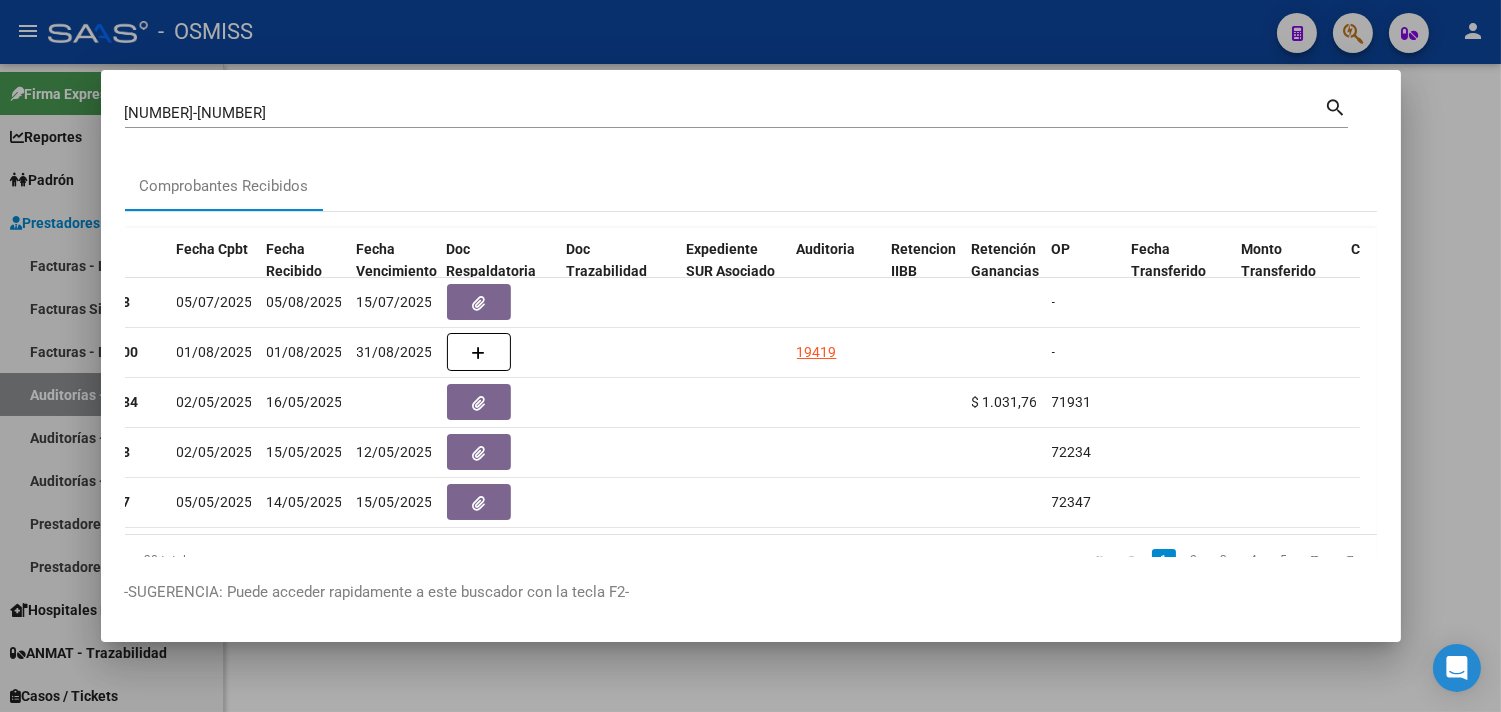 click at bounding box center (750, 356) 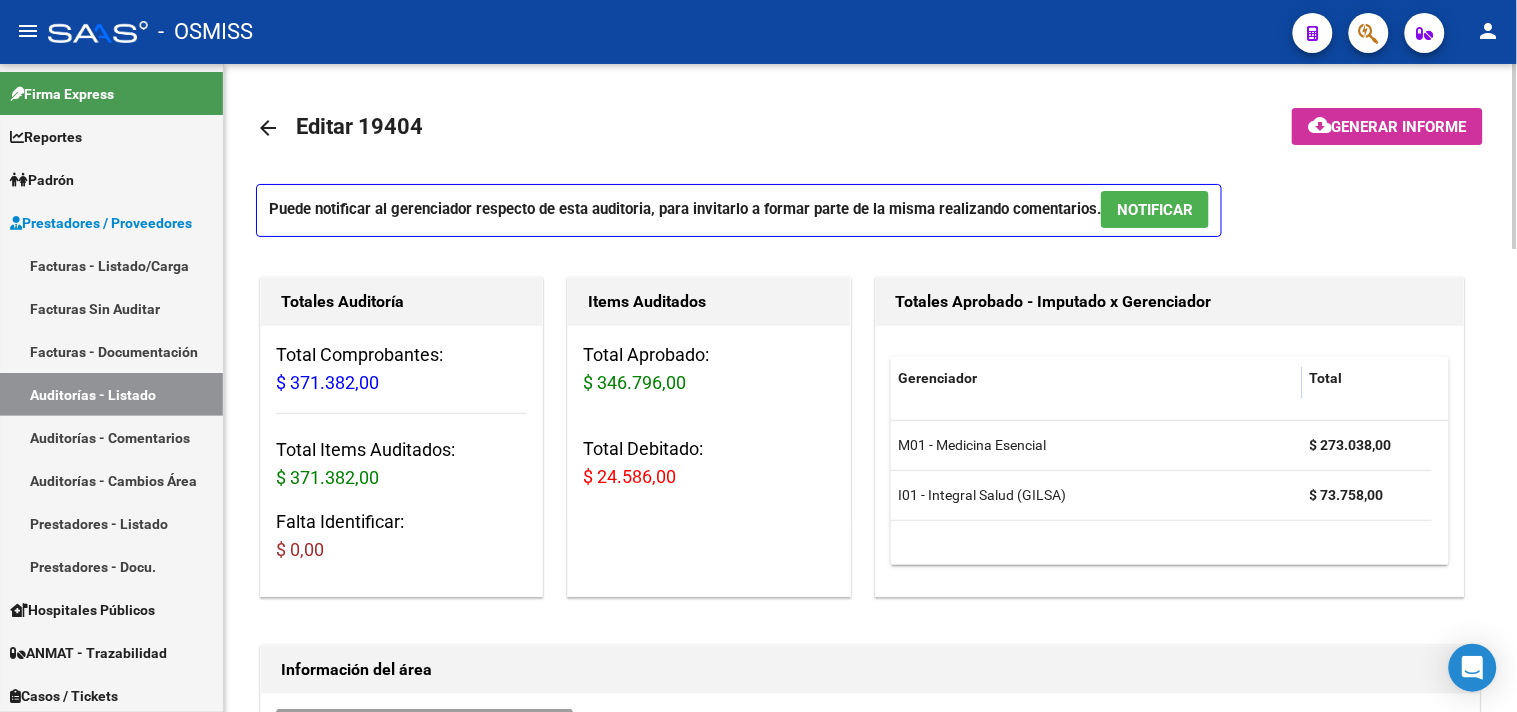 click on "NOTIFICAR" at bounding box center (1155, 210) 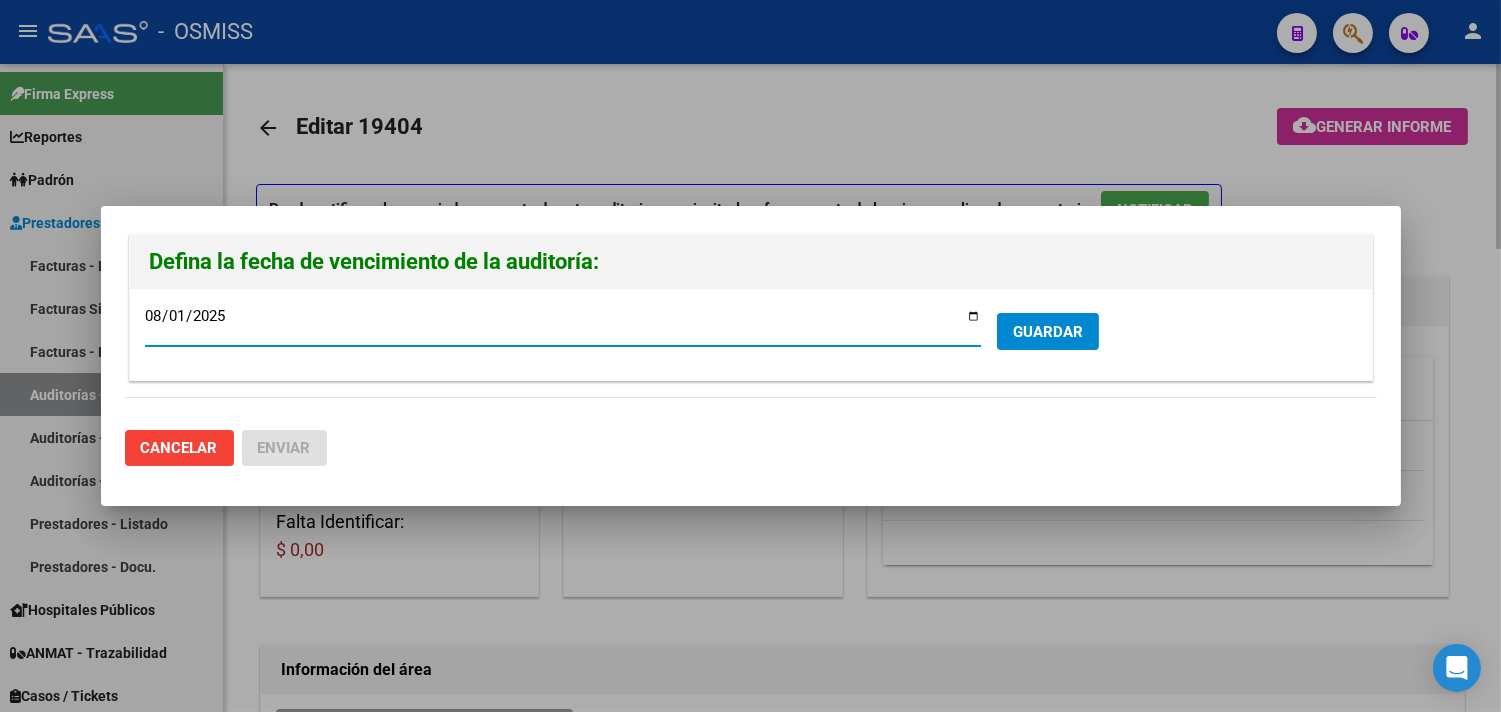 type on "2025-08-16" 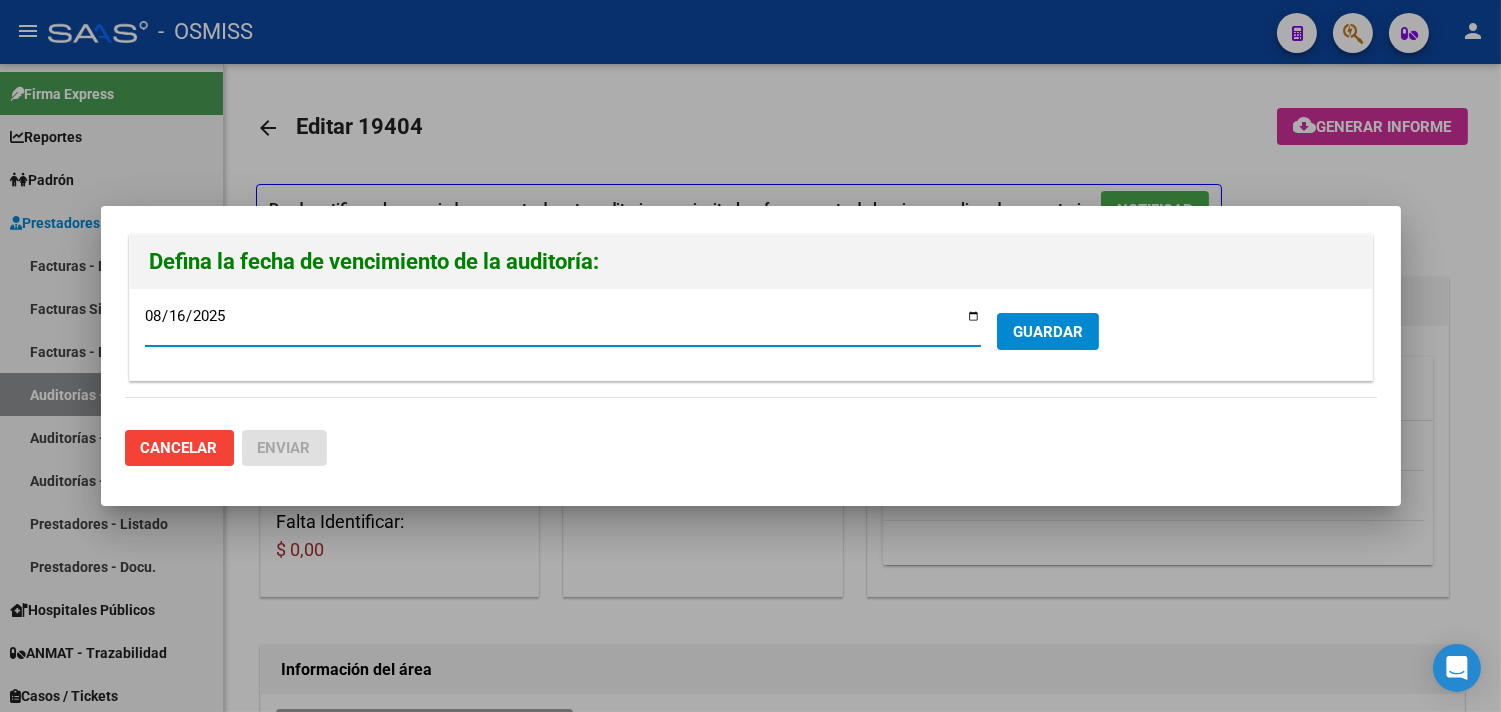 click on "GUARDAR" at bounding box center (1048, 332) 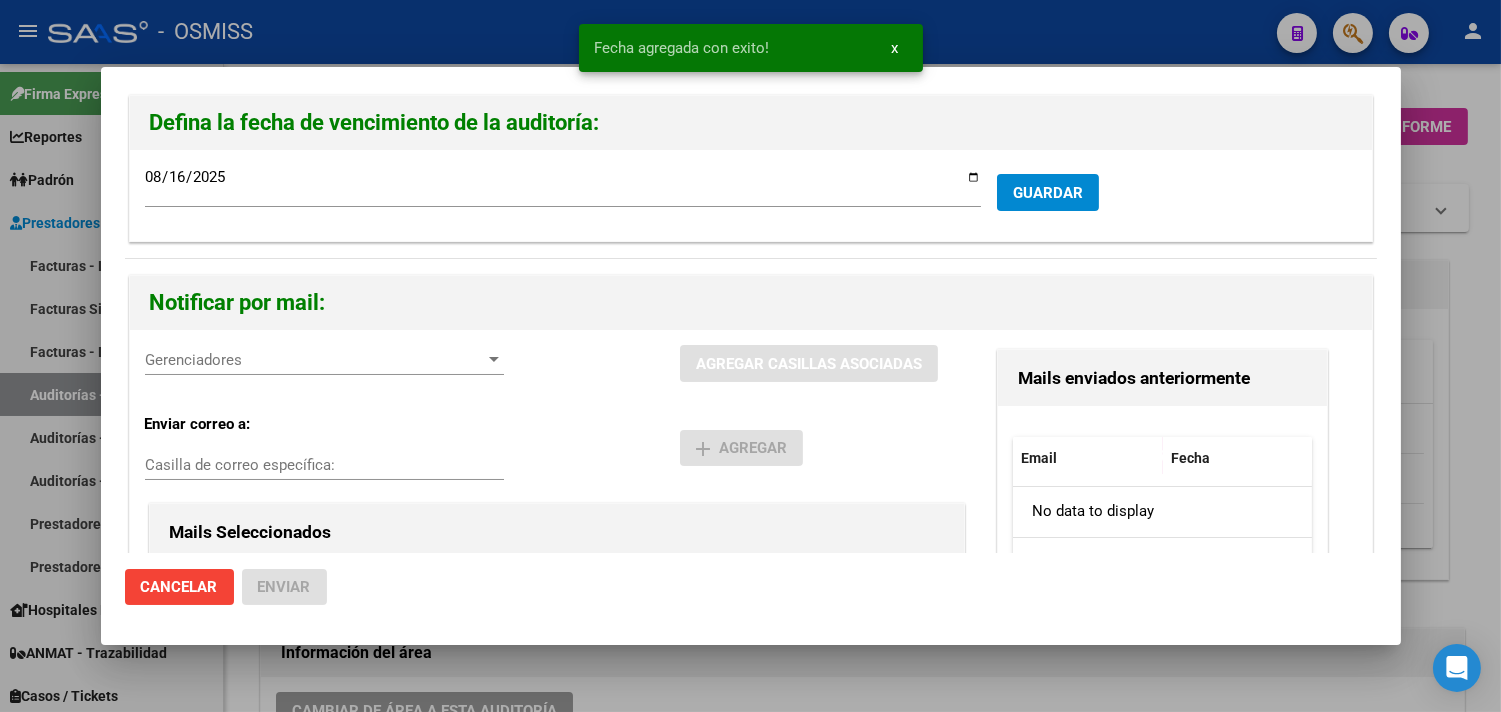 click on "Gerenciadores" at bounding box center [315, 360] 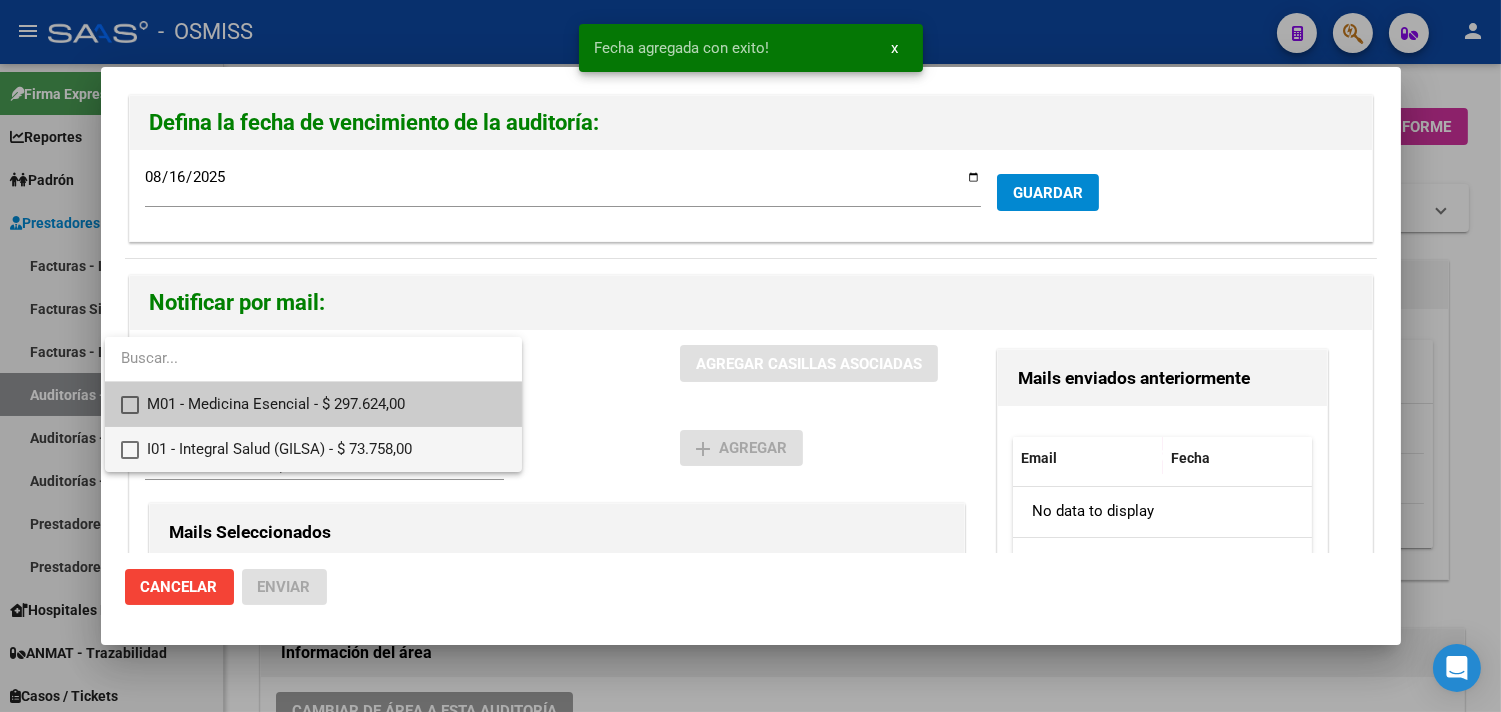 click on "I01 - Integral Salud (GILSA) - $ 73.758,00" at bounding box center (326, 449) 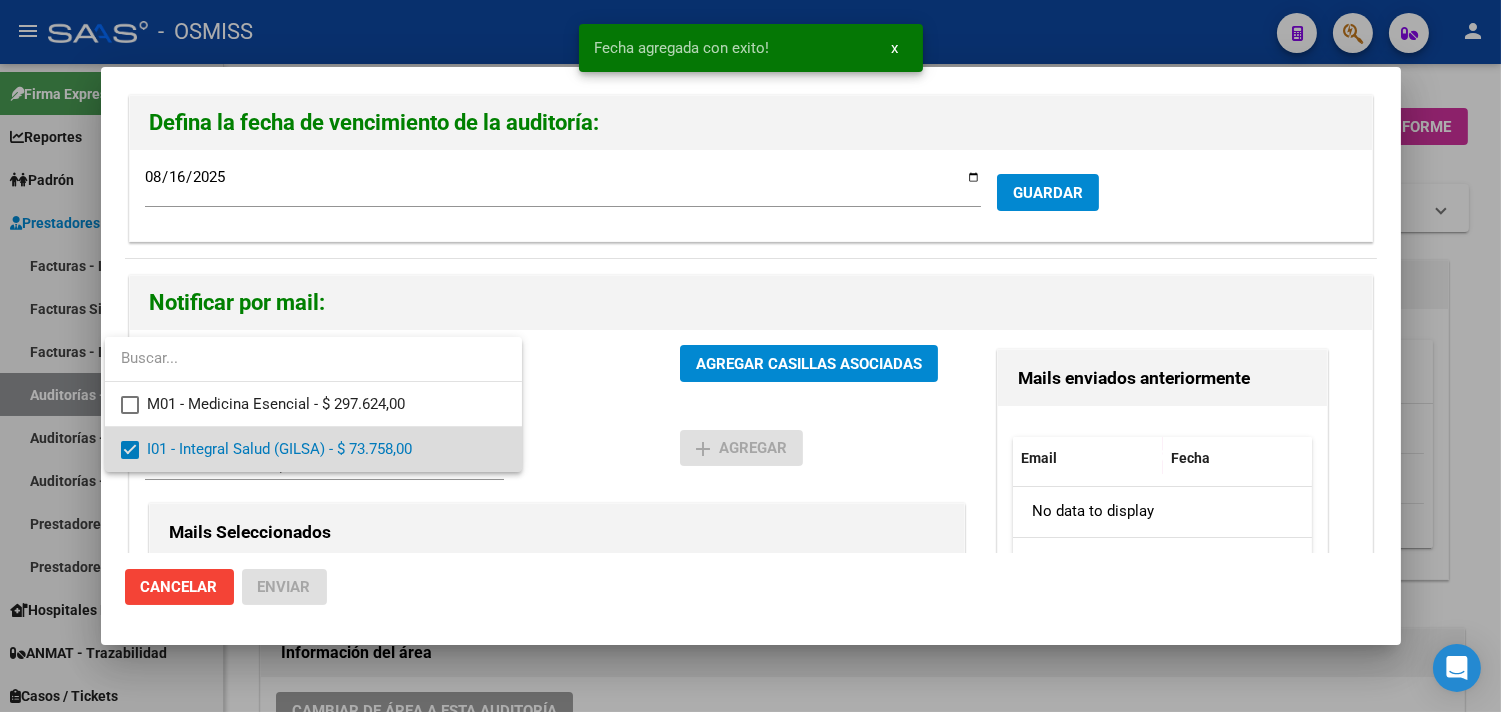 click on "I01 - Integral Salud (GILSA) - $ 73.758,00" at bounding box center [326, 449] 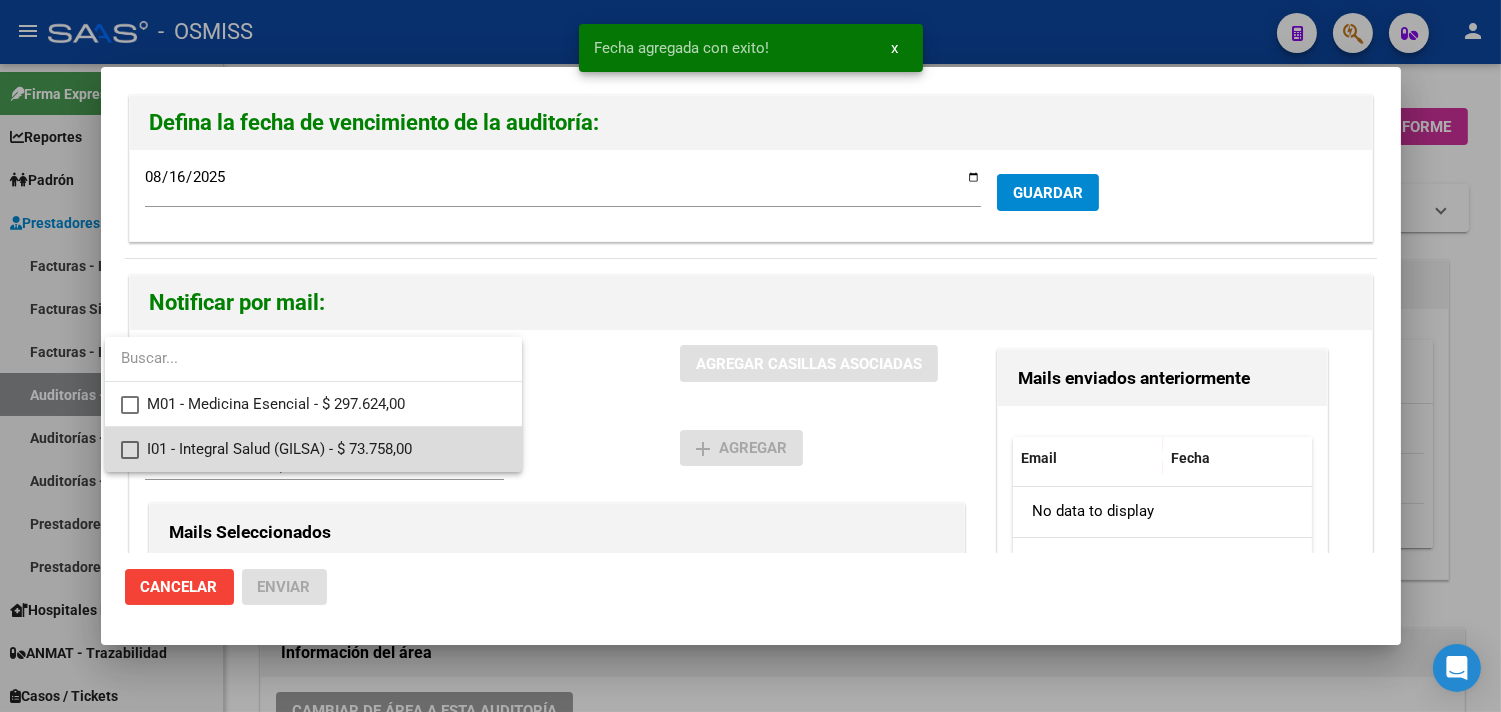 click on "I01 - Integral Salud (GILSA) - $ 73.758,00" at bounding box center (326, 449) 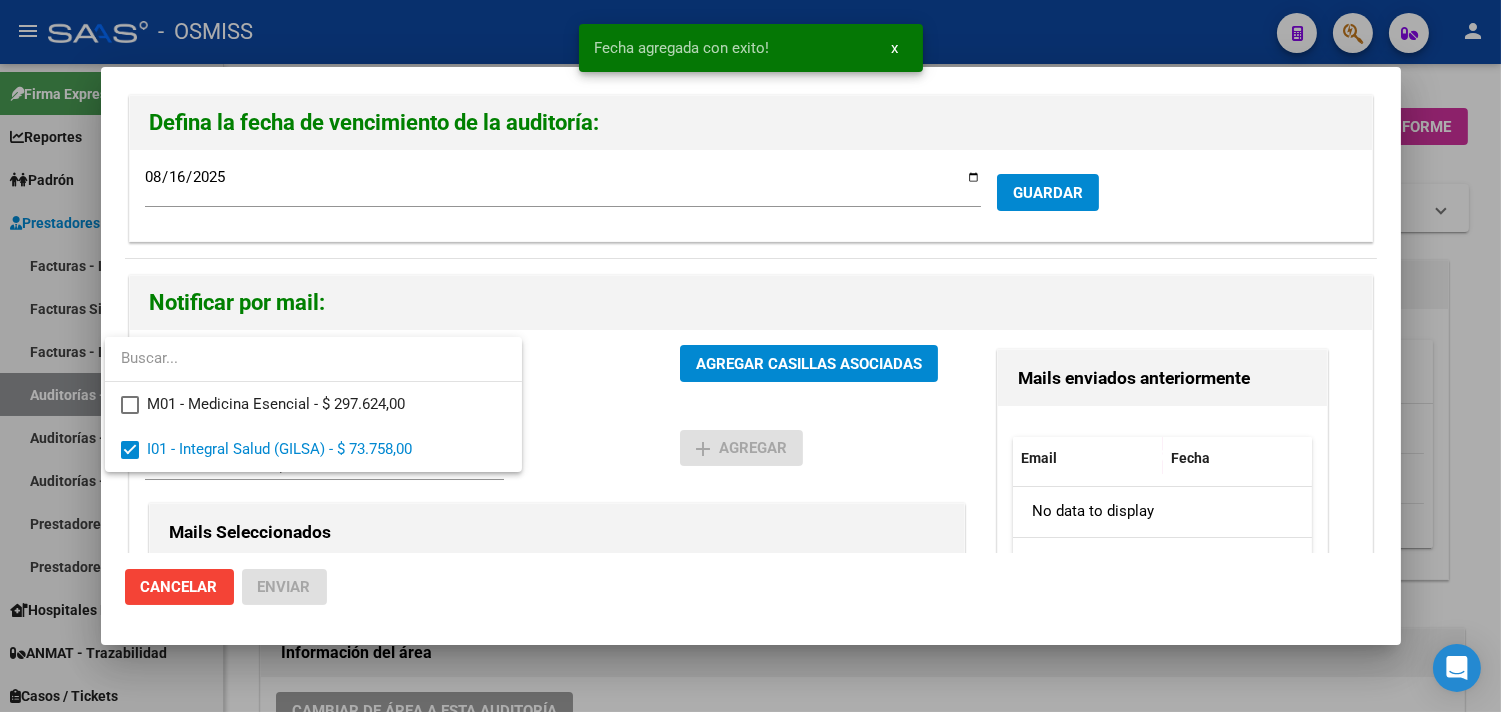 click at bounding box center (750, 356) 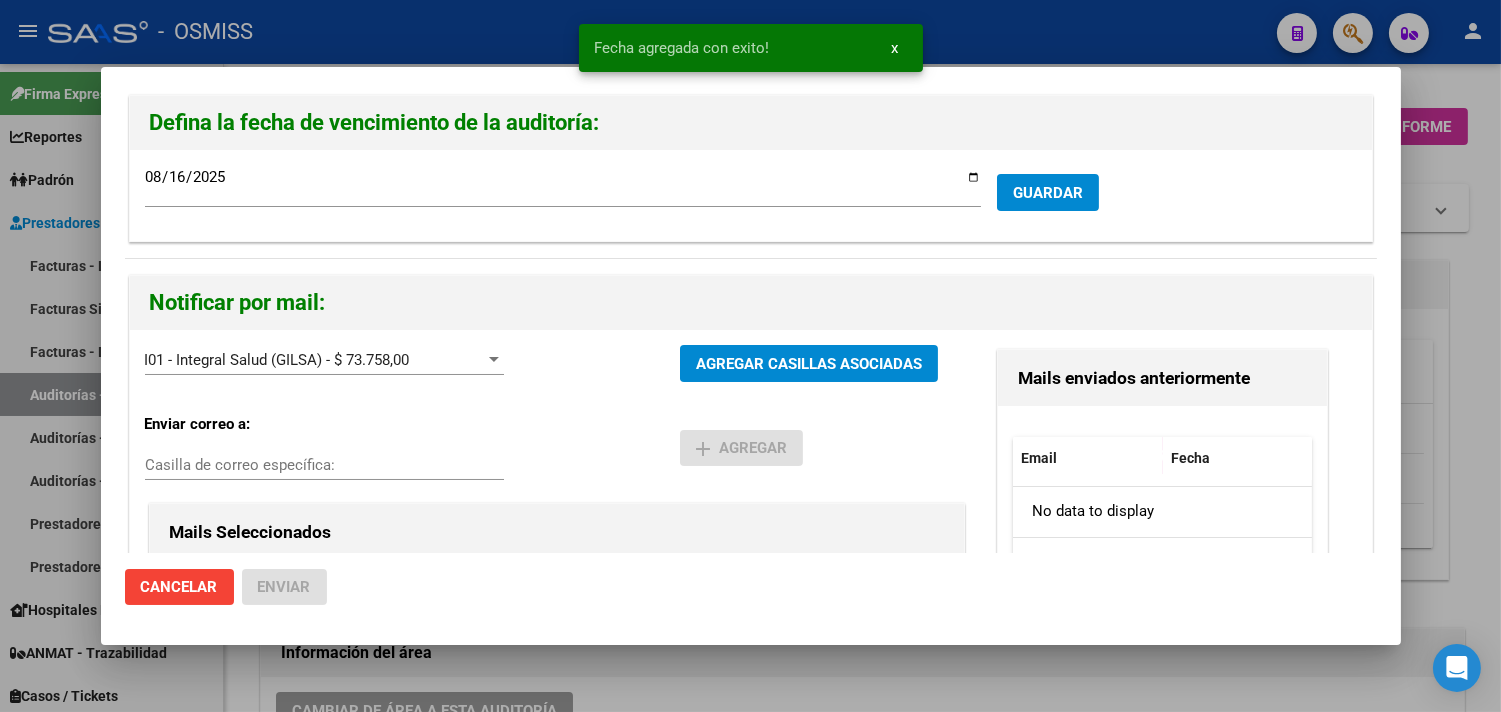 click on "Casilla de correo específica:" at bounding box center (324, 465) 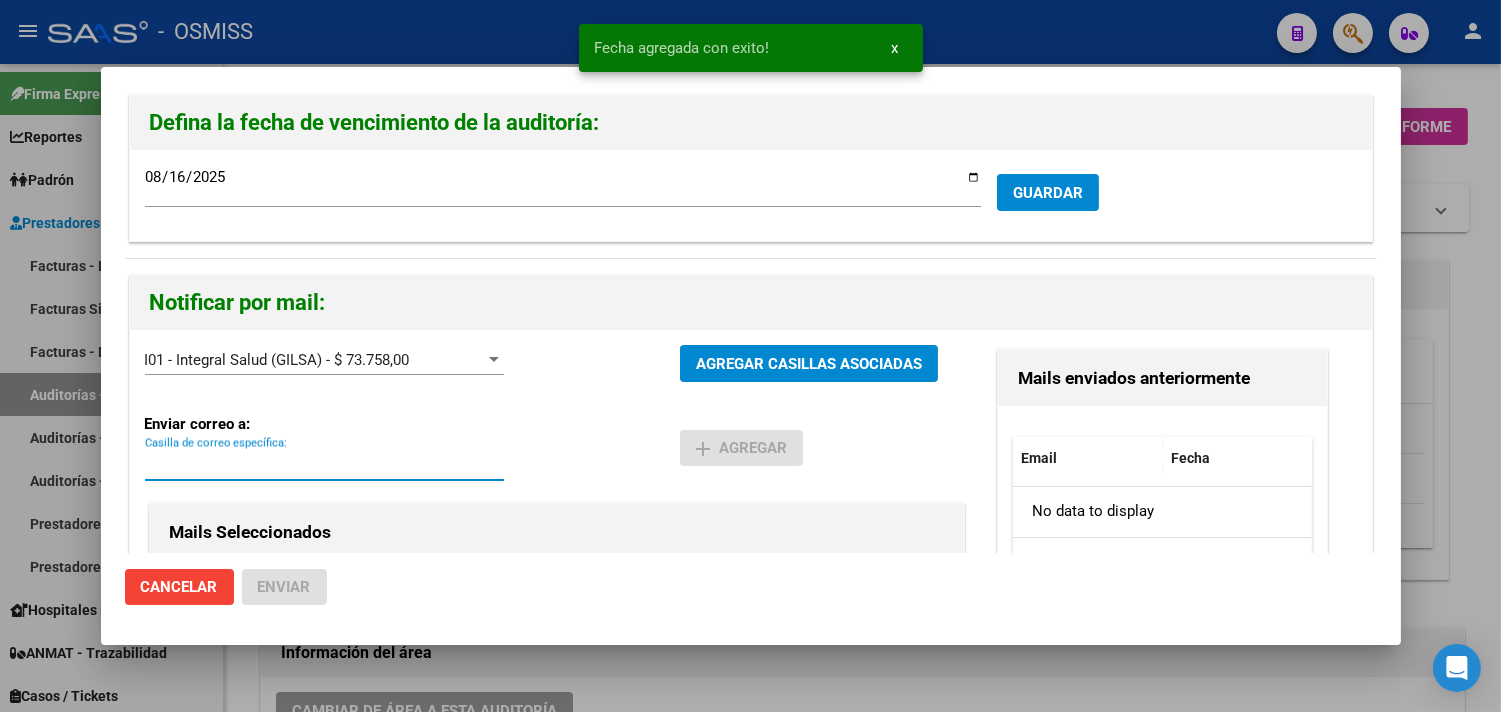 paste on "[EMAIL]" 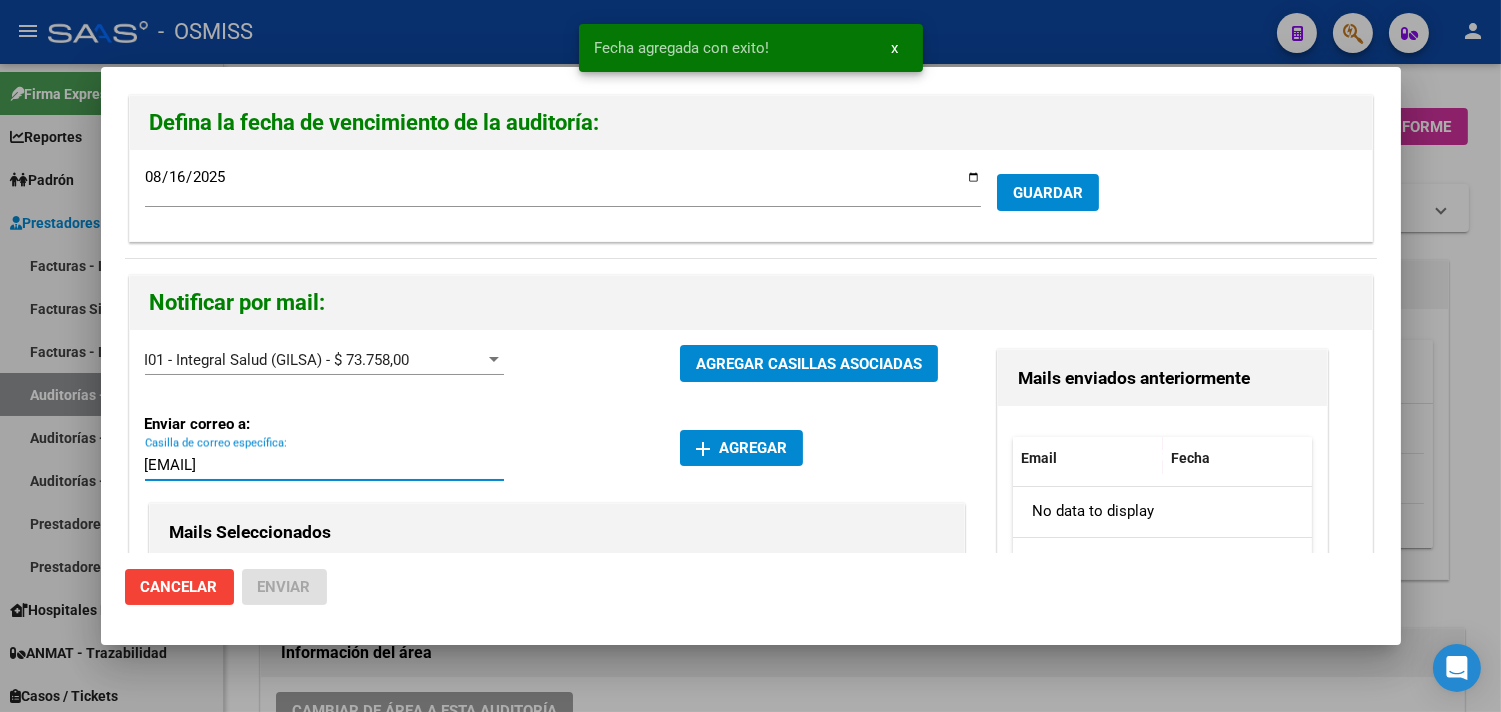 type on "[EMAIL]" 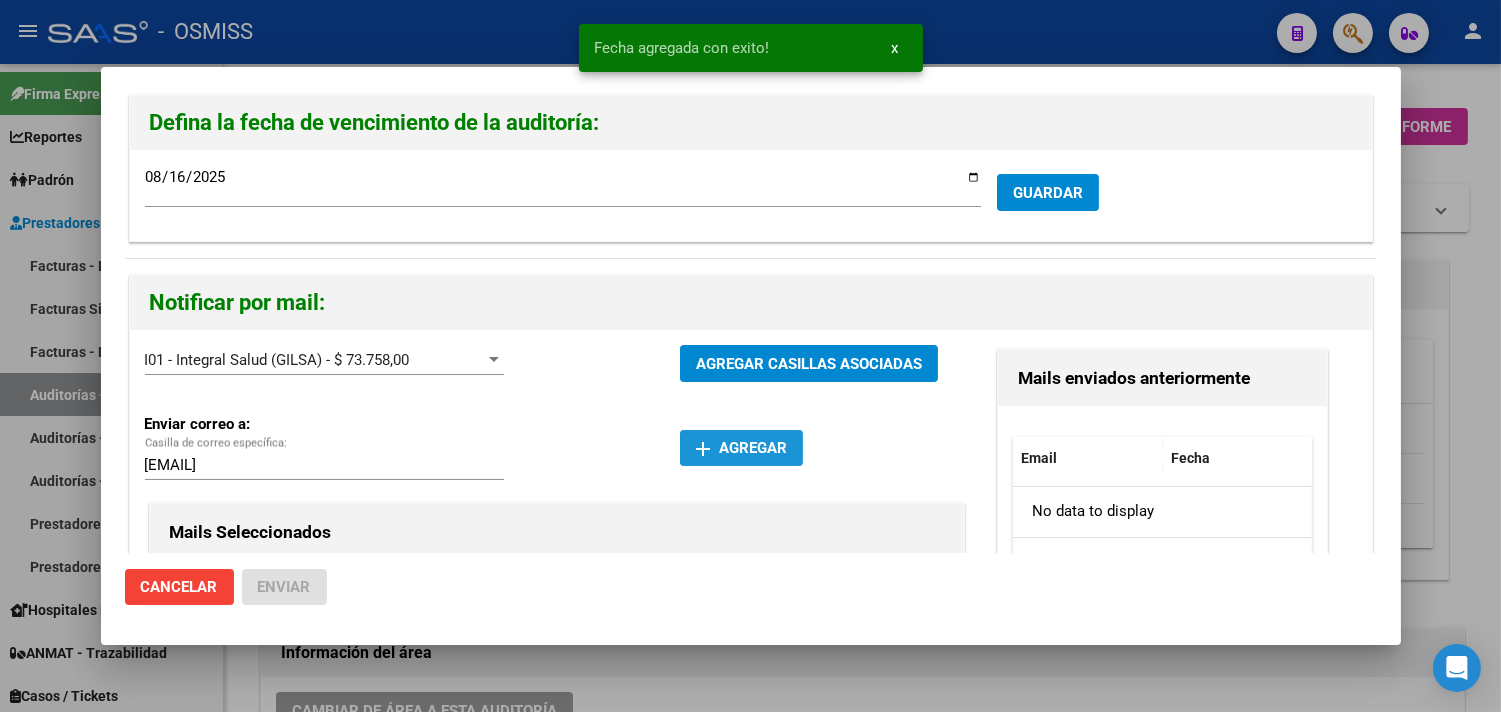 click on "add  Agregar" at bounding box center (741, 448) 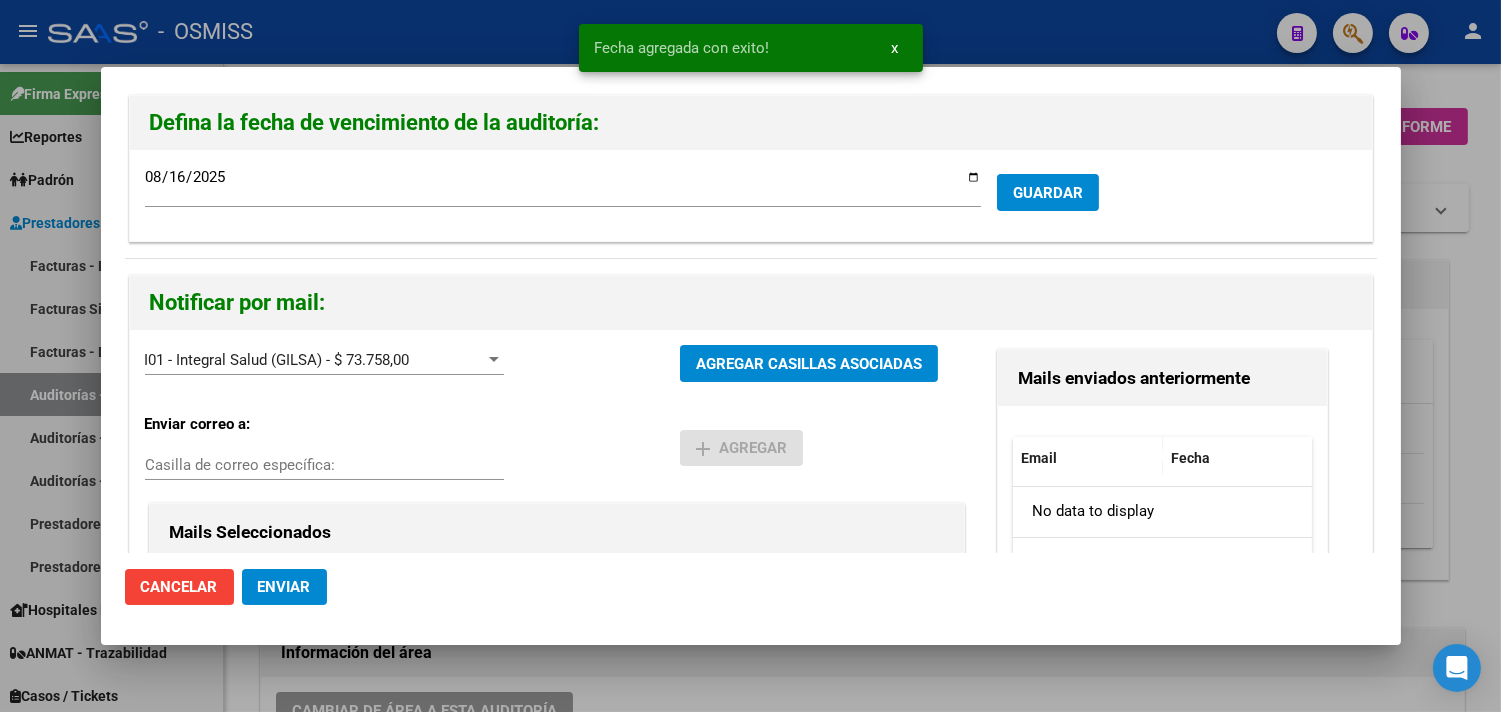 click on "Enviar" 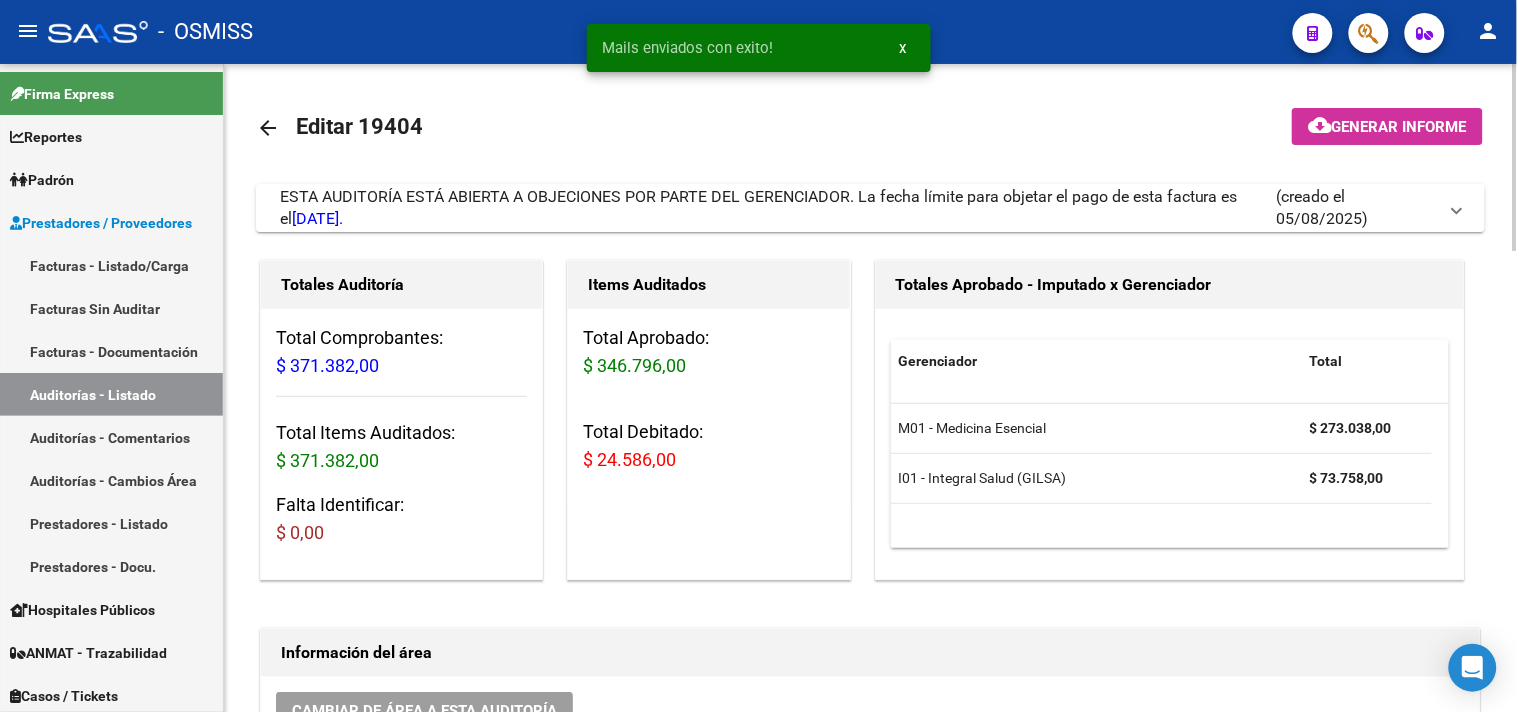 click on "Totales Aprobado - Imputado x Gerenciador Gerenciador Total M01 - Medicina Esencial  $ 273.038,00 I01 - Integral Salud (GILSA)  $ 73.758,00" 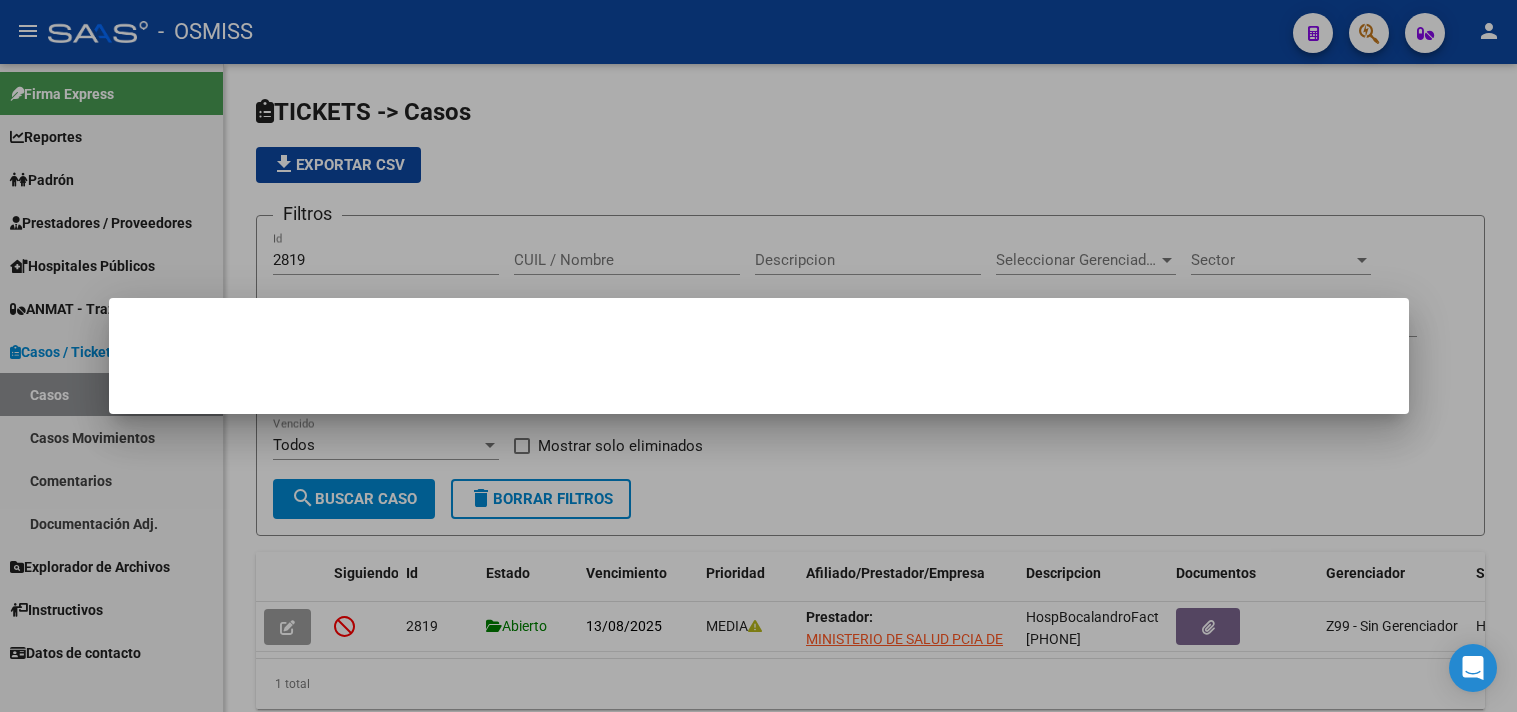 scroll, scrollTop: 0, scrollLeft: 0, axis: both 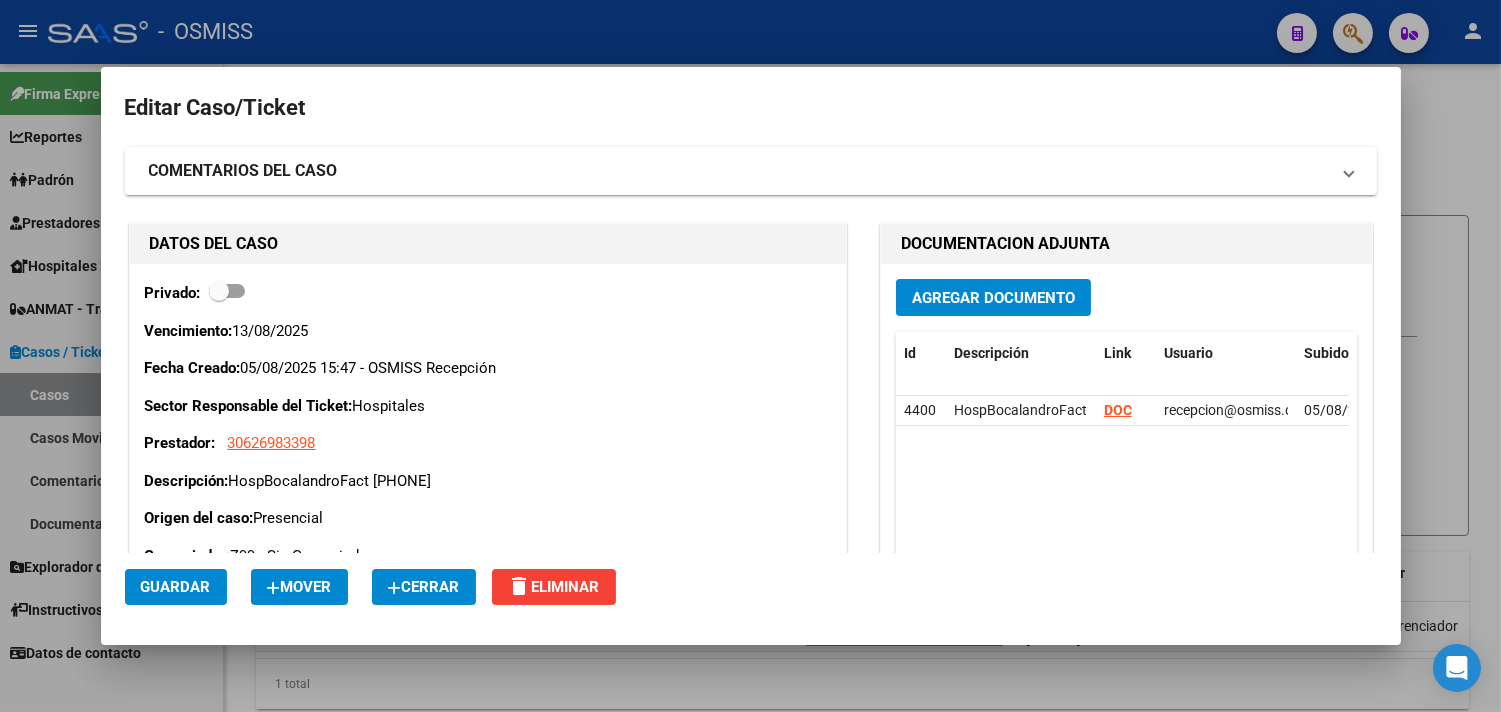 click on "Cerrar" 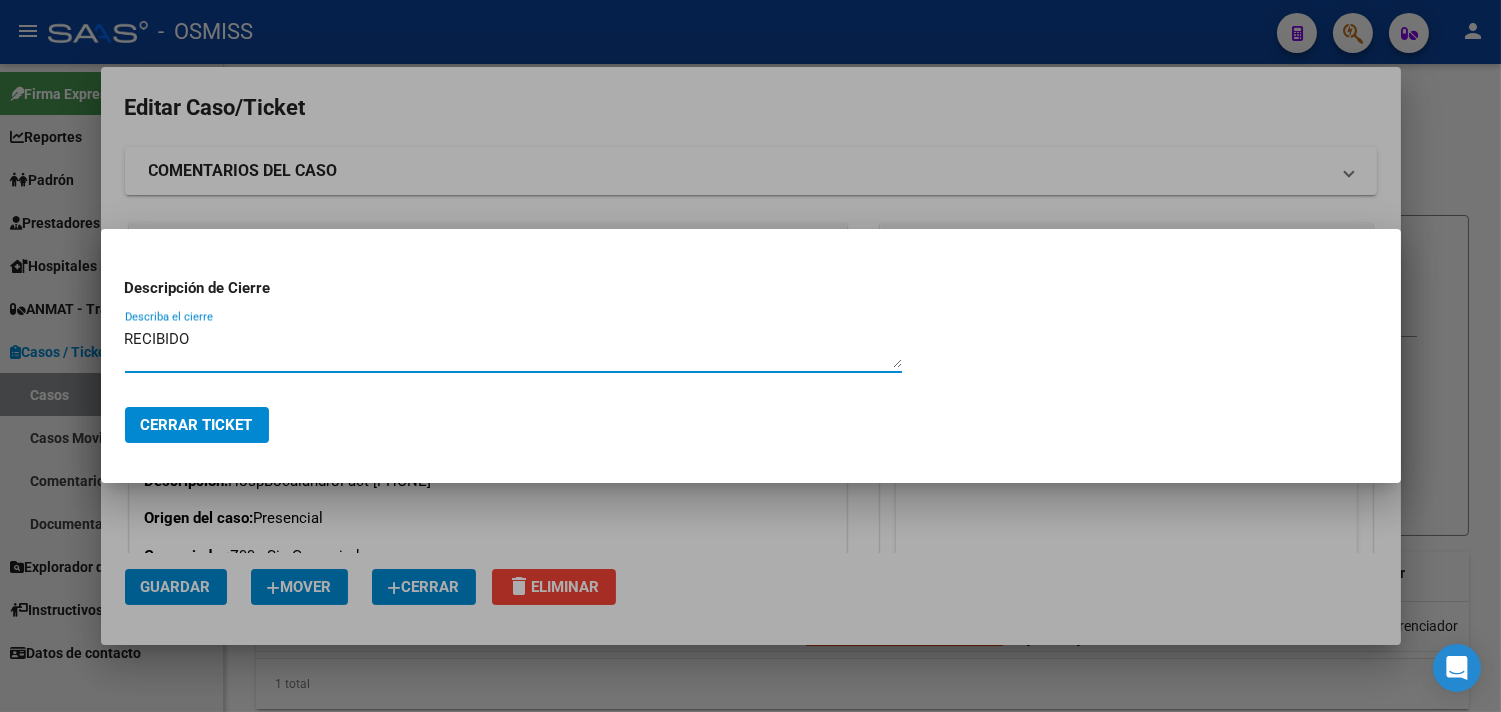 type on "RECIBIDO" 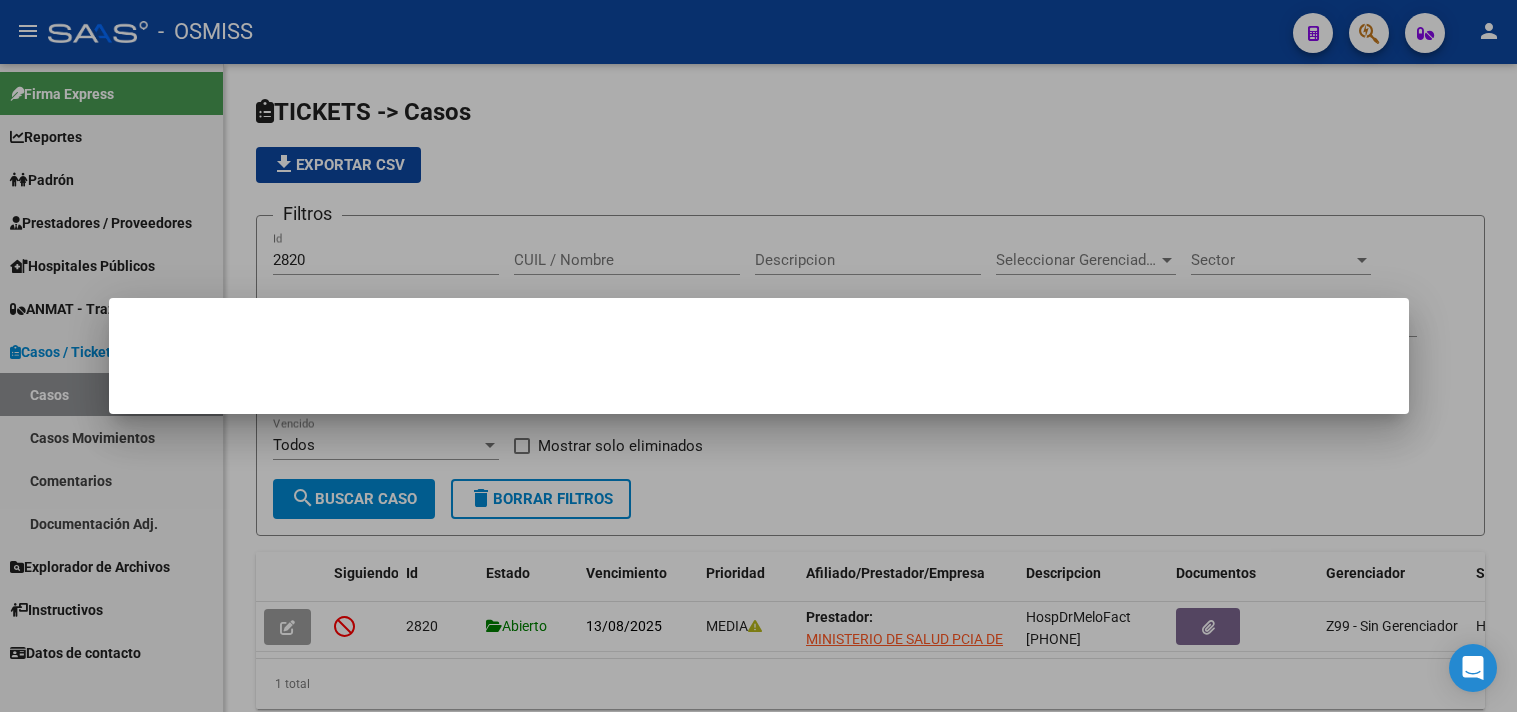 scroll, scrollTop: 0, scrollLeft: 0, axis: both 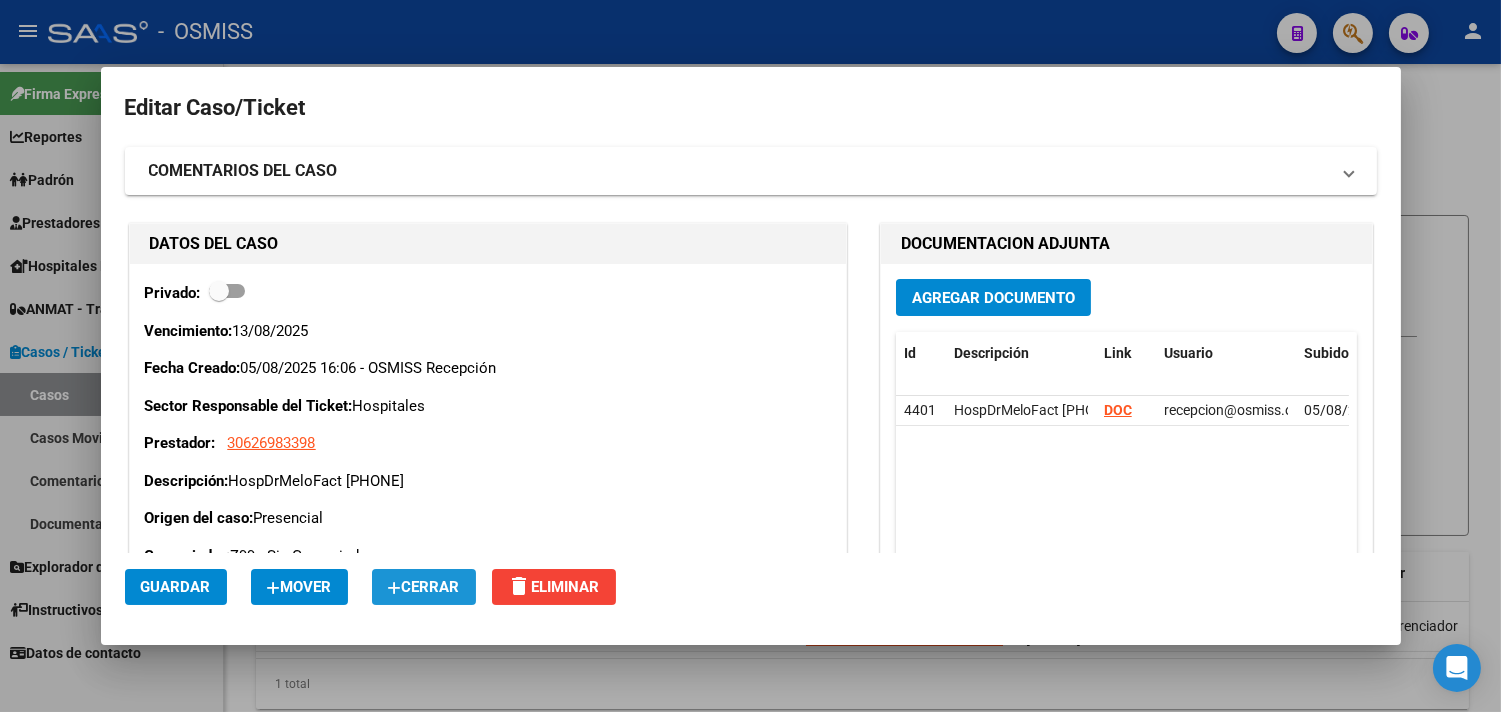 click on "Cerrar" 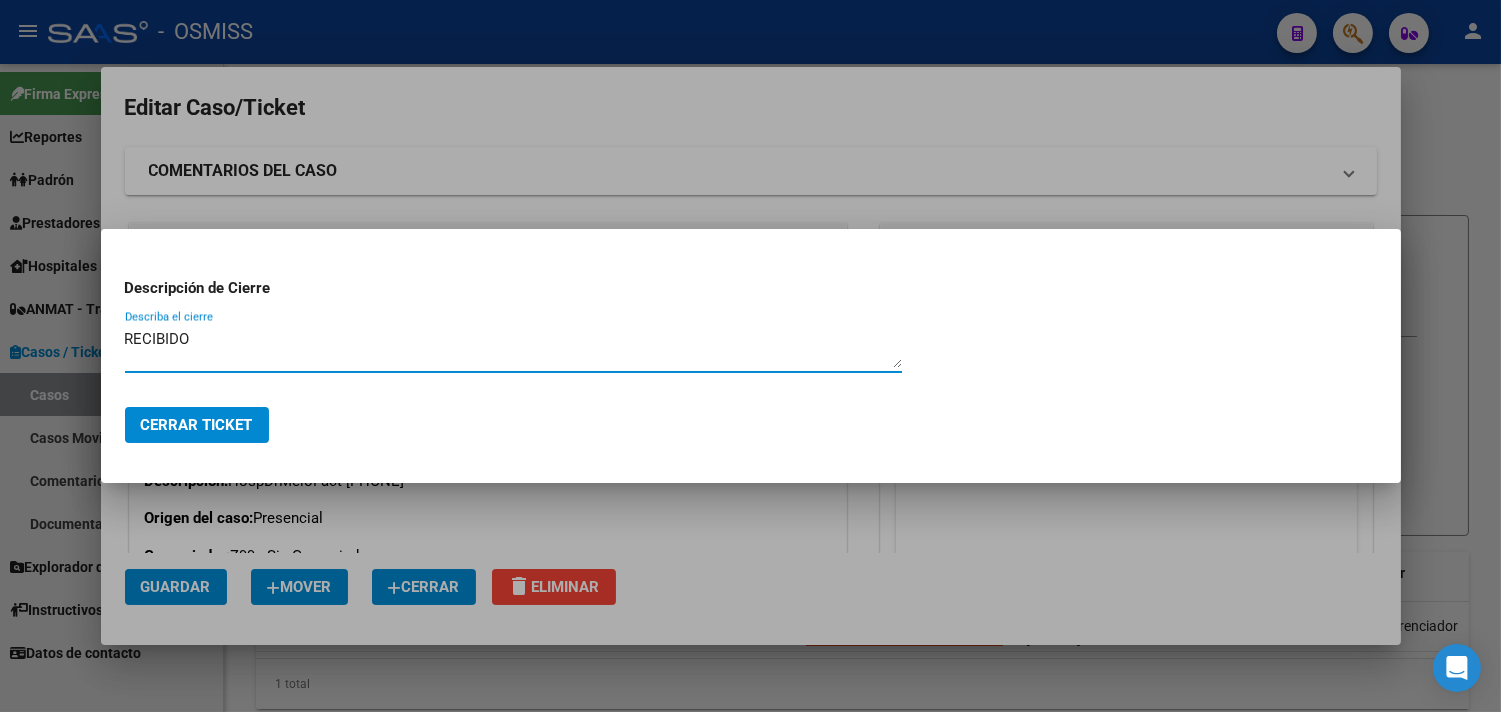 type on "RECIBIDO" 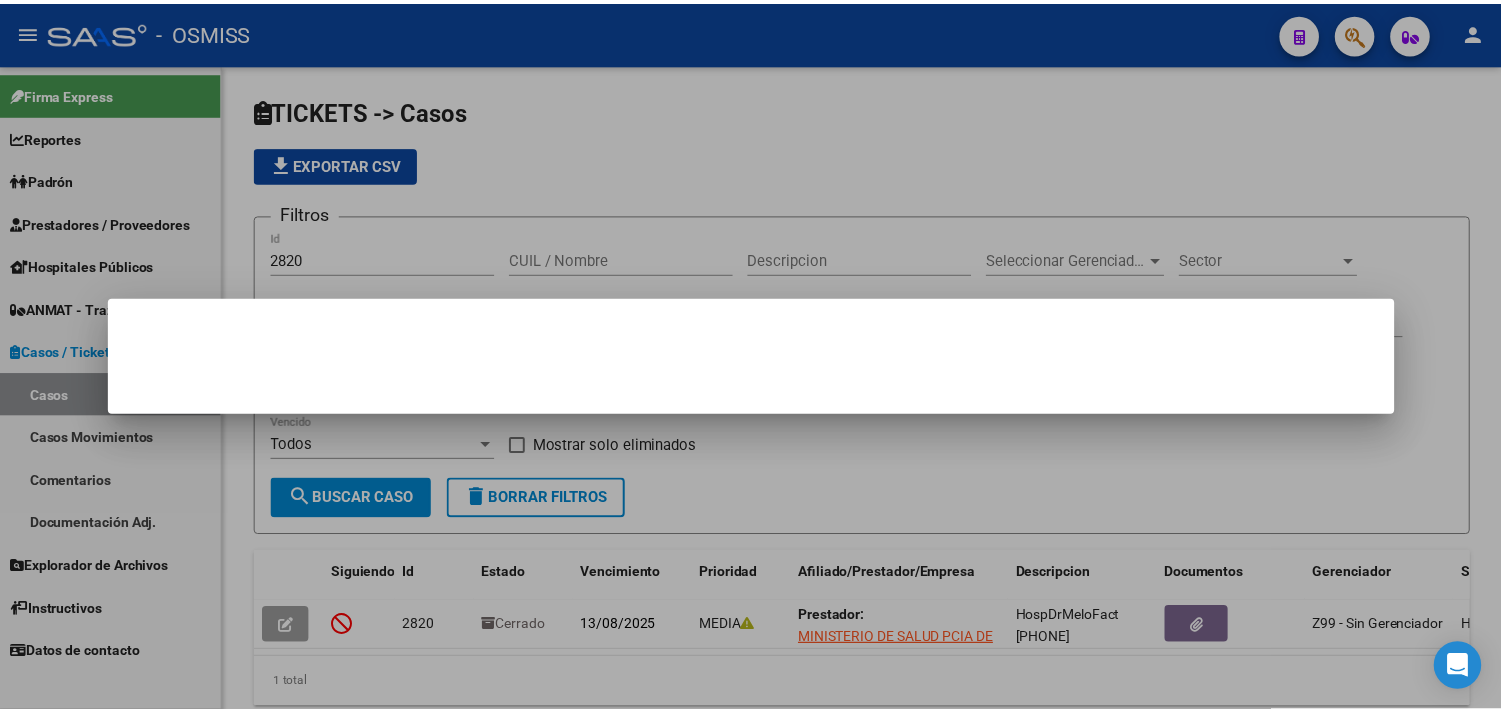 scroll, scrollTop: 0, scrollLeft: 0, axis: both 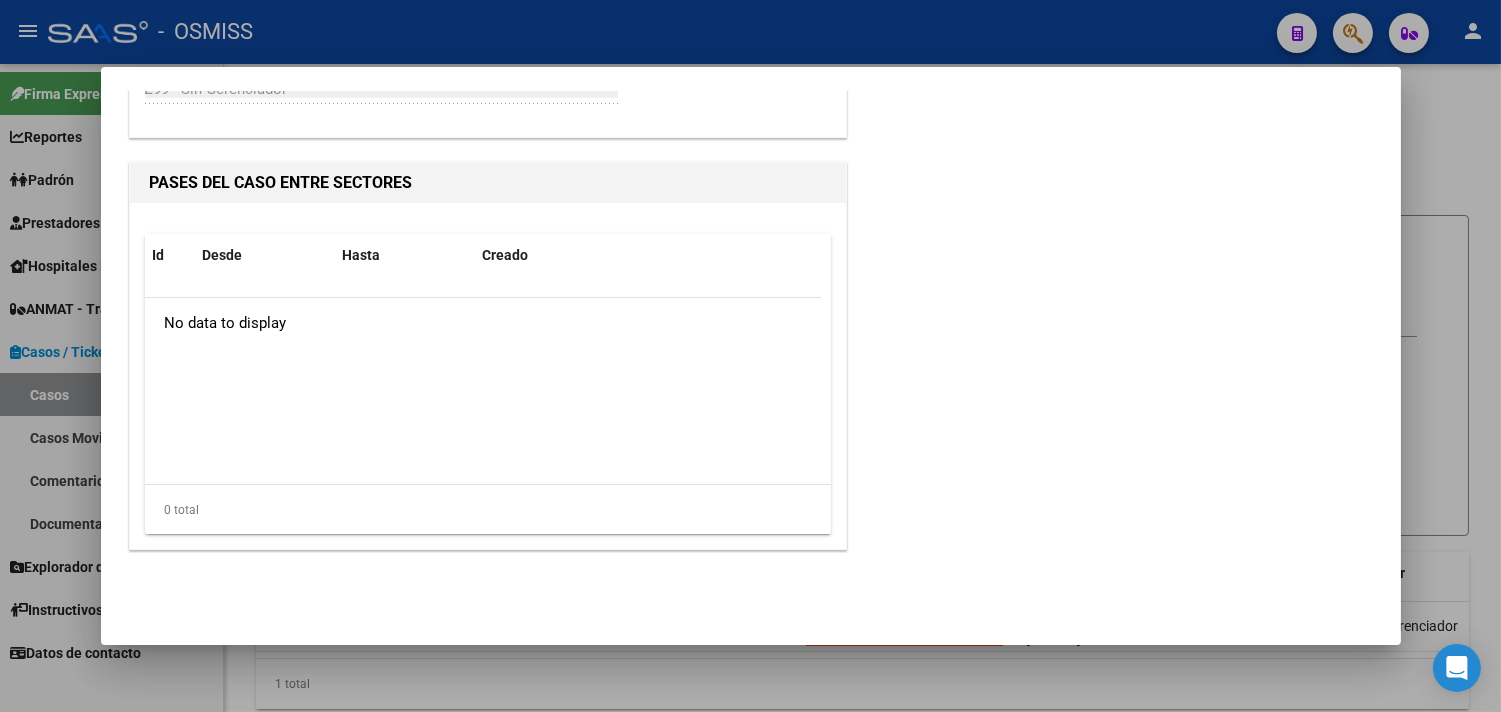 click at bounding box center (750, 356) 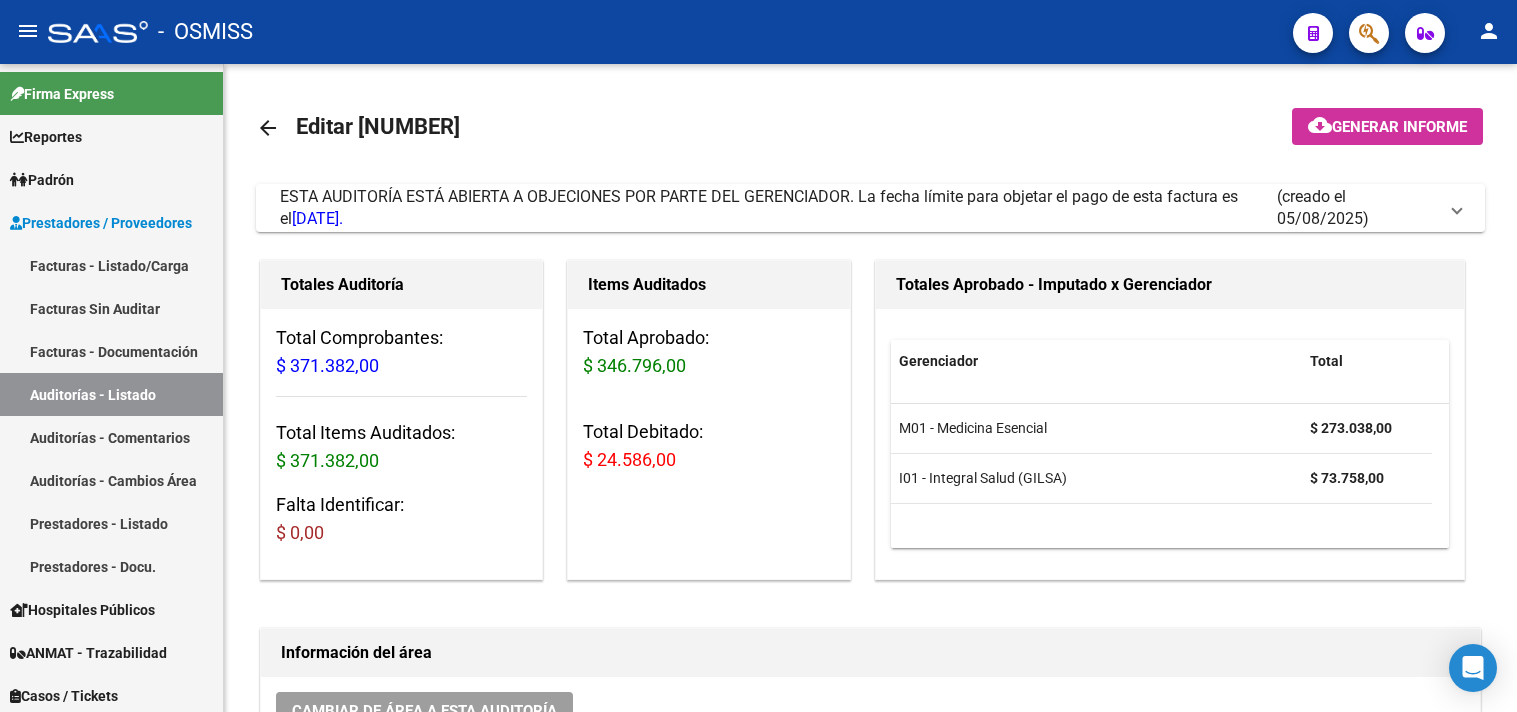 scroll, scrollTop: 0, scrollLeft: 0, axis: both 